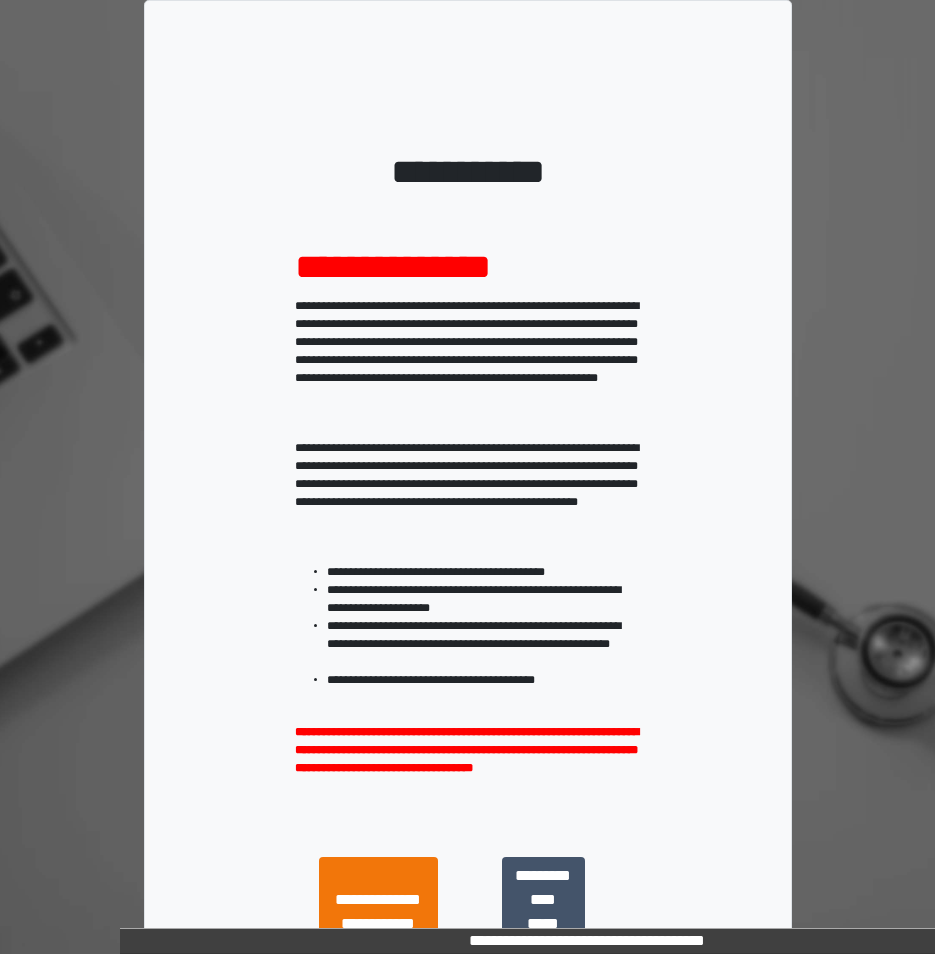 scroll, scrollTop: 0, scrollLeft: 0, axis: both 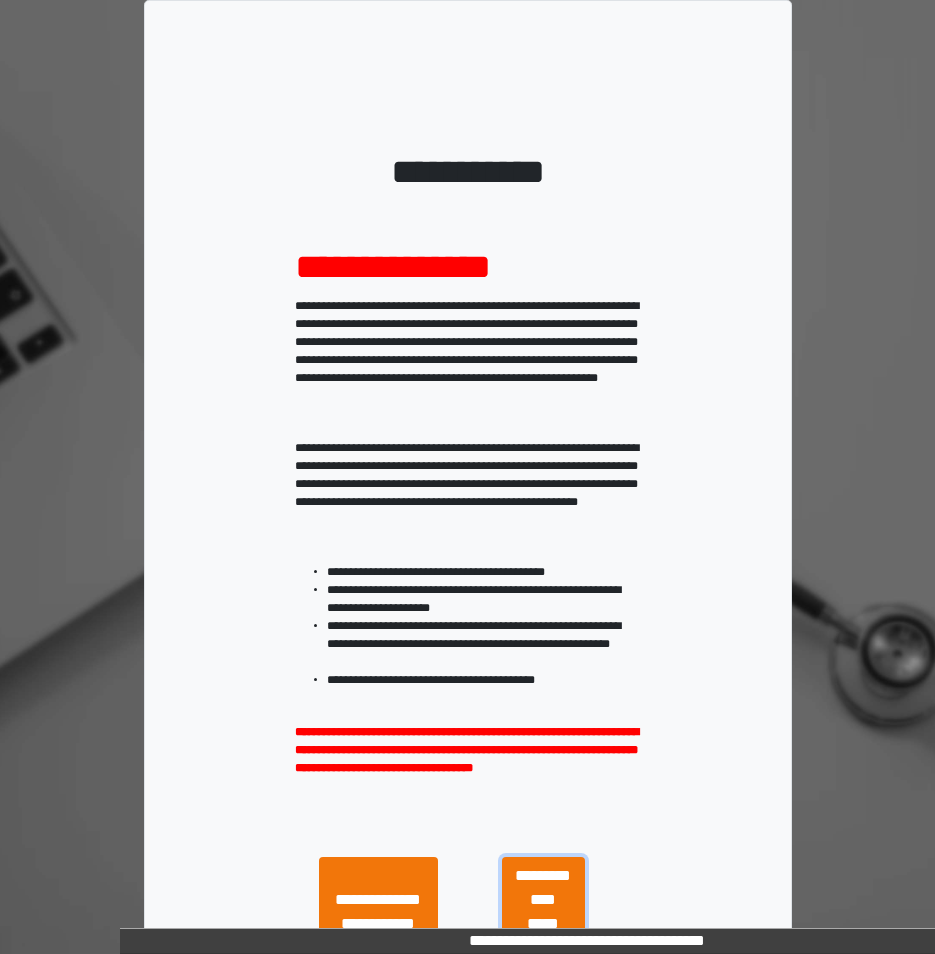 click on "**********" at bounding box center [543, 900] 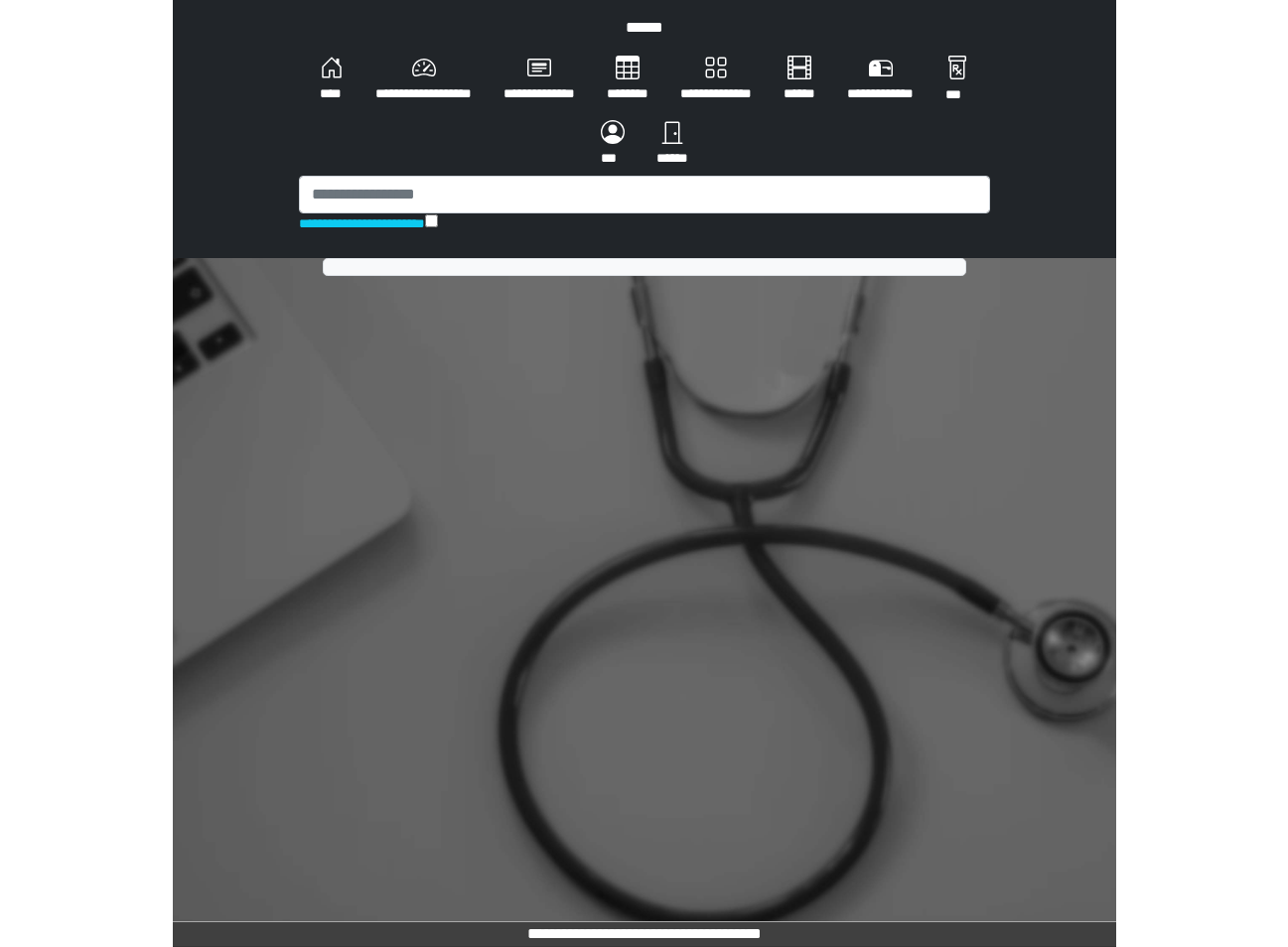 scroll, scrollTop: 0, scrollLeft: 0, axis: both 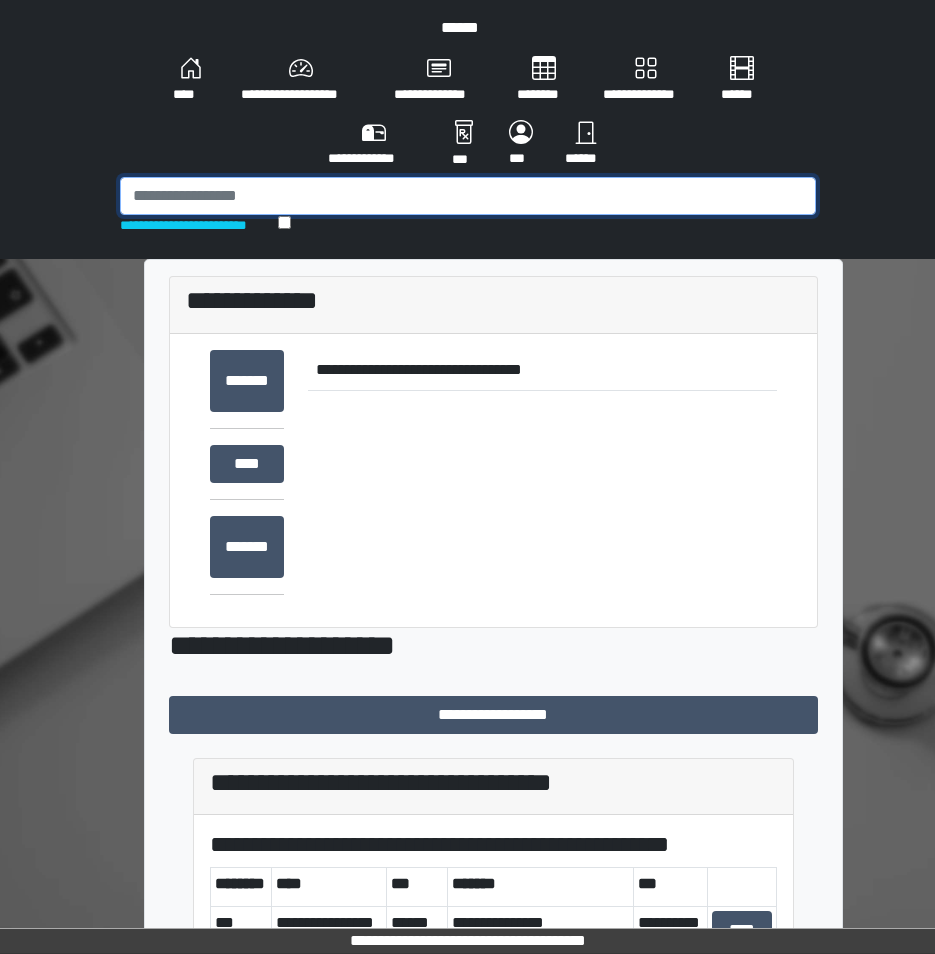 click at bounding box center [468, 196] 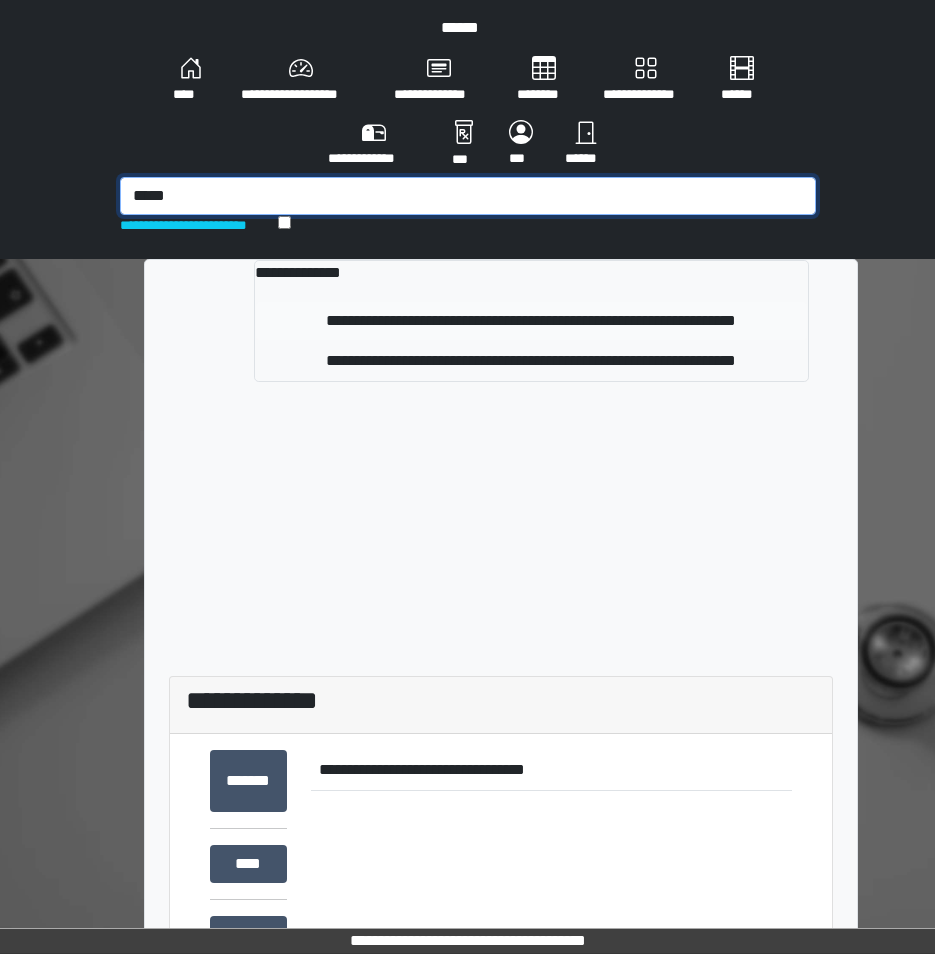type on "*****" 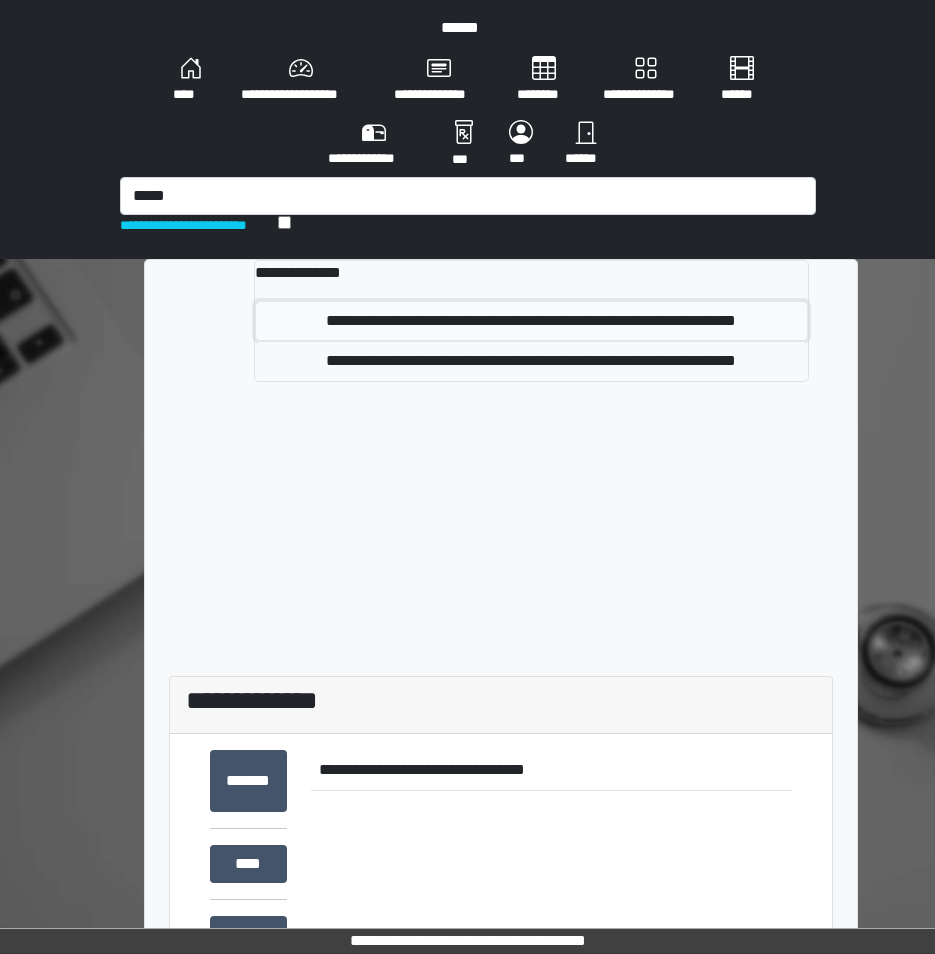 click on "**********" at bounding box center [531, 321] 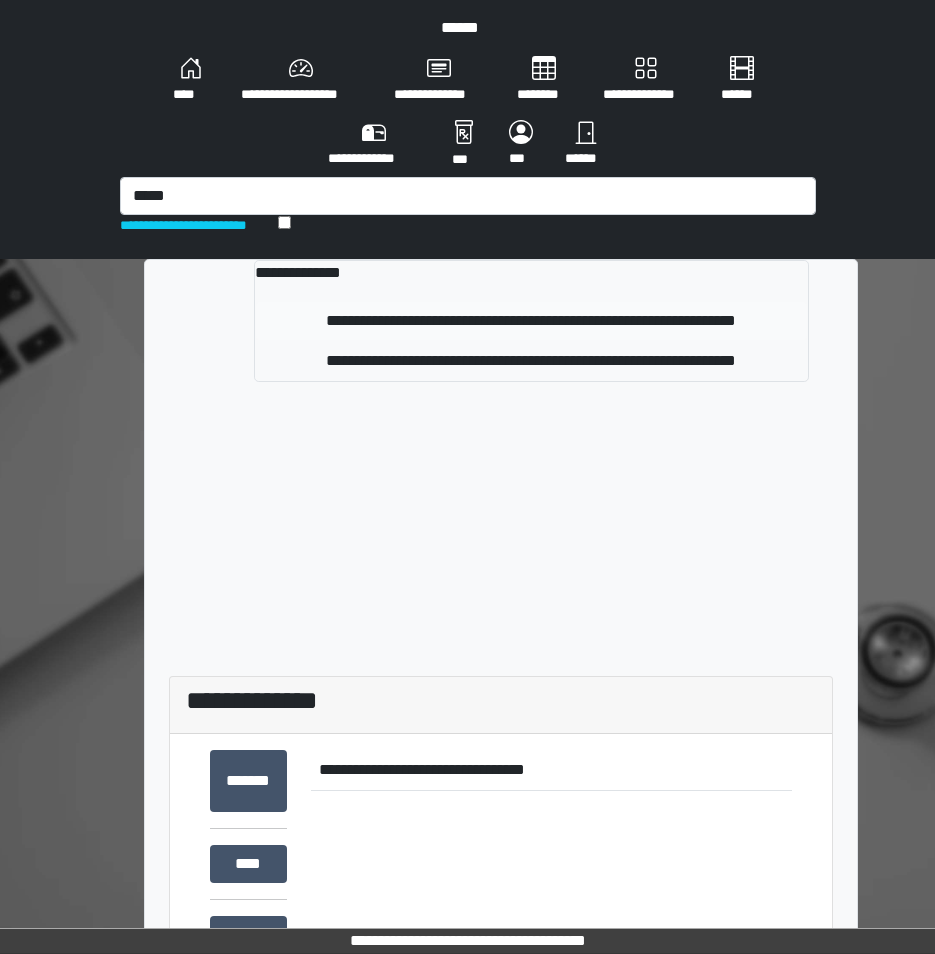type 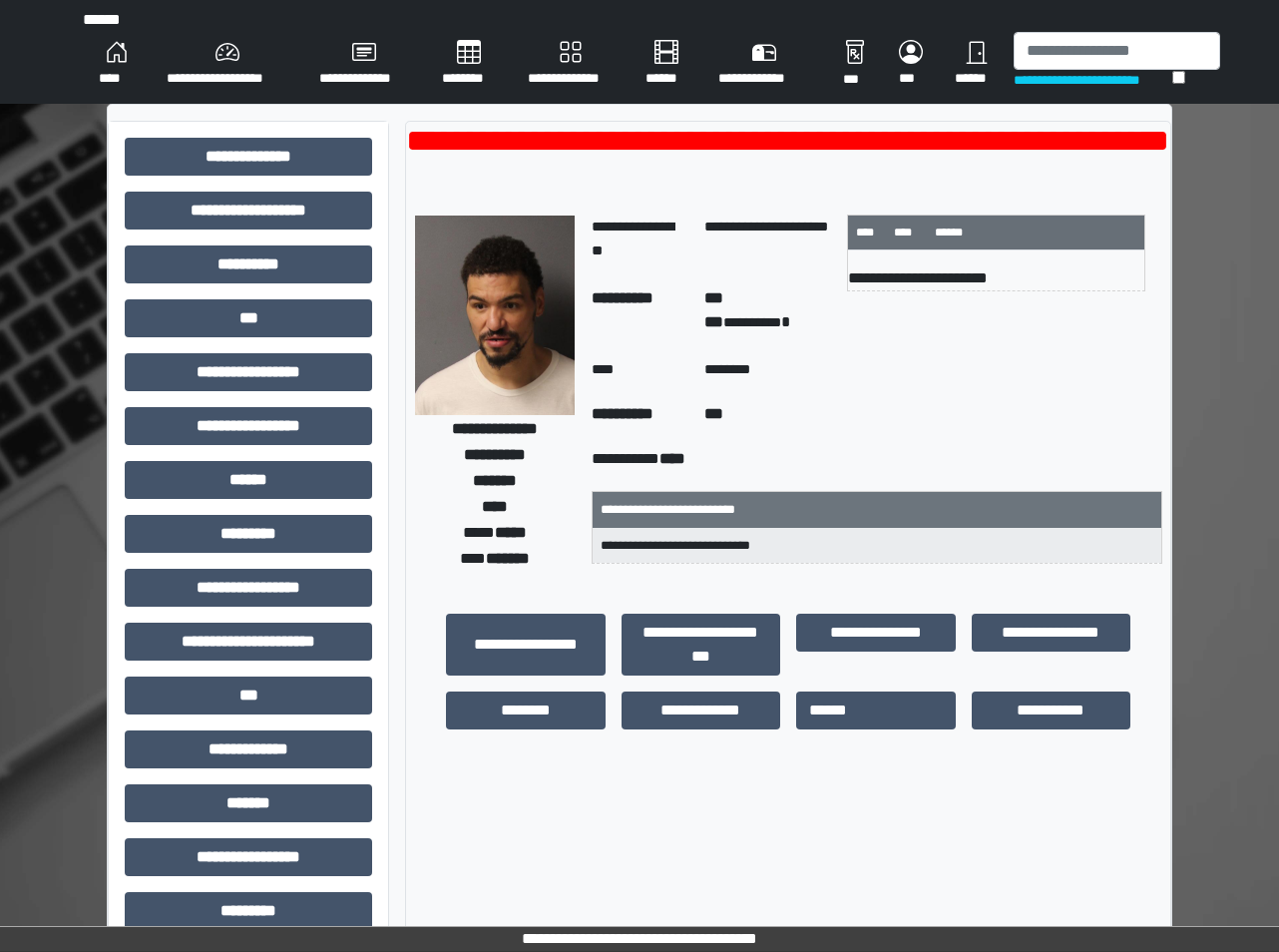 click on "*****" at bounding box center [511, 532] 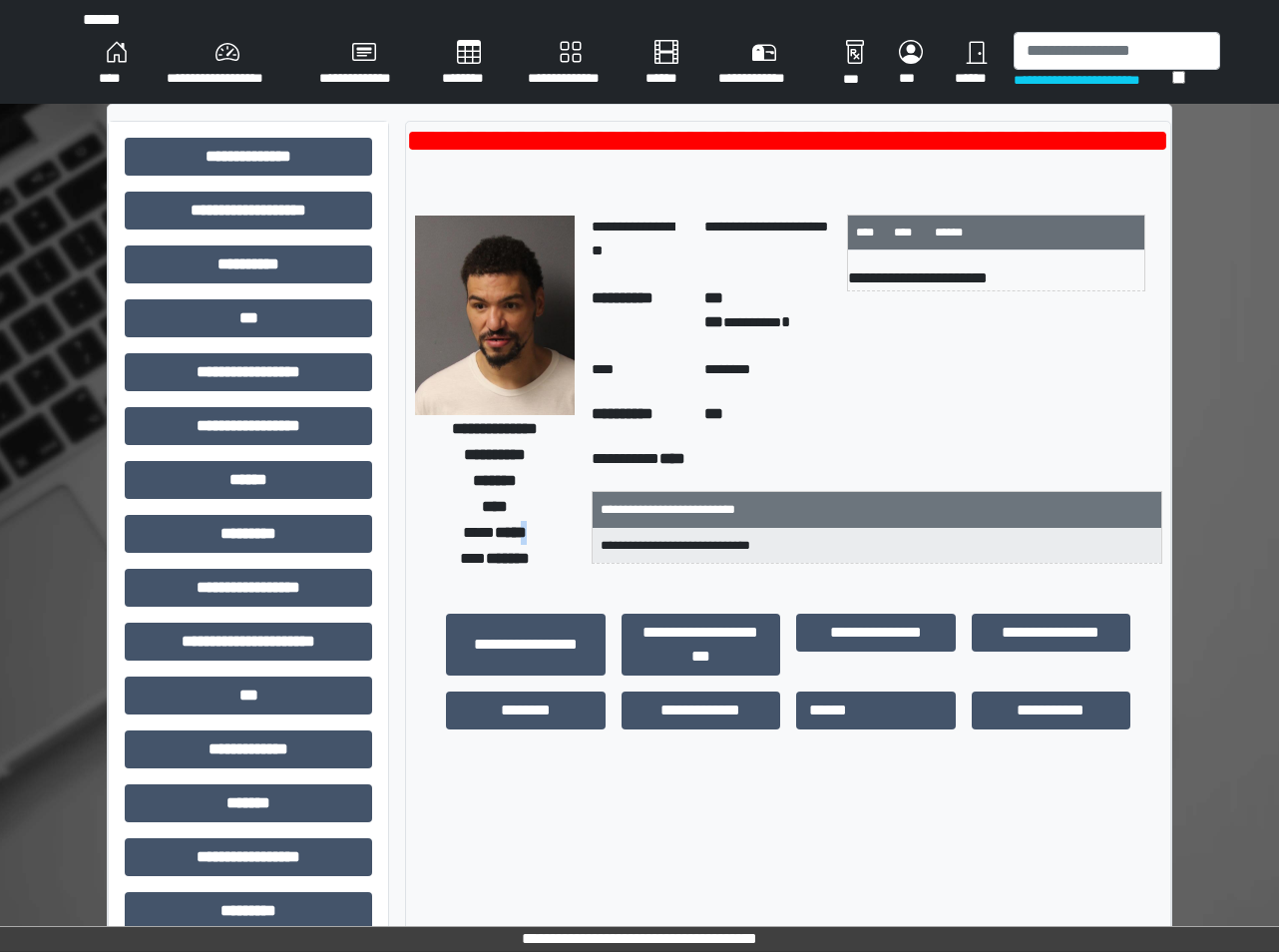 click on "*****" at bounding box center (511, 532) 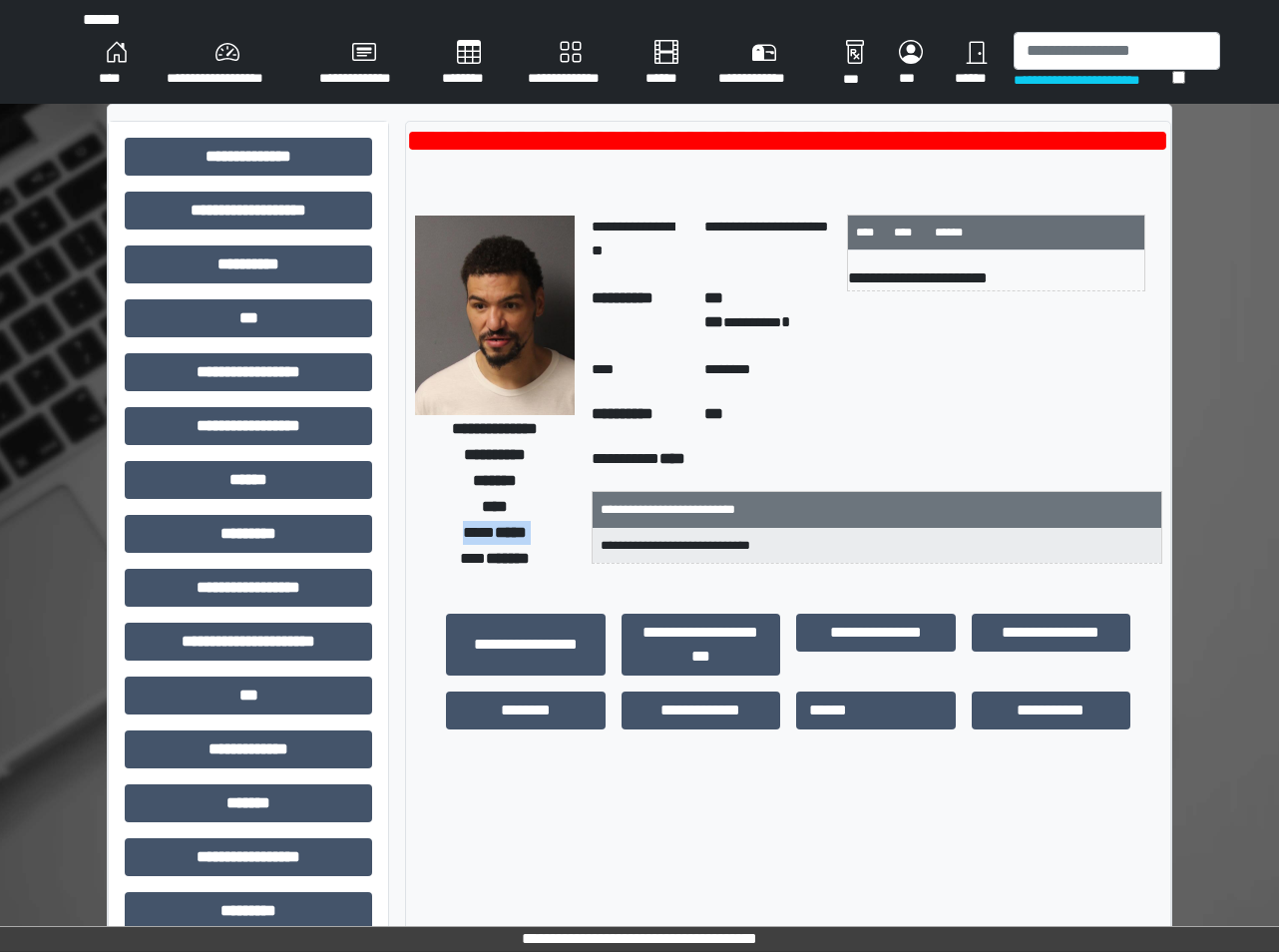 click on "*****" at bounding box center (511, 532) 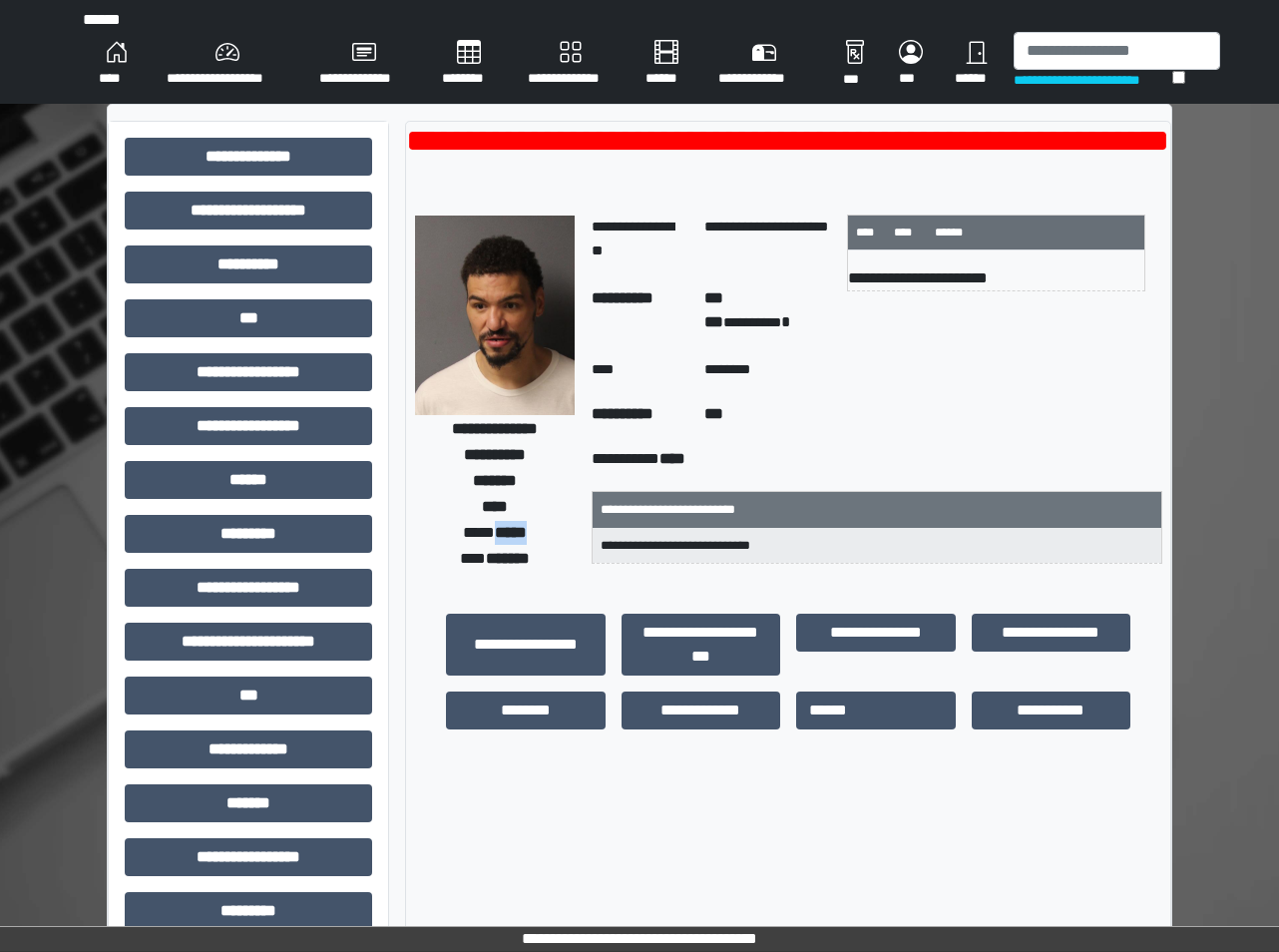 click on "*****" at bounding box center (511, 532) 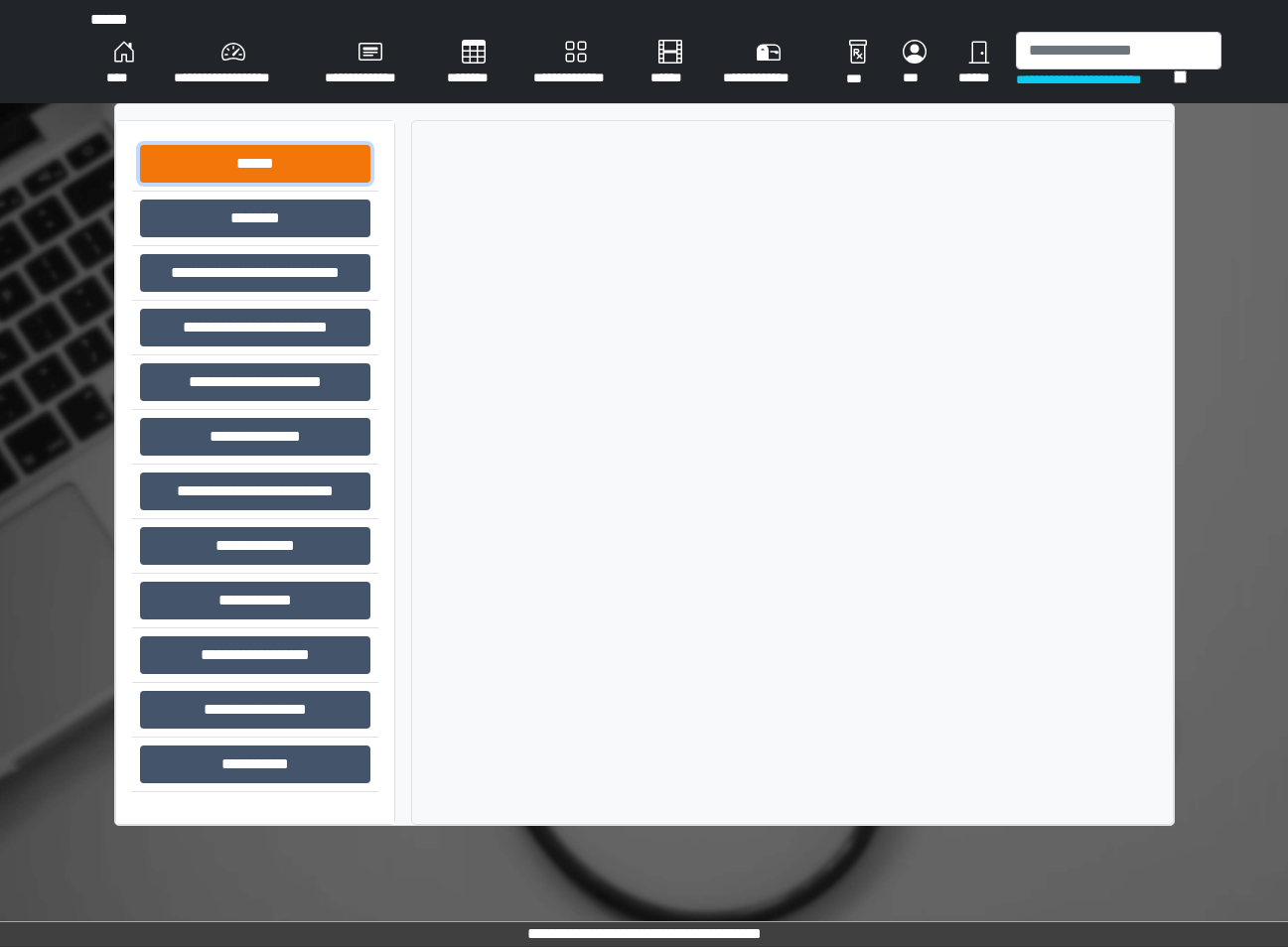 click on "******" at bounding box center [255, 164] 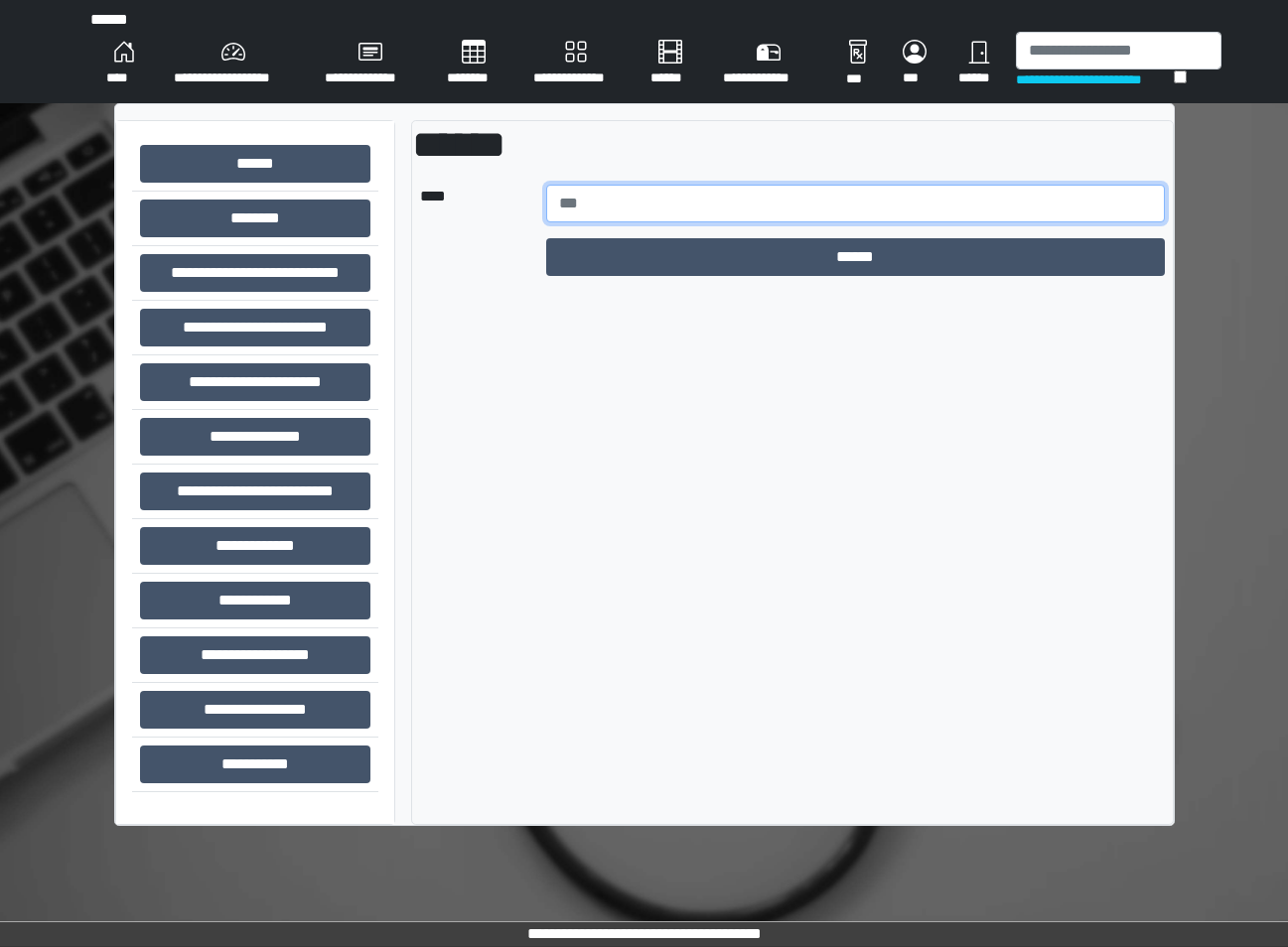 click at bounding box center [855, 203] 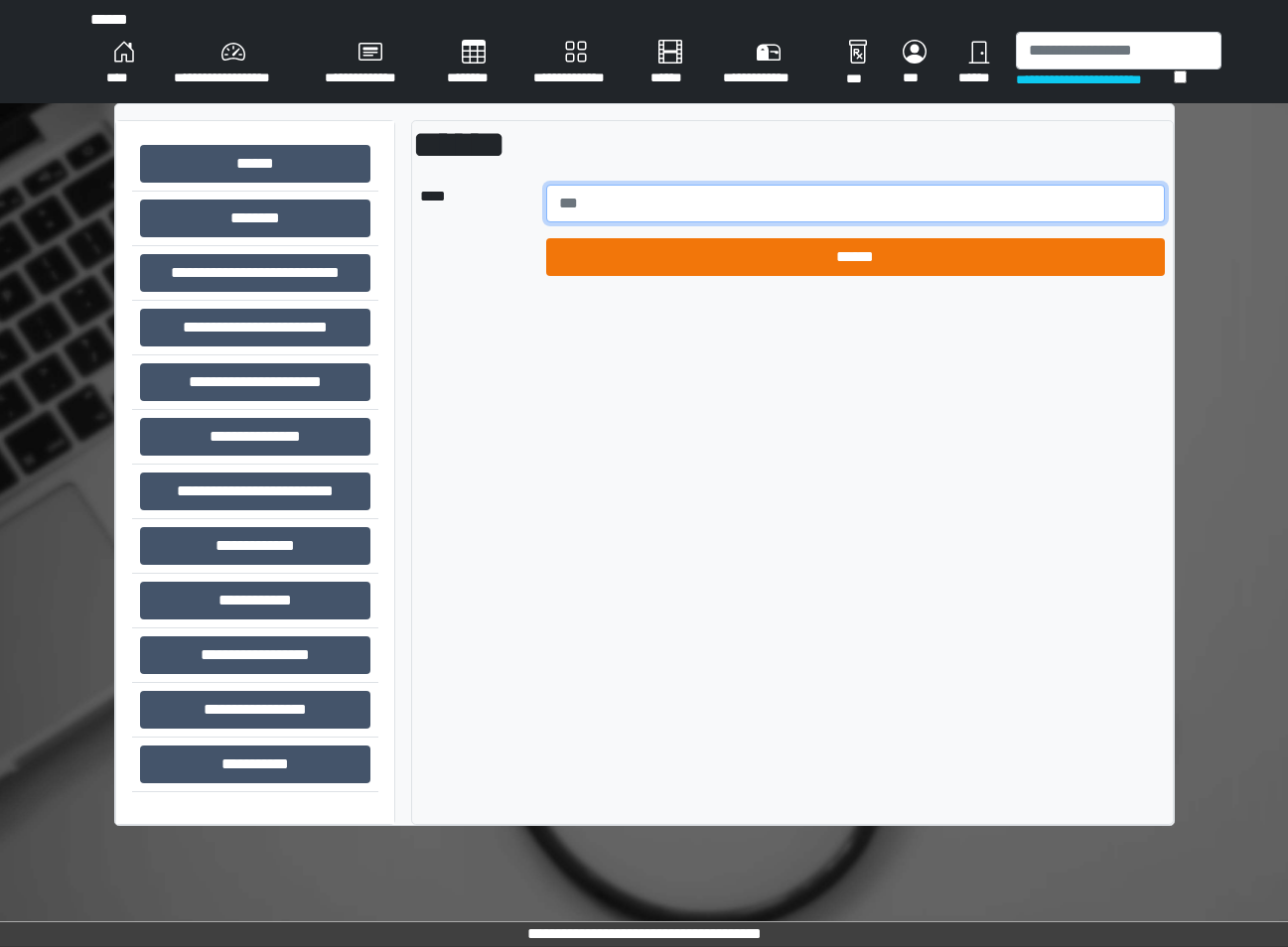 type on "*****" 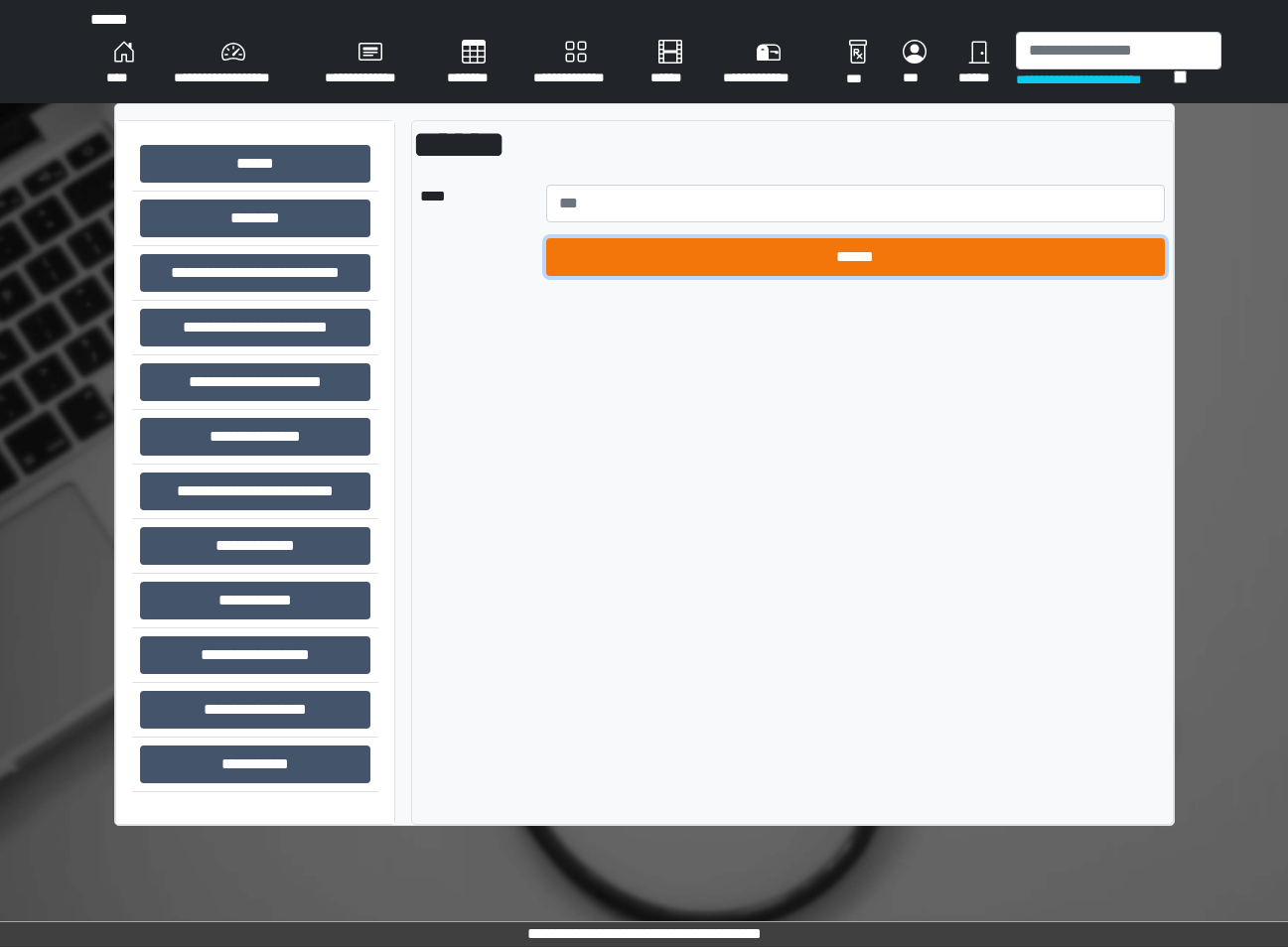 click on "******" at bounding box center [855, 257] 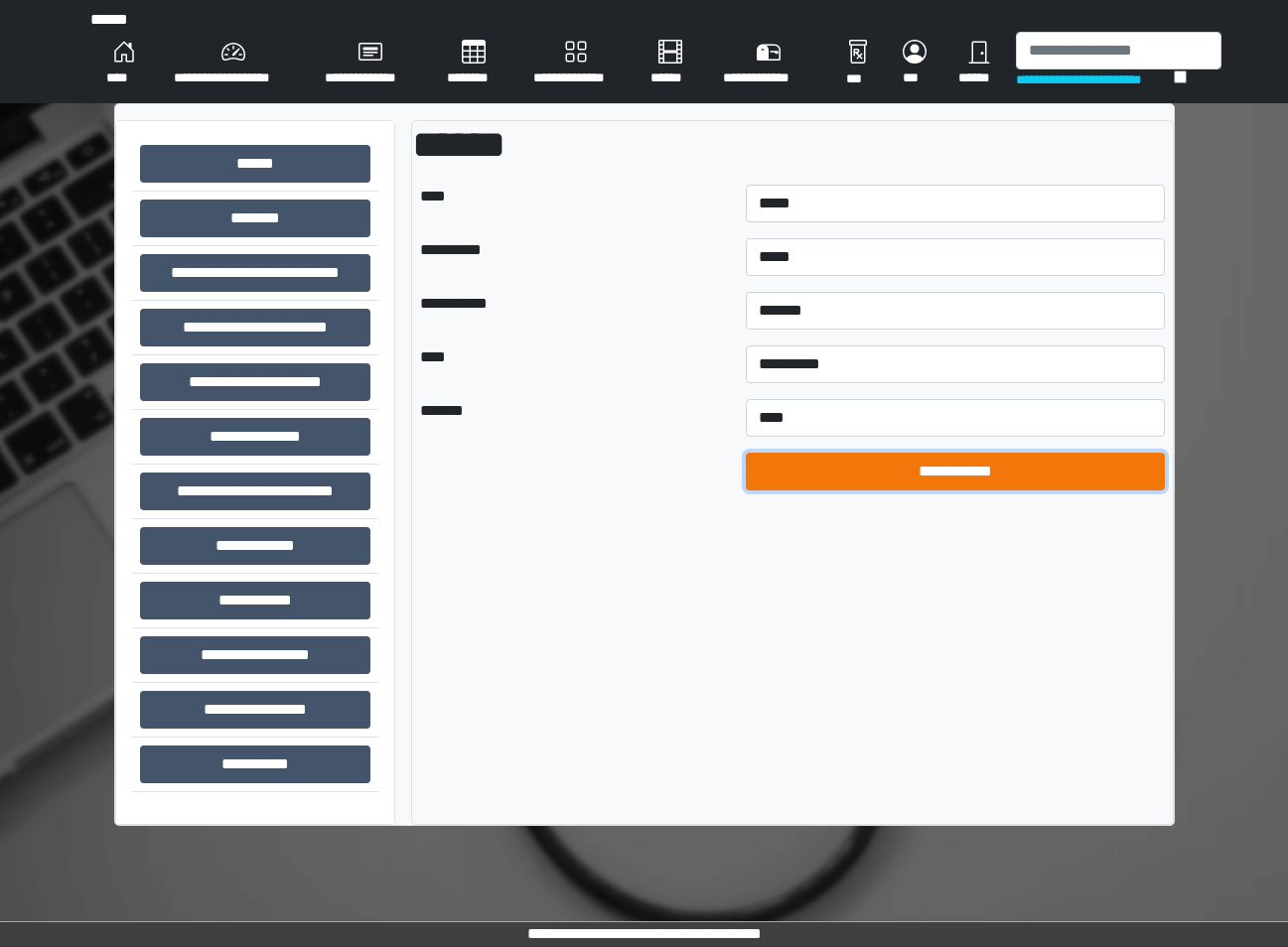 click on "**********" at bounding box center (955, 472) 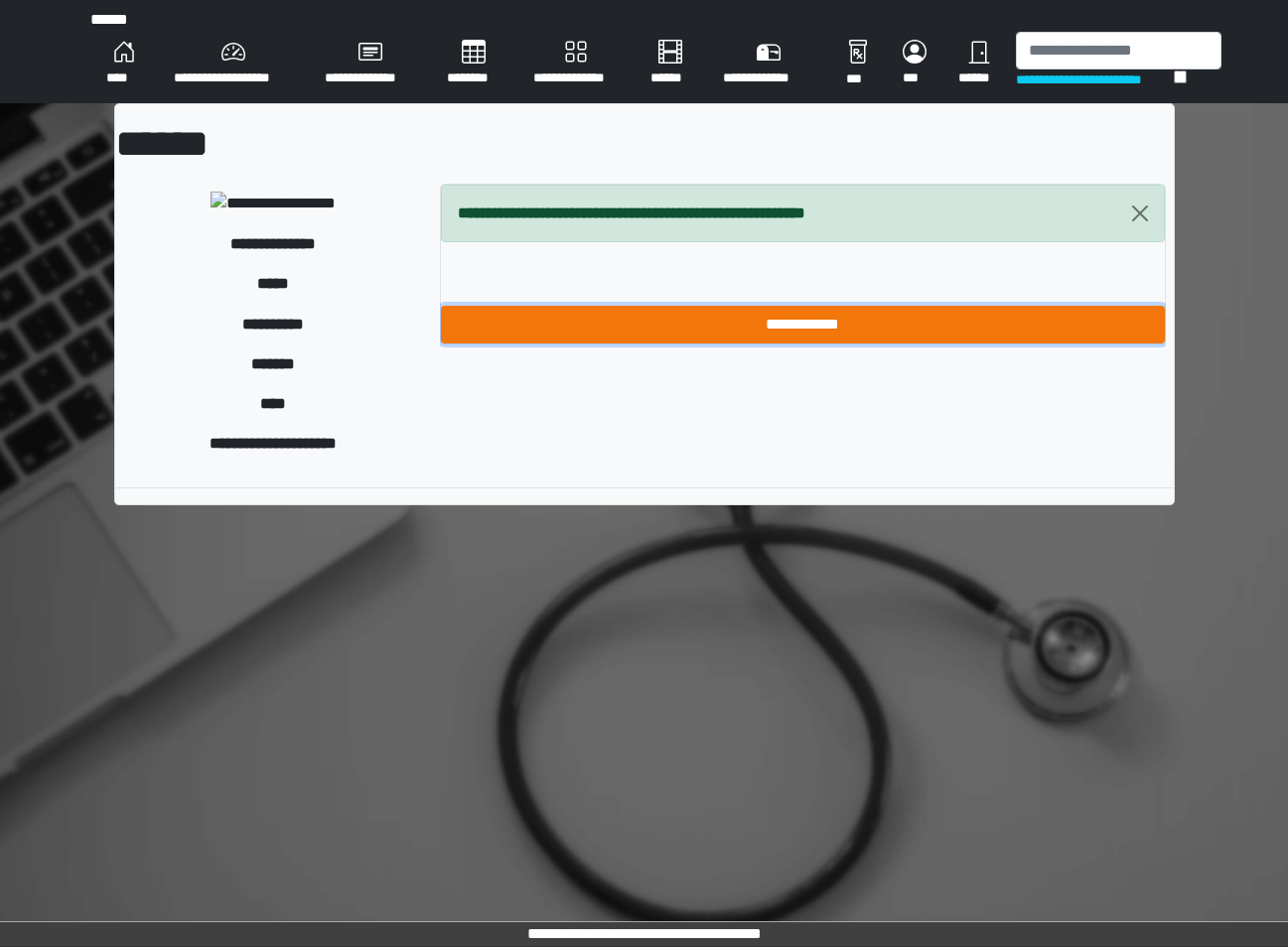 click on "**********" at bounding box center [802, 325] 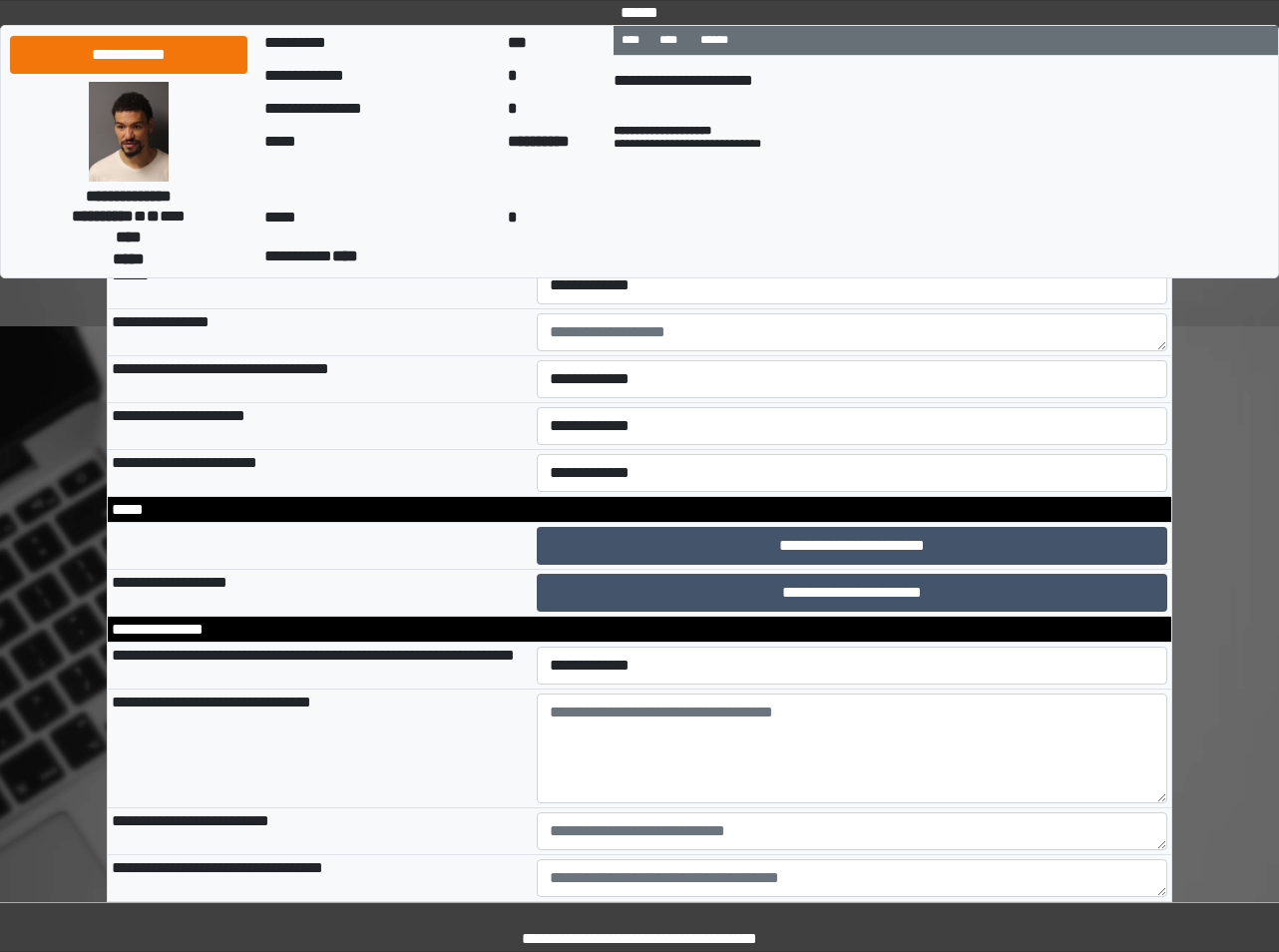 scroll, scrollTop: 798, scrollLeft: 0, axis: vertical 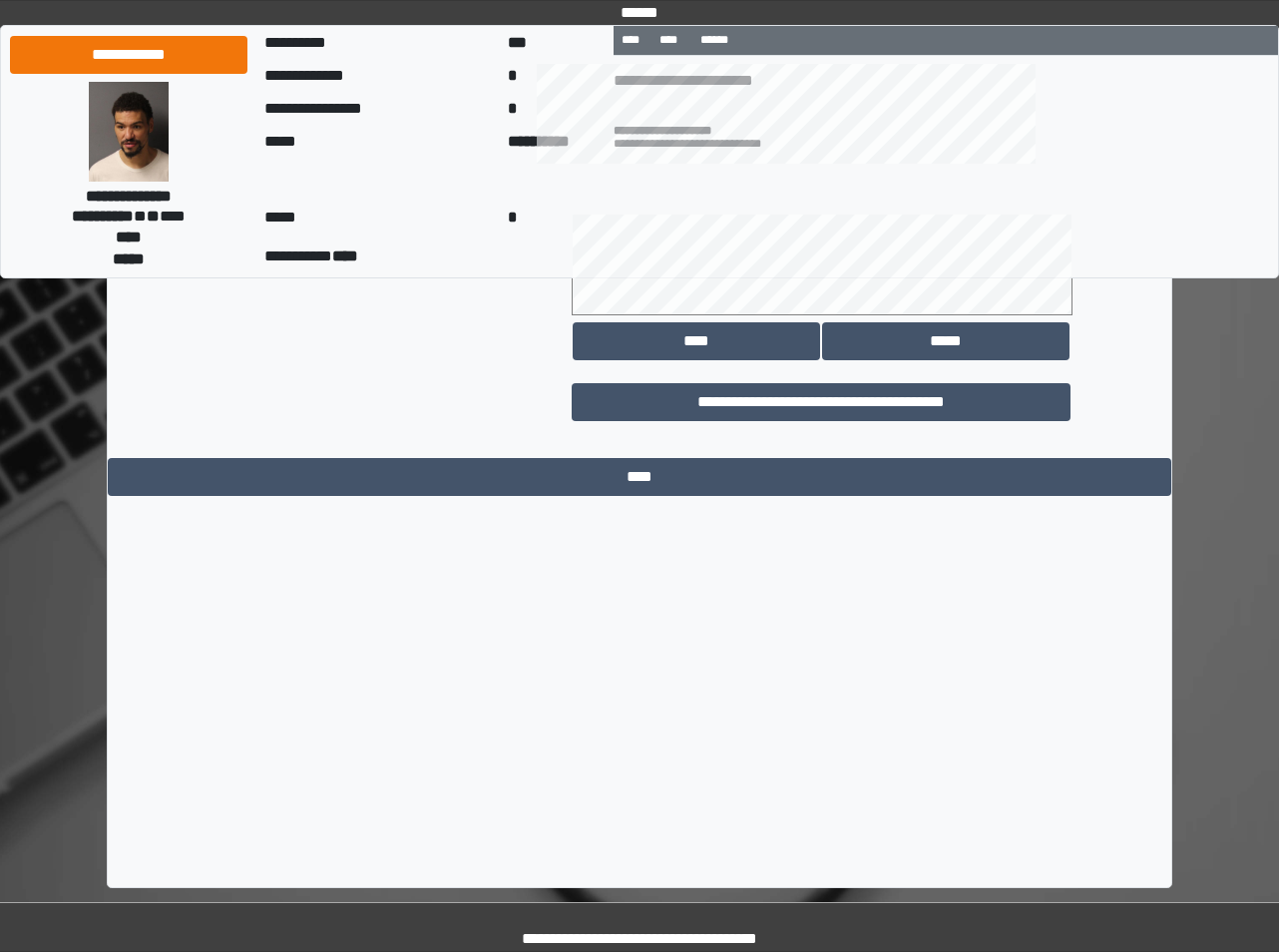 drag, startPoint x: 721, startPoint y: 364, endPoint x: 702, endPoint y: 406, distance: 46.09772 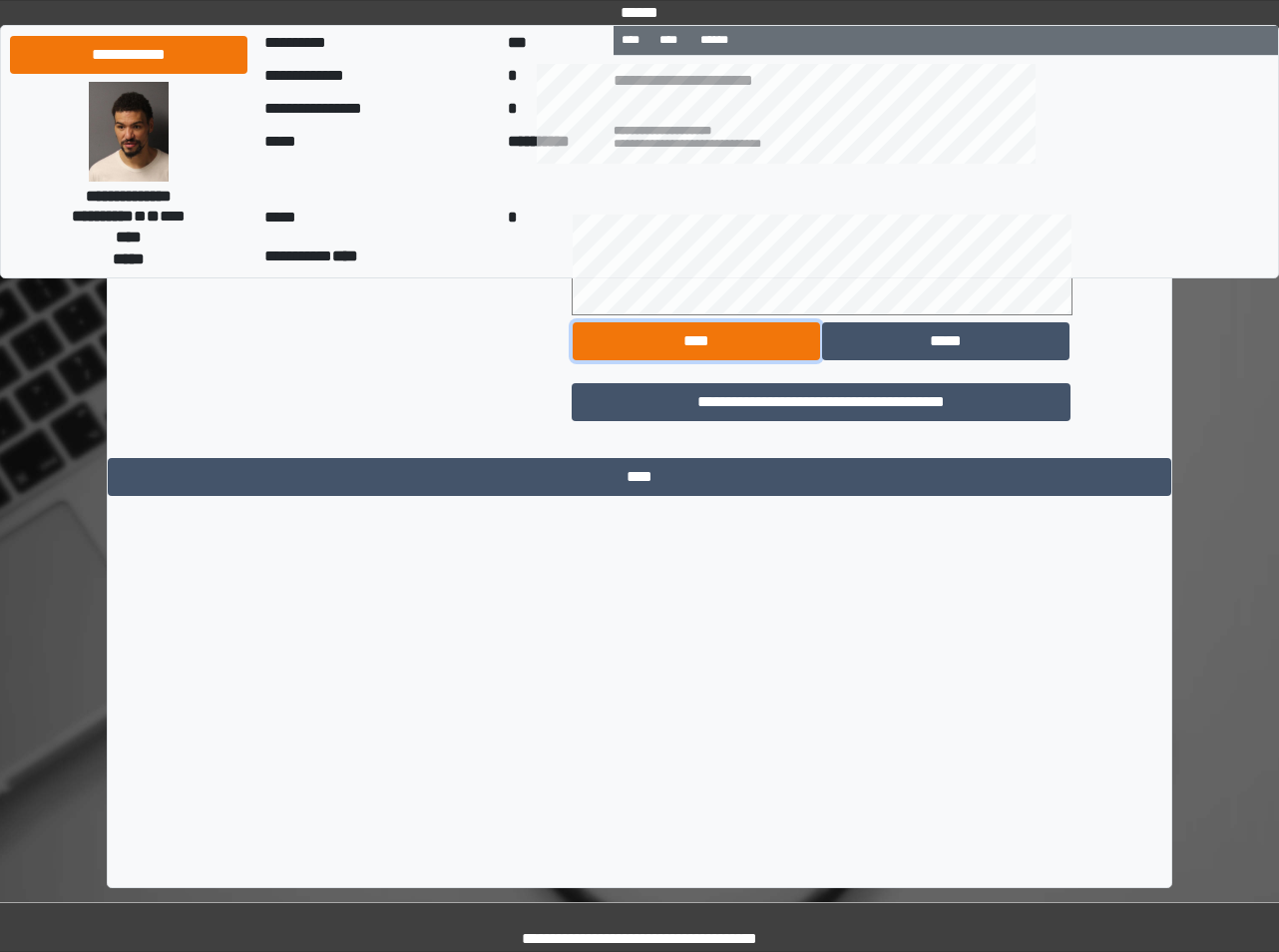 click on "****" at bounding box center (696, 341) 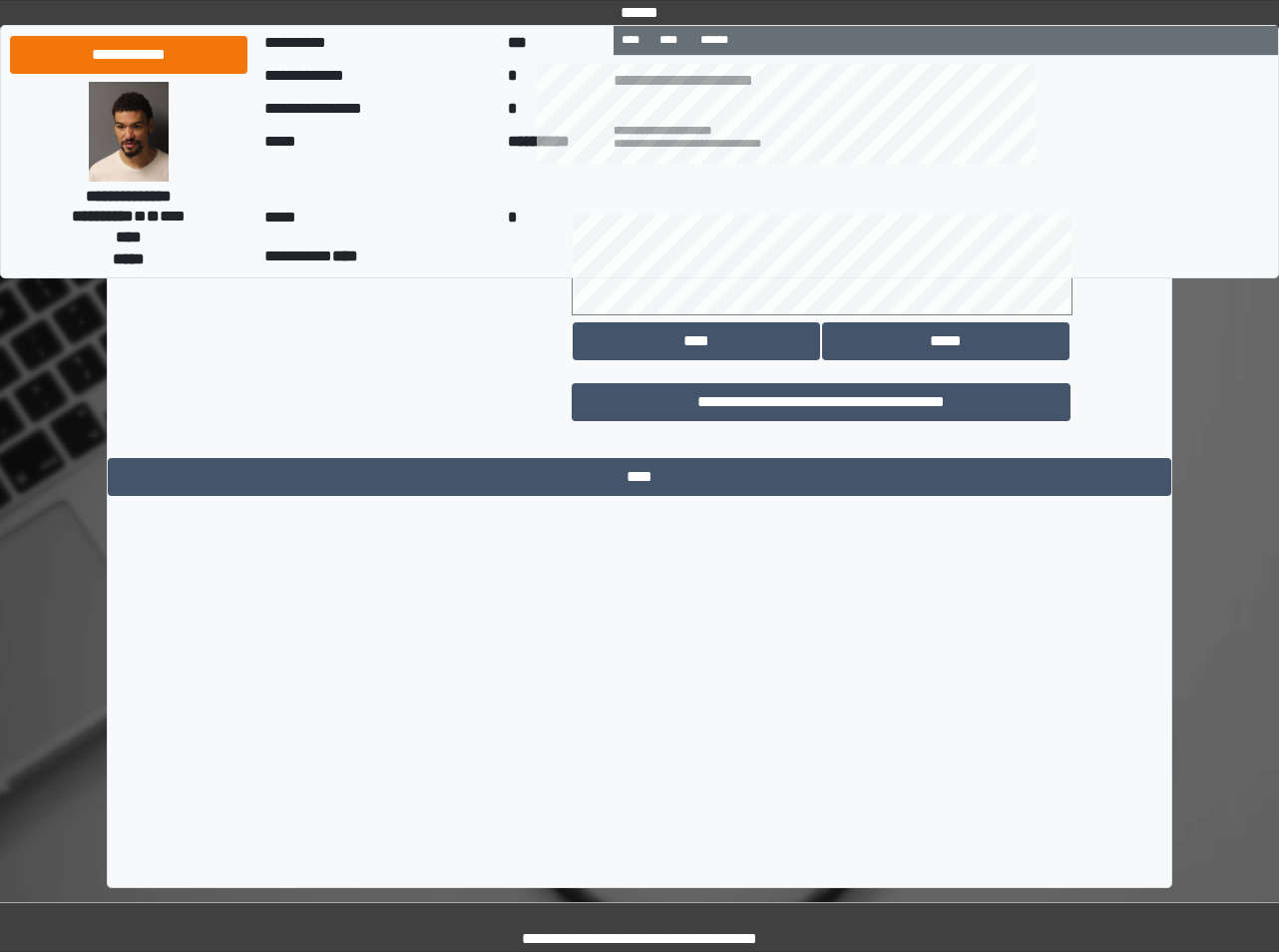 click on "**********" at bounding box center (852, 96) 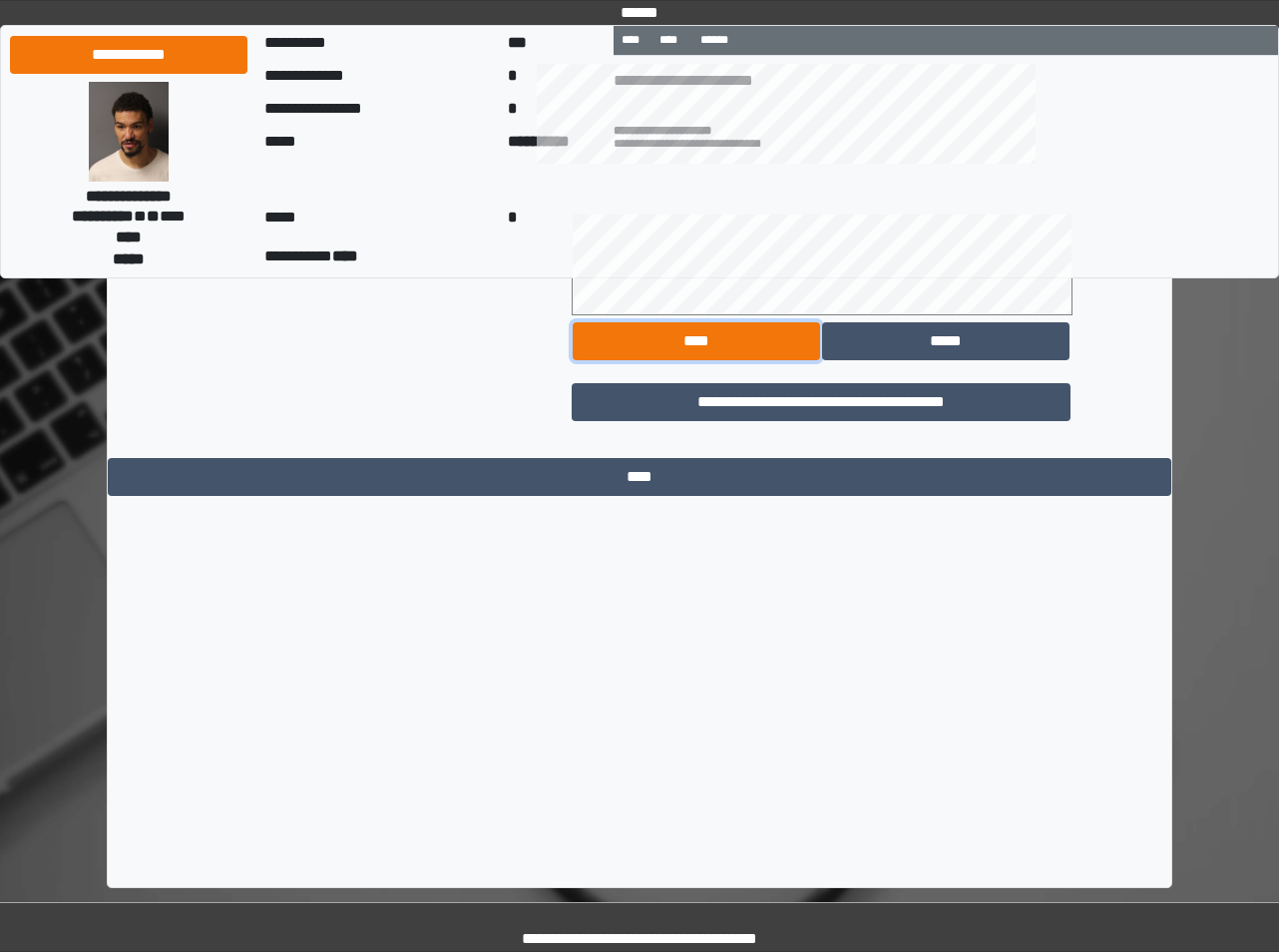 click on "****" at bounding box center [696, 341] 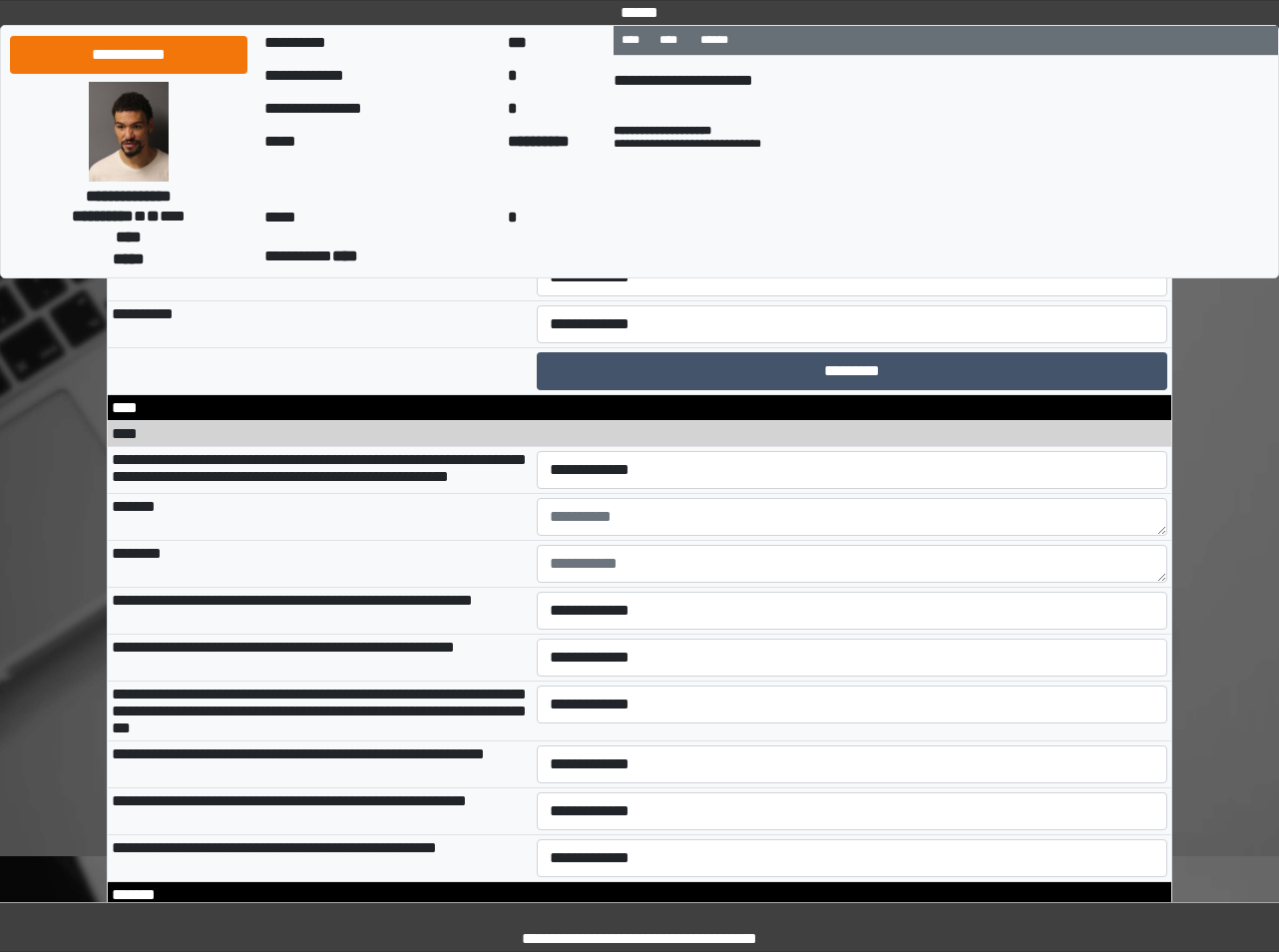 scroll, scrollTop: 12322, scrollLeft: 0, axis: vertical 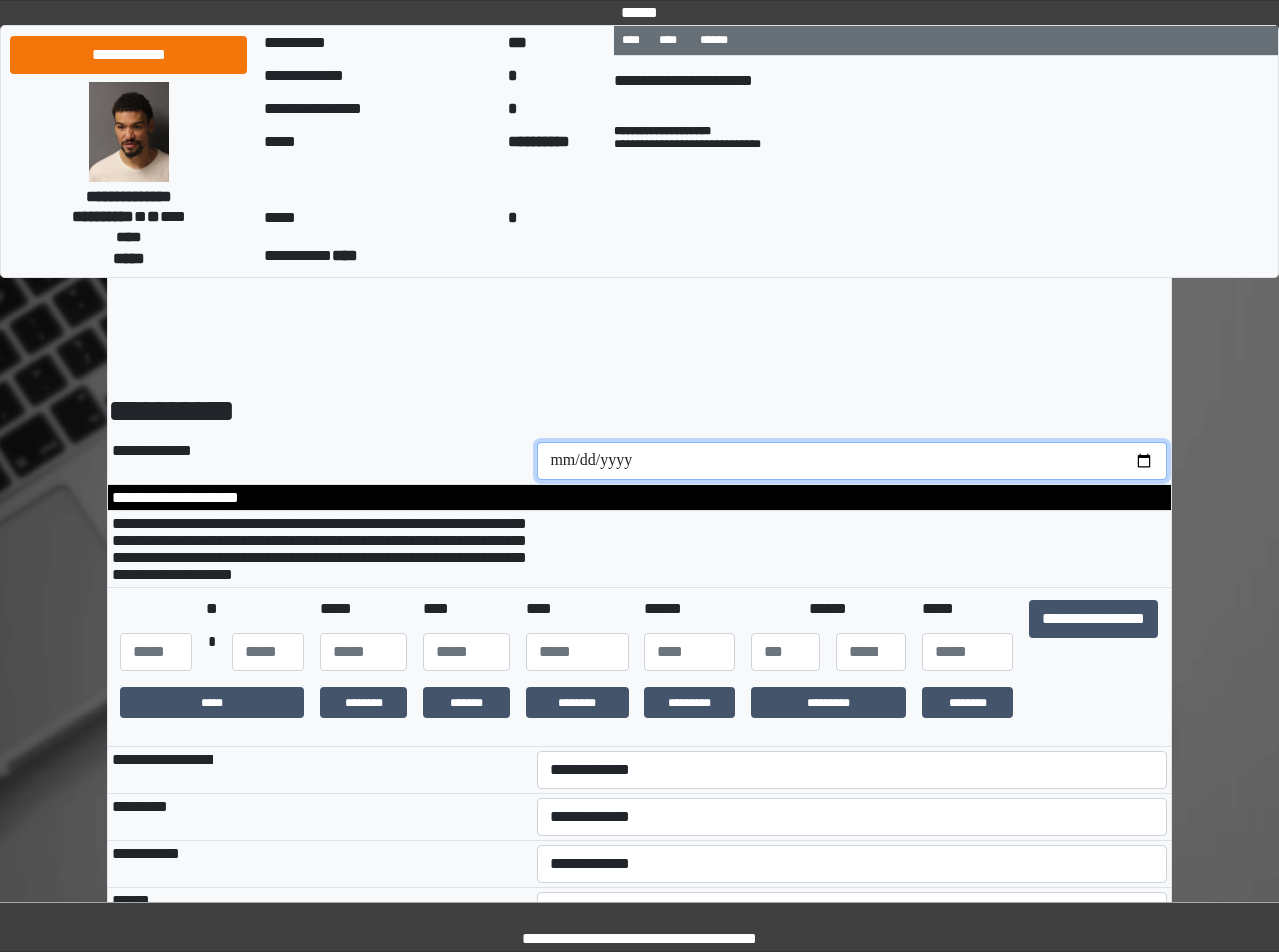 click at bounding box center [852, 461] 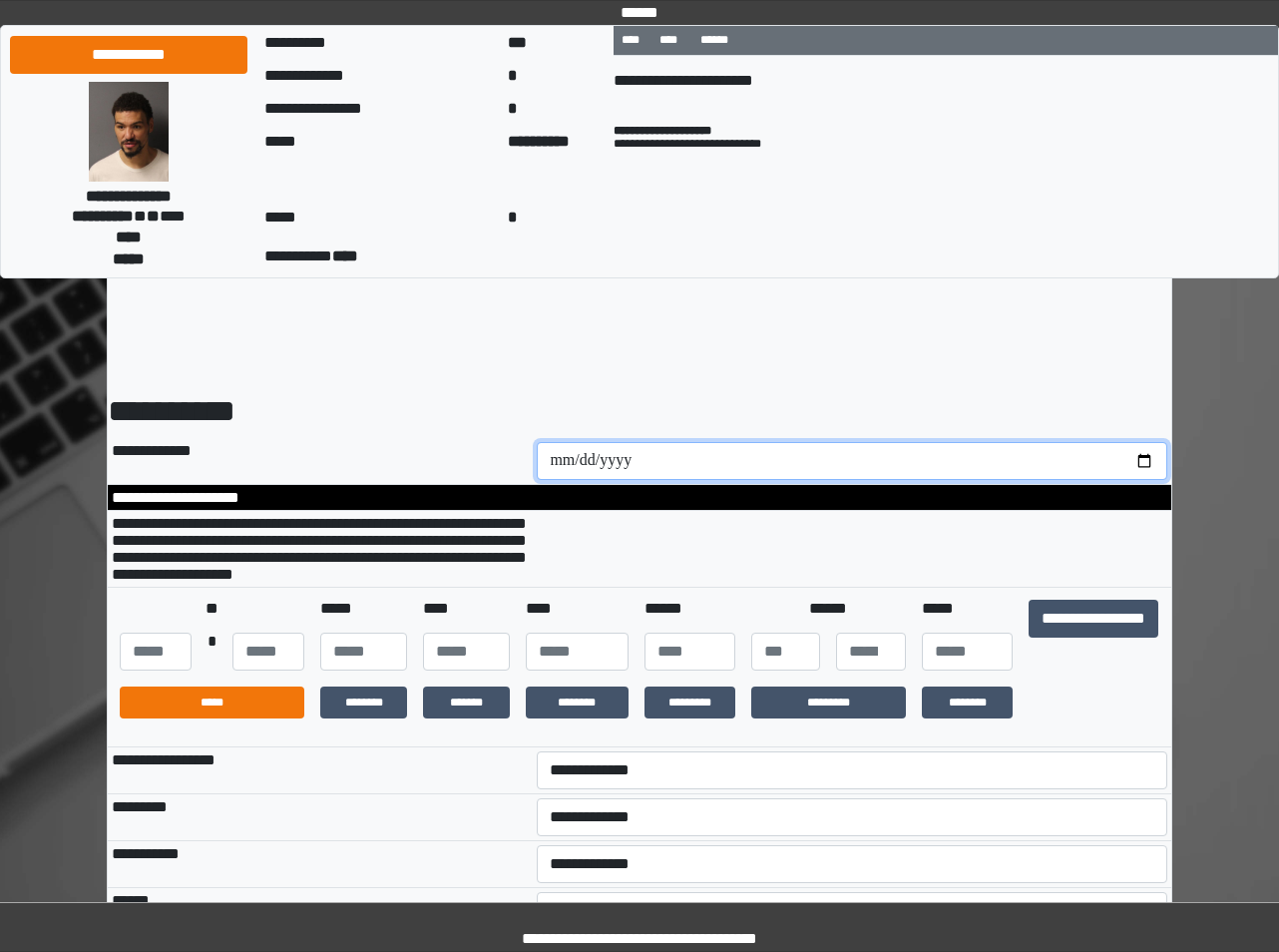 type on "**********" 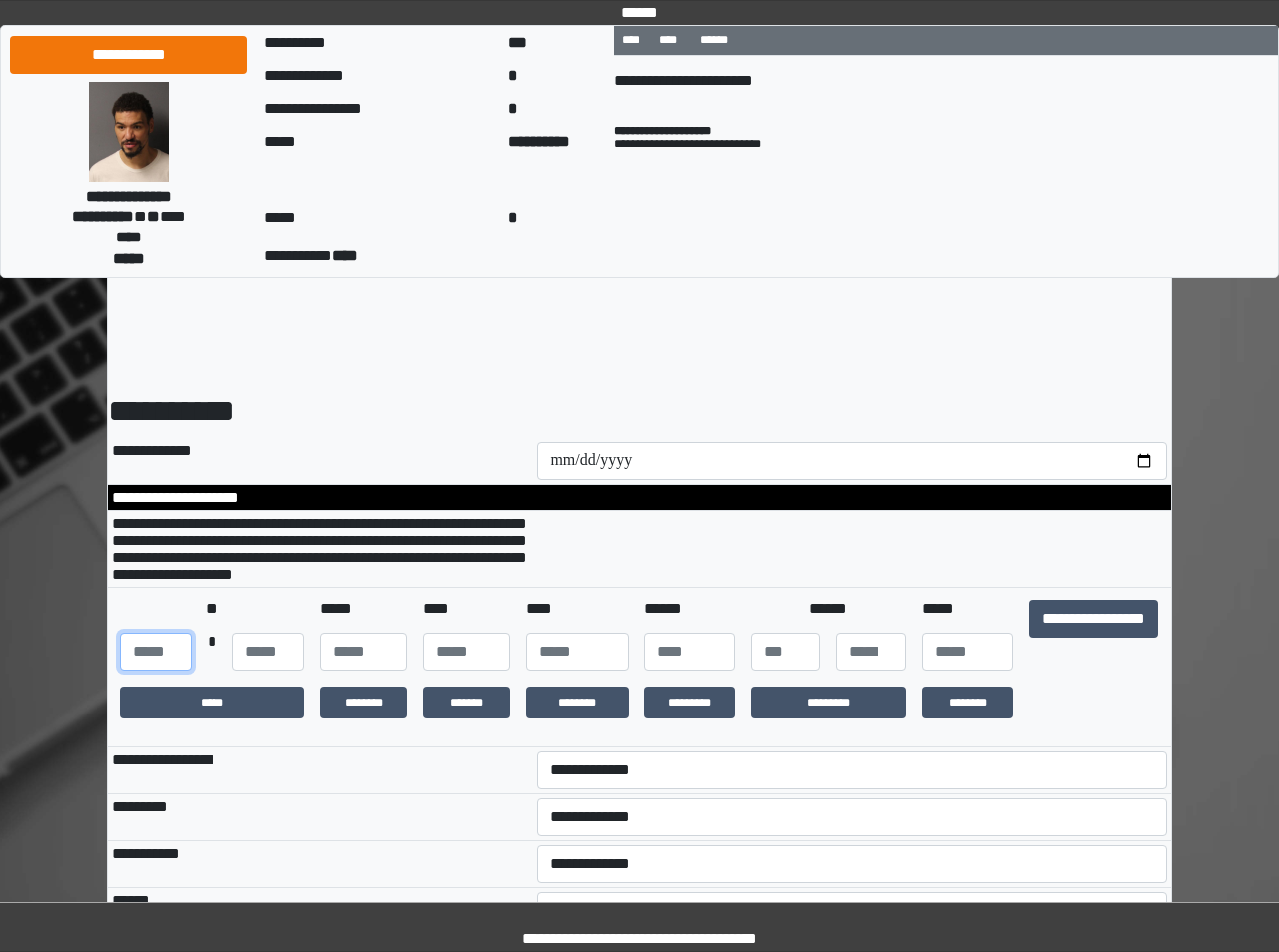 click at bounding box center [156, 652] 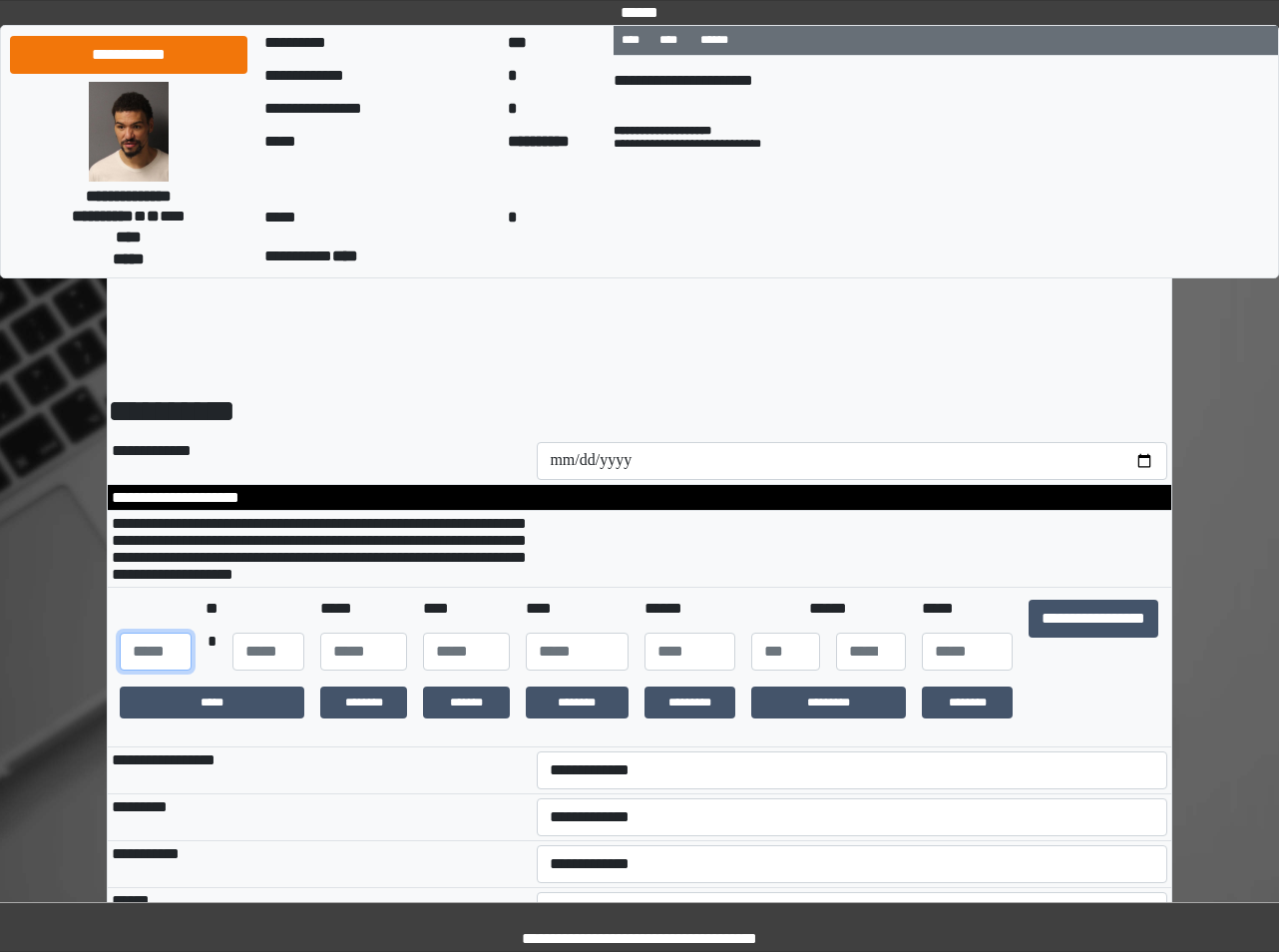 type on "***" 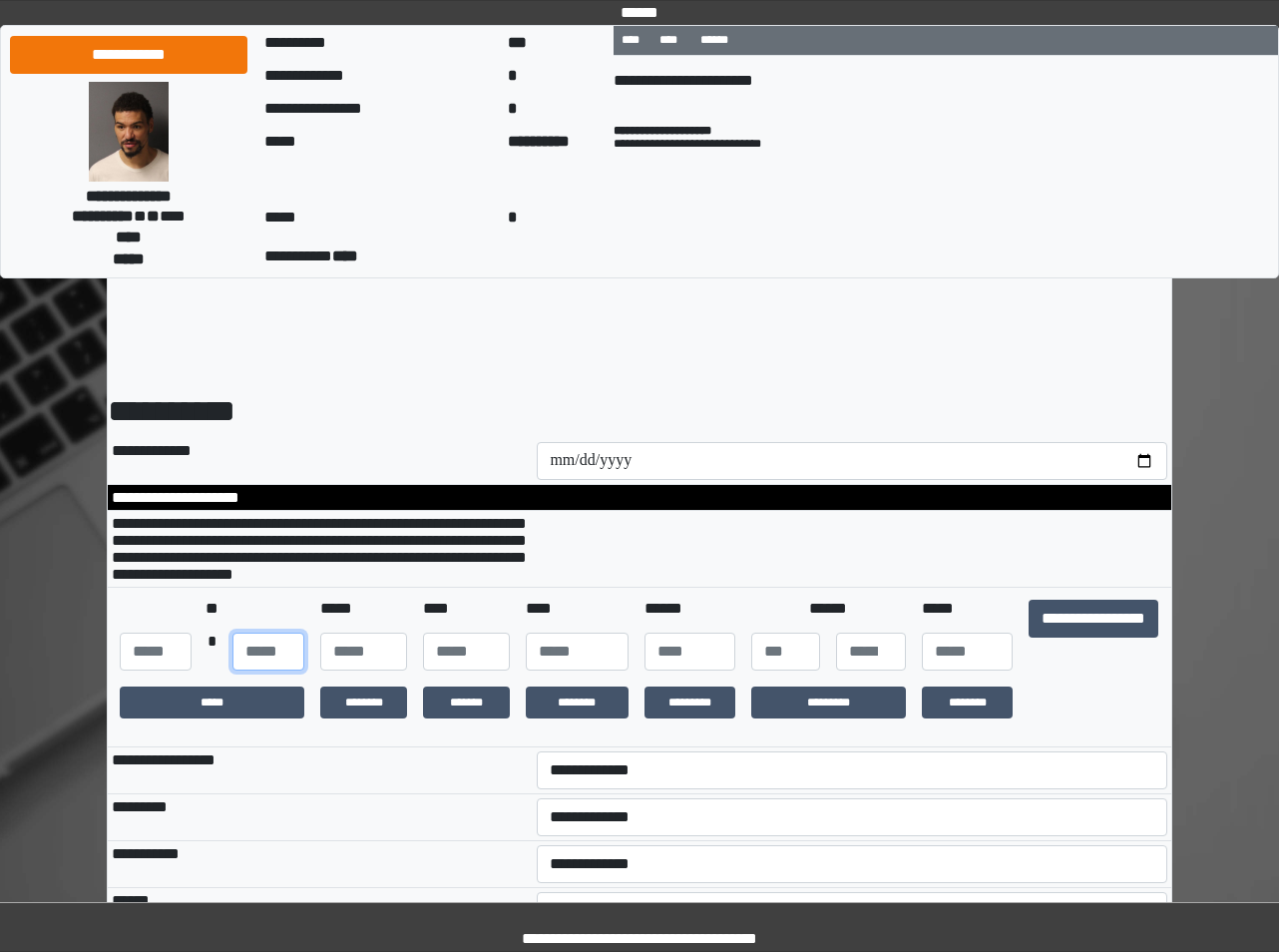 type on "***" 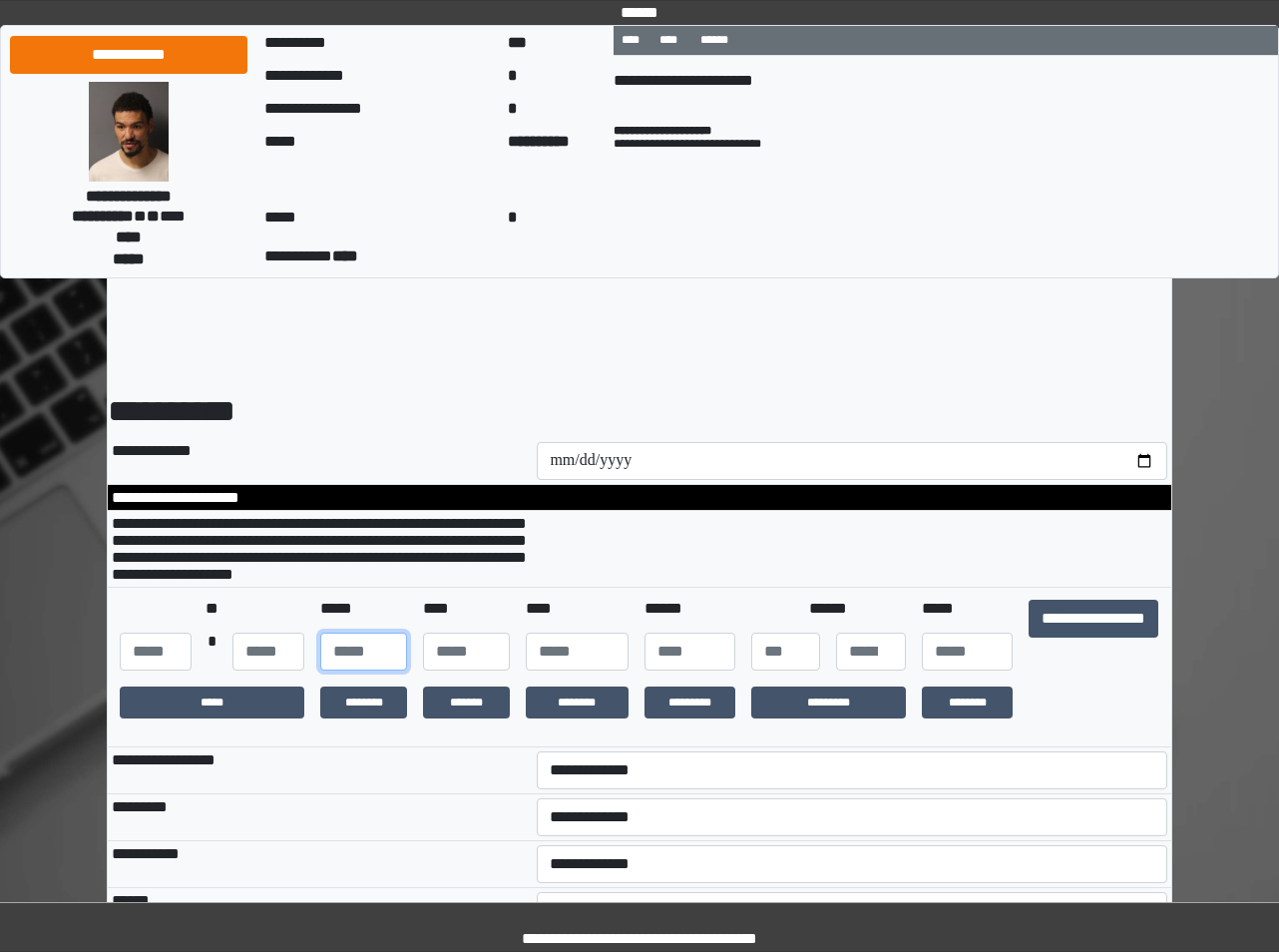 type on "**" 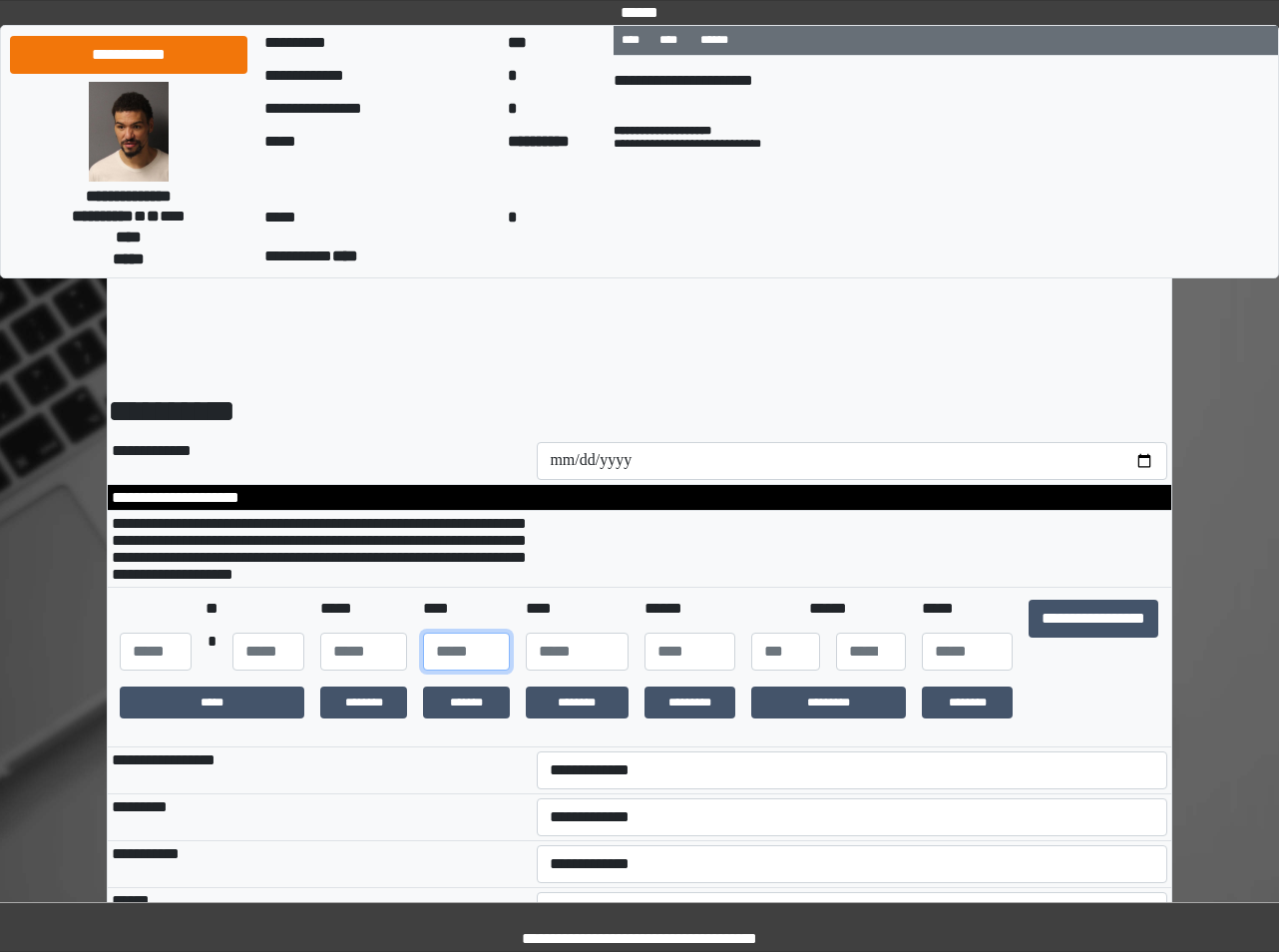 type on "**" 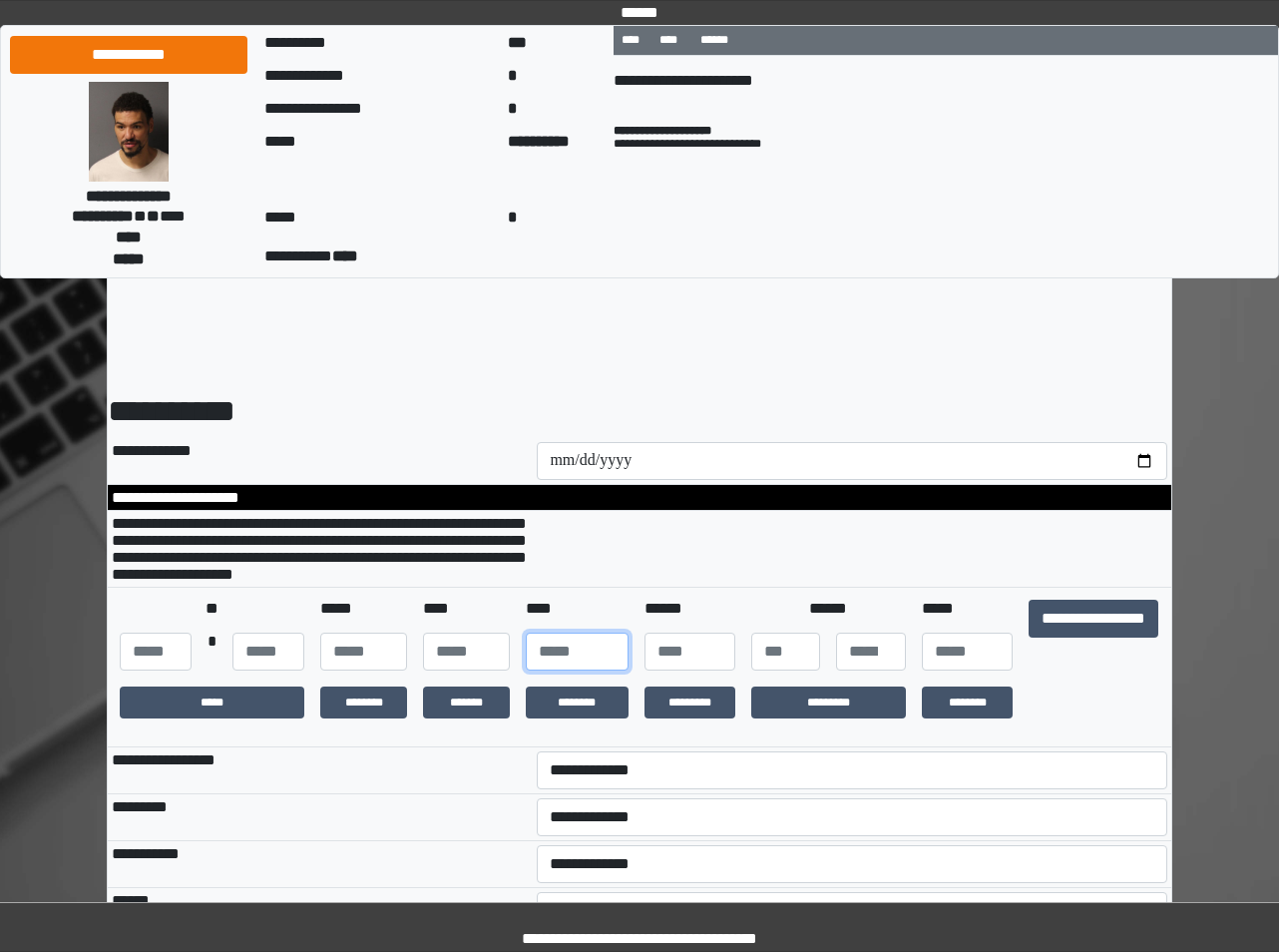 type on "**" 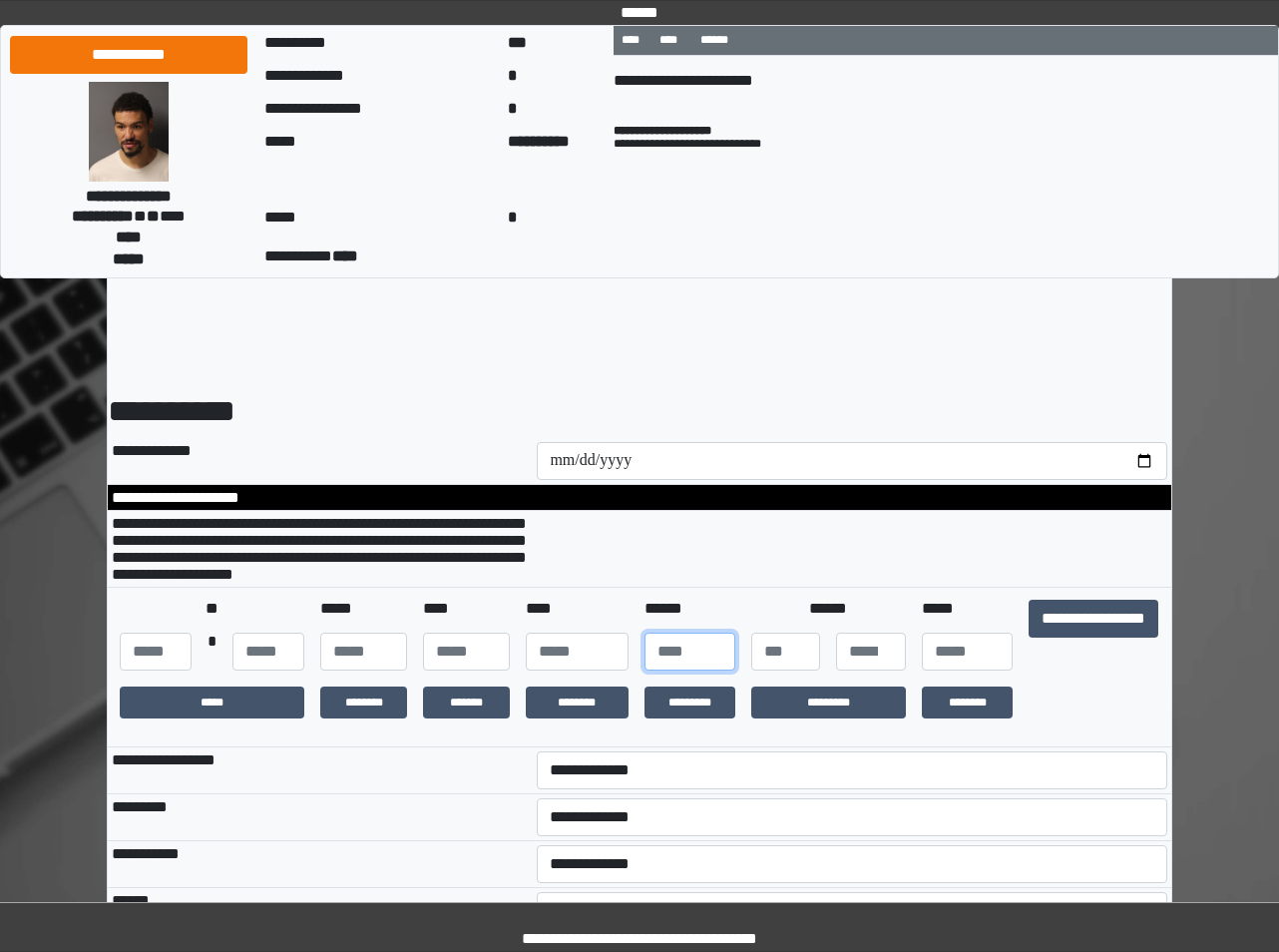type on "***" 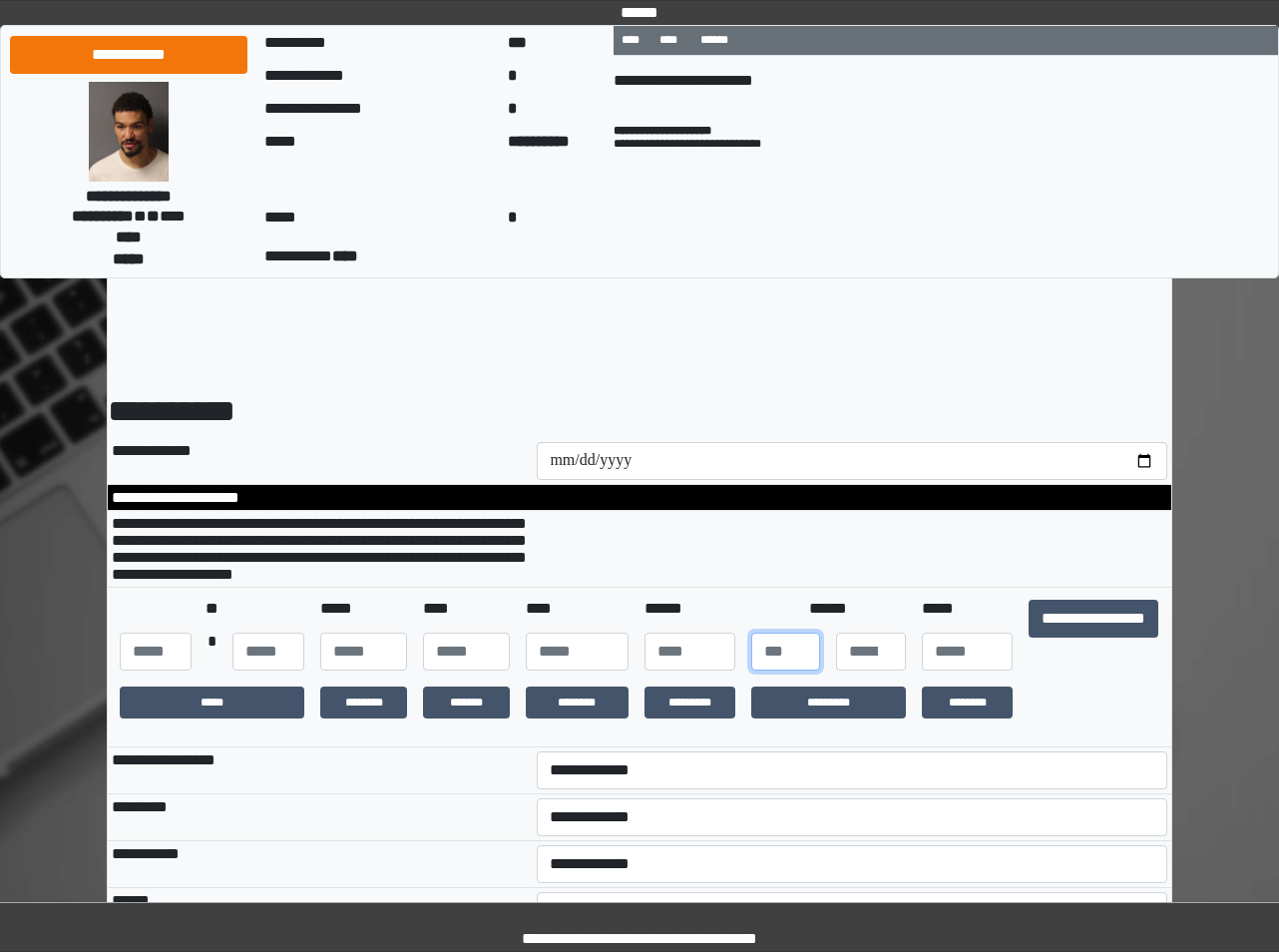 type on "*" 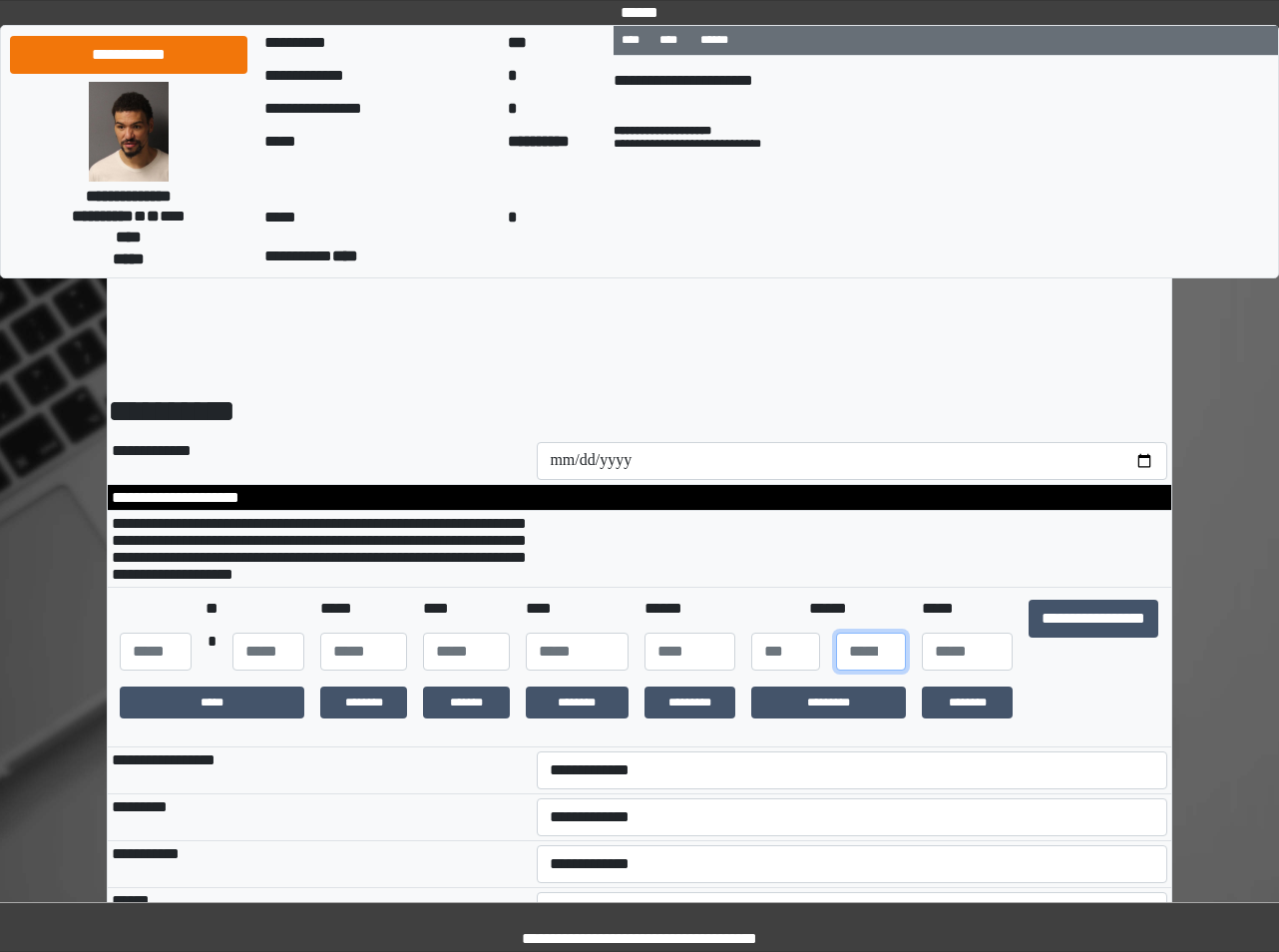 type on "*" 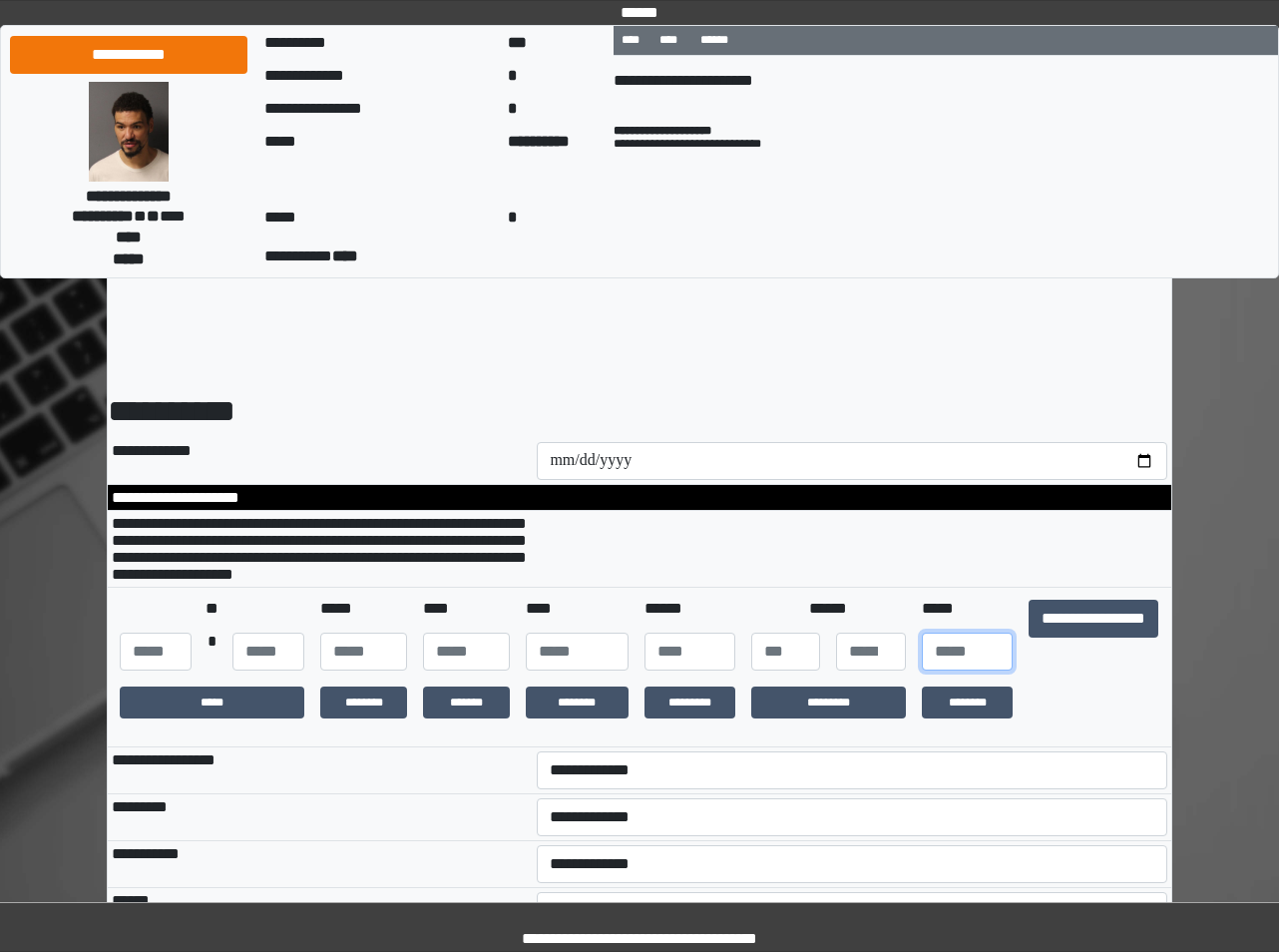 type on "**" 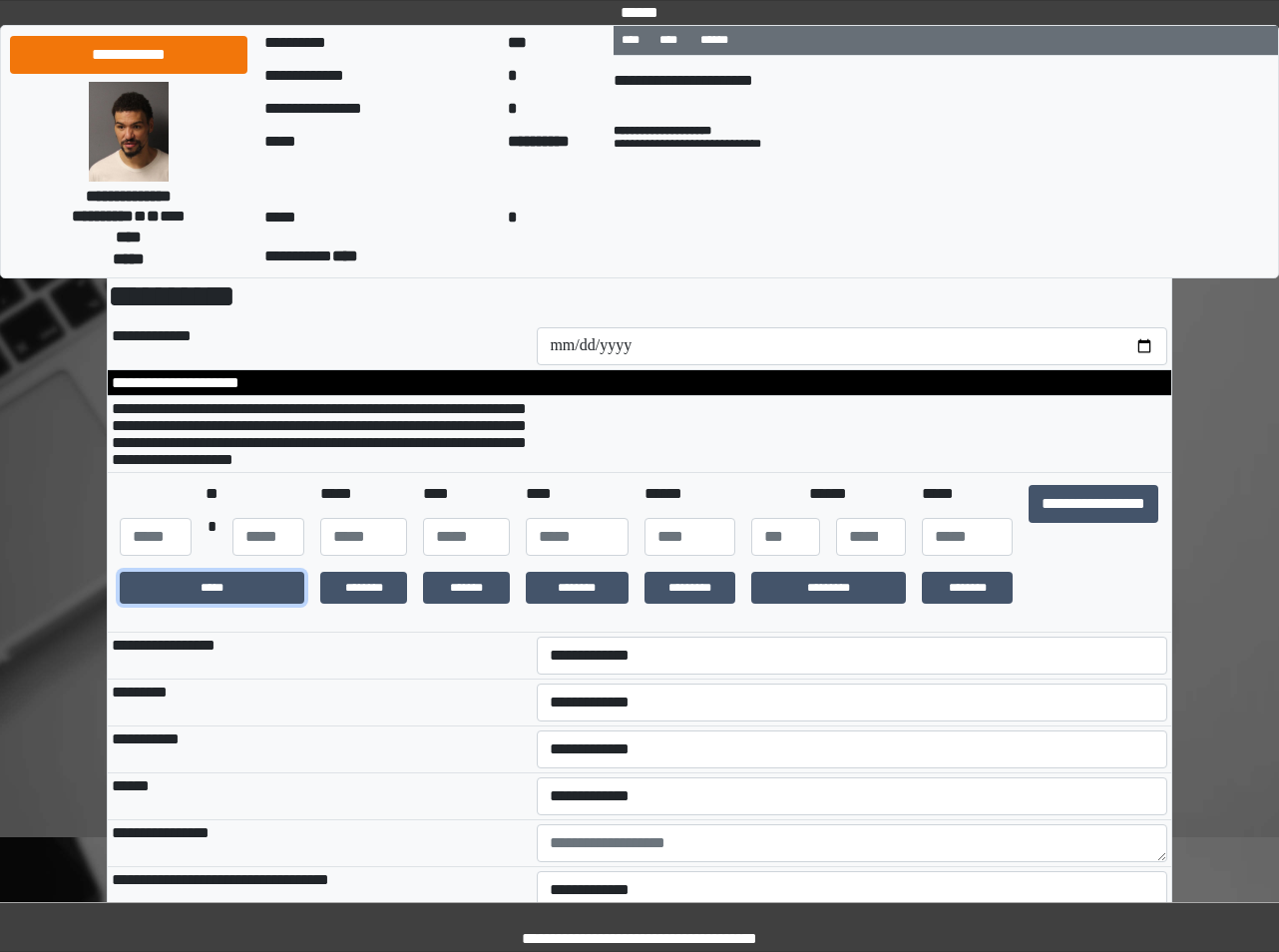 scroll, scrollTop: 200, scrollLeft: 0, axis: vertical 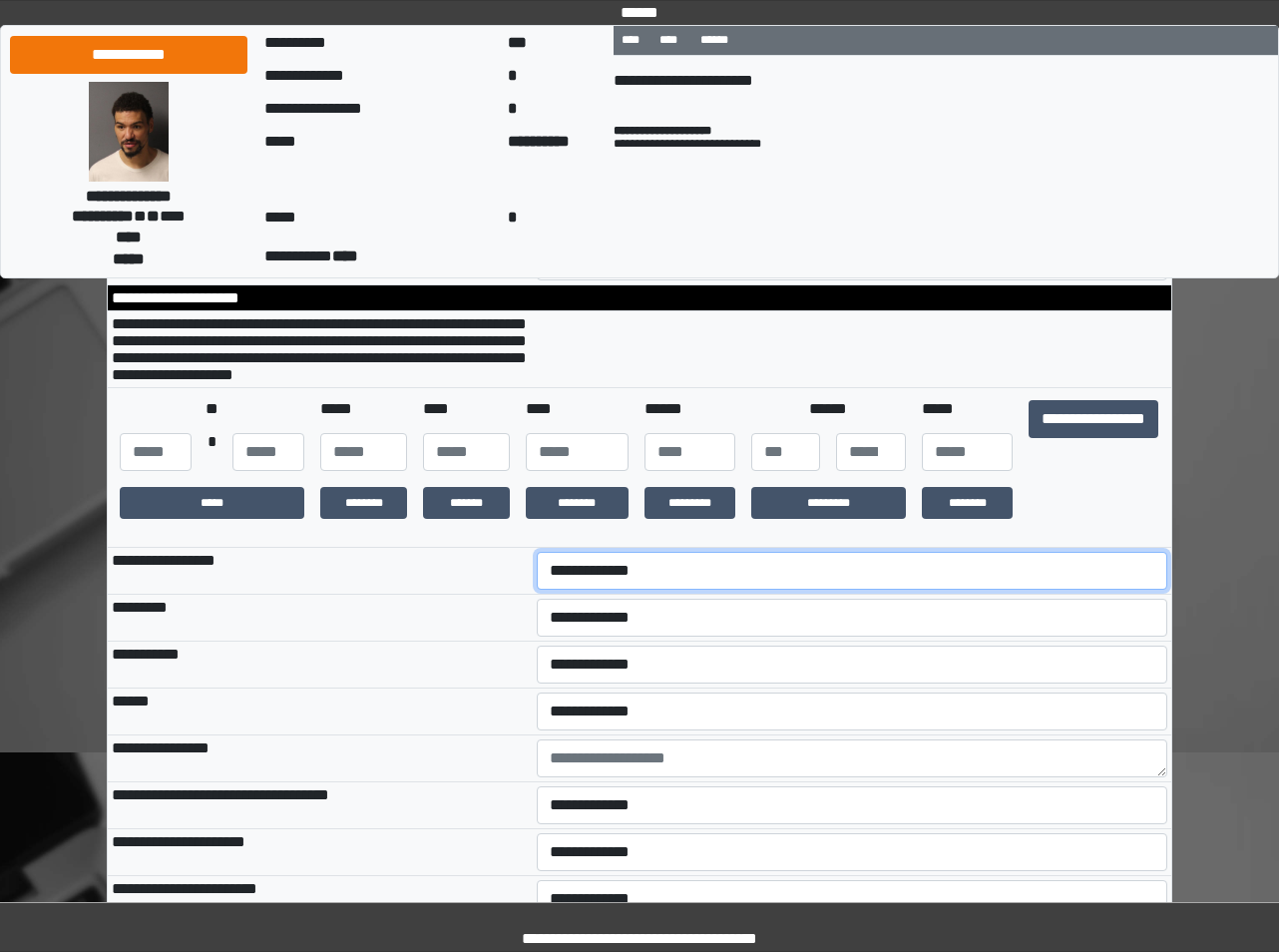 drag, startPoint x: 624, startPoint y: 615, endPoint x: 596, endPoint y: 659, distance: 52.153619 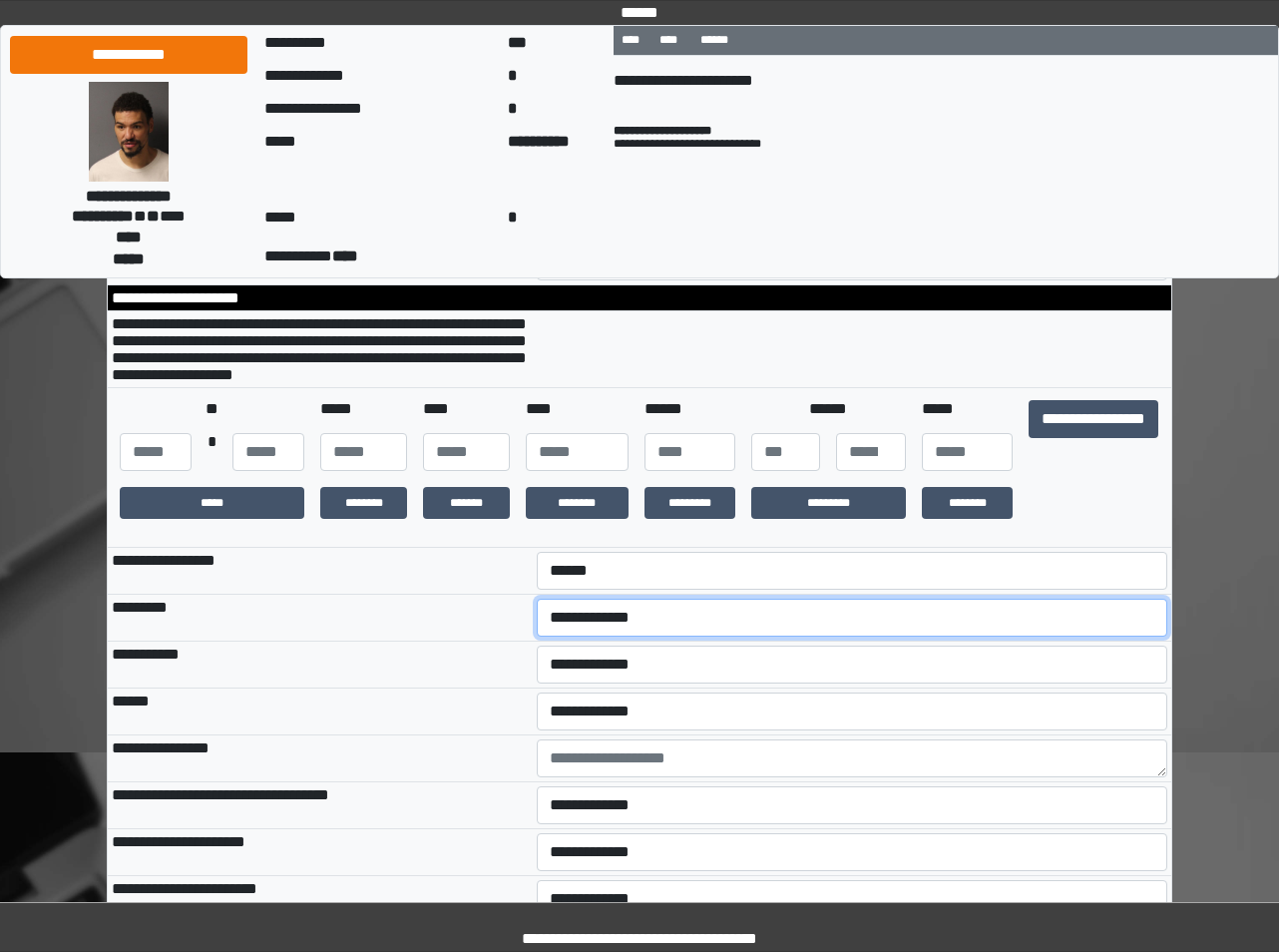 select on "*" 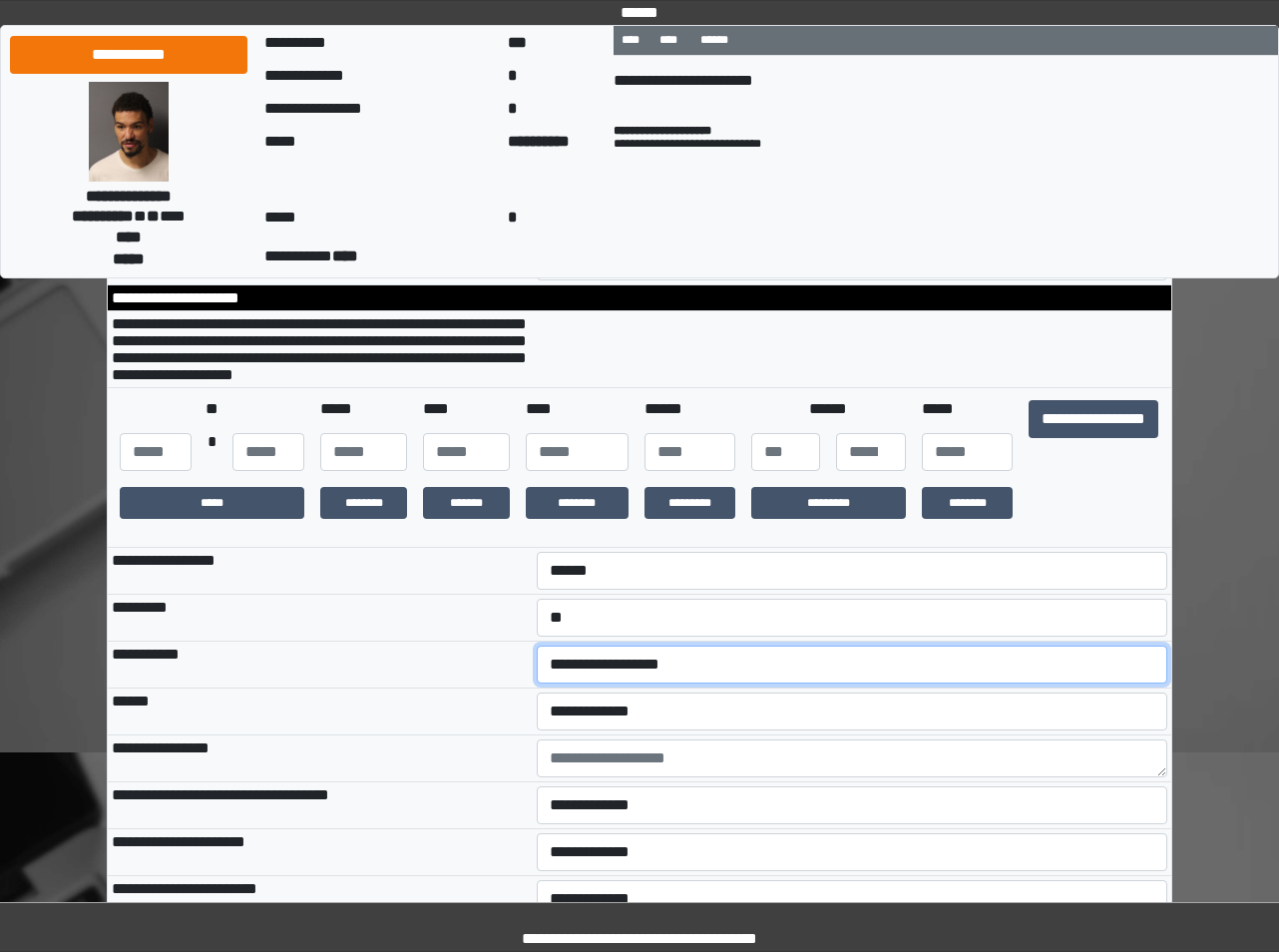 select on "***" 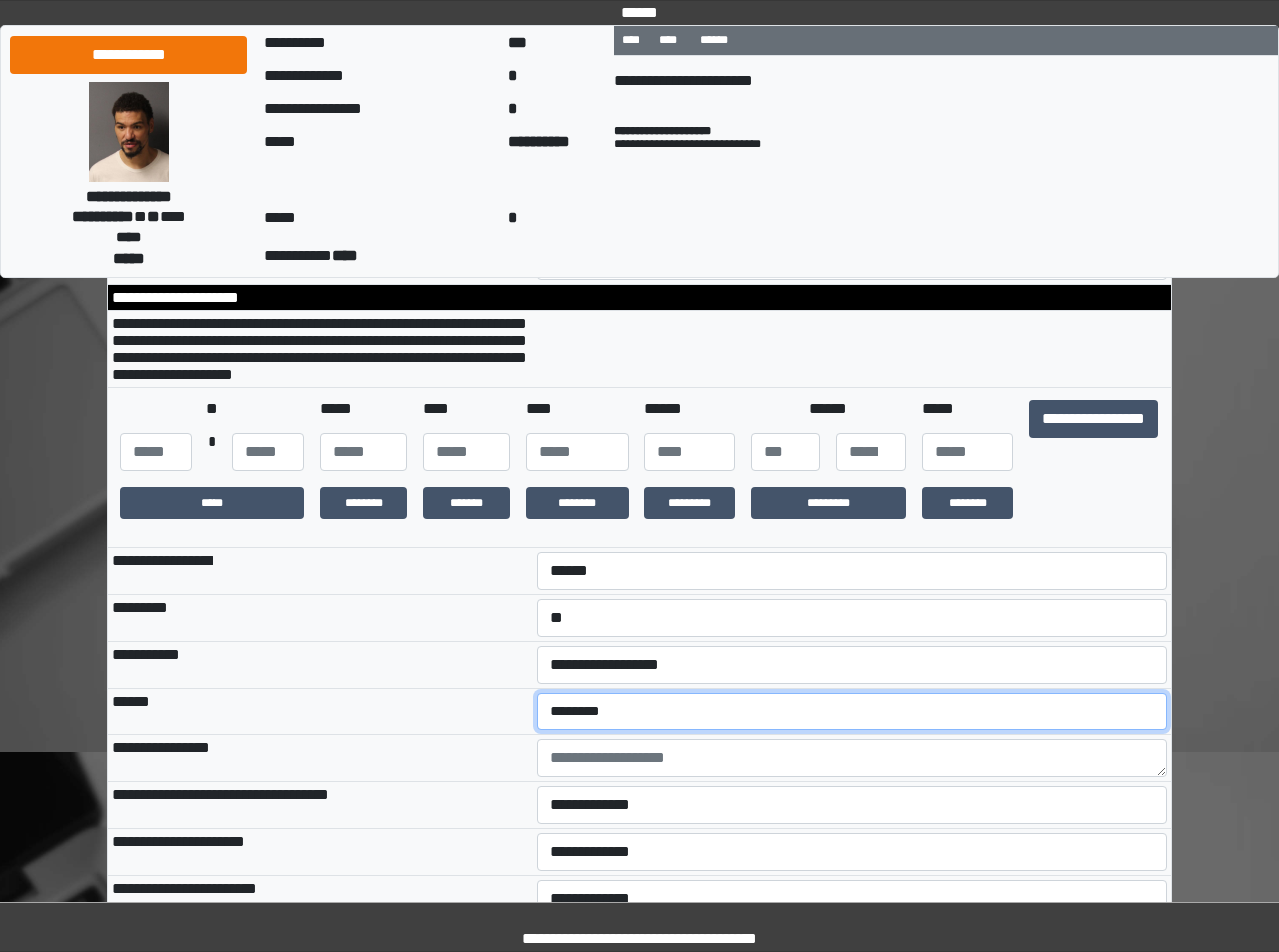 select on "**" 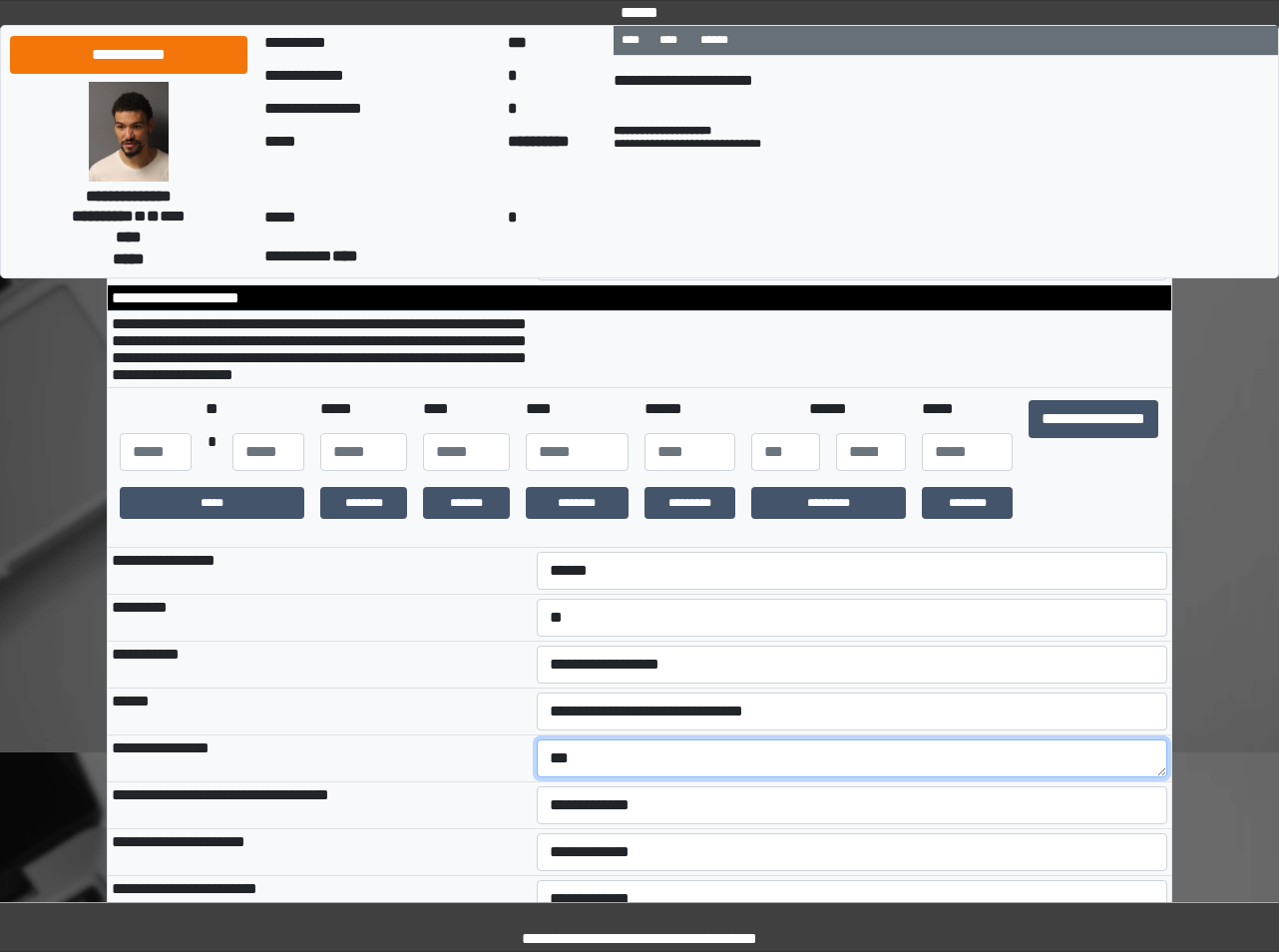 type on "***" 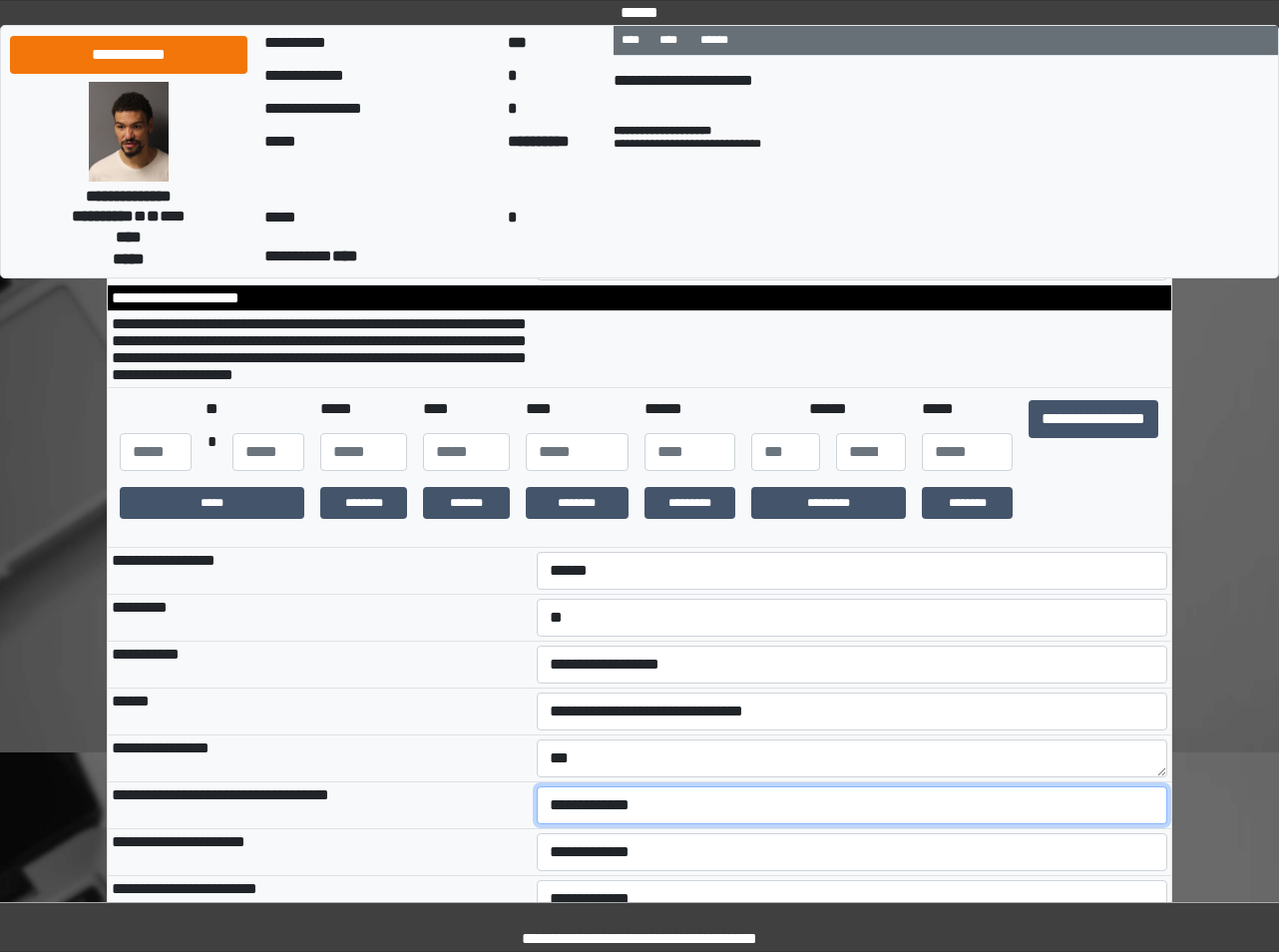 select on "*" 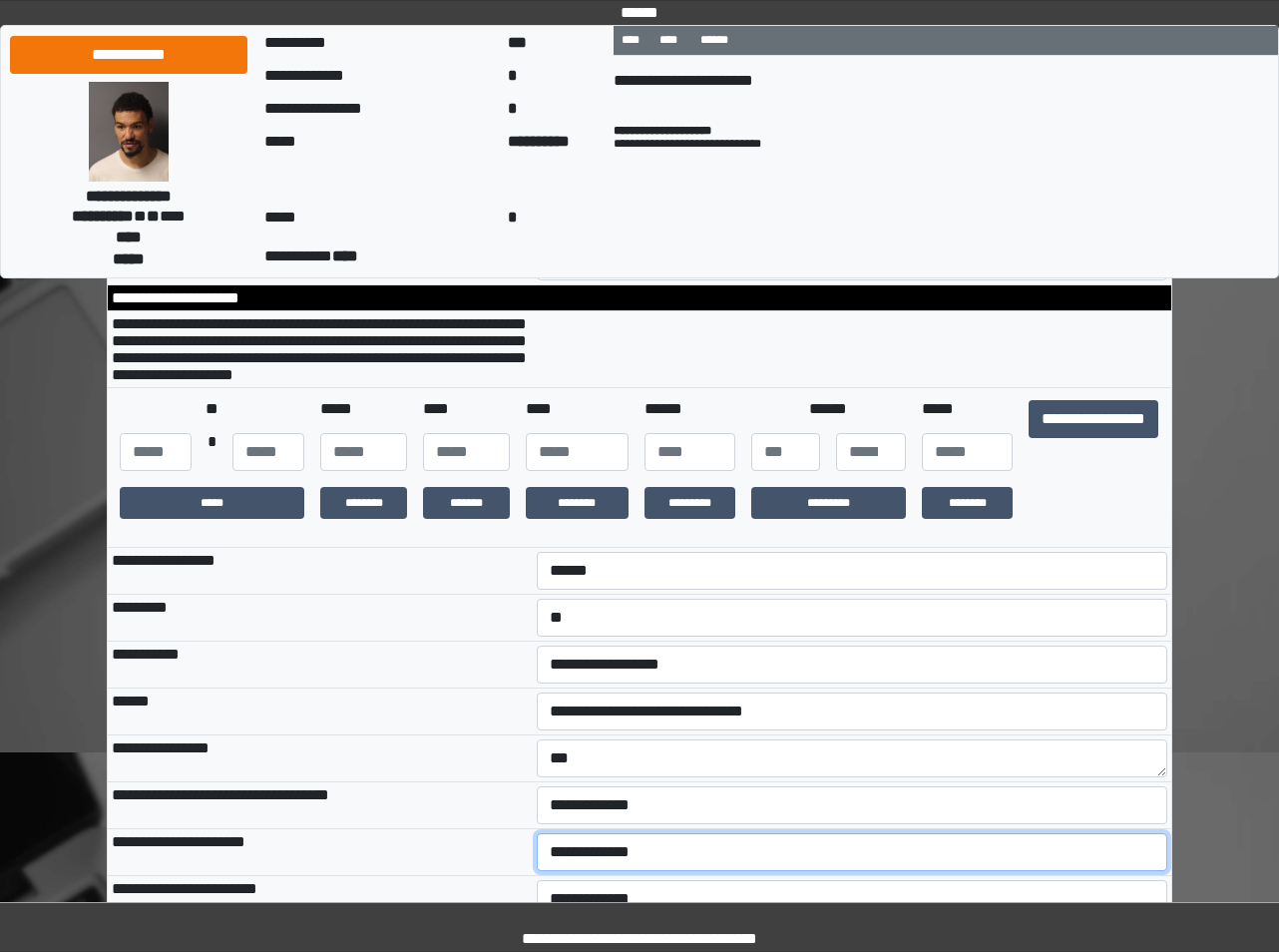 select on "**" 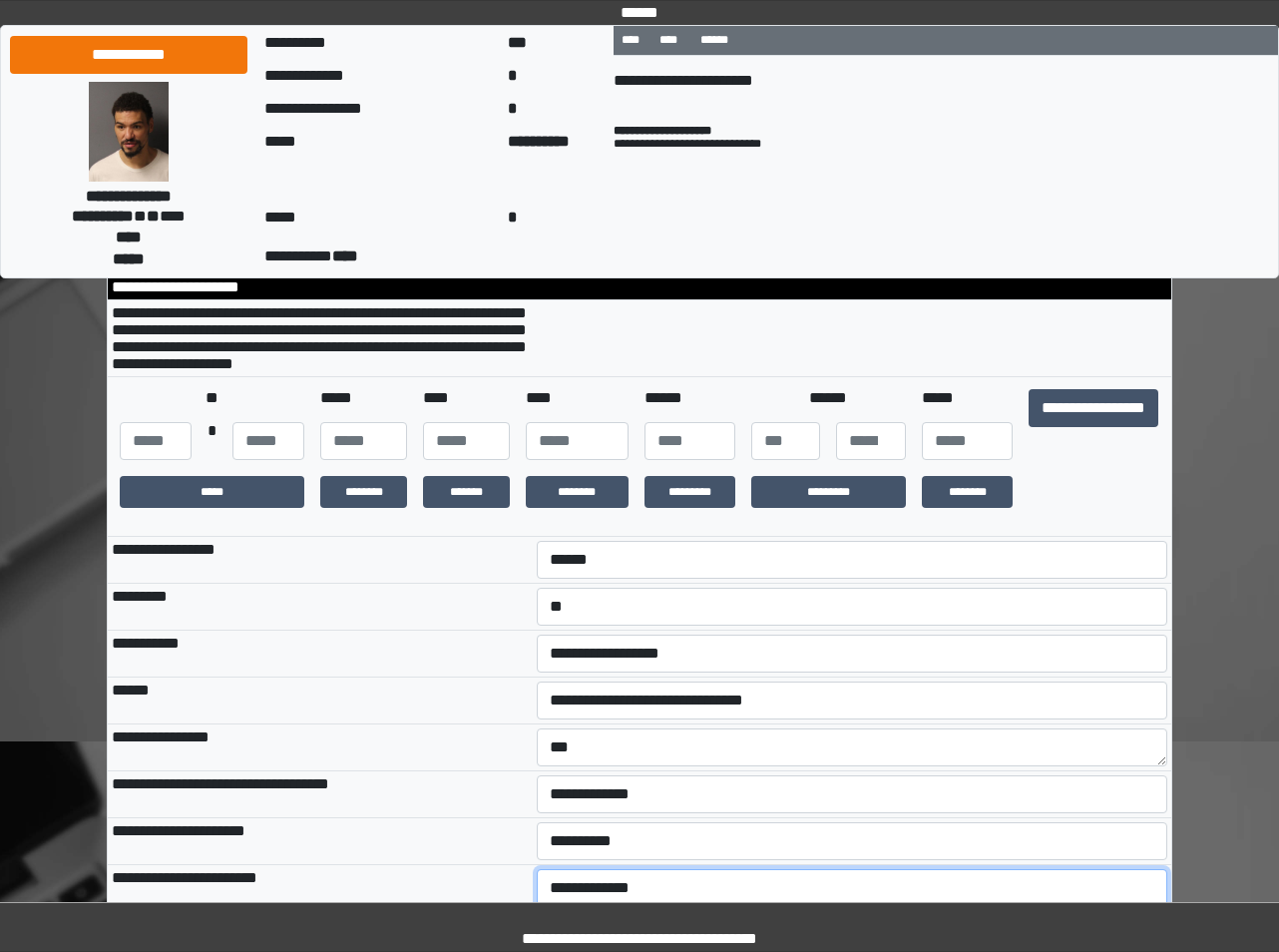 select on "*" 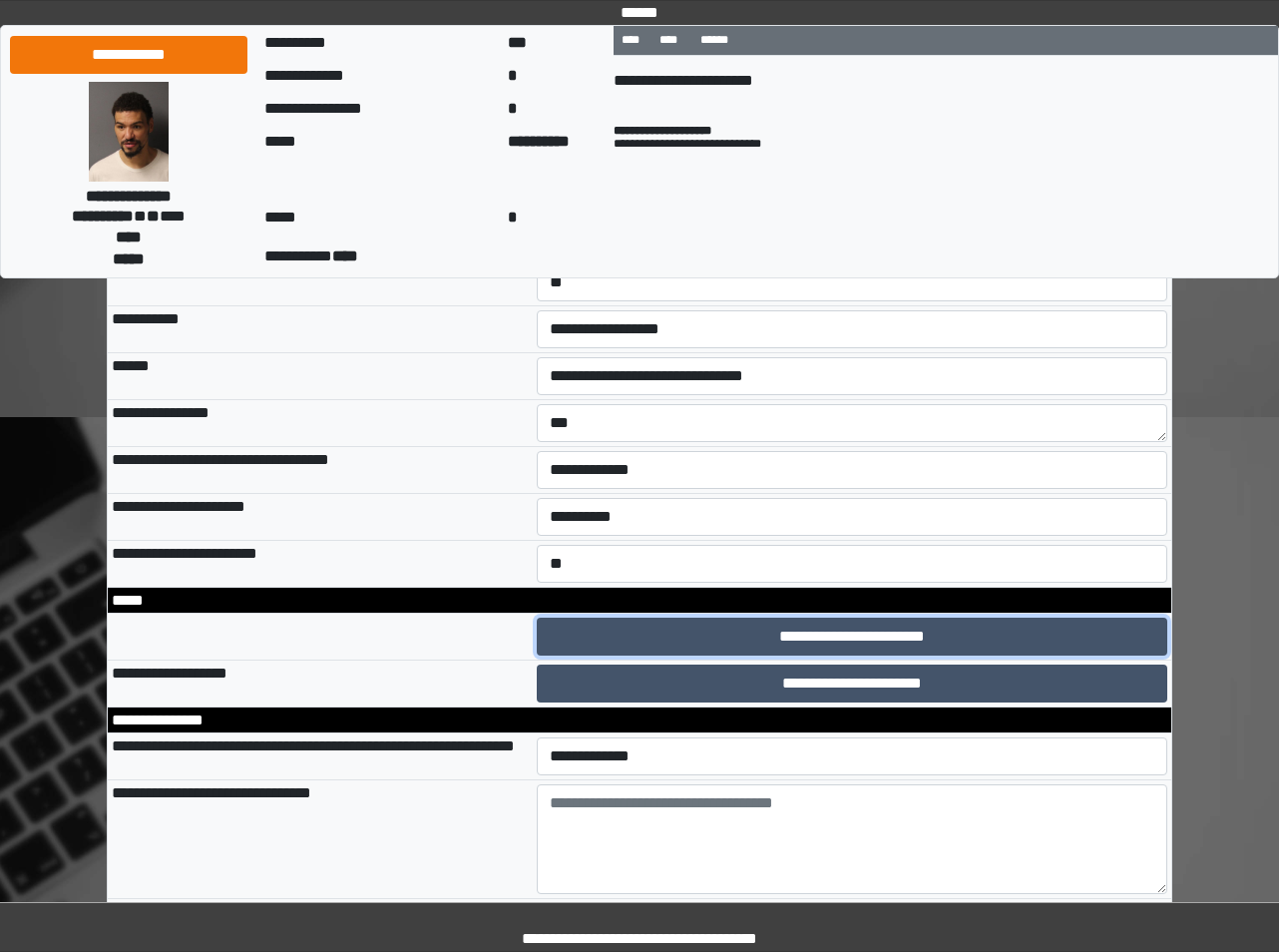 type 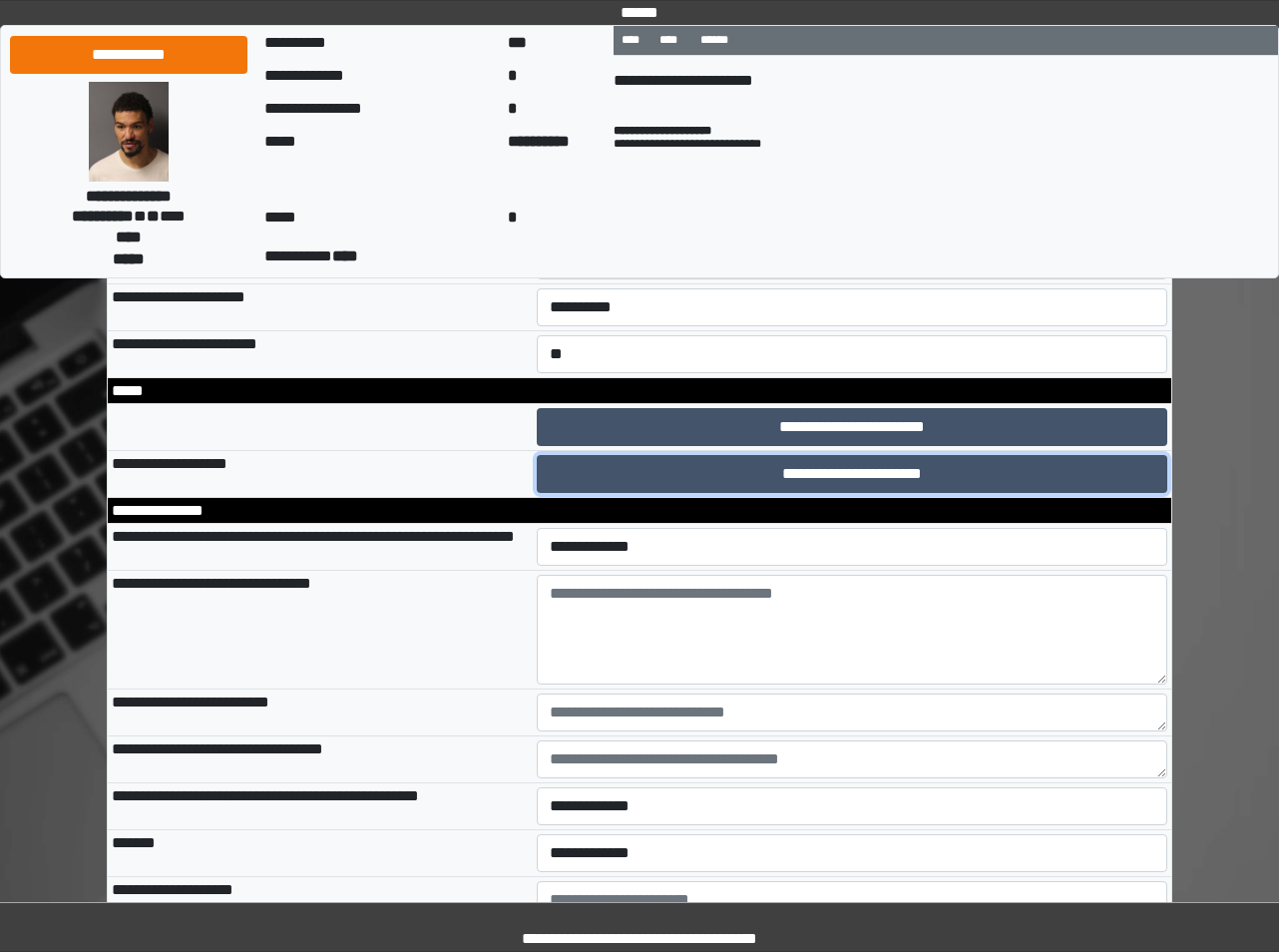 type 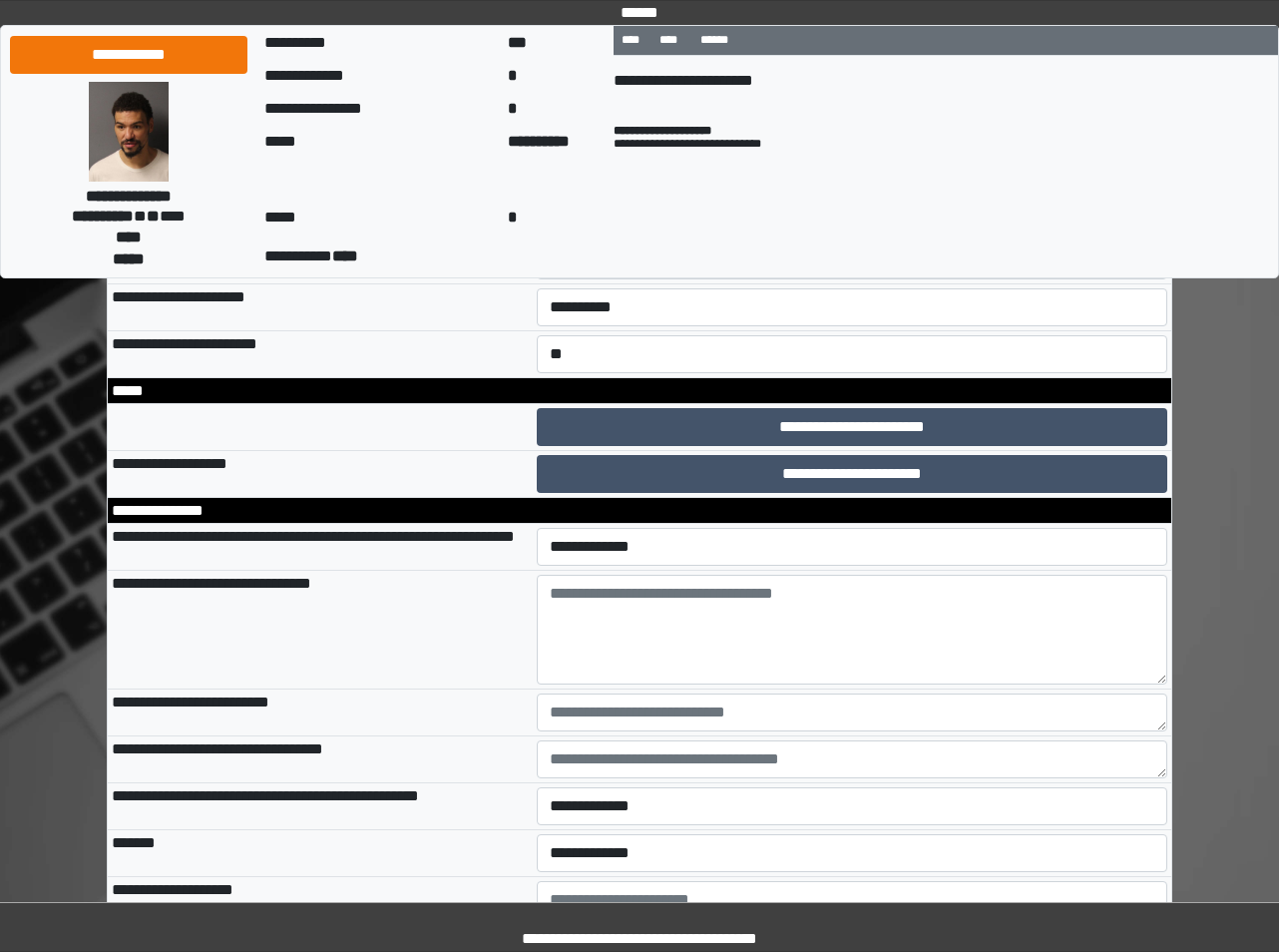 click on "**********" at bounding box center (640, 511) 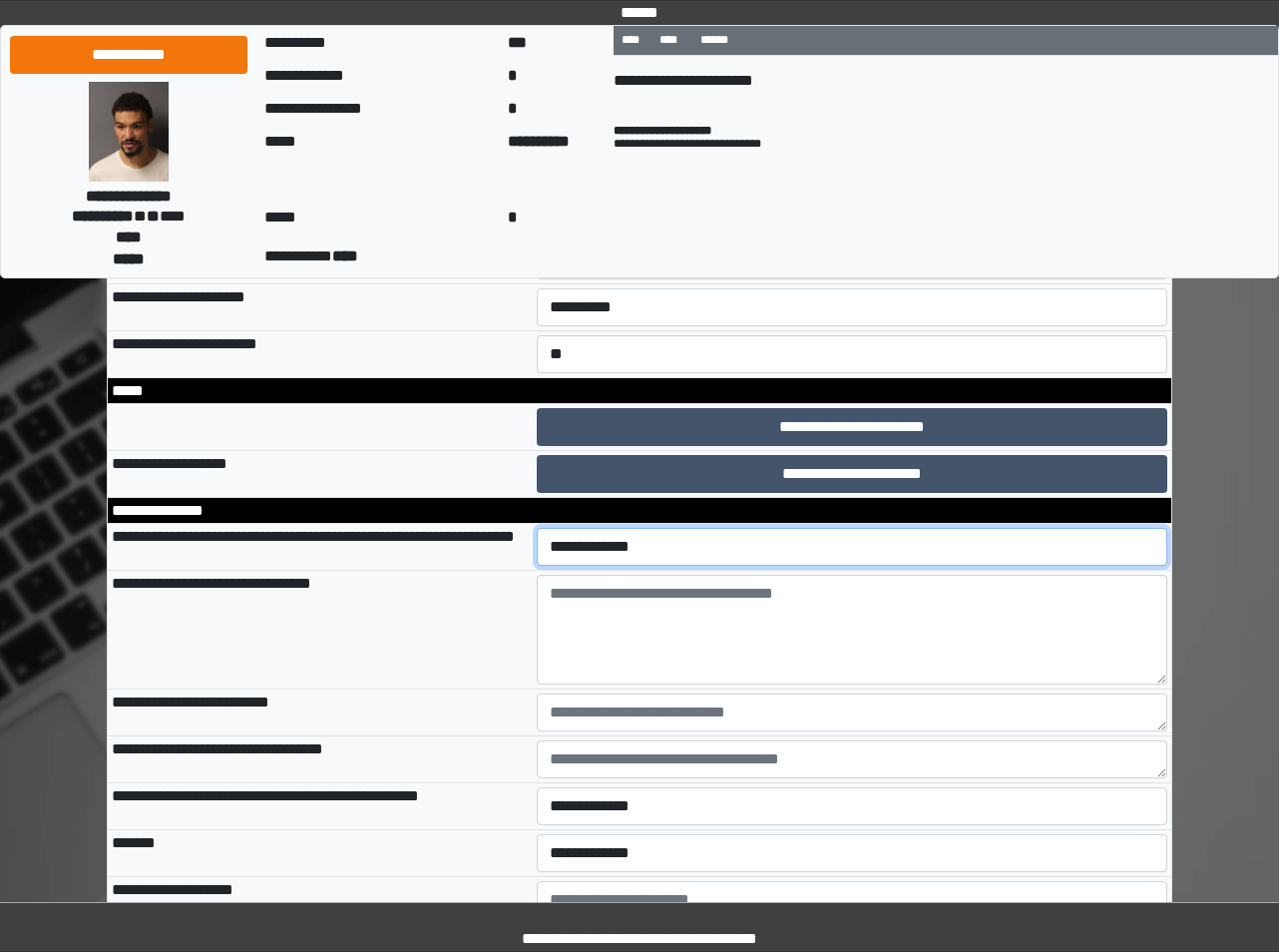 click on "**********" at bounding box center [852, 547] 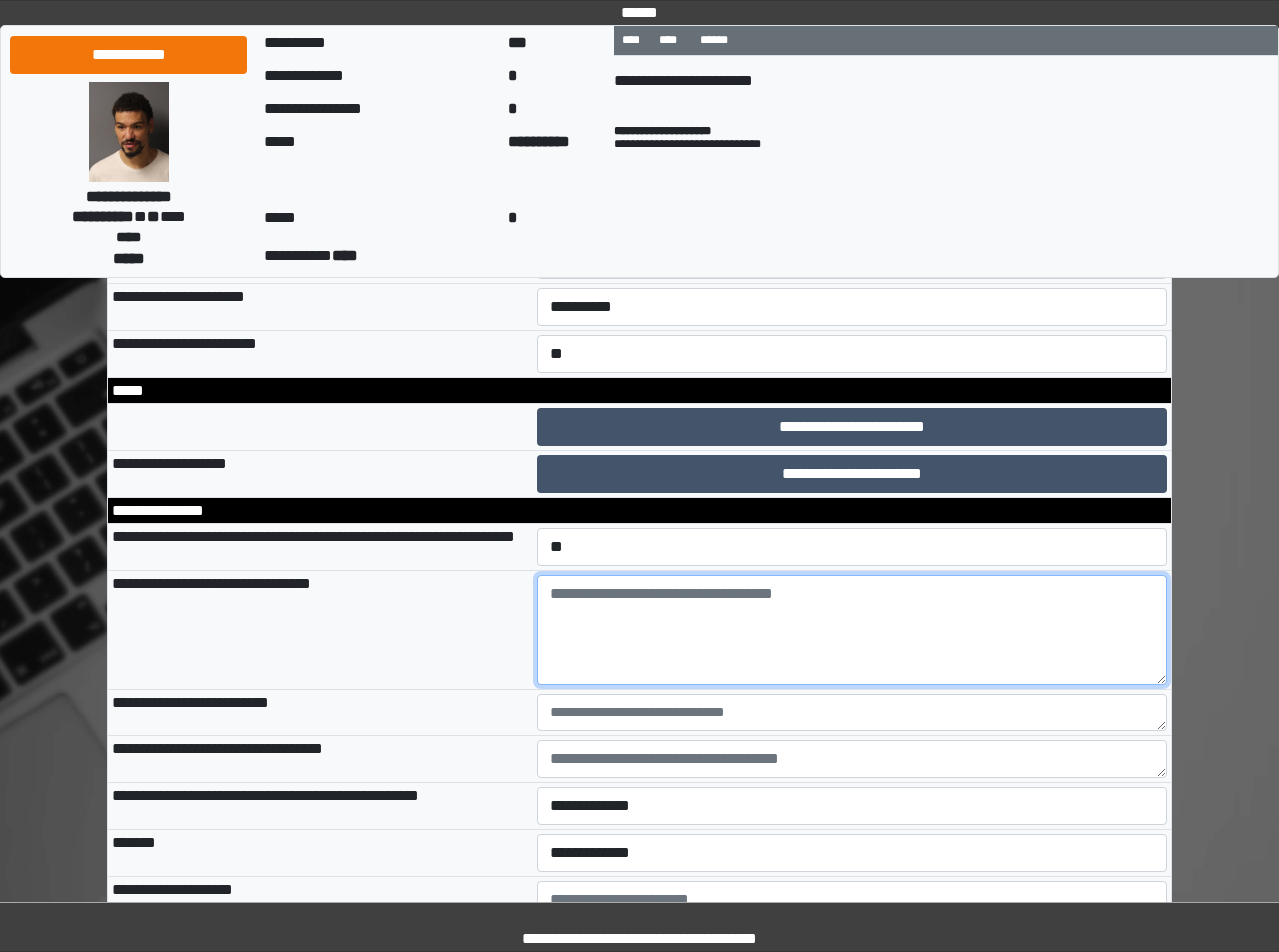 click at bounding box center [852, 630] 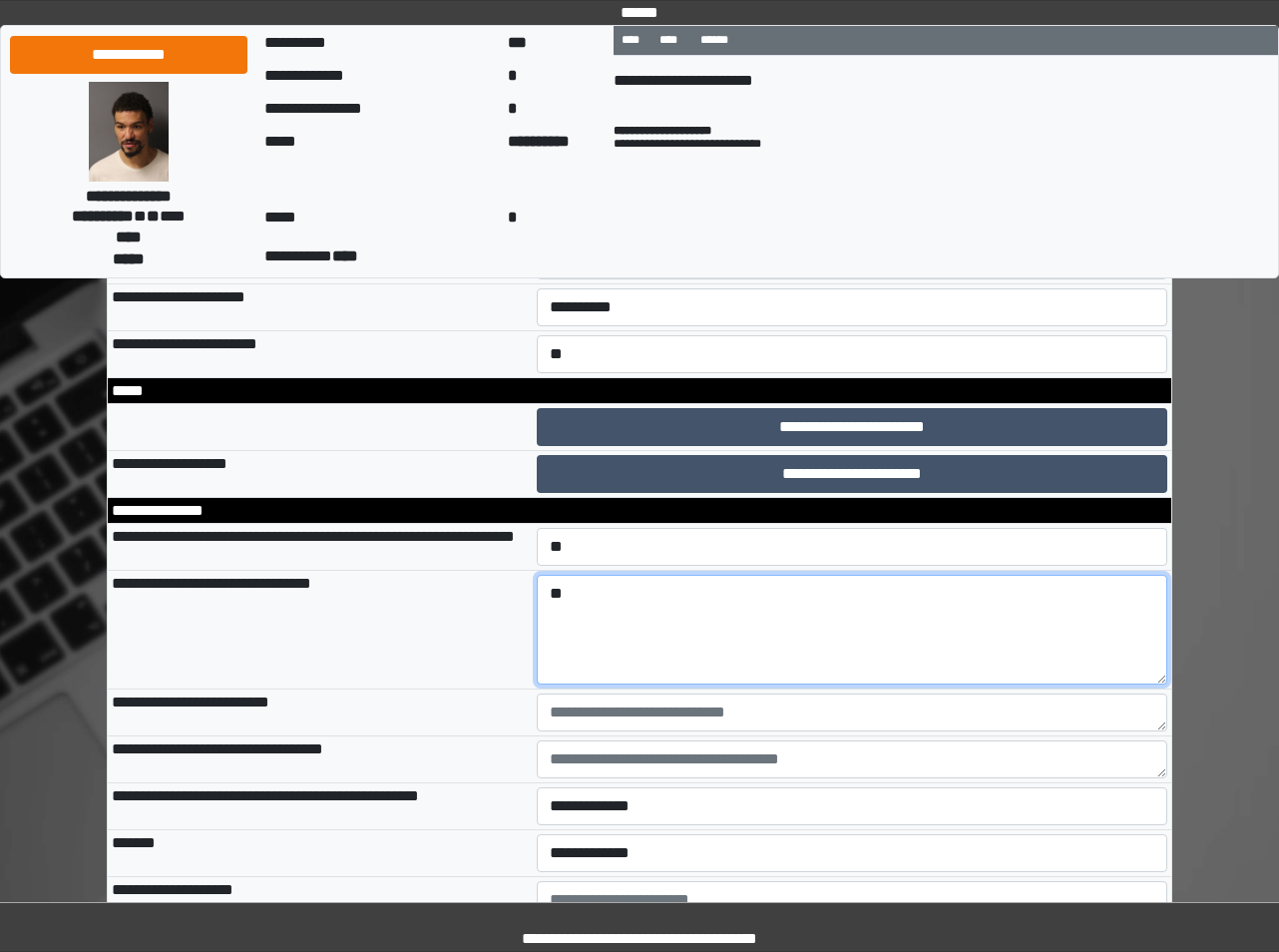 type on "*" 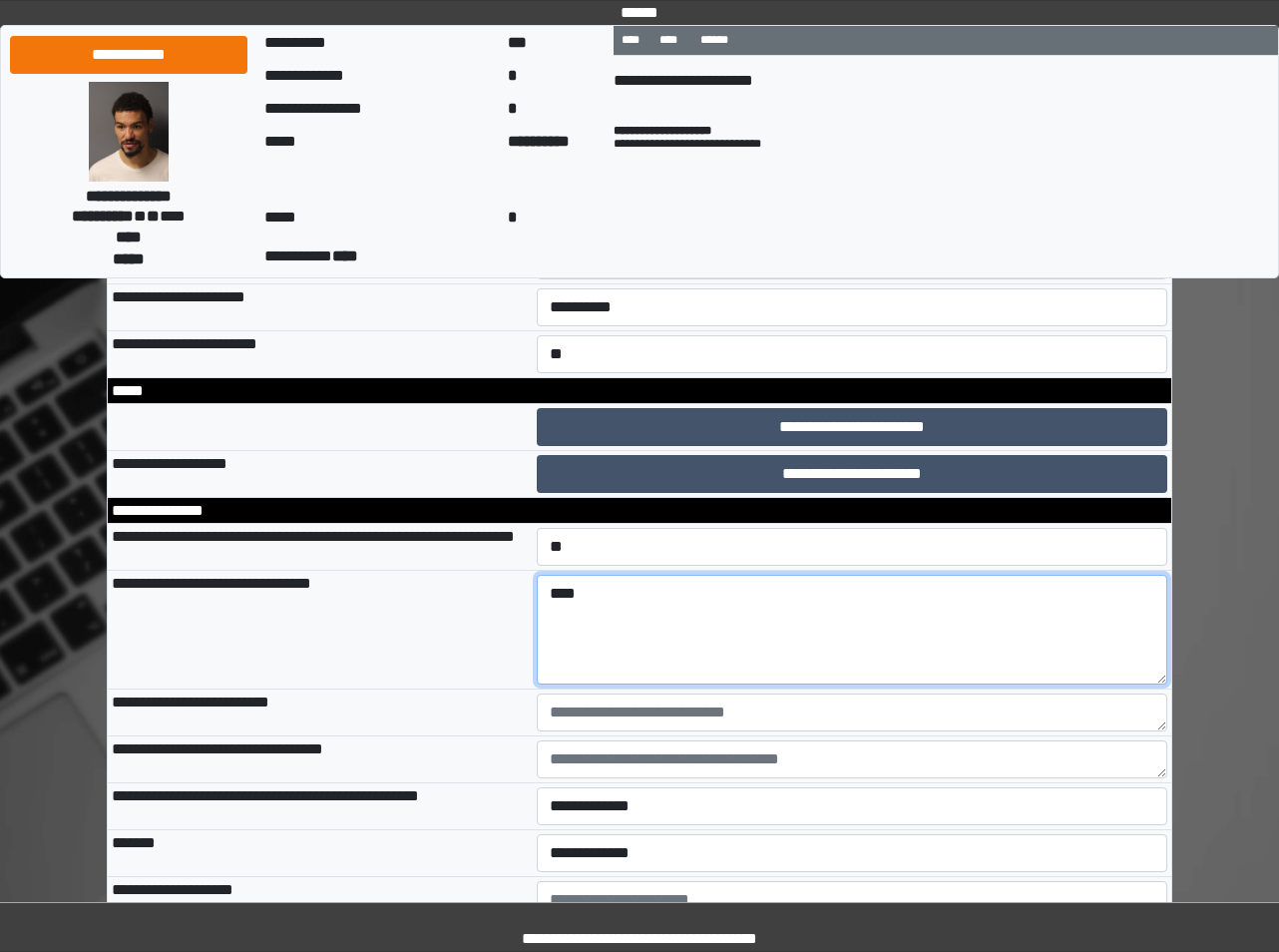 click on "****" at bounding box center [852, 630] 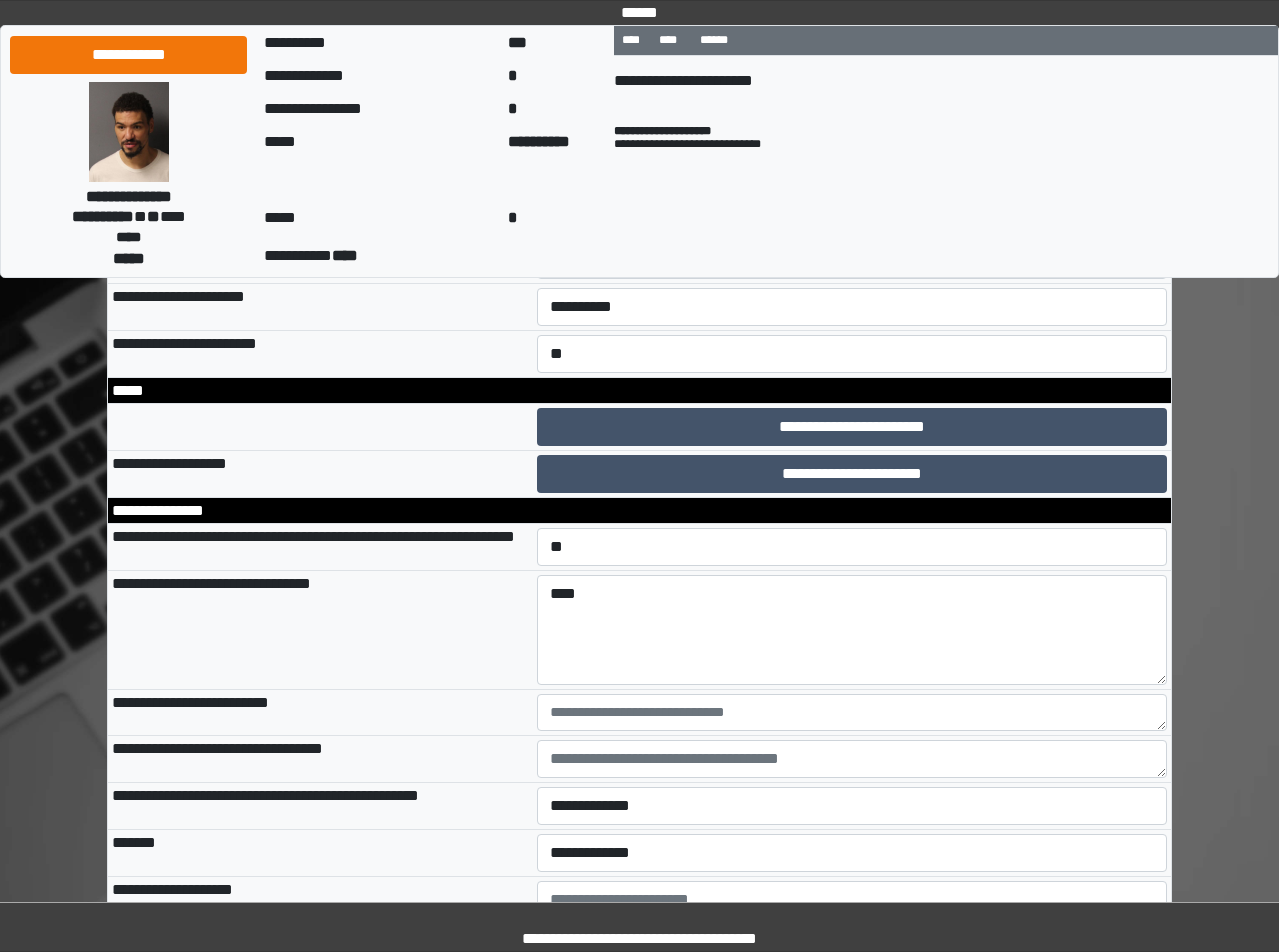 click at bounding box center [852, 713] 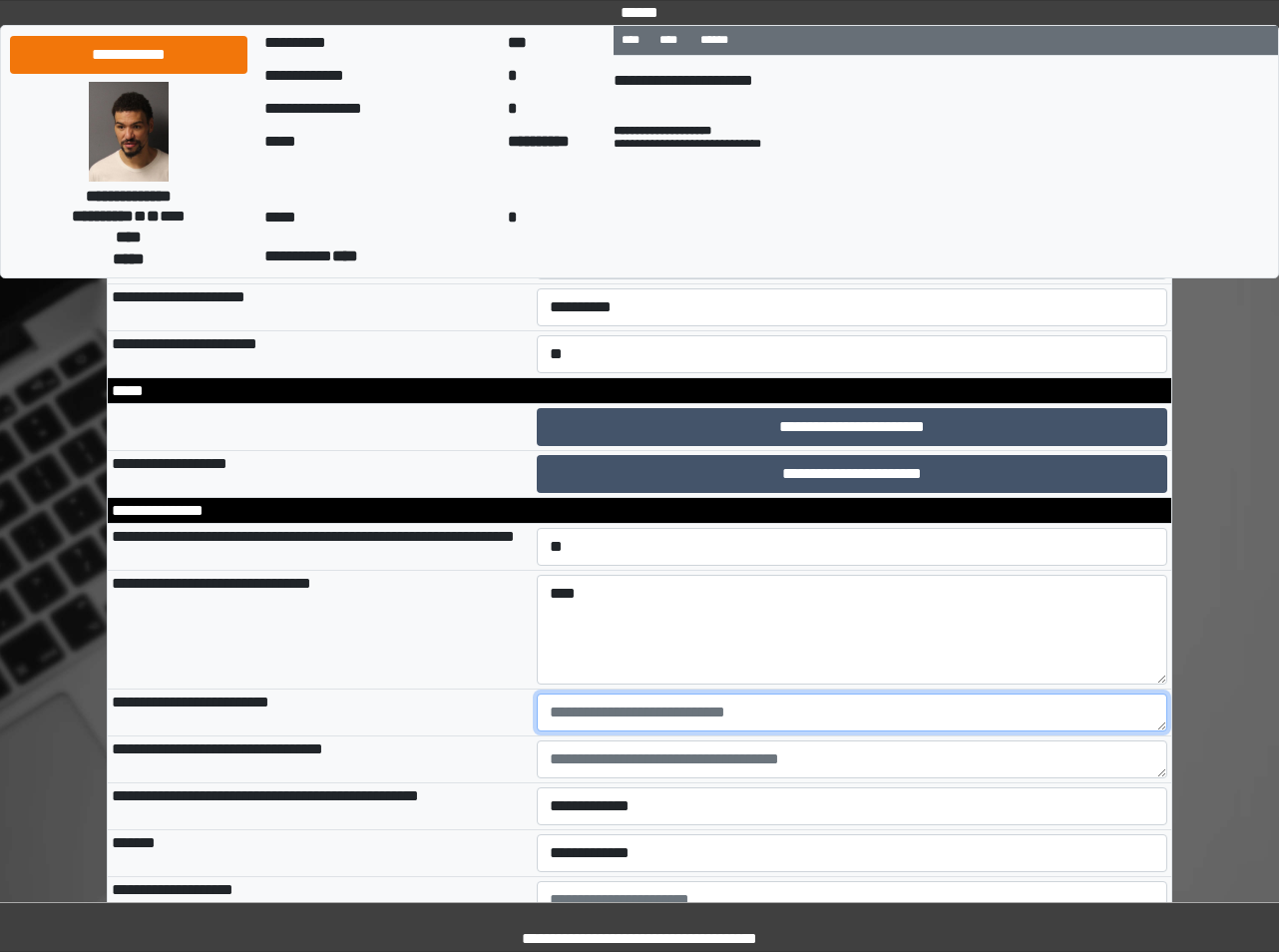 click at bounding box center [852, 713] 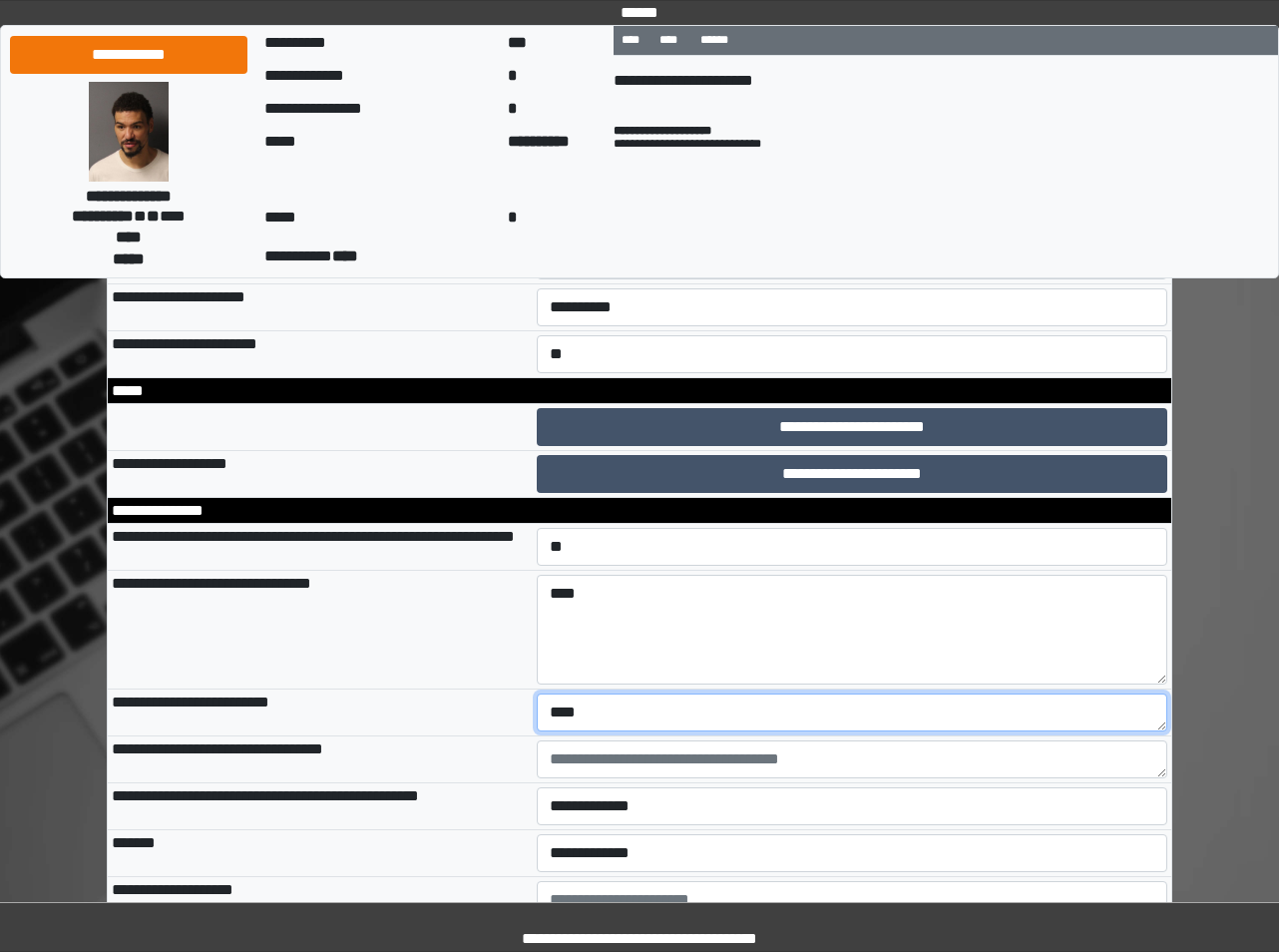 type on "****" 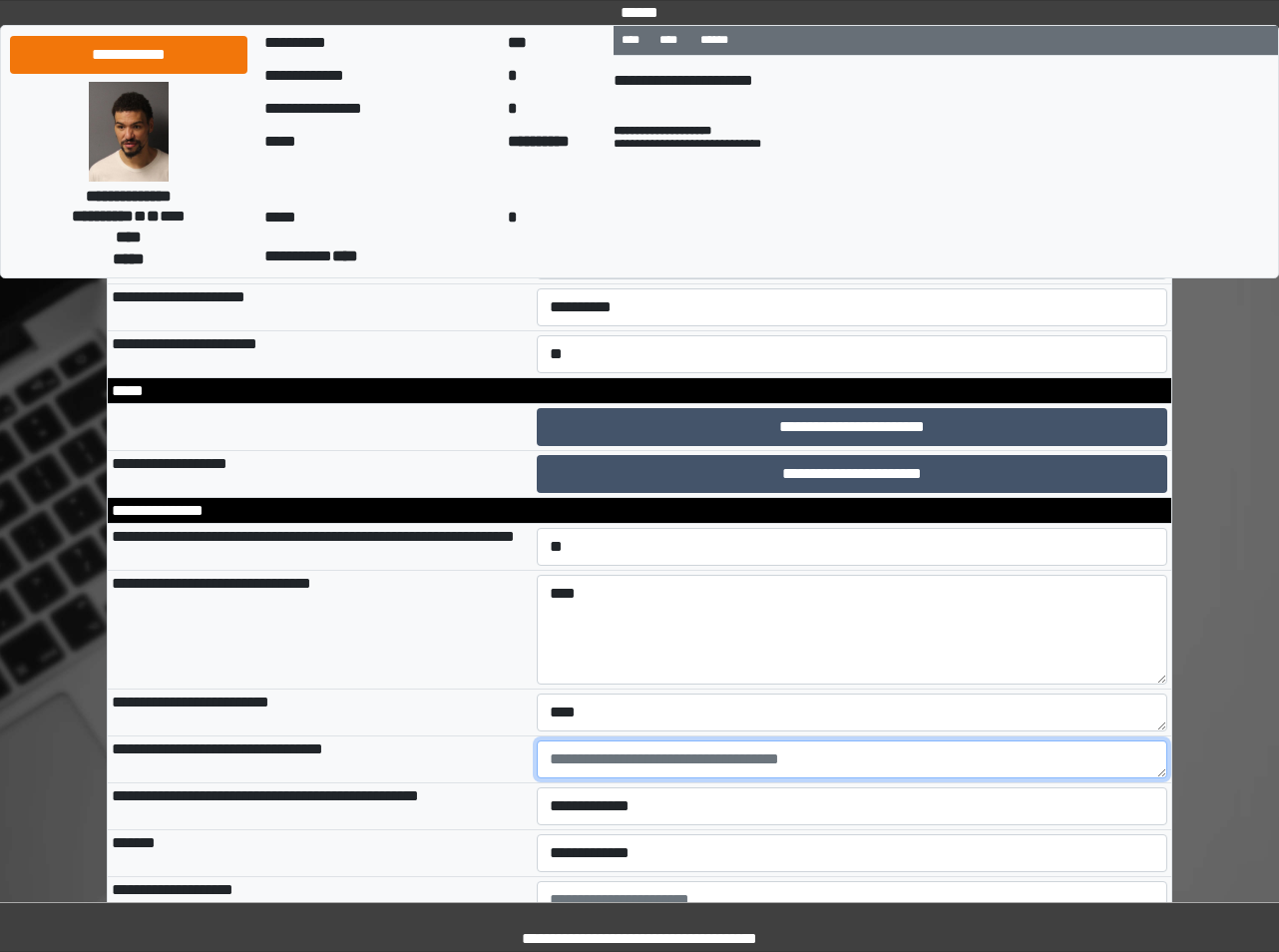 click at bounding box center [852, 759] 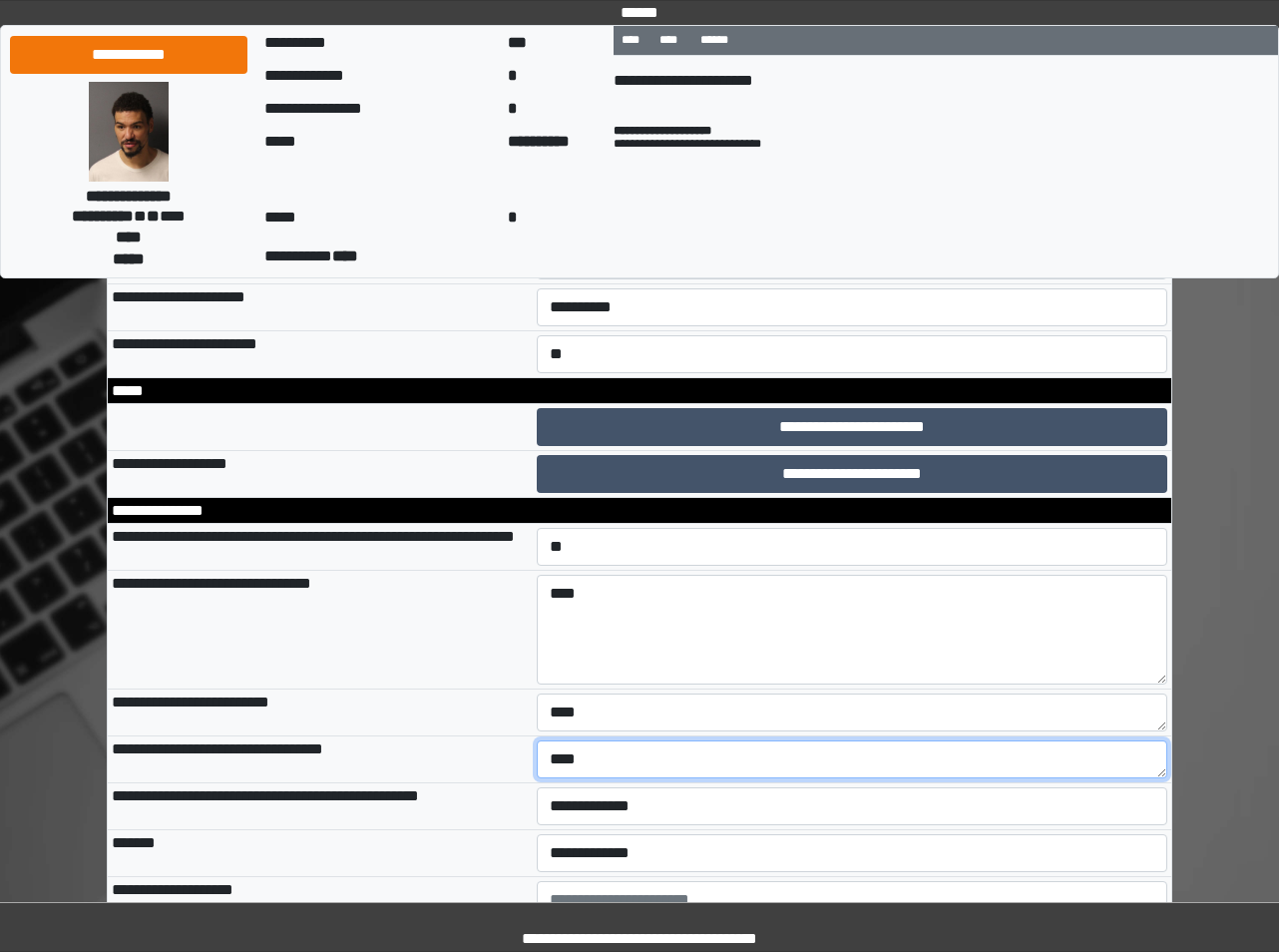 scroll, scrollTop: 1044, scrollLeft: 0, axis: vertical 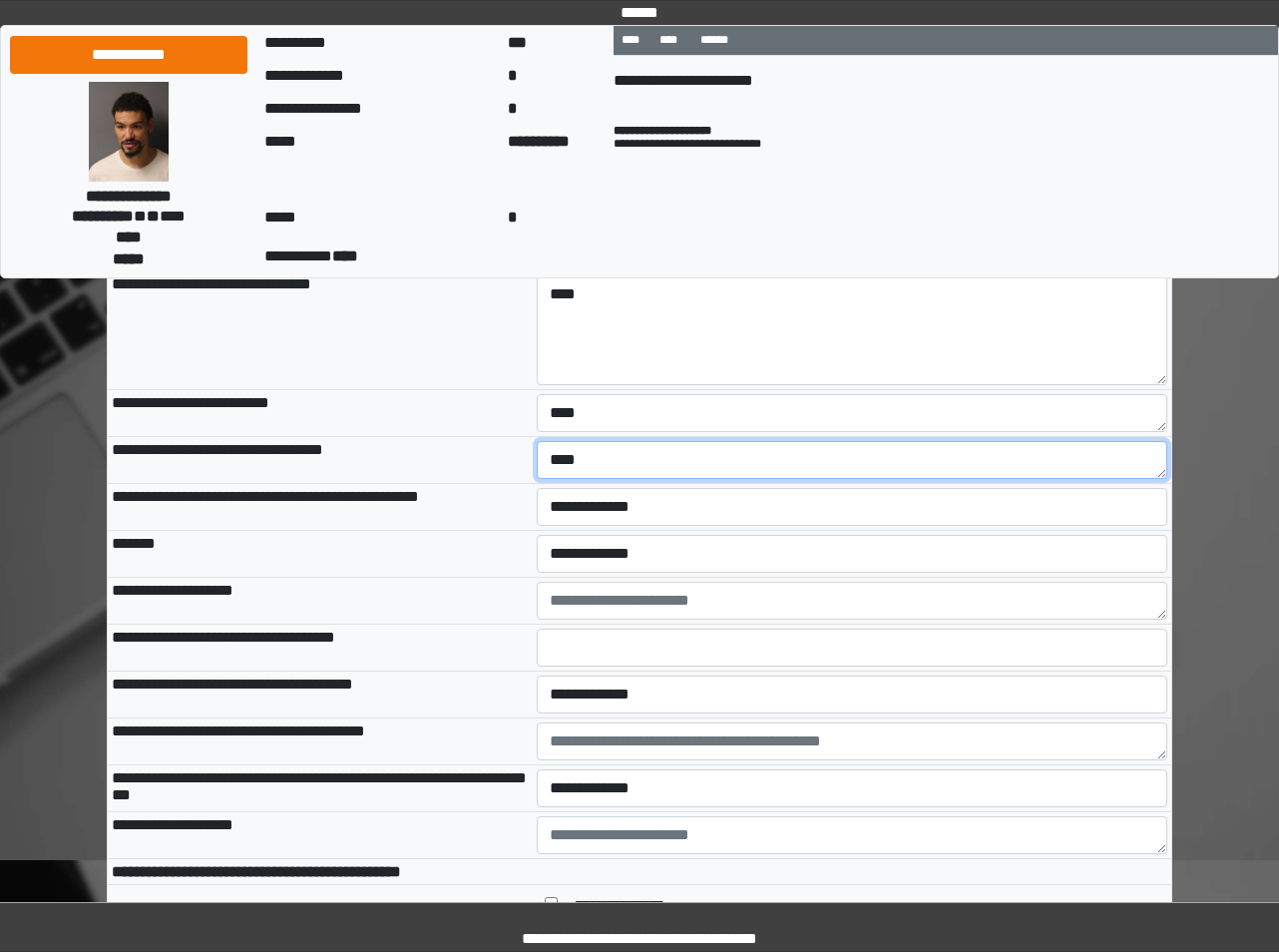 type on "****" 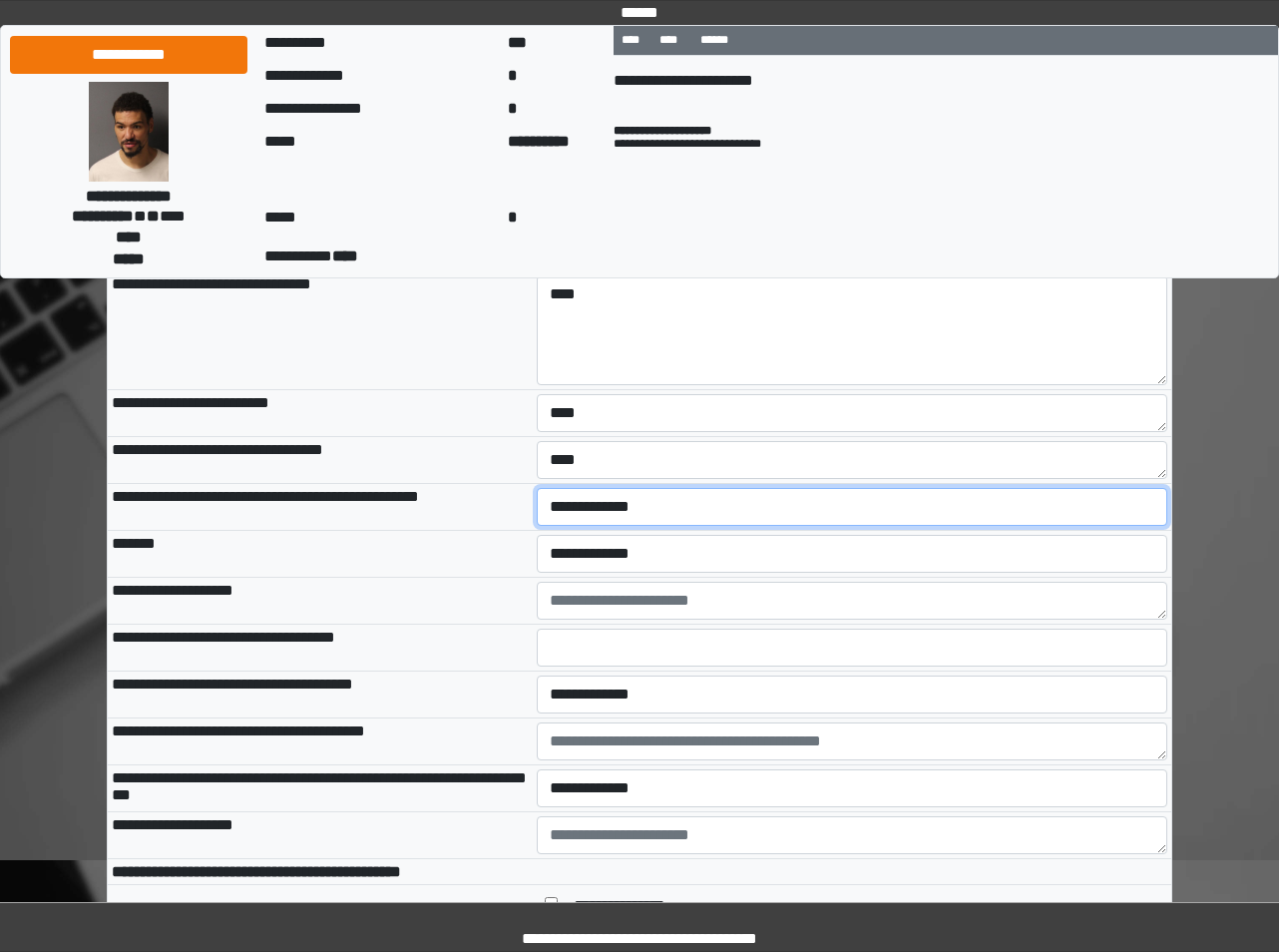 click on "**********" at bounding box center (852, 507) 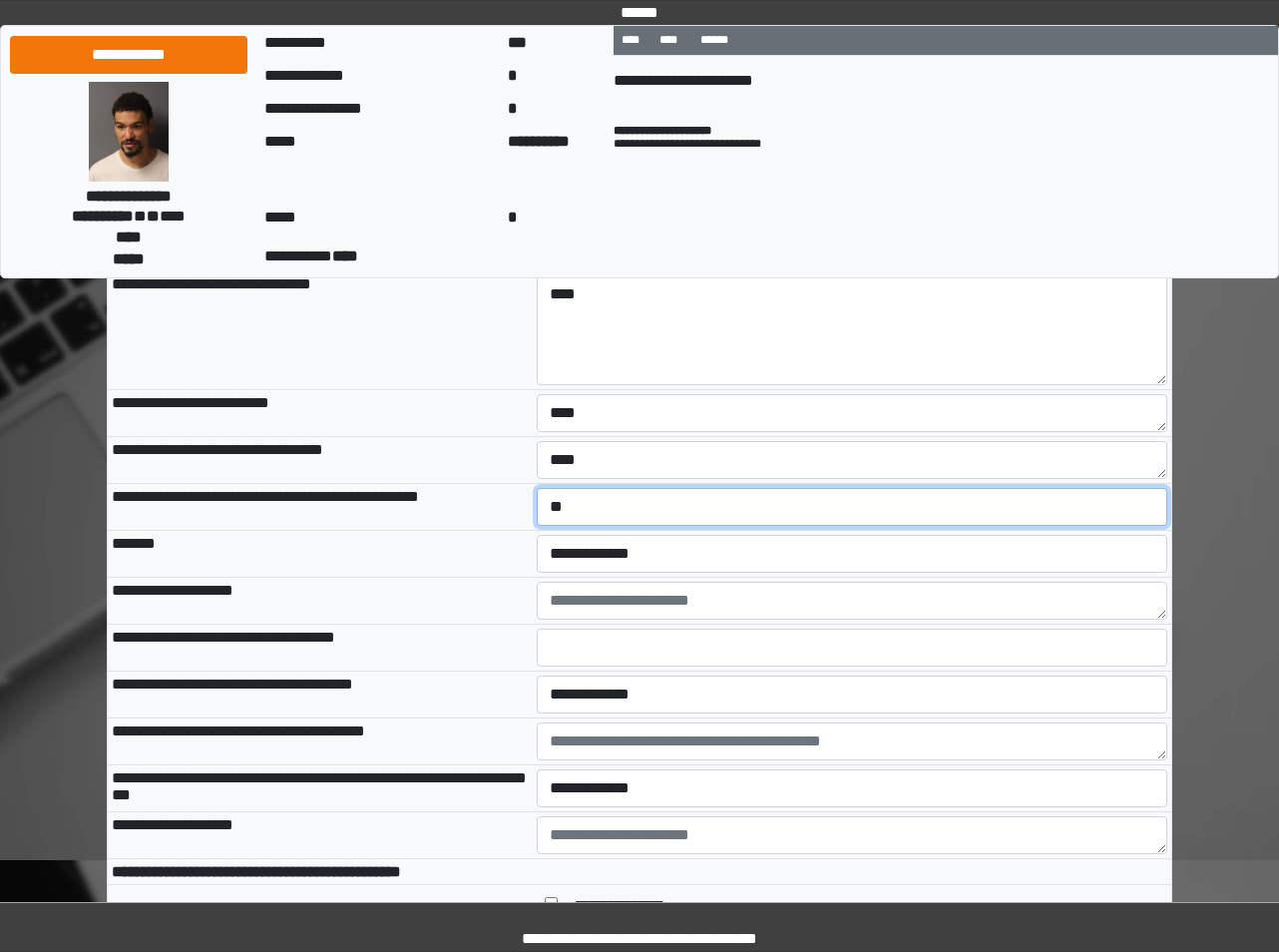 click on "**********" at bounding box center (852, 507) 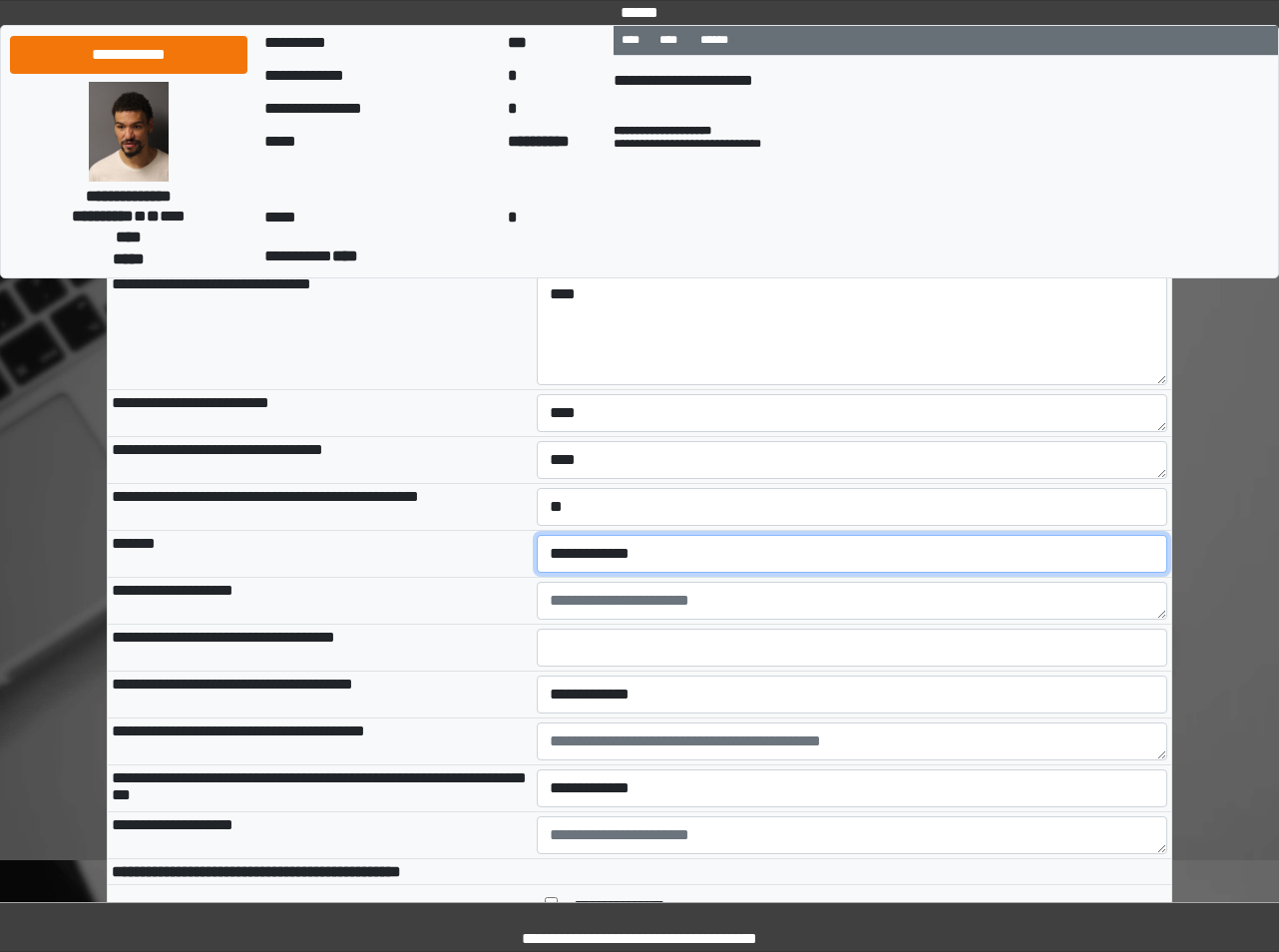 click on "**********" at bounding box center (852, 554) 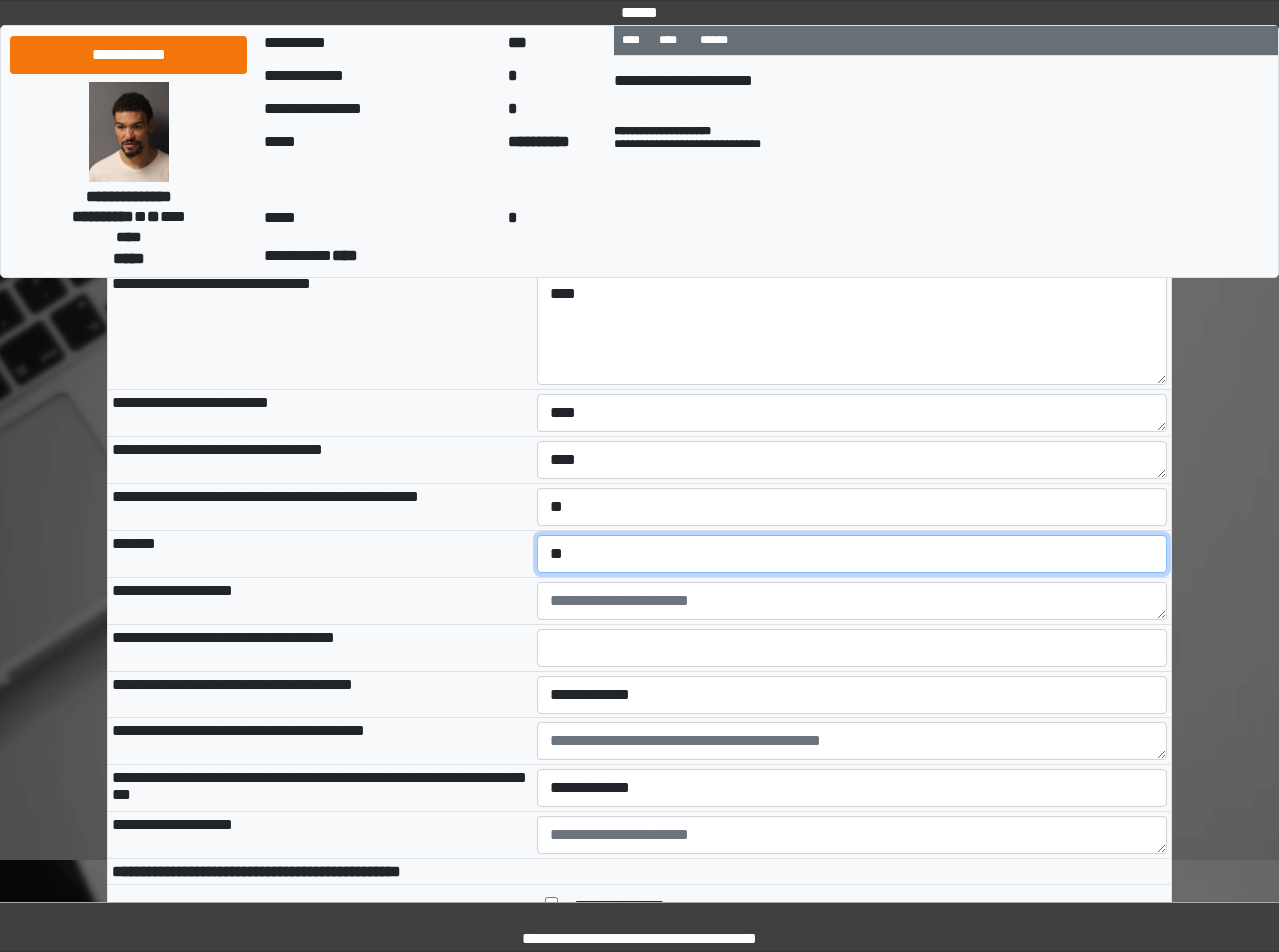 click on "**********" at bounding box center (852, 554) 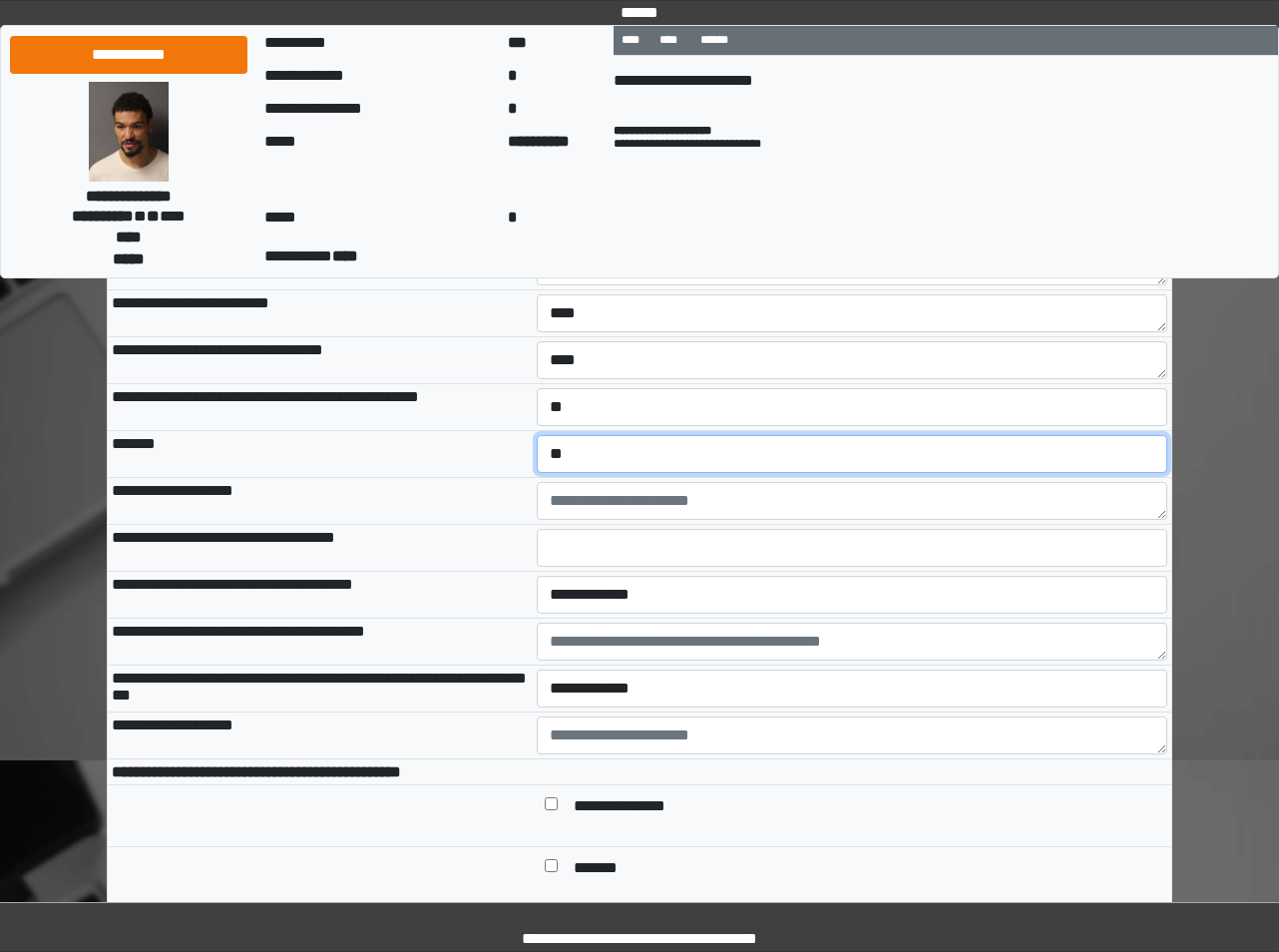 scroll, scrollTop: 1243, scrollLeft: 0, axis: vertical 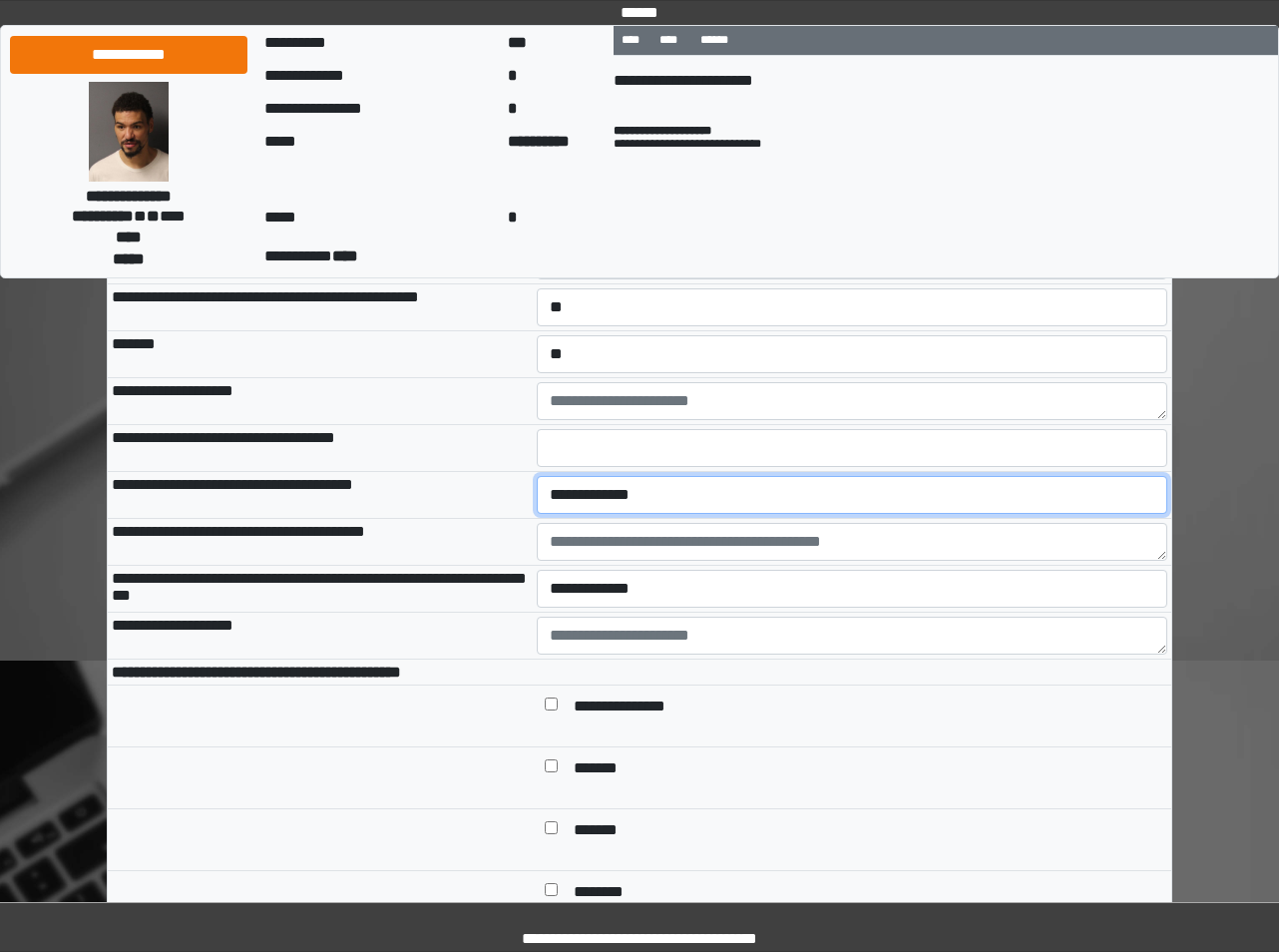 click on "**********" at bounding box center (852, 495) 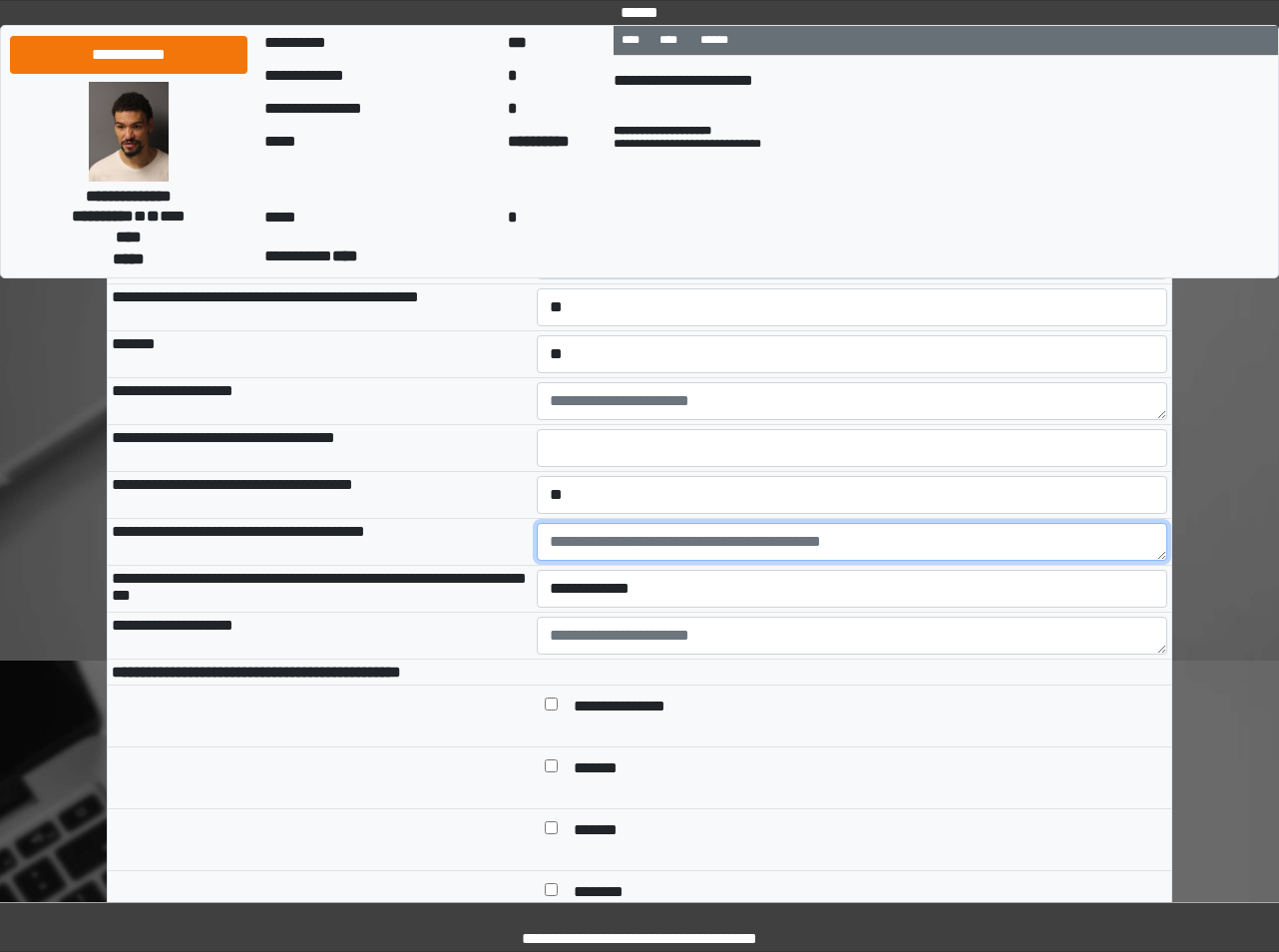 click at bounding box center (852, 542) 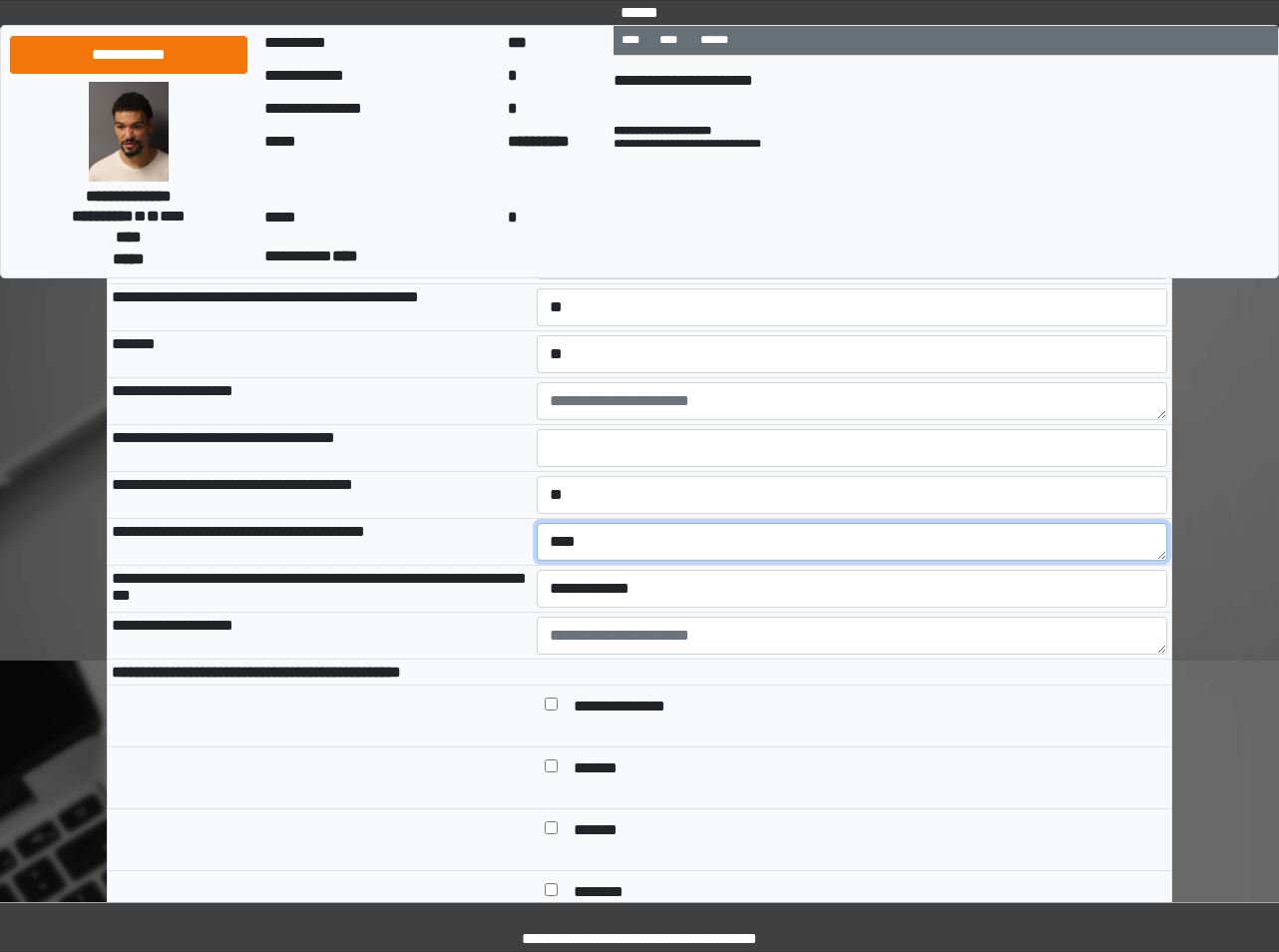 type on "****" 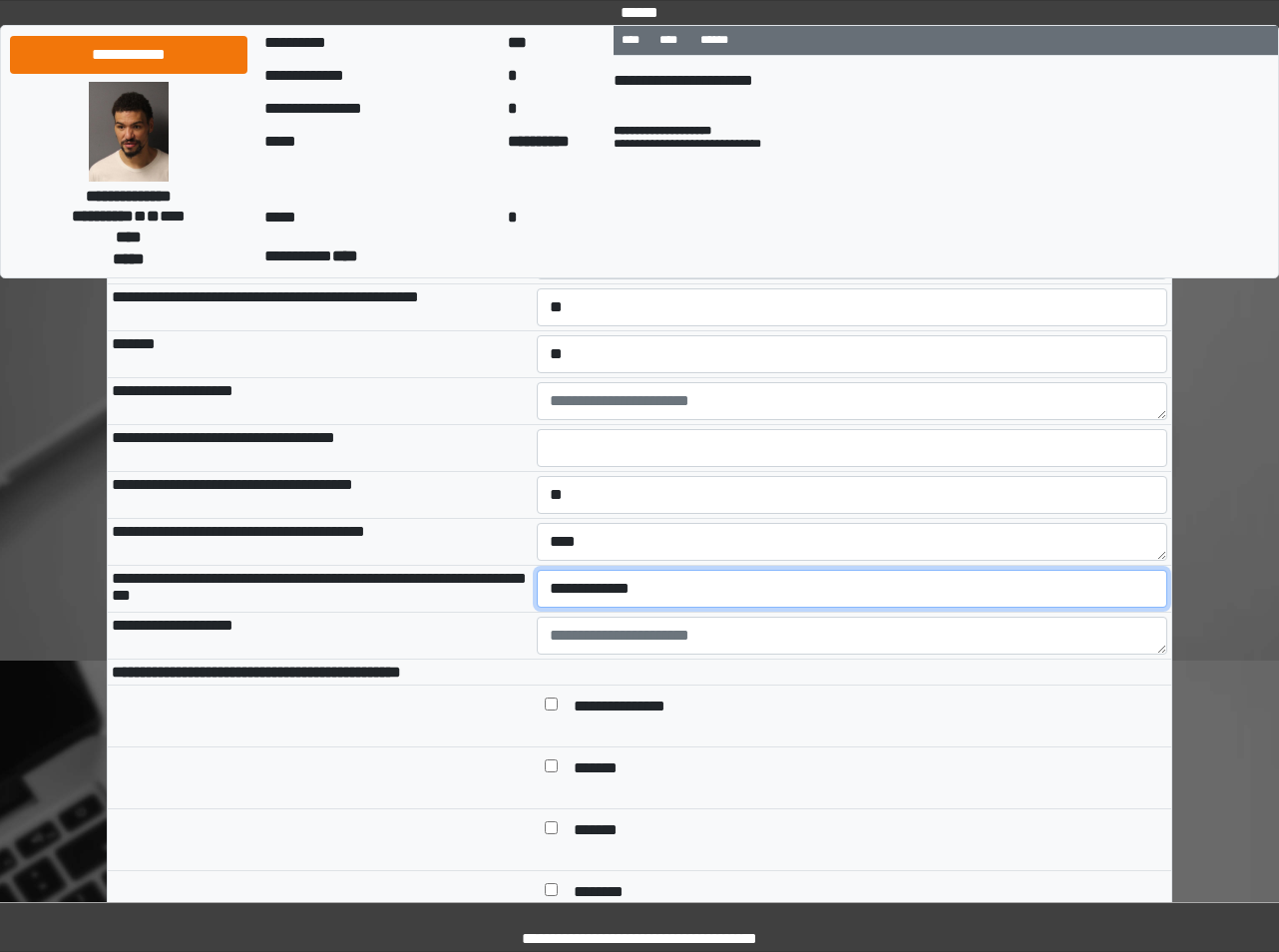 click on "**********" at bounding box center (852, 589) 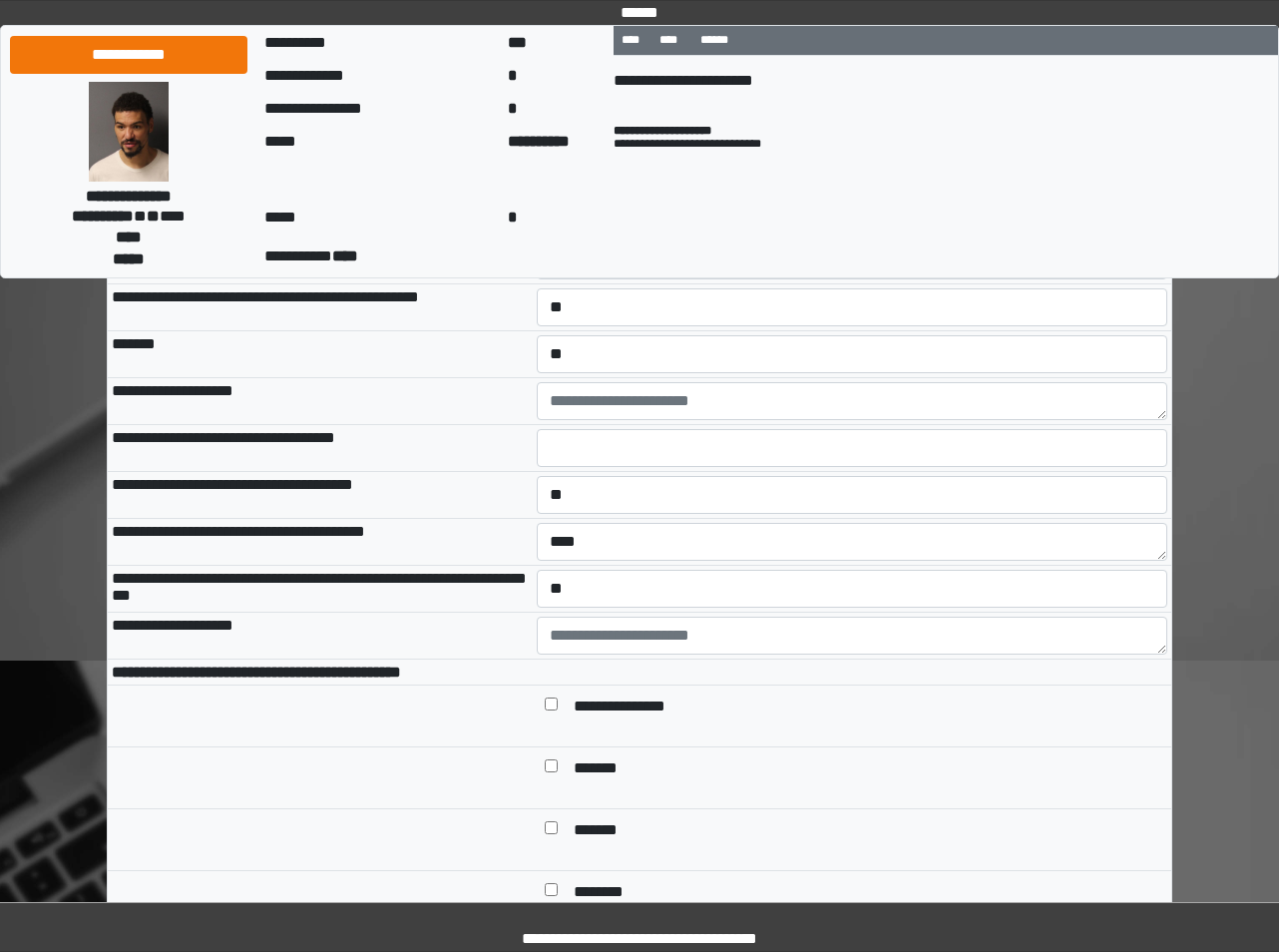 click on "**********" at bounding box center [320, 636] 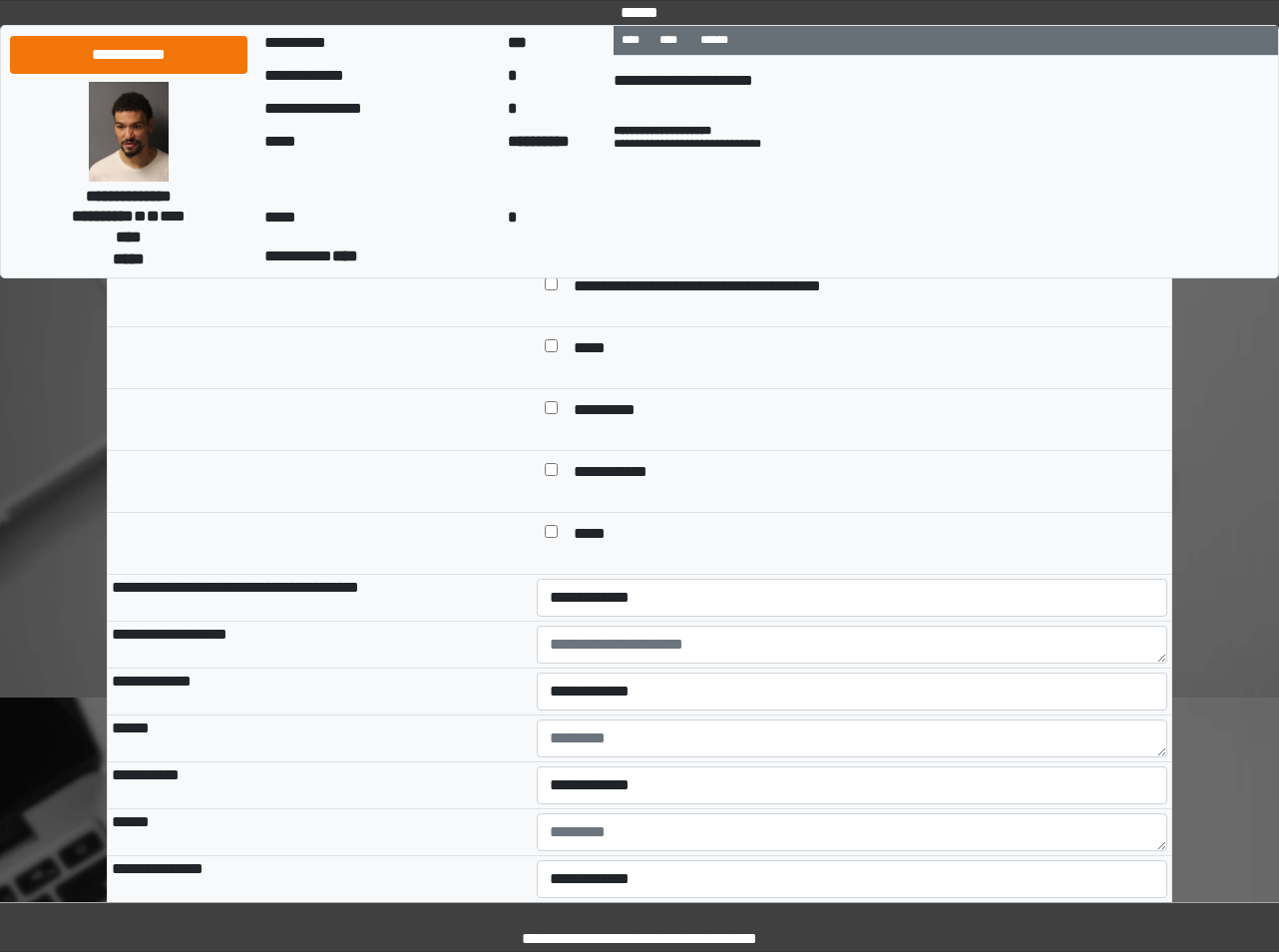 scroll, scrollTop: 2341, scrollLeft: 0, axis: vertical 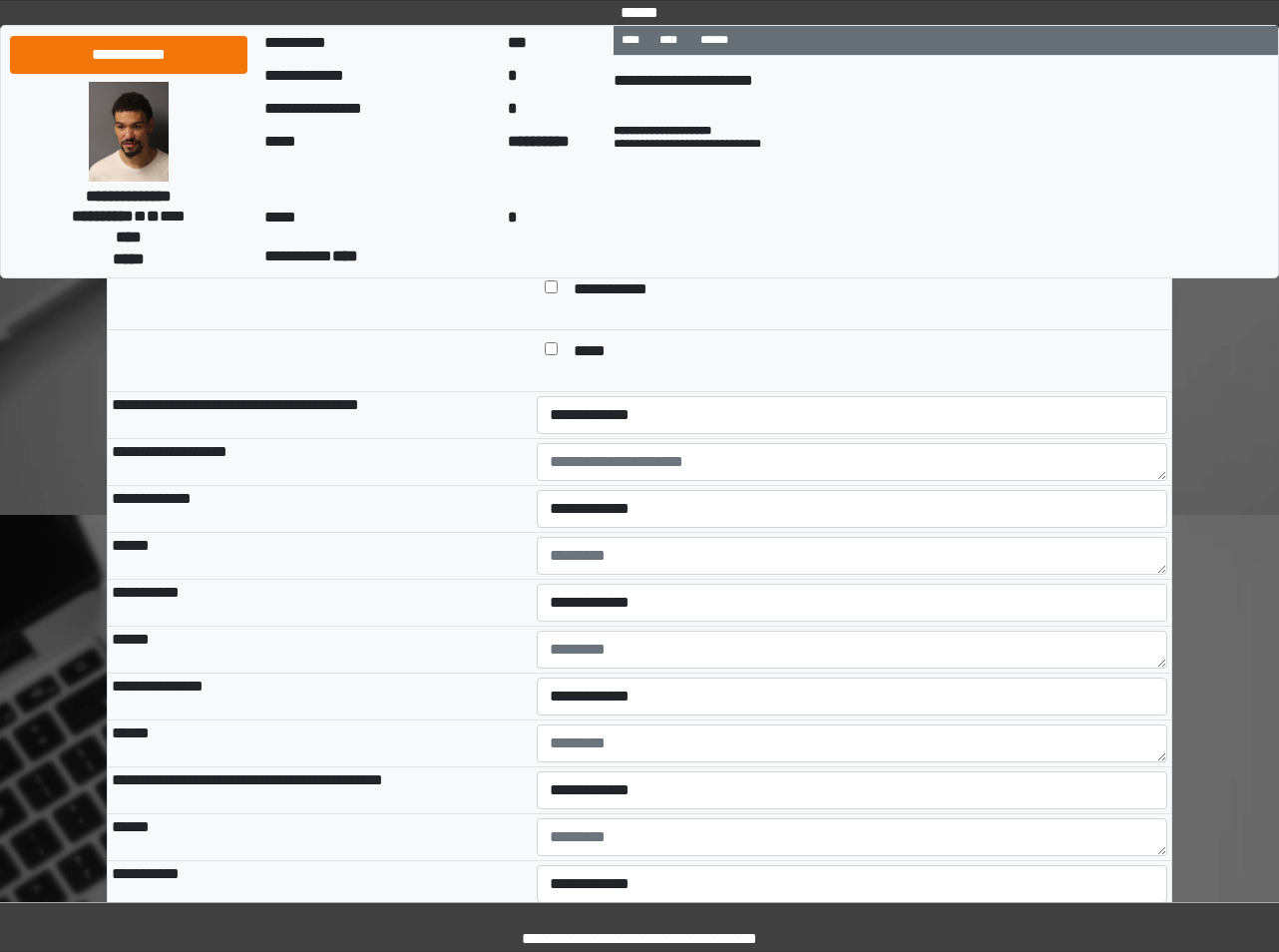 click on "**********" at bounding box center (852, 415) 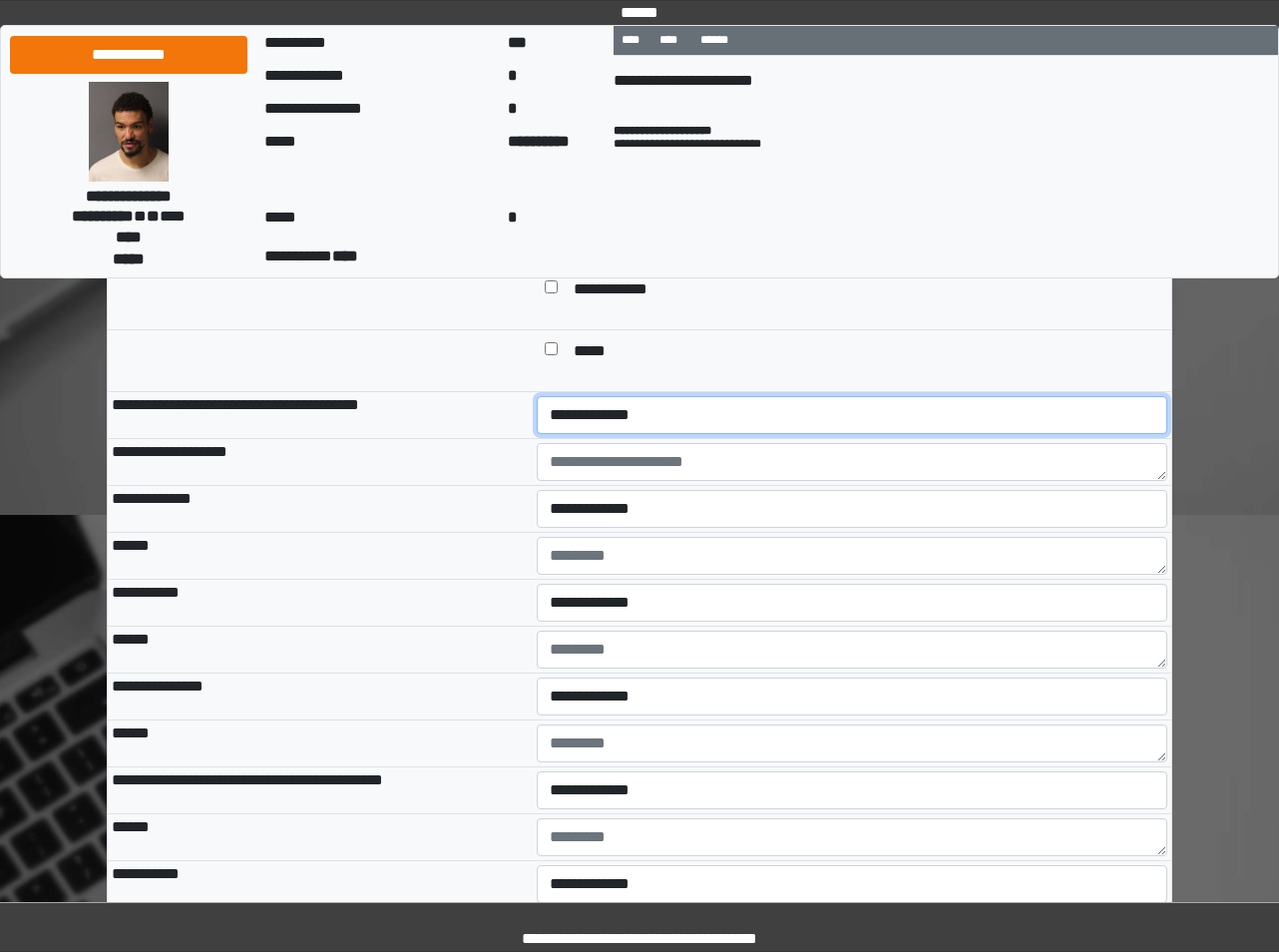 click on "**********" at bounding box center (852, 415) 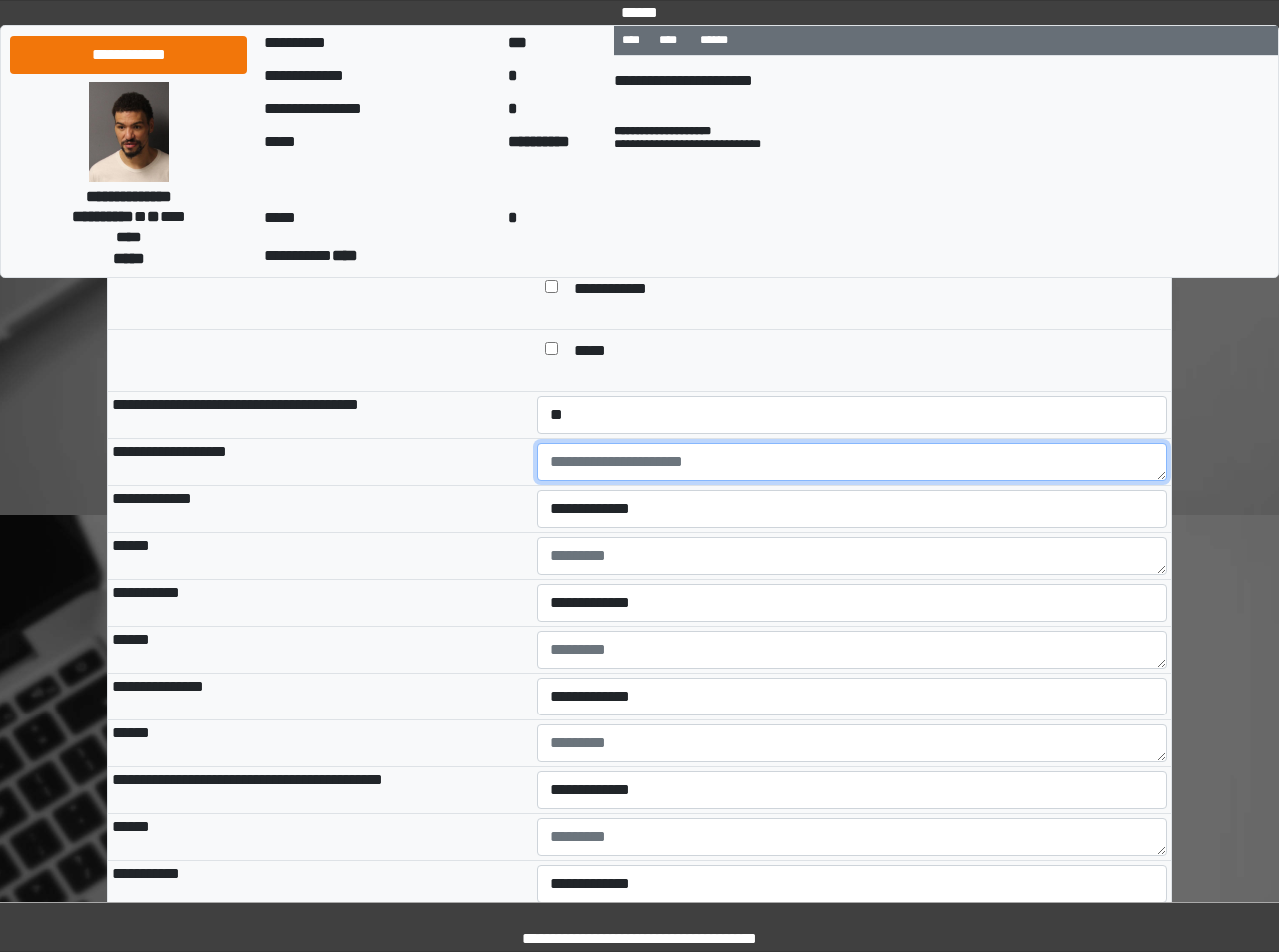 click at bounding box center (852, 462) 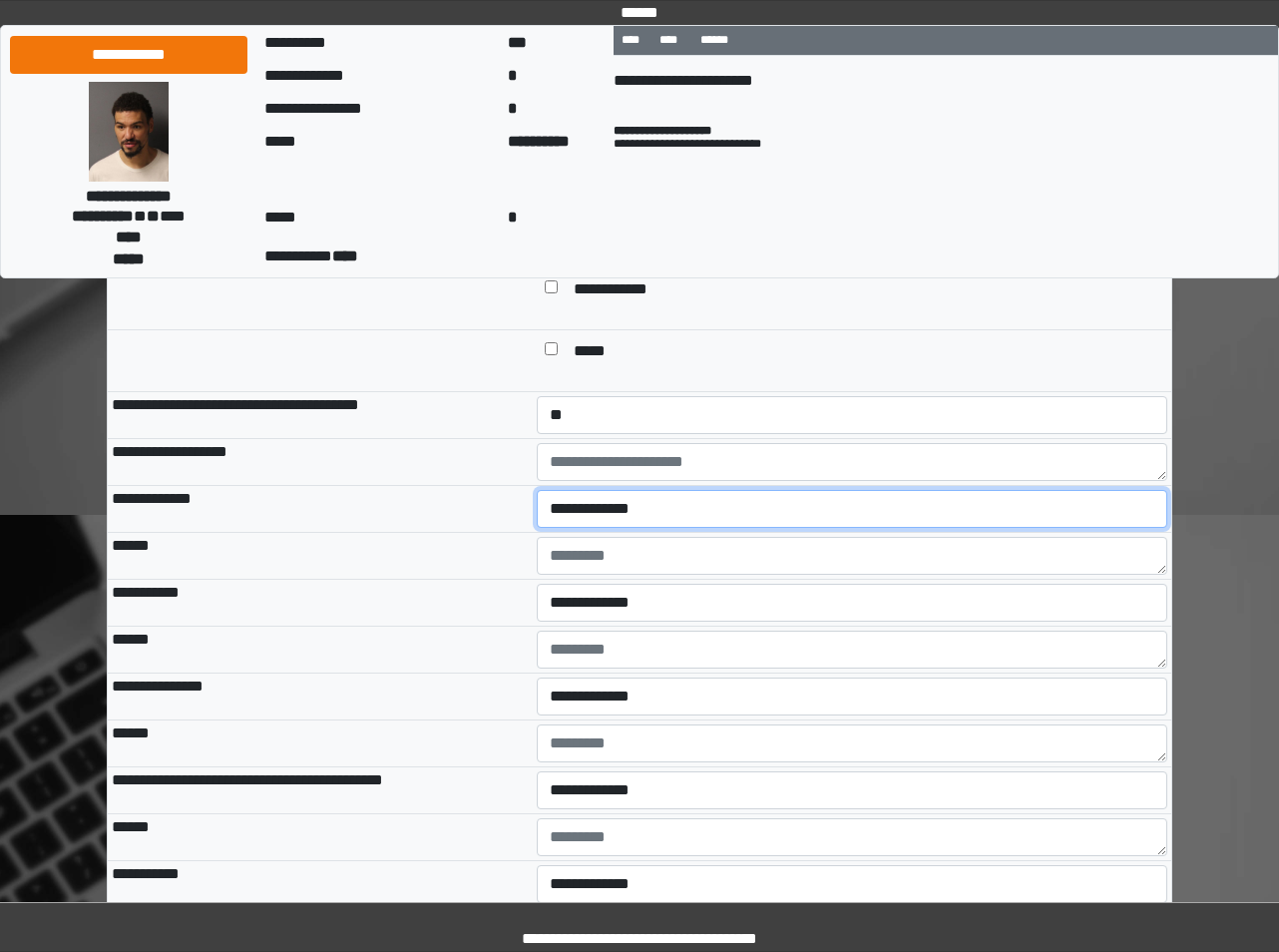 click on "**********" at bounding box center (852, 509) 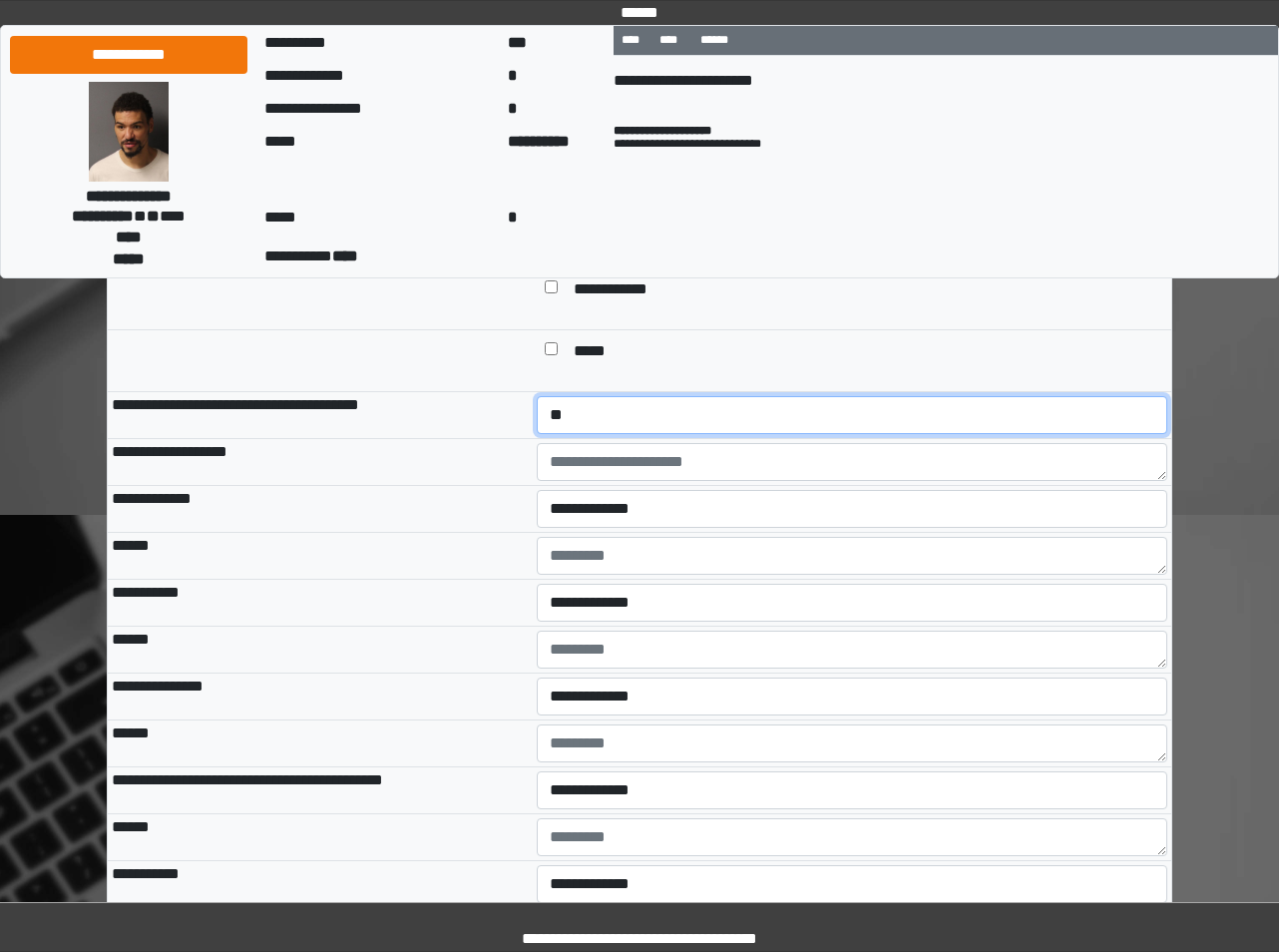 click on "**********" at bounding box center [852, 415] 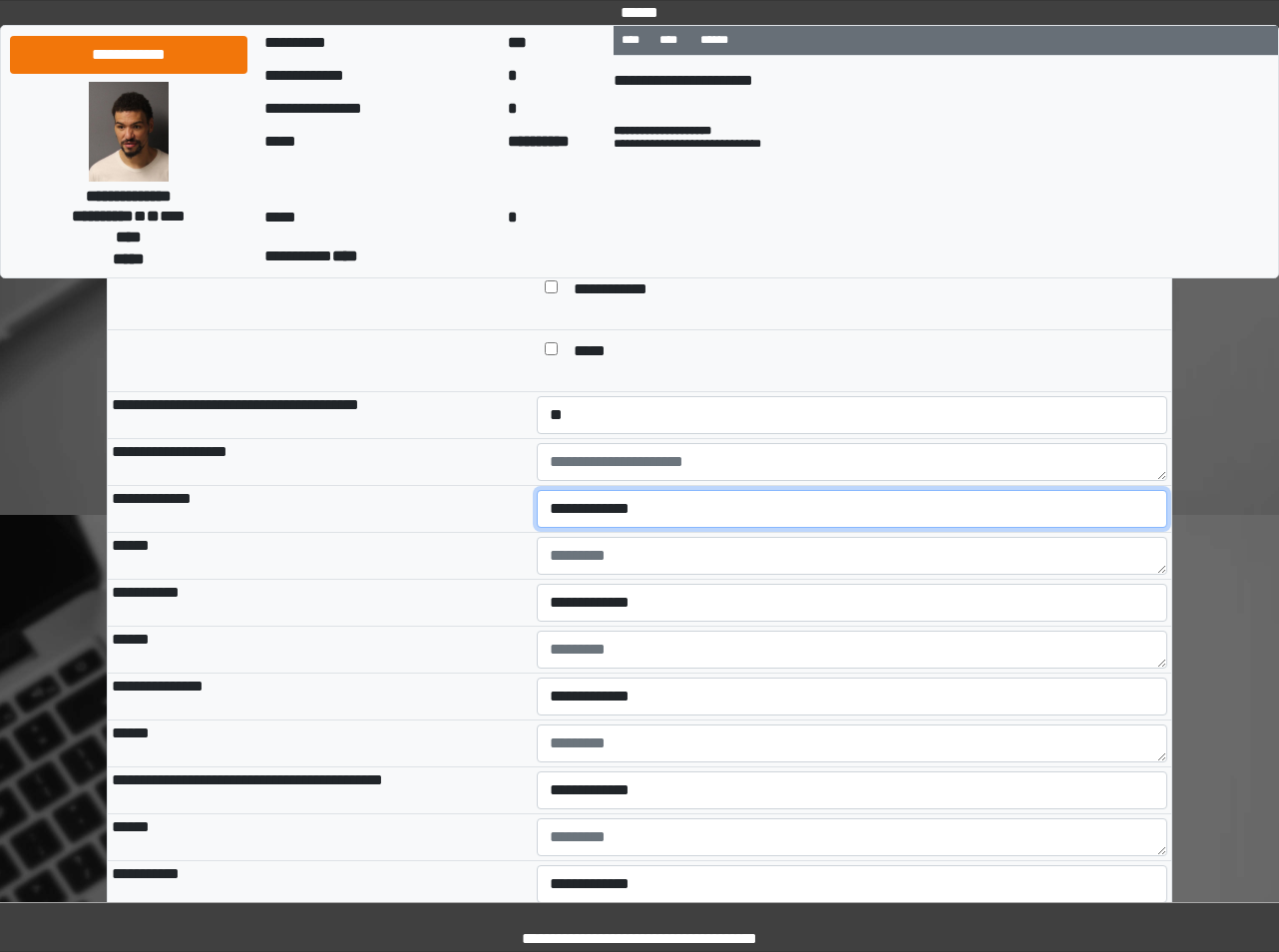 click on "**********" at bounding box center (852, 509) 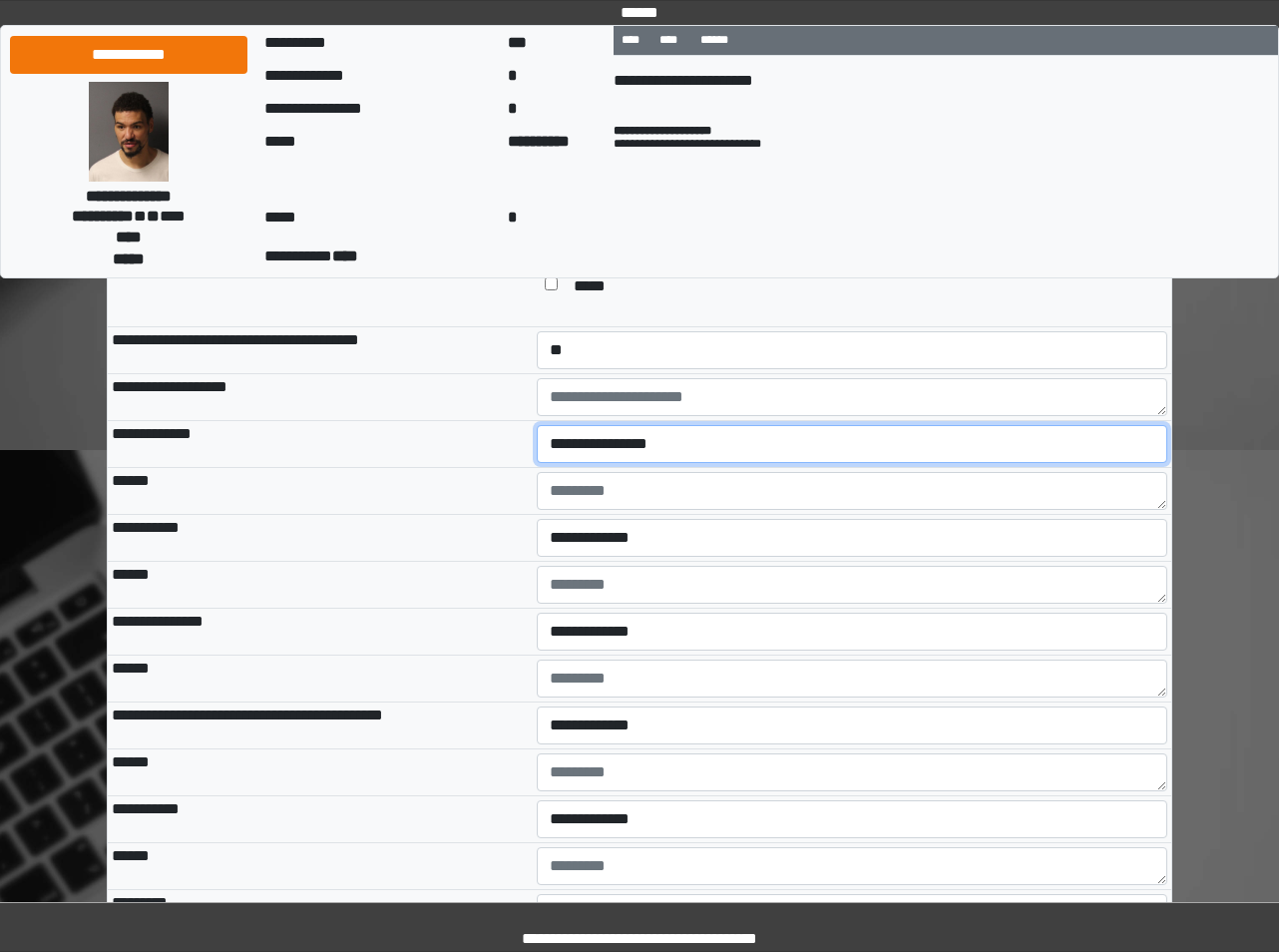 scroll, scrollTop: 2441, scrollLeft: 0, axis: vertical 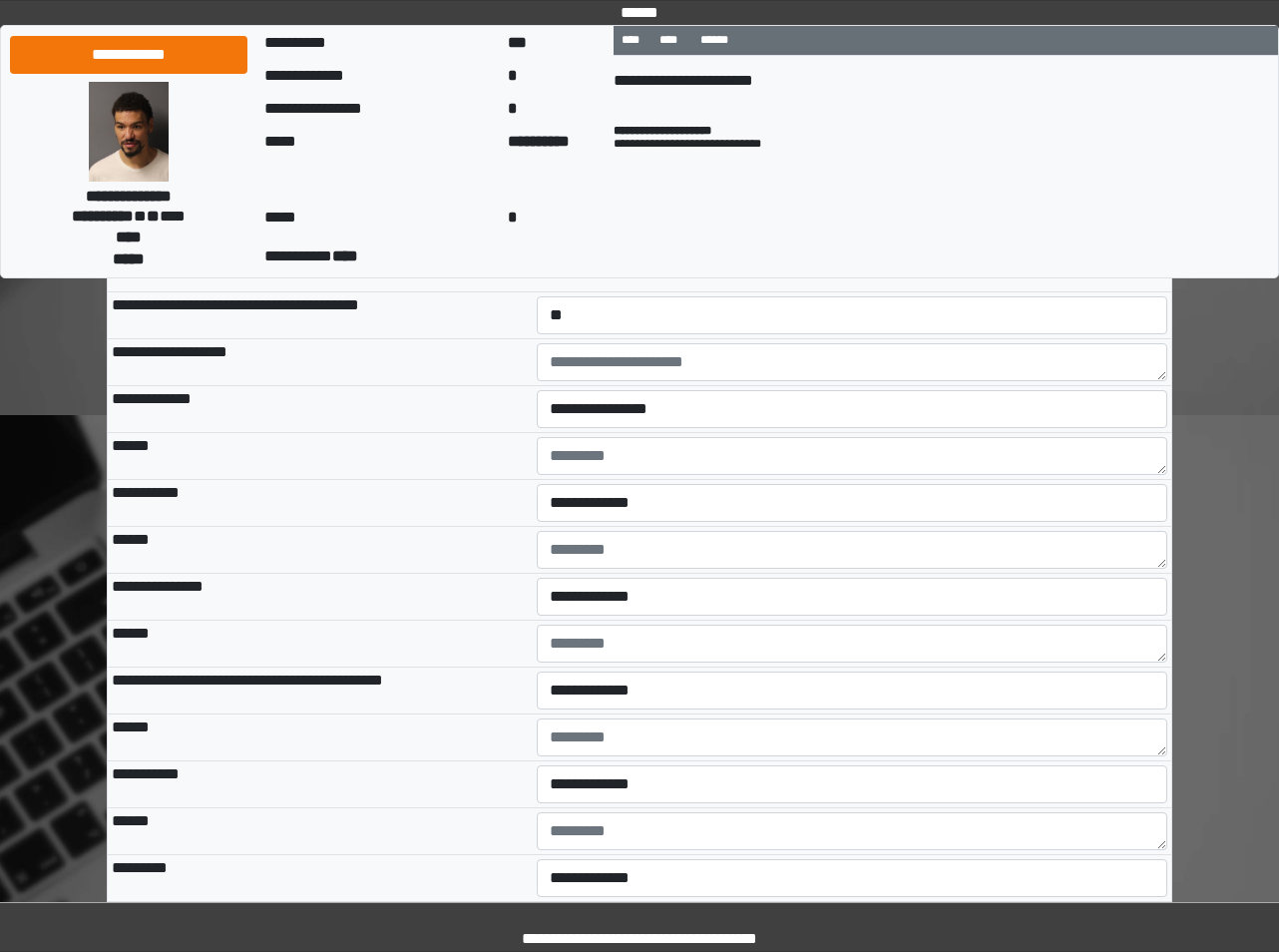 click on "**********" at bounding box center (852, 503) 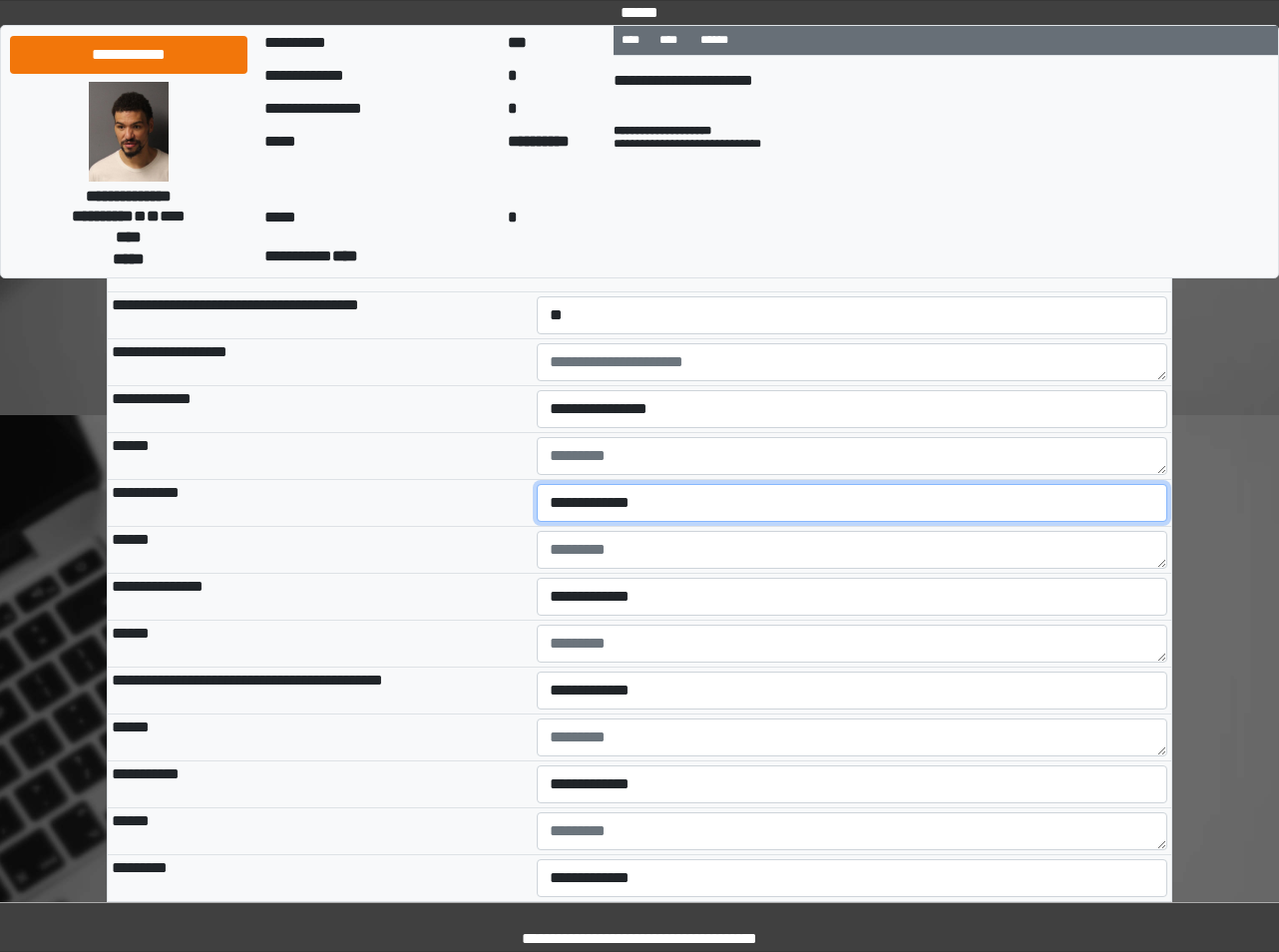 drag, startPoint x: 607, startPoint y: 570, endPoint x: 607, endPoint y: 583, distance: 13 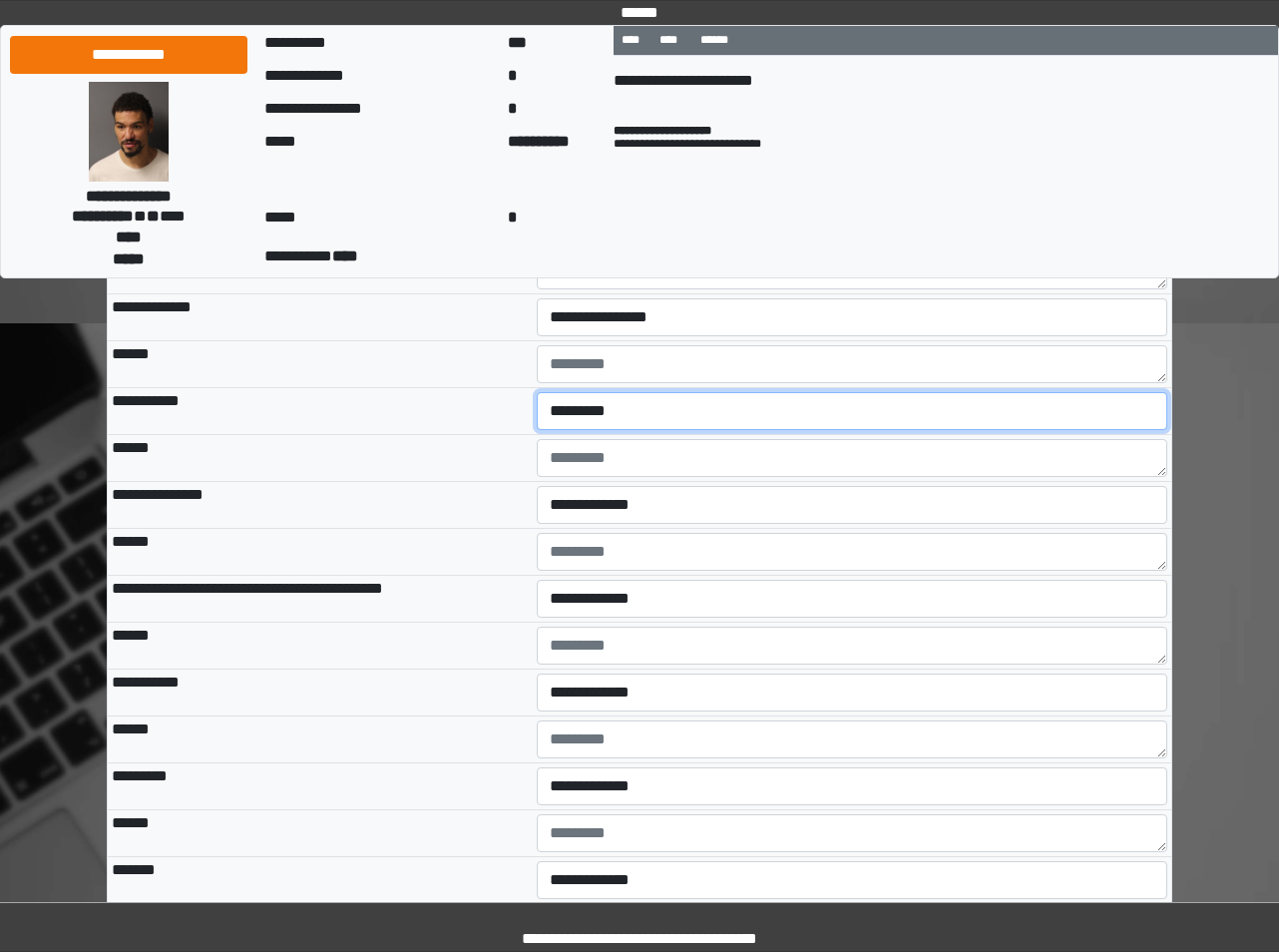 scroll, scrollTop: 2640, scrollLeft: 0, axis: vertical 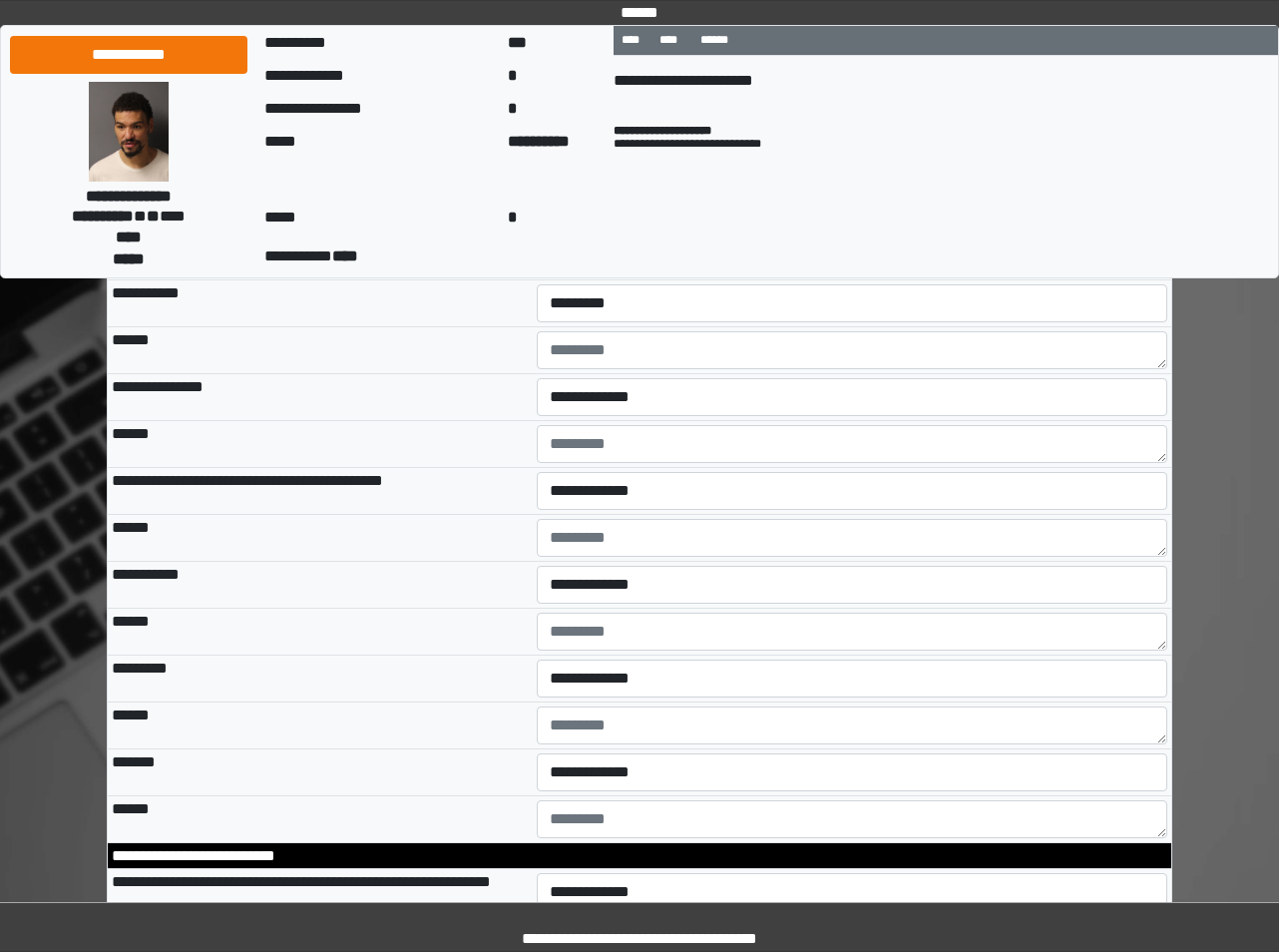 click at bounding box center [852, 444] 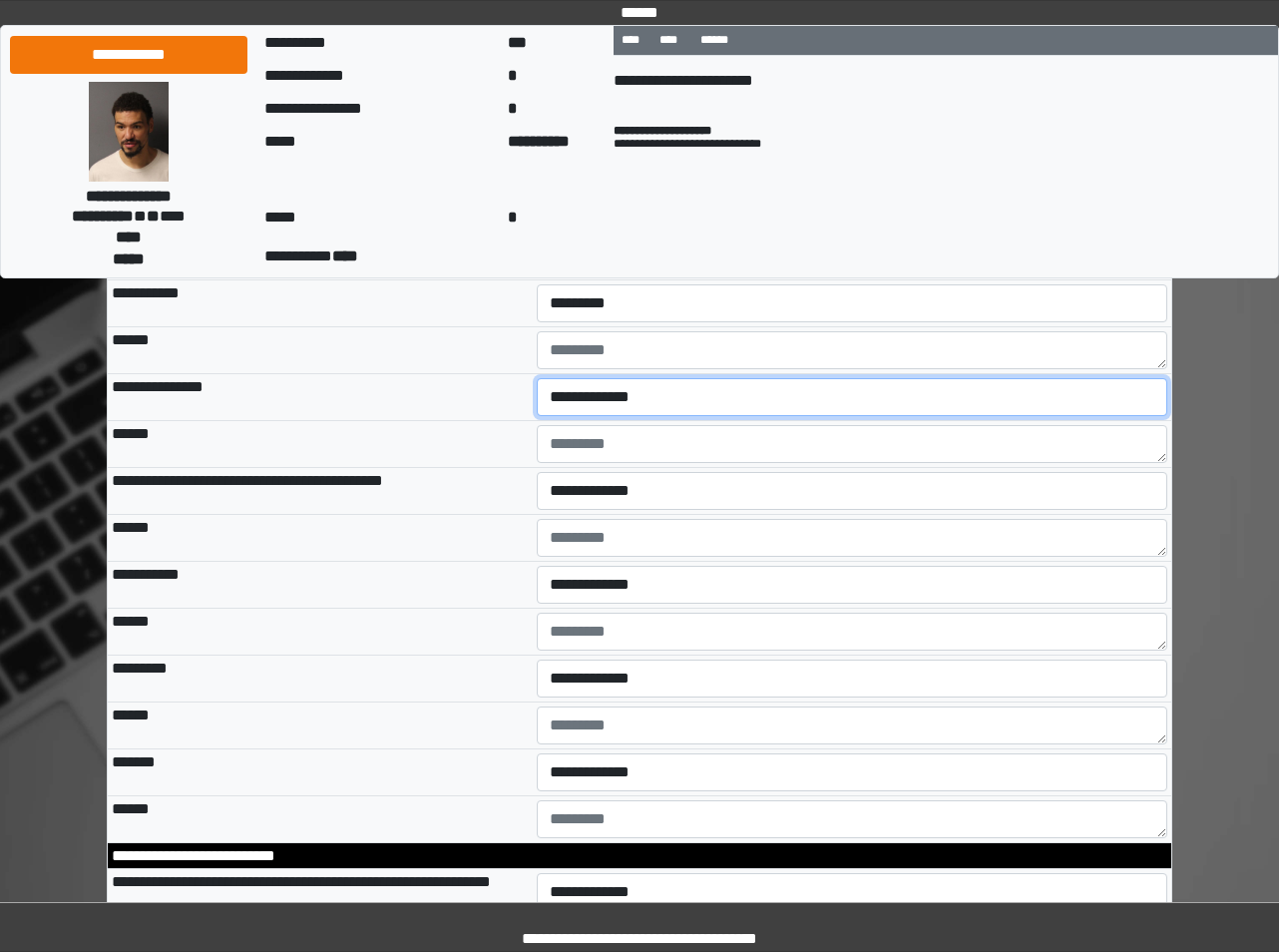 click on "**********" at bounding box center [852, 397] 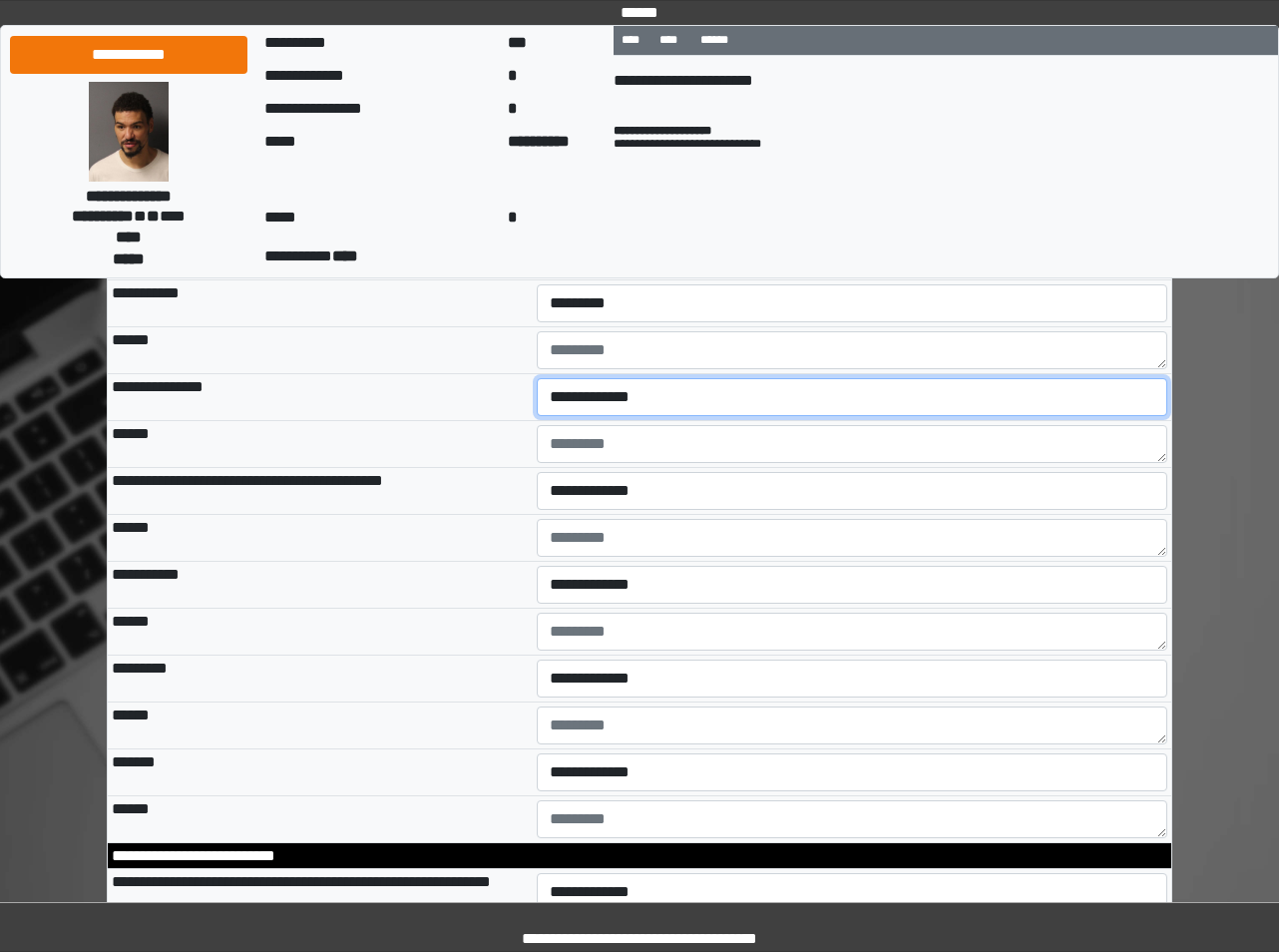 select on "***" 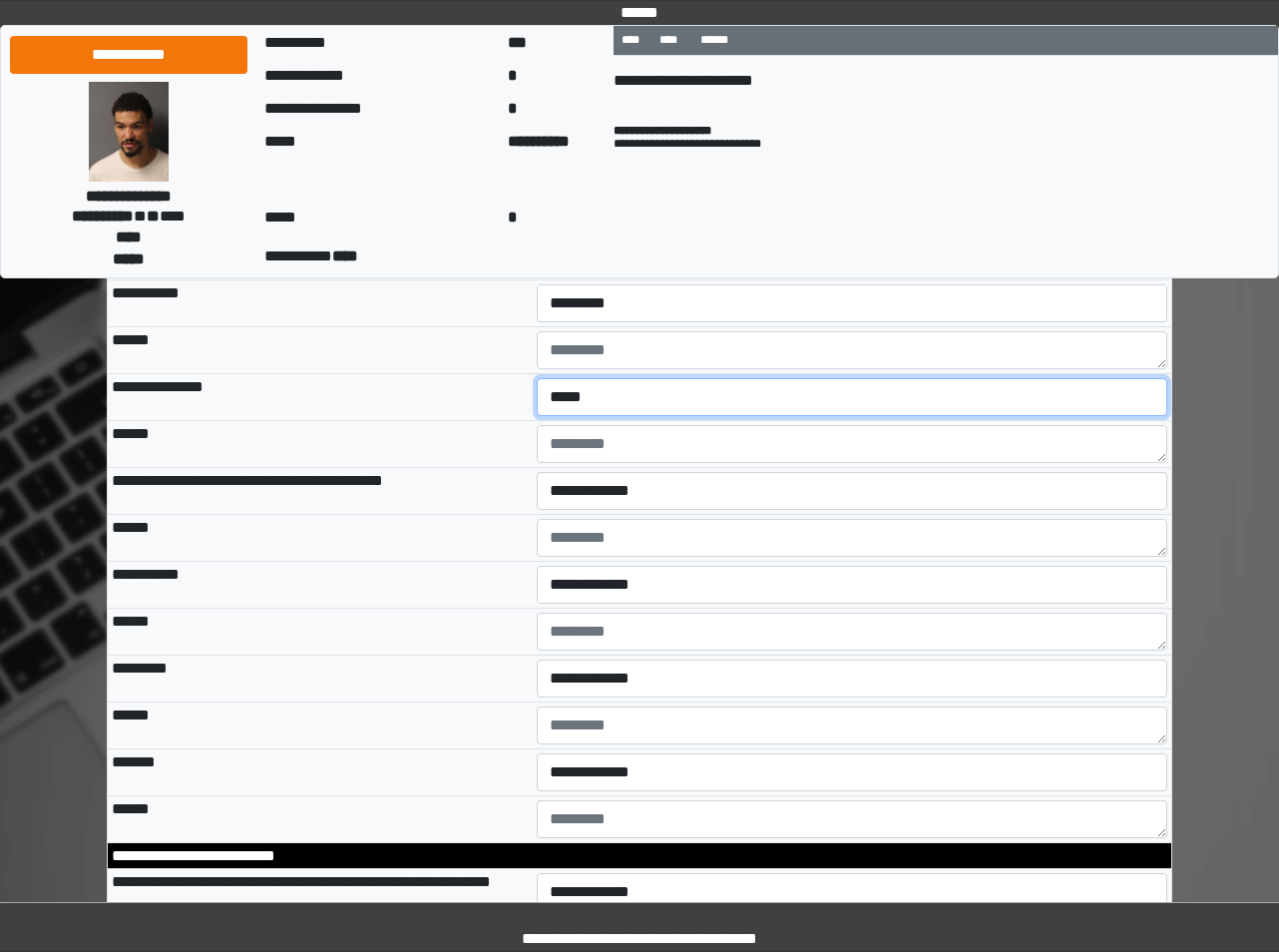 click on "**********" at bounding box center (852, 397) 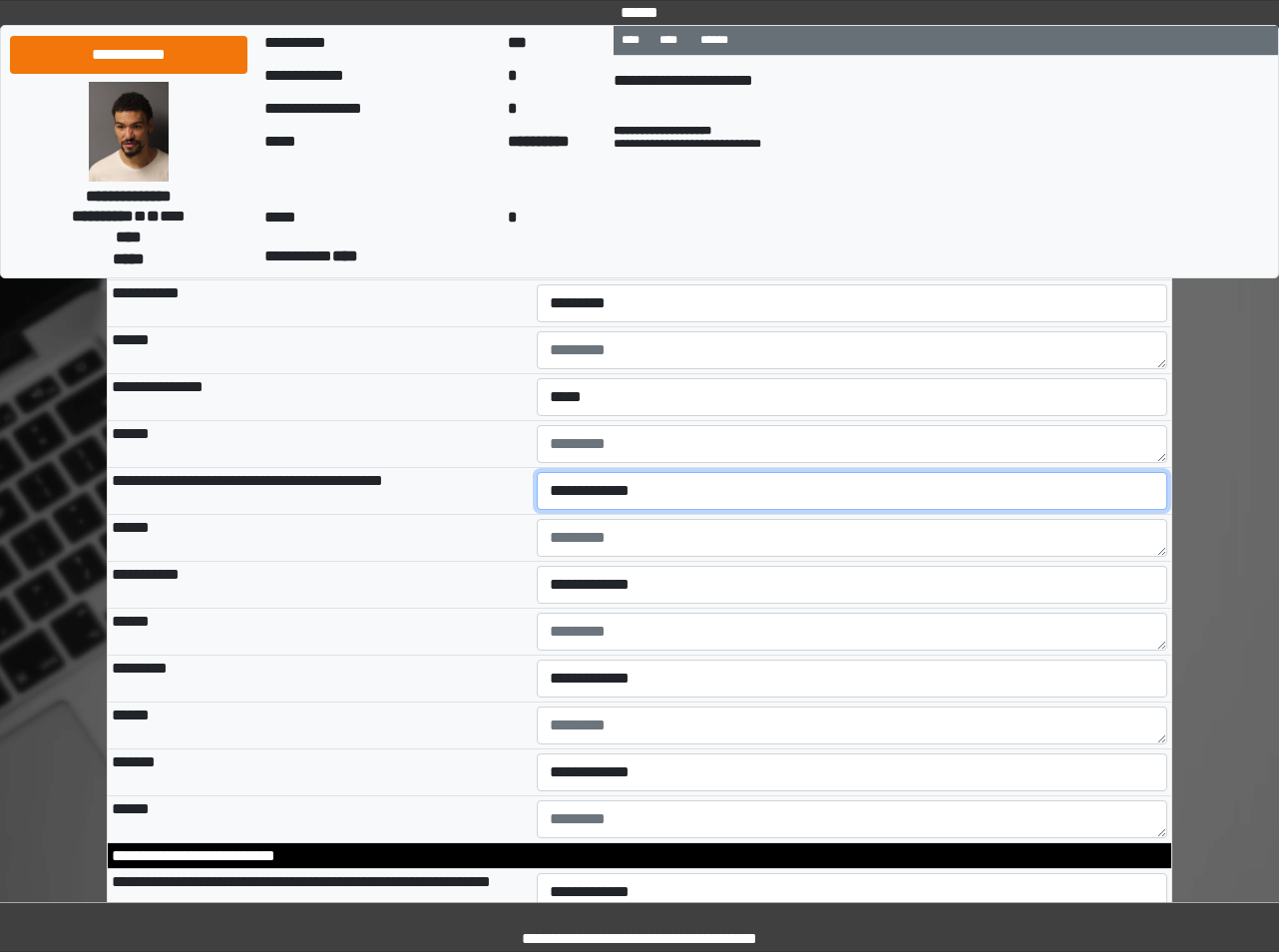 click on "**********" at bounding box center [852, 491] 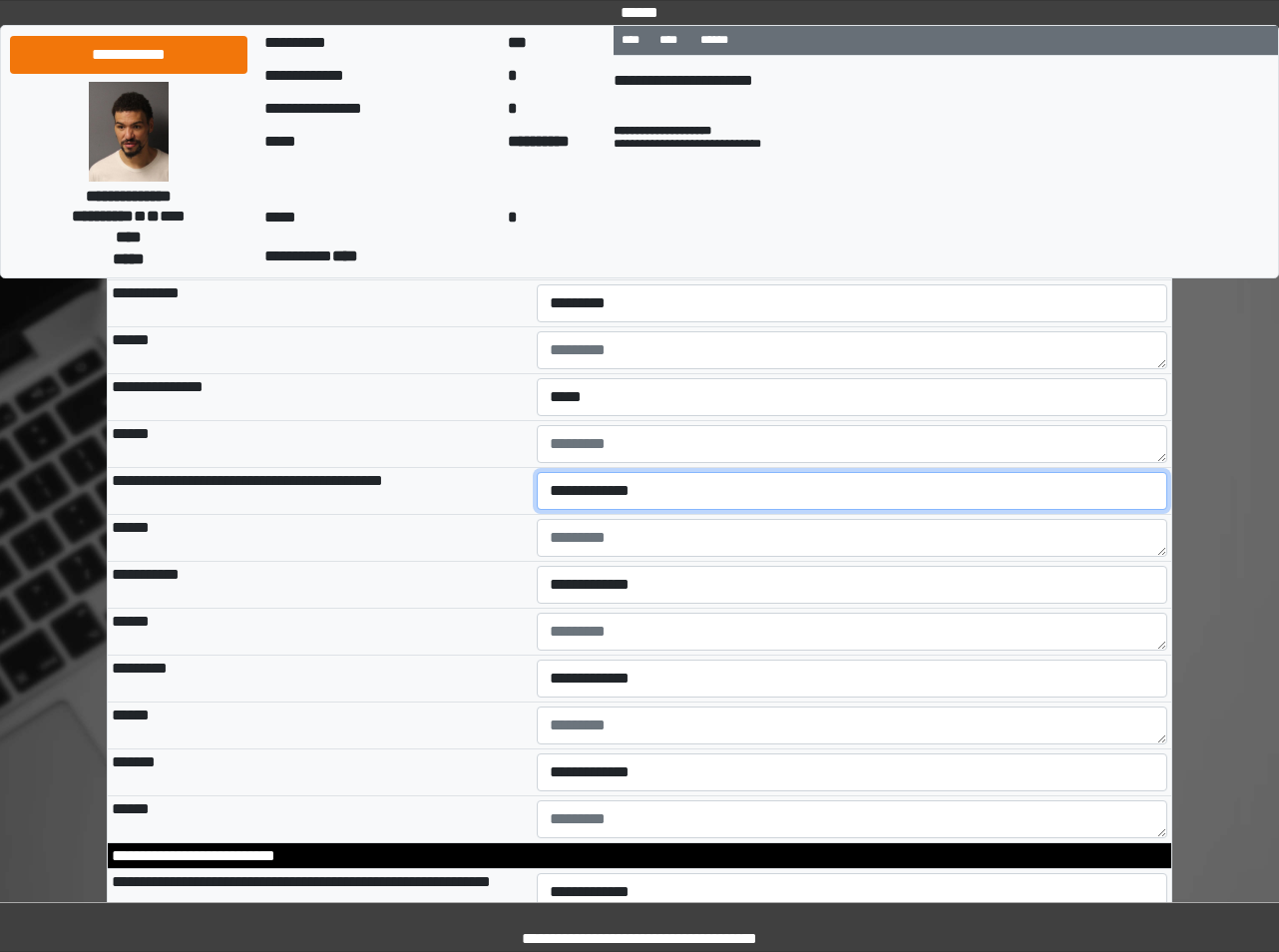 select on "***" 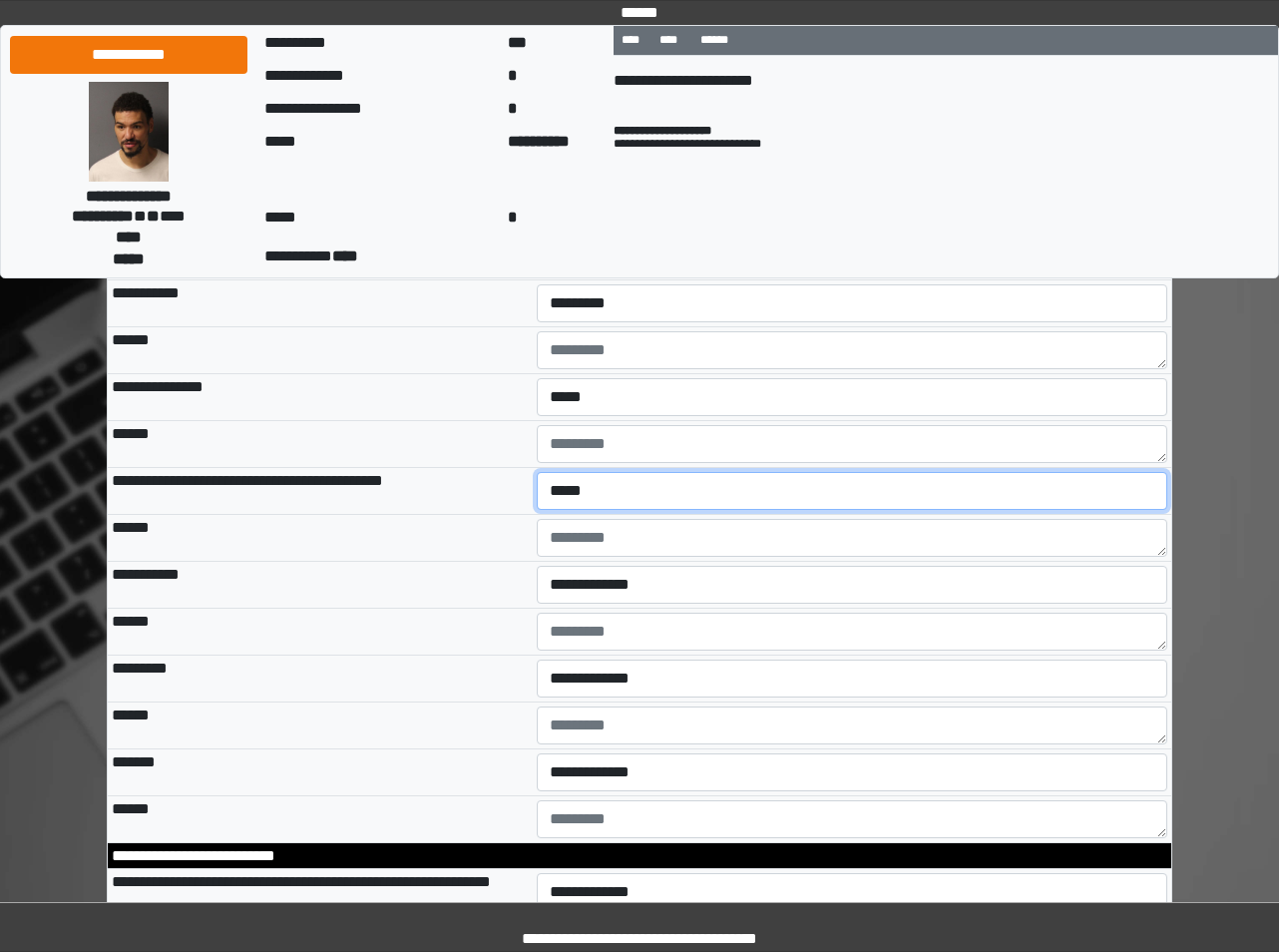 click on "**********" at bounding box center (852, 491) 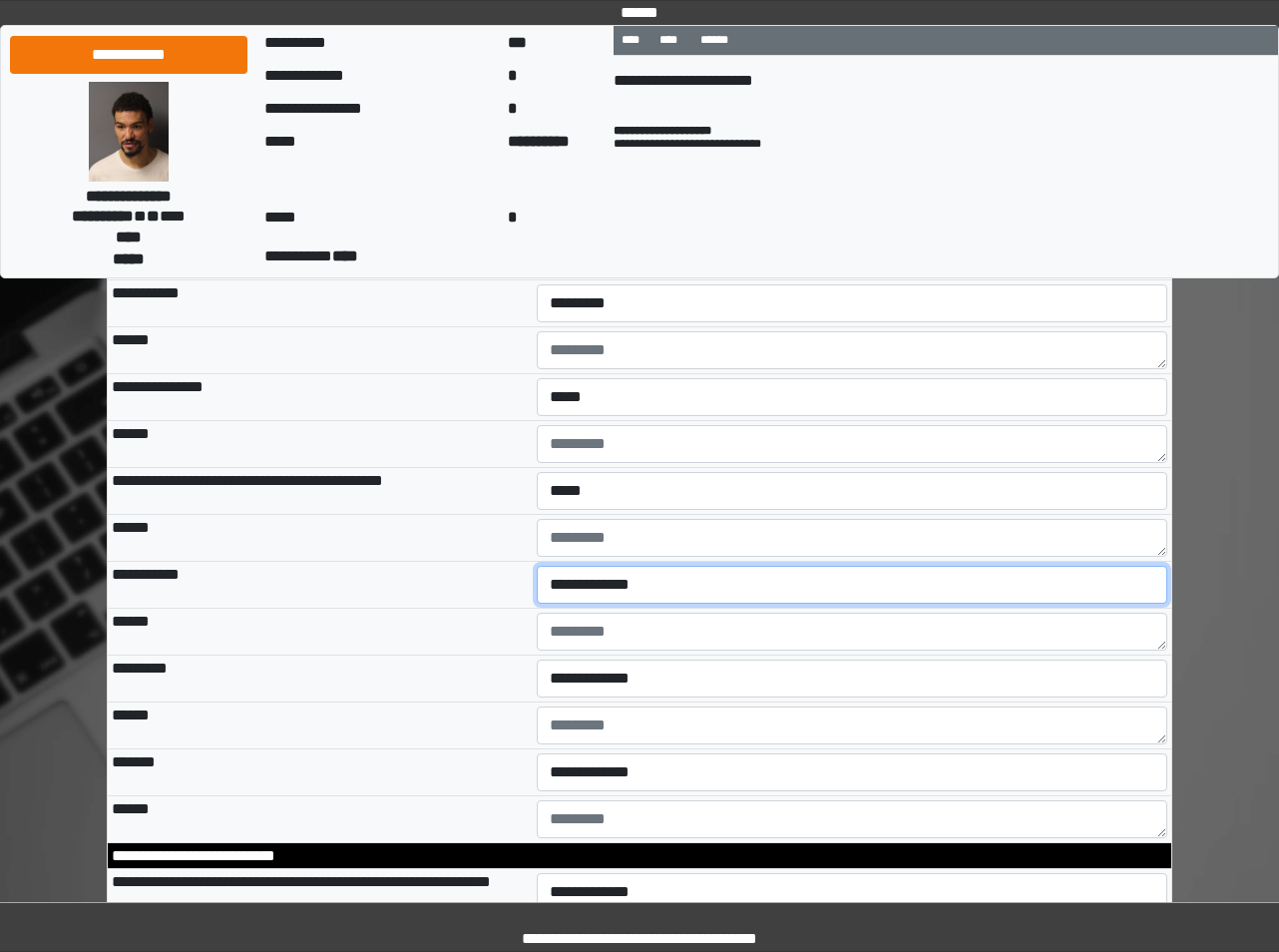 click on "**********" at bounding box center [852, 585] 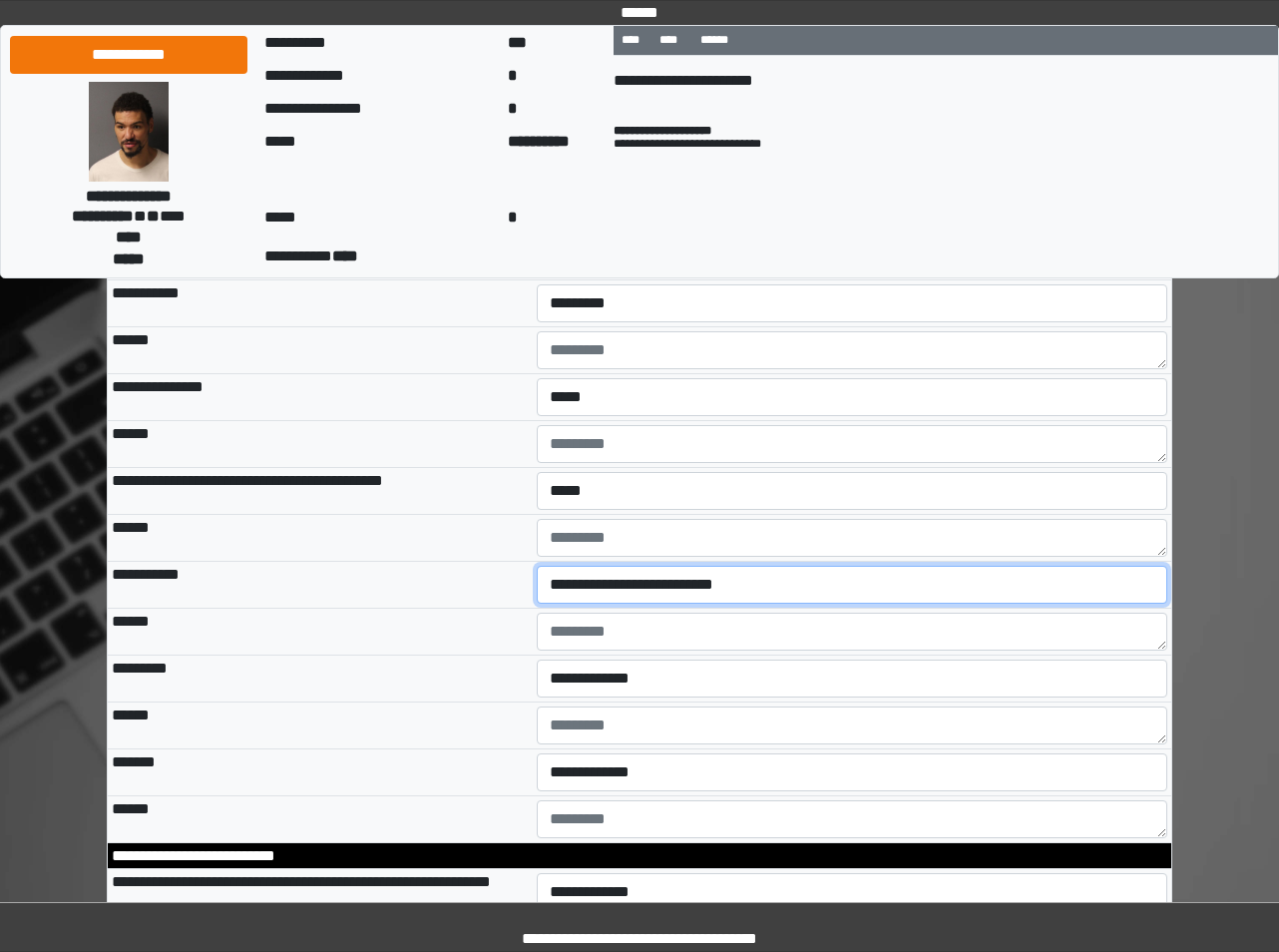 click on "**********" at bounding box center (852, 585) 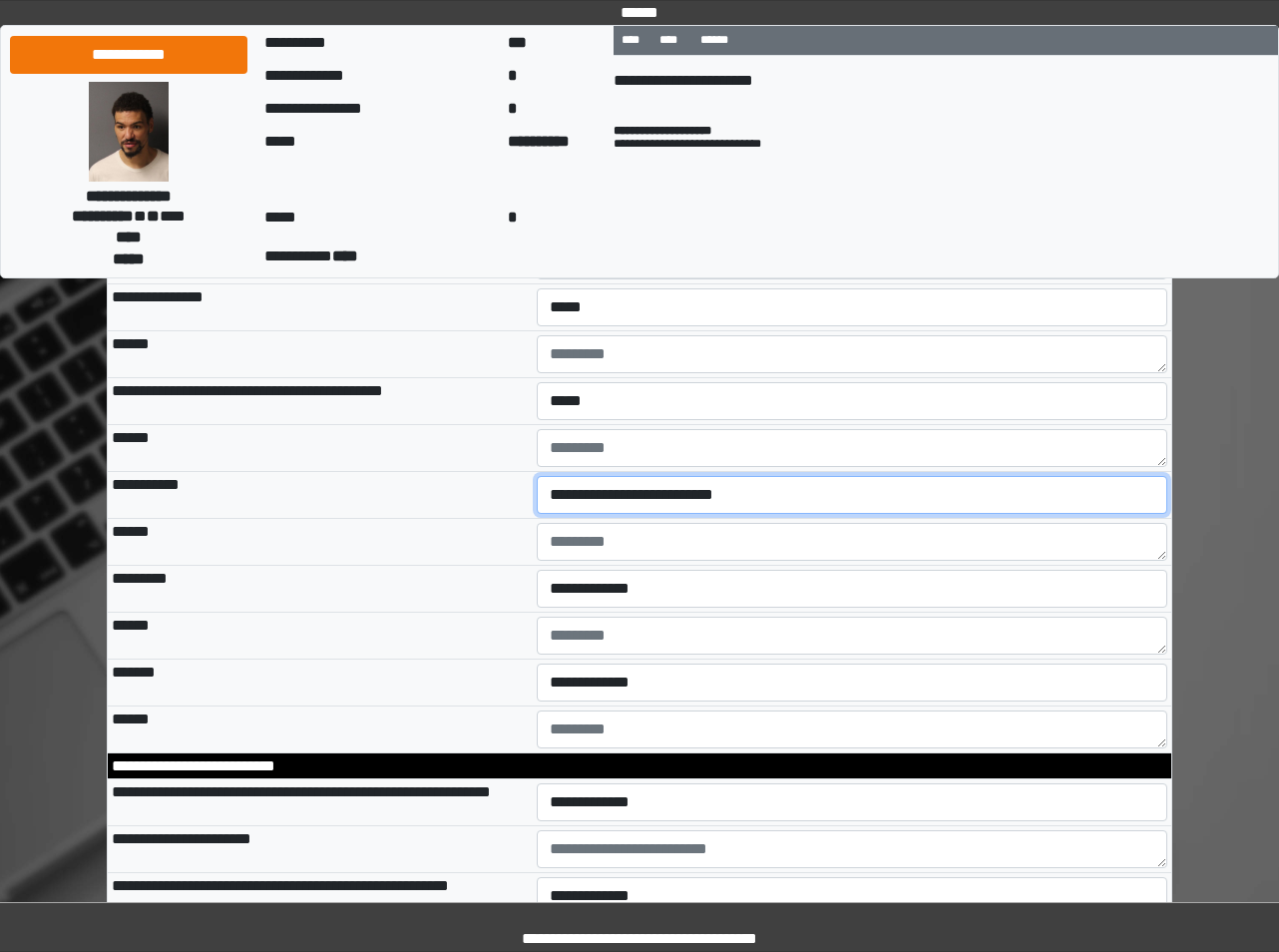 scroll, scrollTop: 2840, scrollLeft: 0, axis: vertical 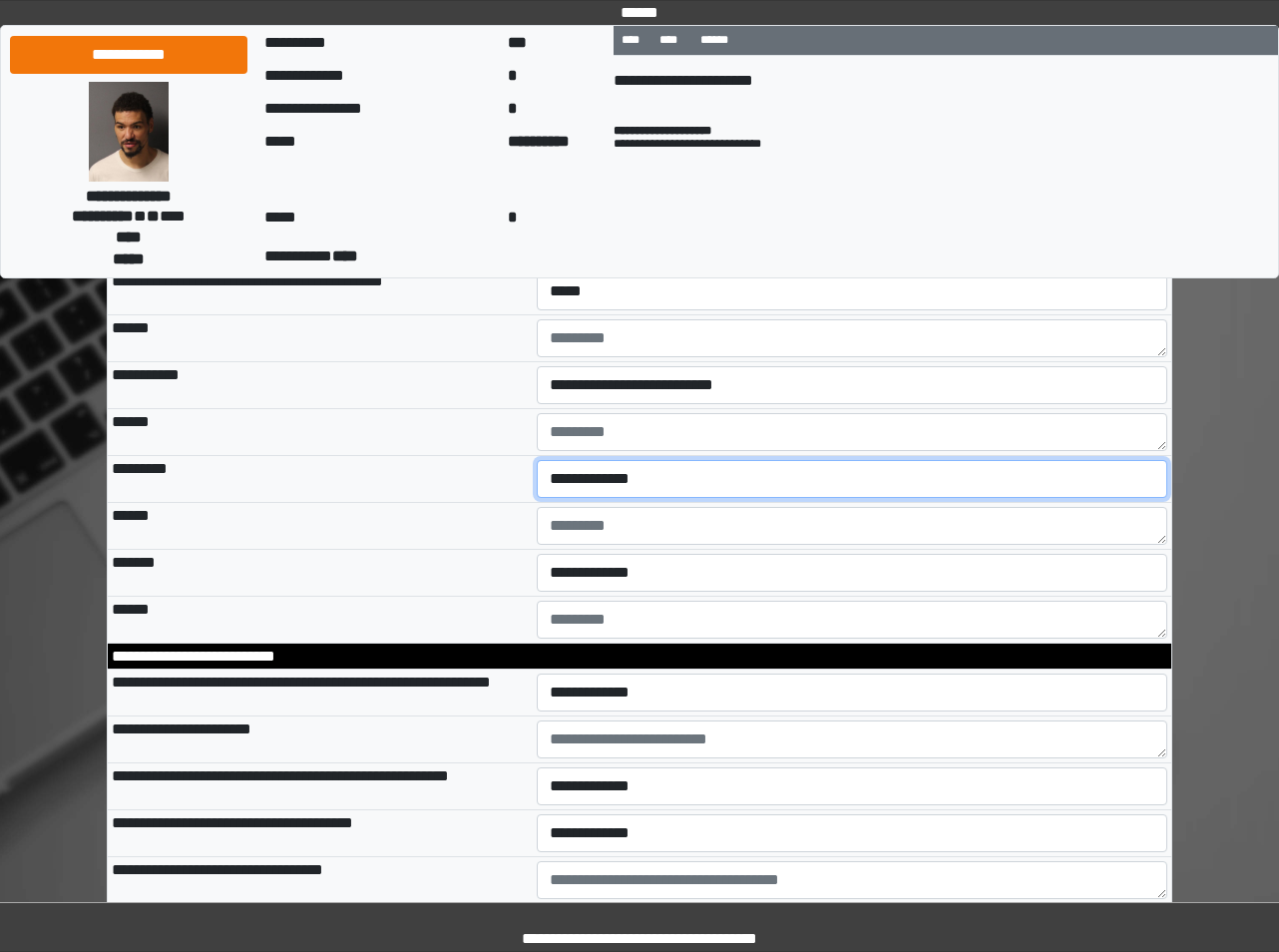 click on "**********" at bounding box center [852, 479] 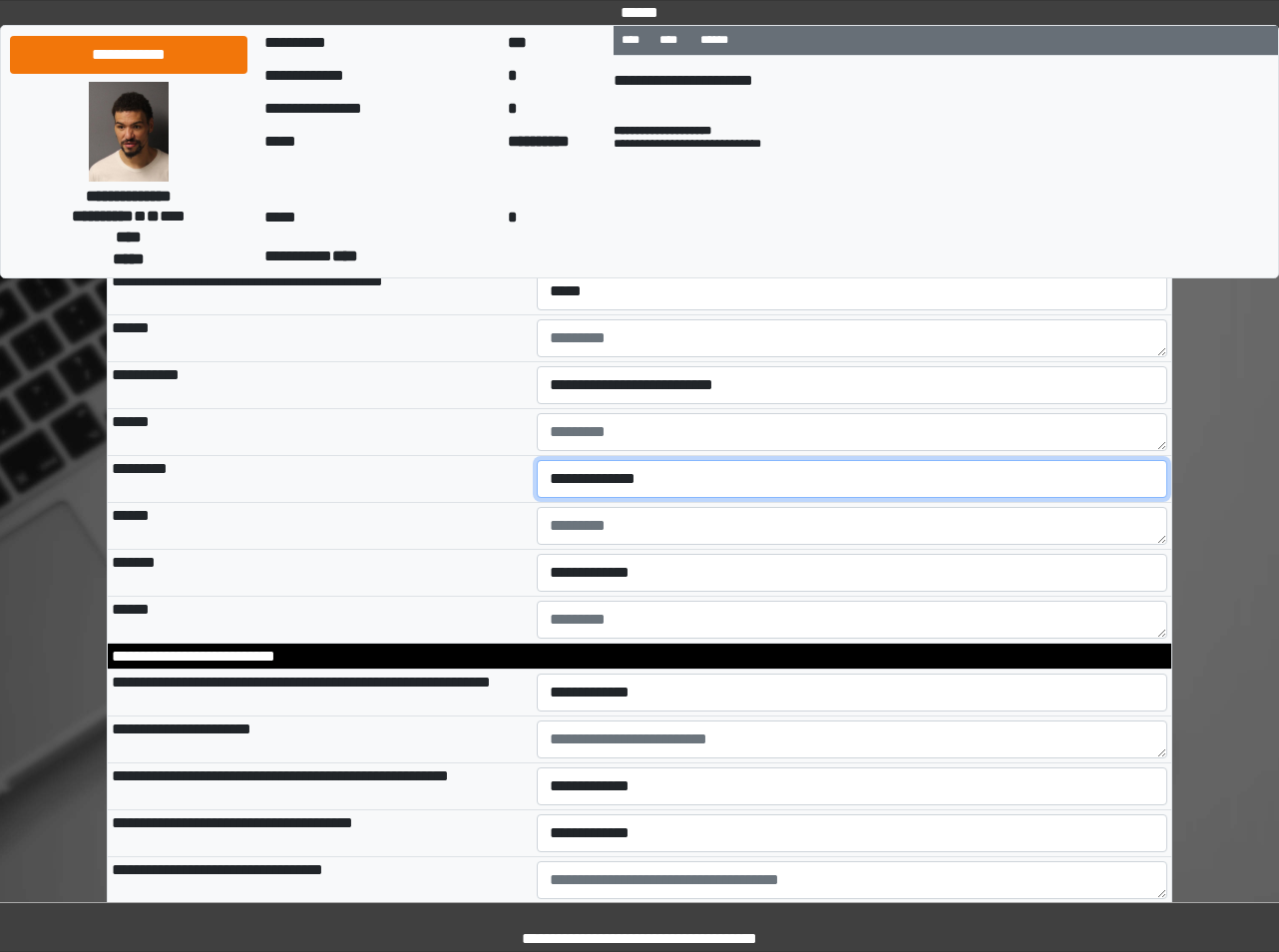 click on "**********" at bounding box center [852, 479] 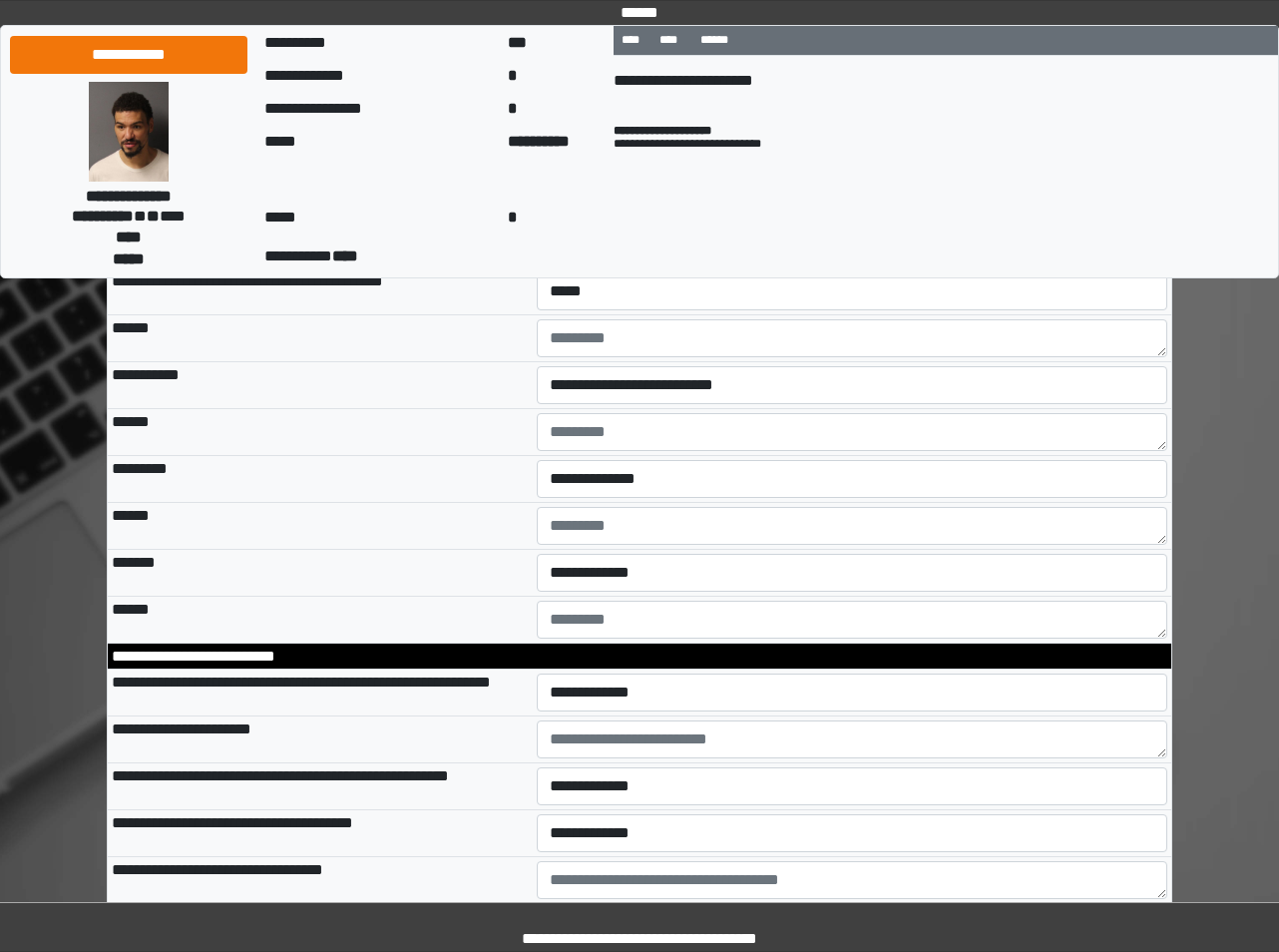 drag, startPoint x: 467, startPoint y: 594, endPoint x: 586, endPoint y: 629, distance: 124.04032 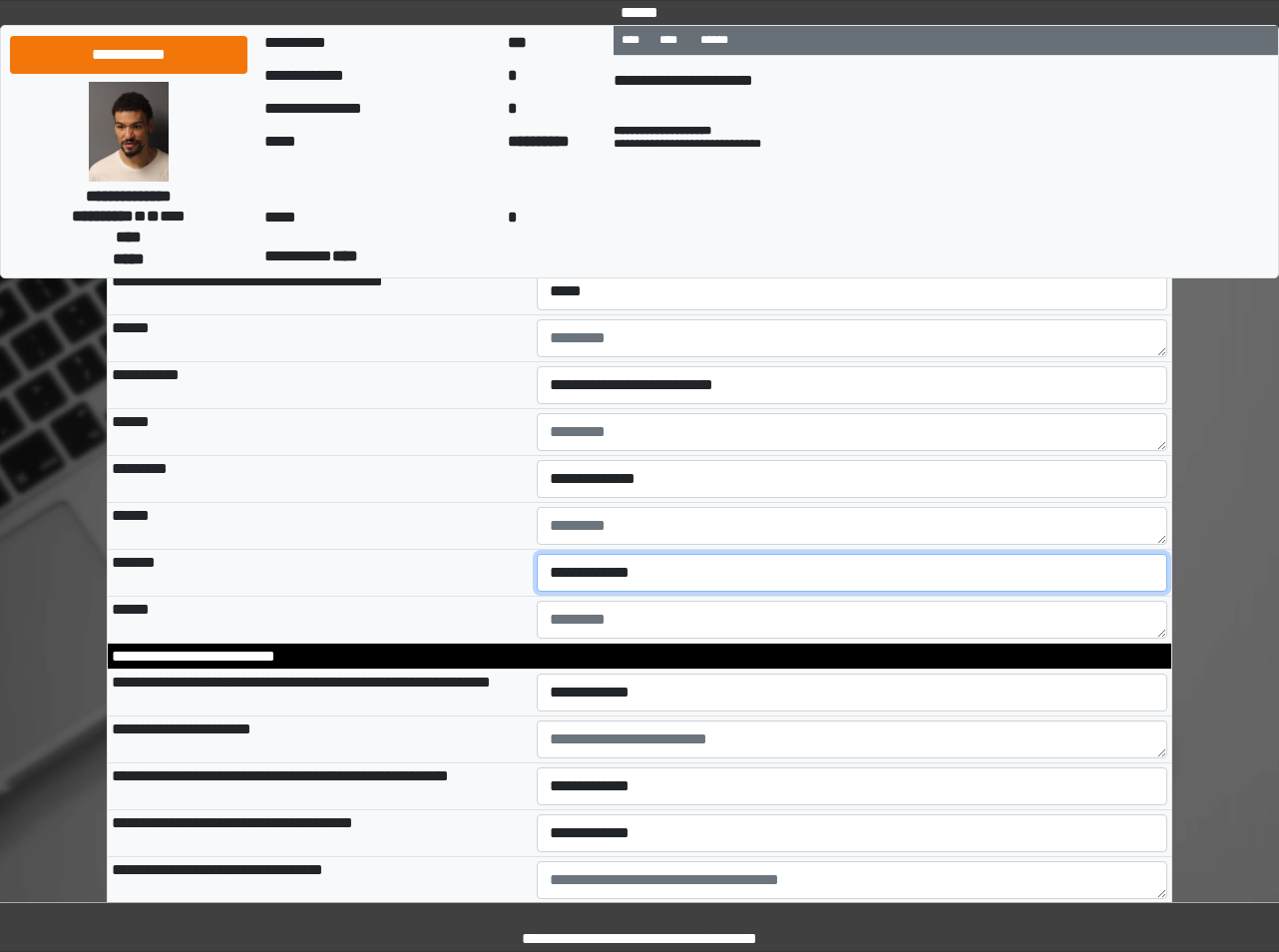 click on "**********" at bounding box center [852, 573] 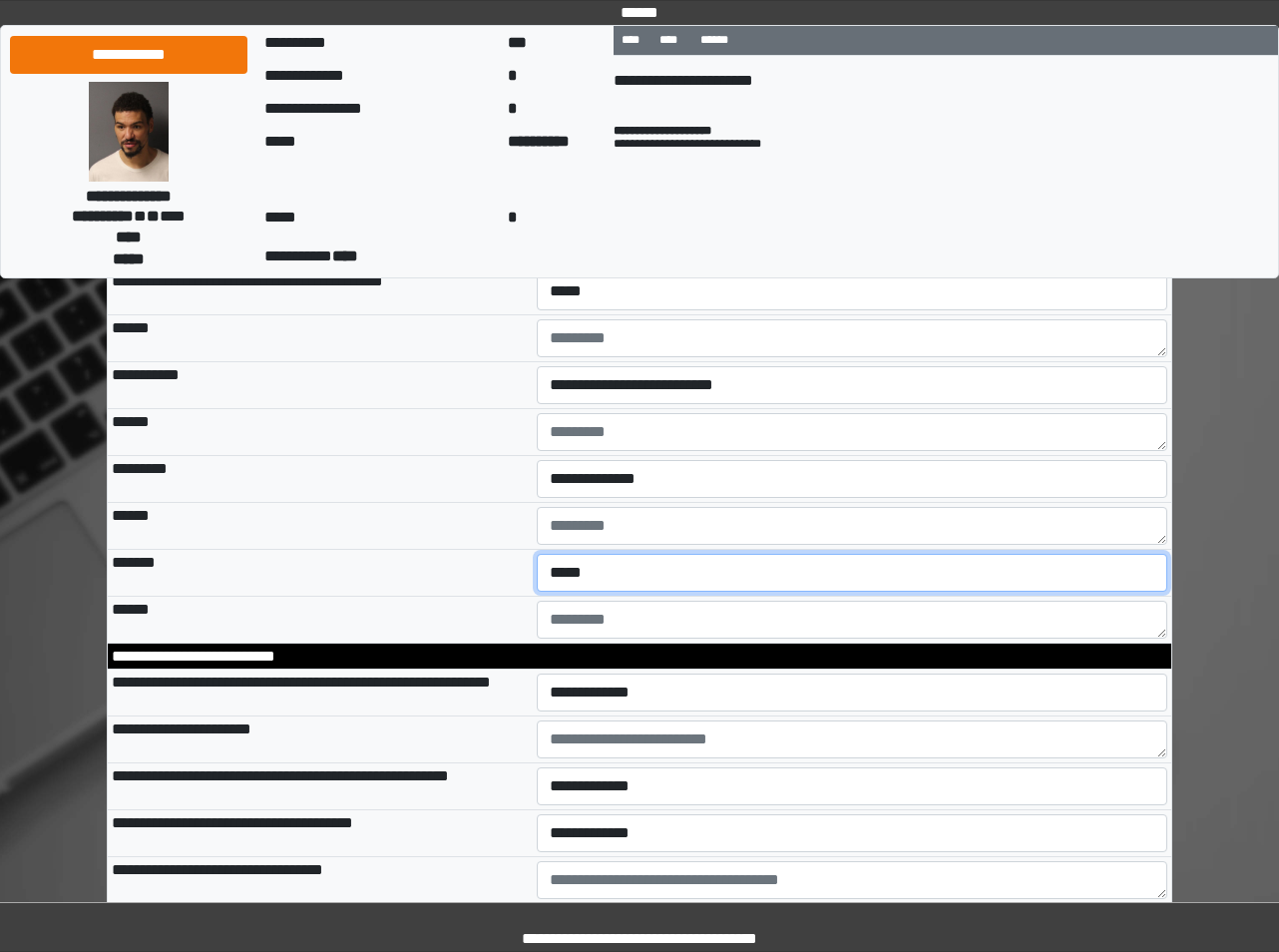 click on "**********" at bounding box center [852, 573] 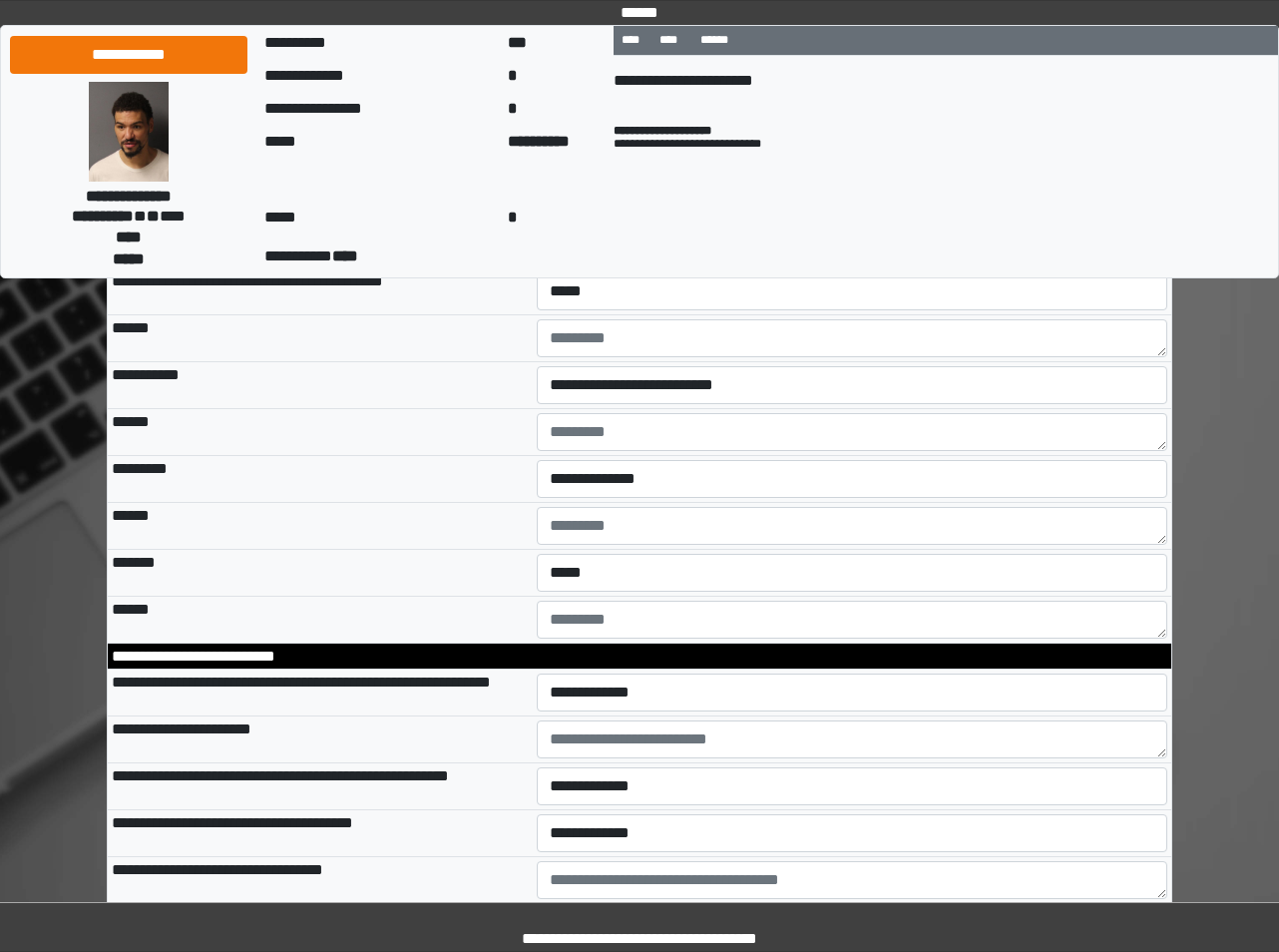 click on "******" at bounding box center [320, 620] 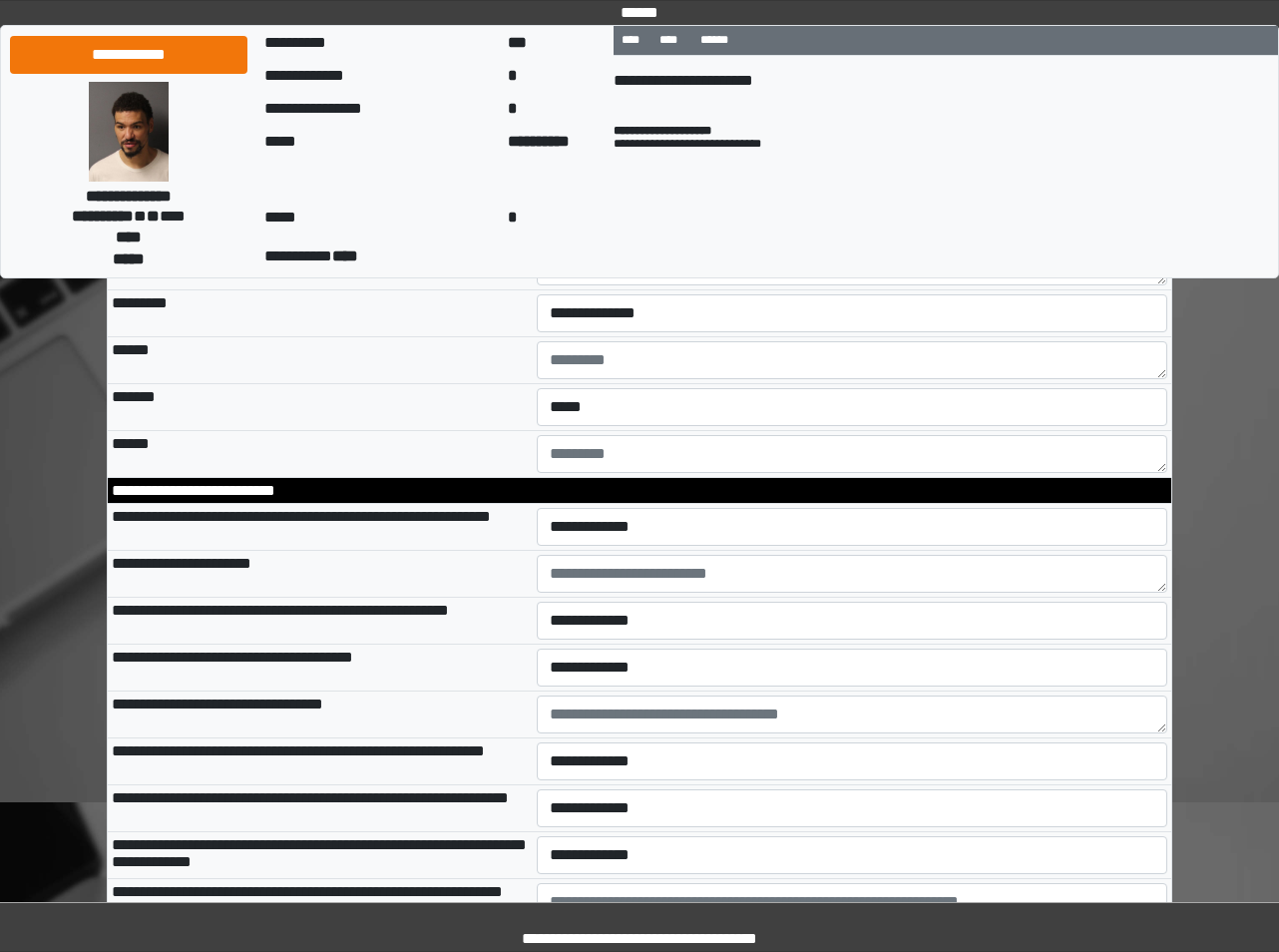 scroll, scrollTop: 3040, scrollLeft: 0, axis: vertical 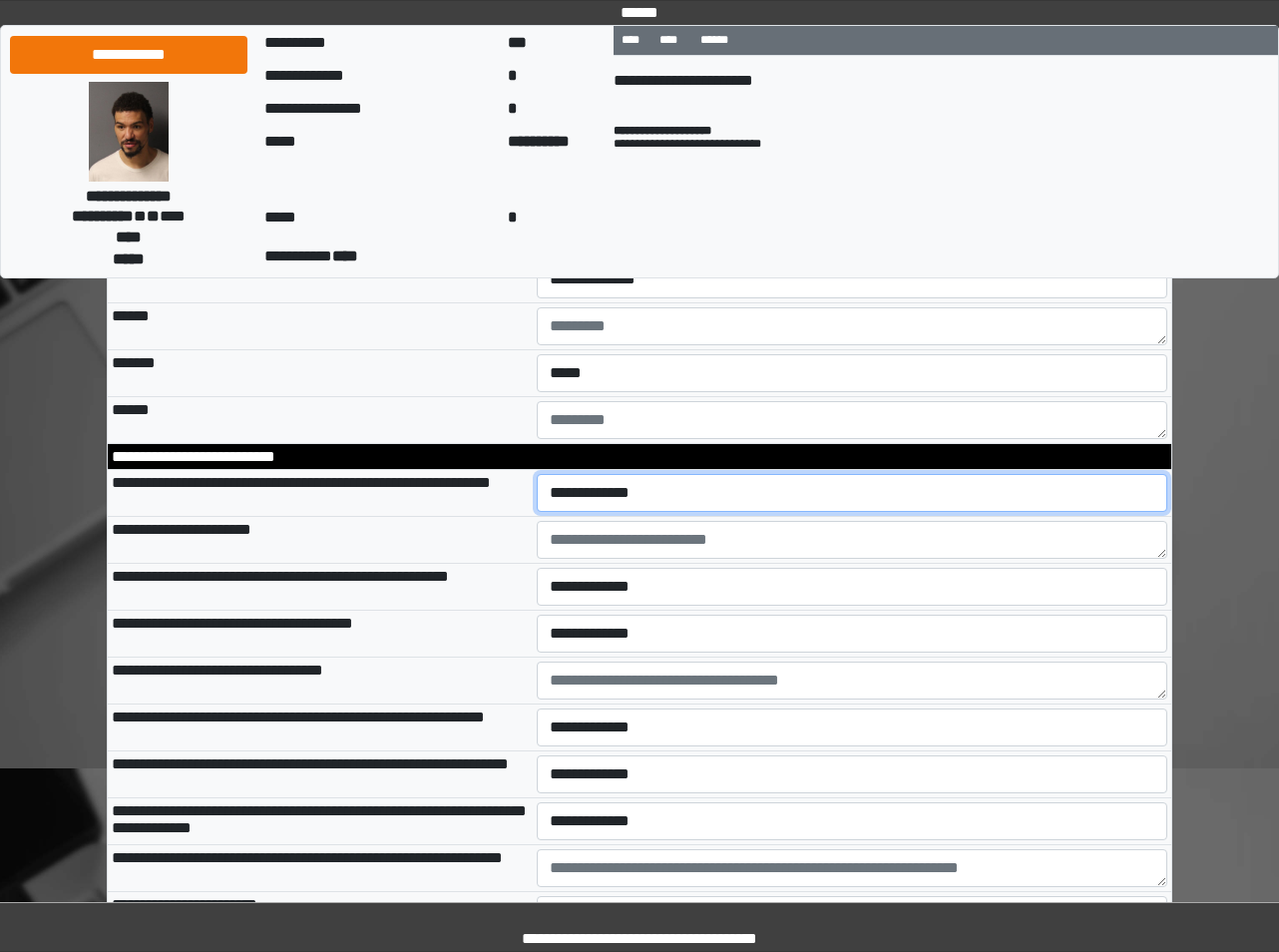 click on "**********" at bounding box center [852, 493] 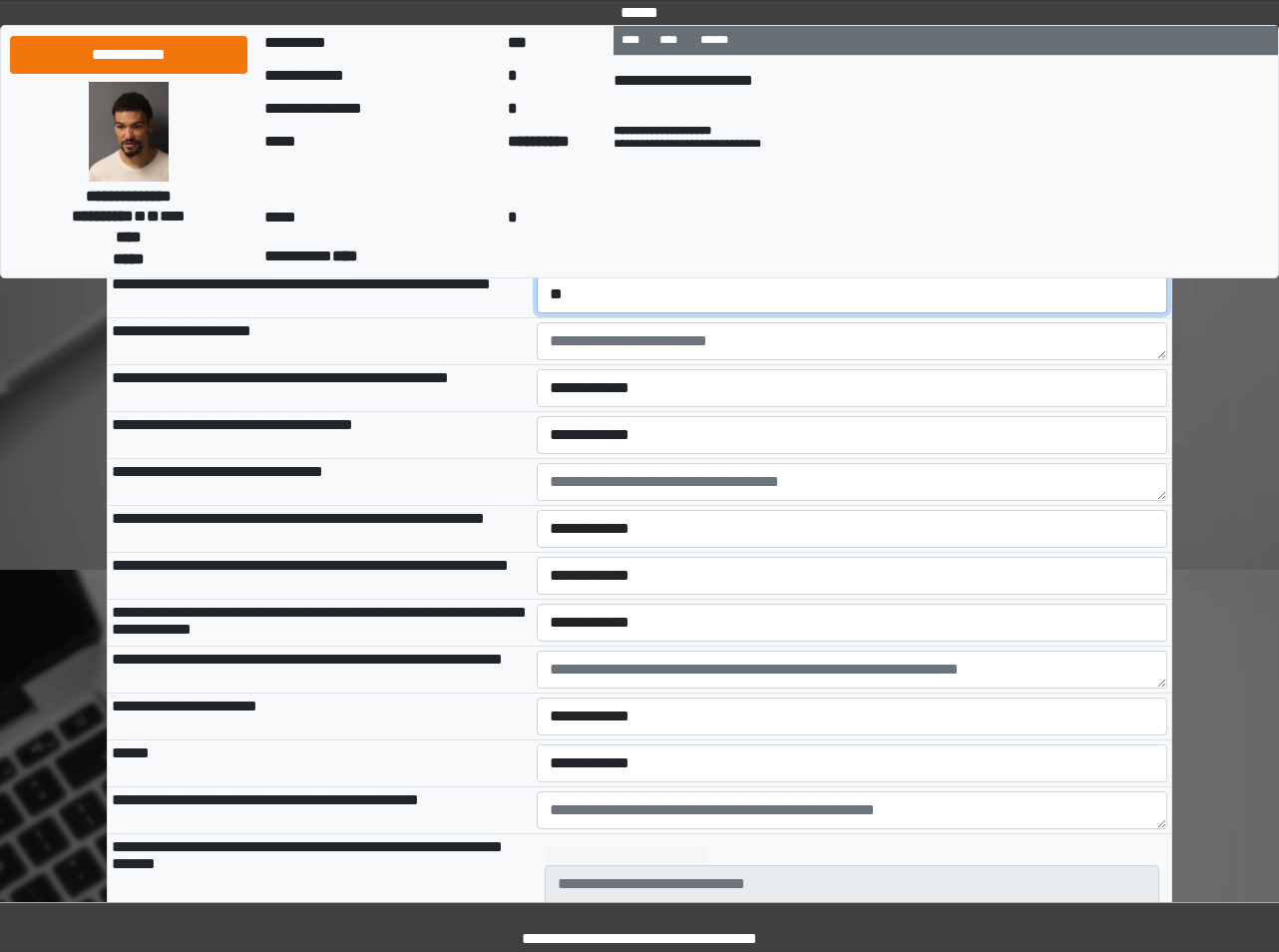 scroll, scrollTop: 3239, scrollLeft: 0, axis: vertical 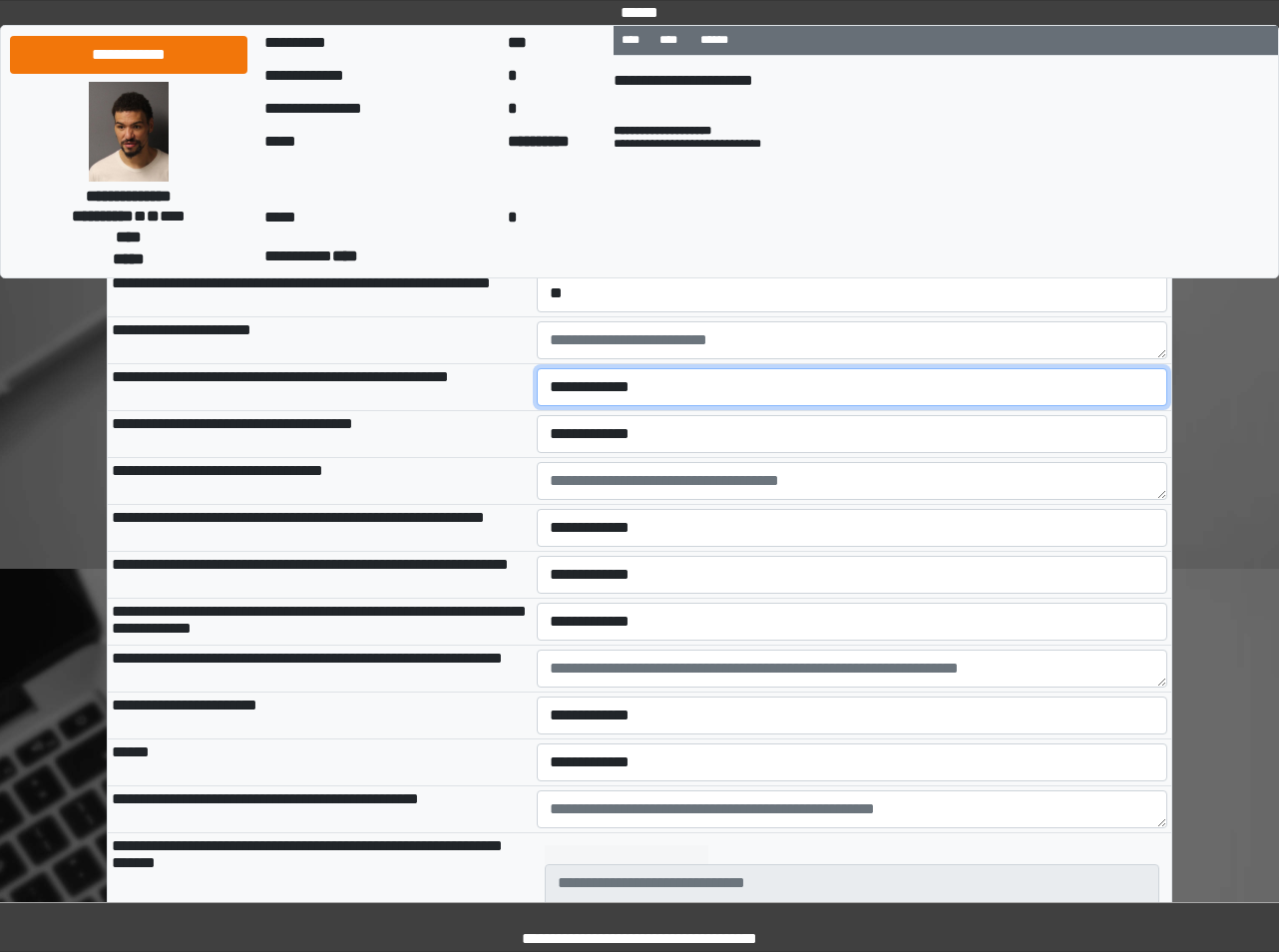 drag, startPoint x: 583, startPoint y: 459, endPoint x: 554, endPoint y: 469, distance: 30.675723 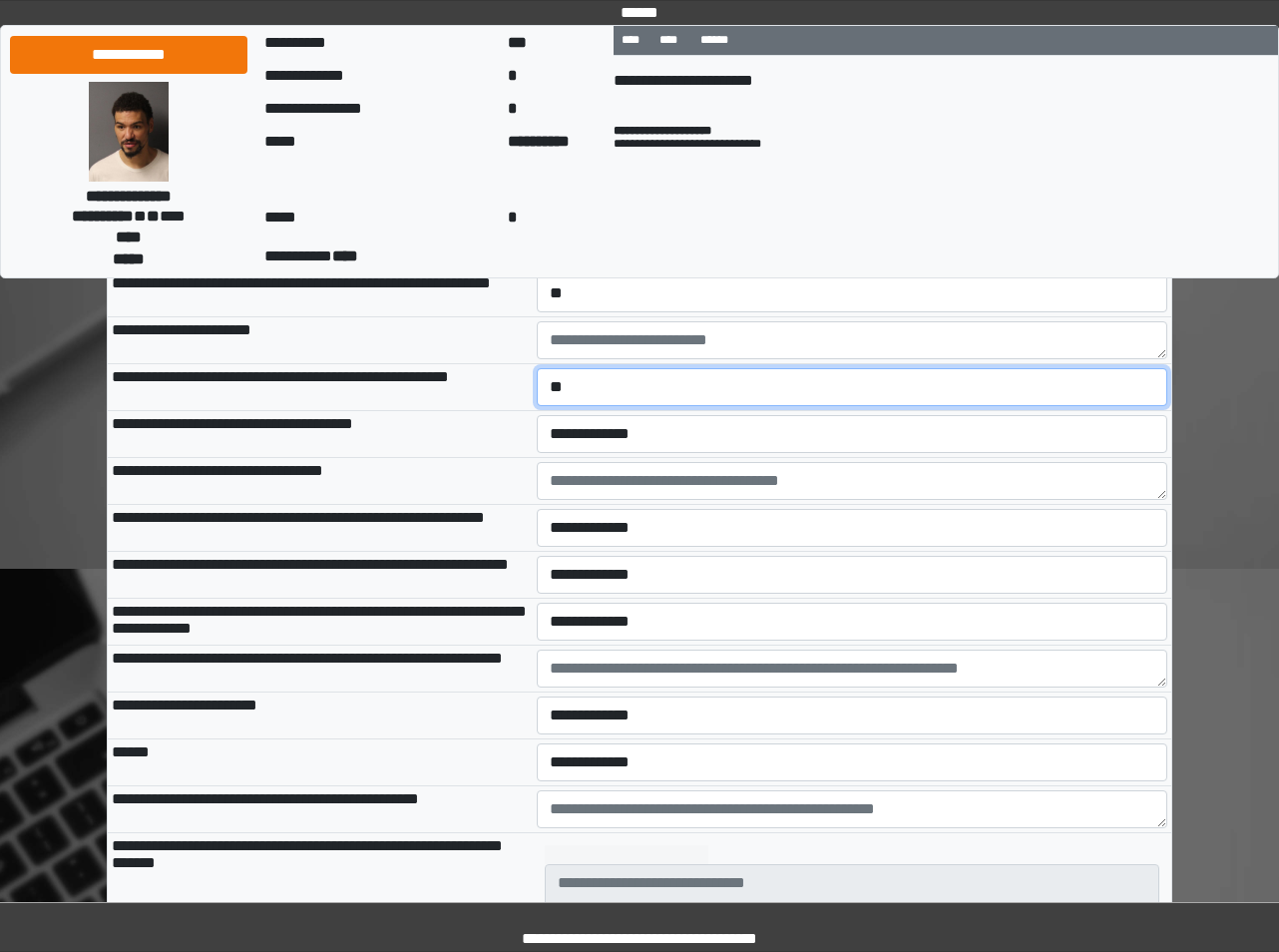 click on "**********" at bounding box center [852, 387] 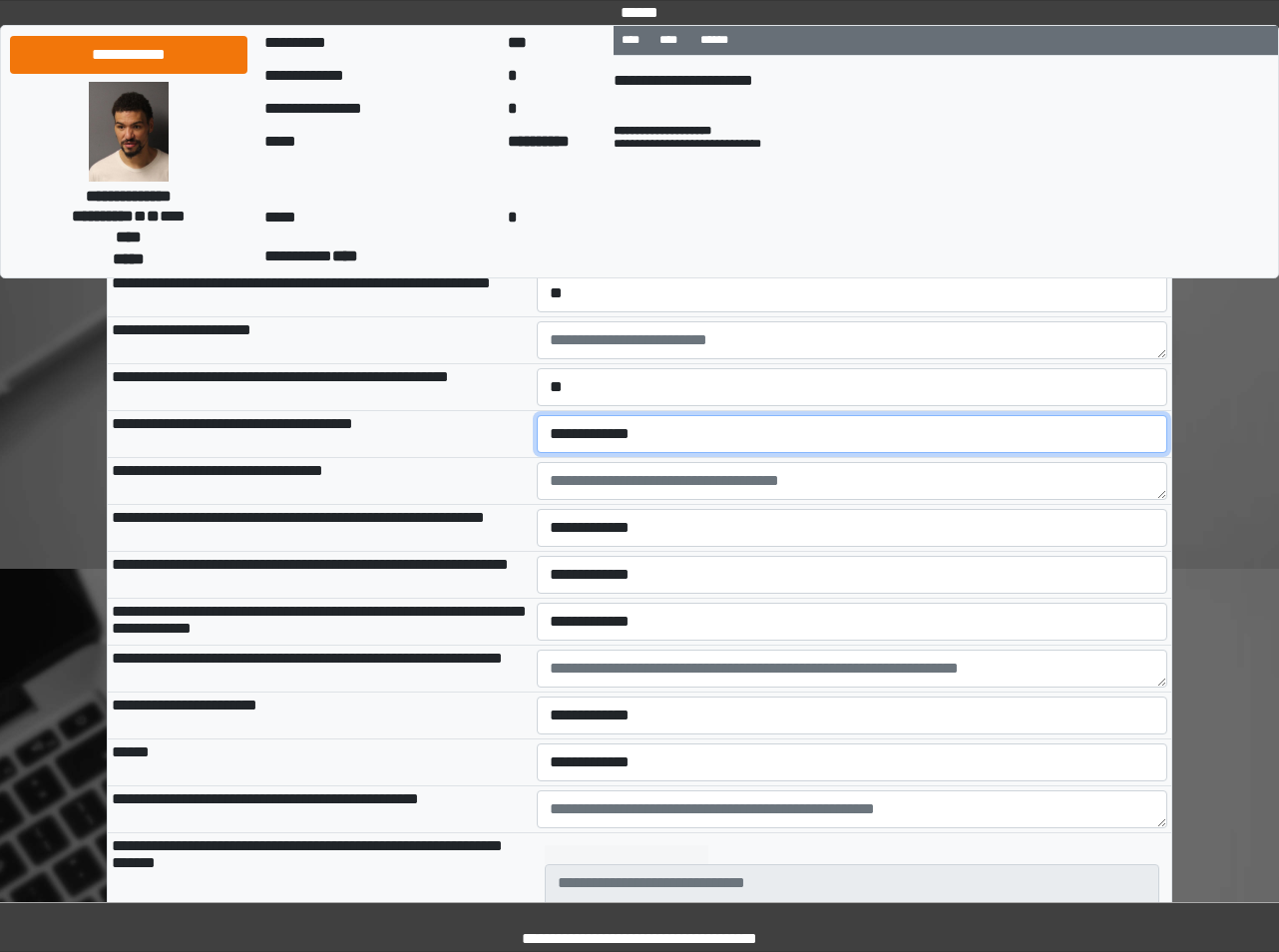 click on "**********" at bounding box center [852, 434] 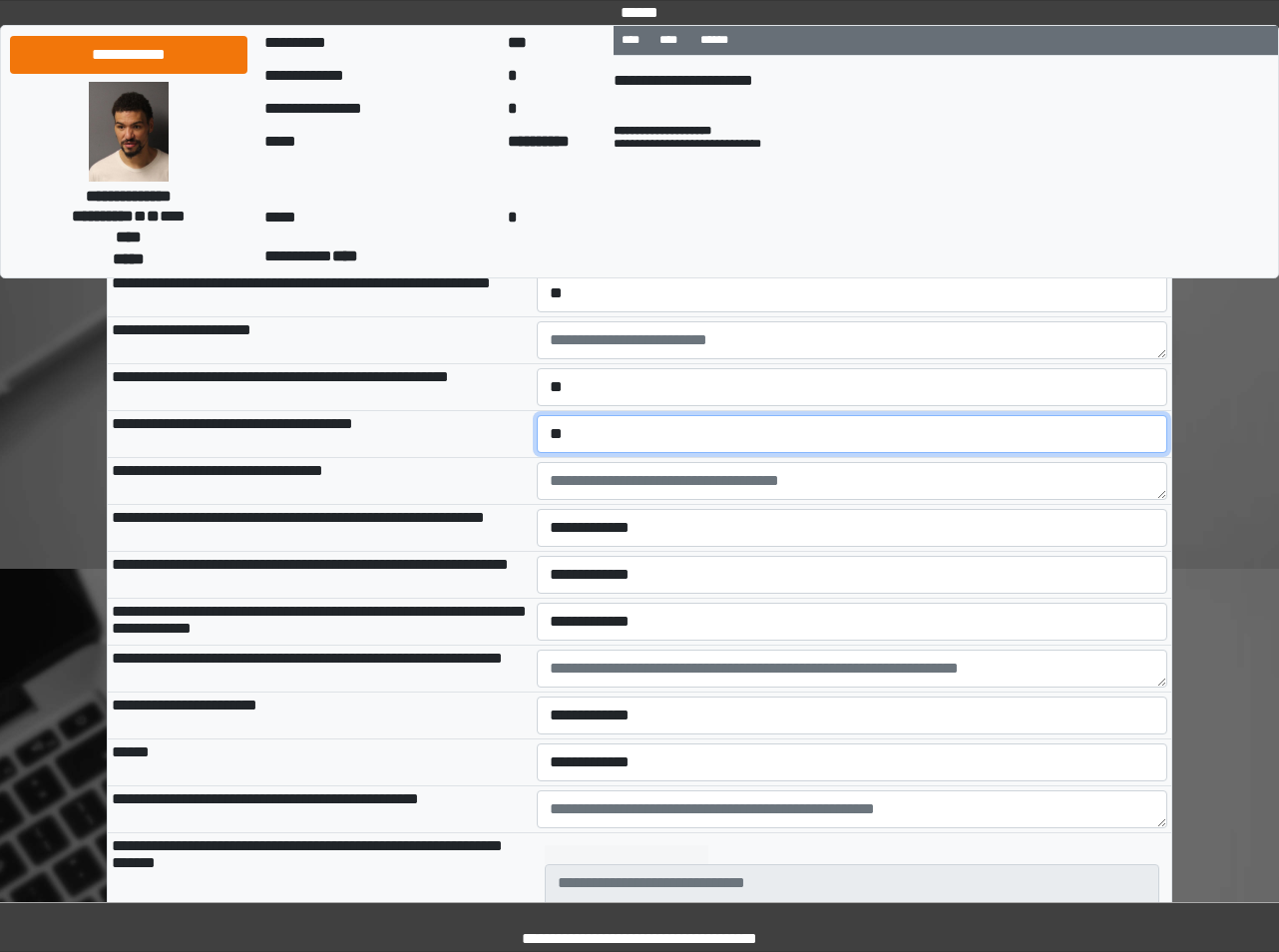 click on "**********" at bounding box center [852, 434] 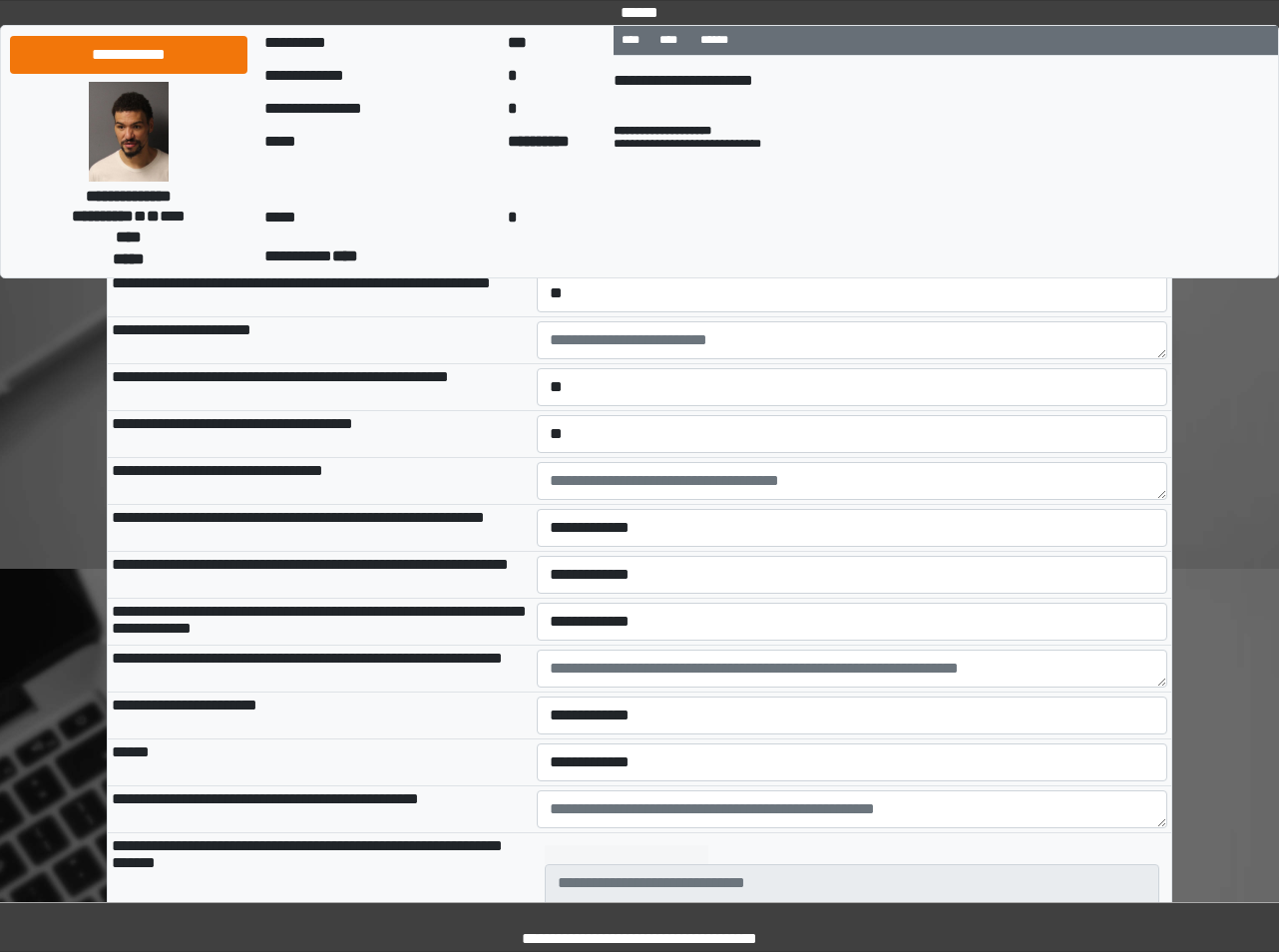 click on "**********" at bounding box center (320, 434) 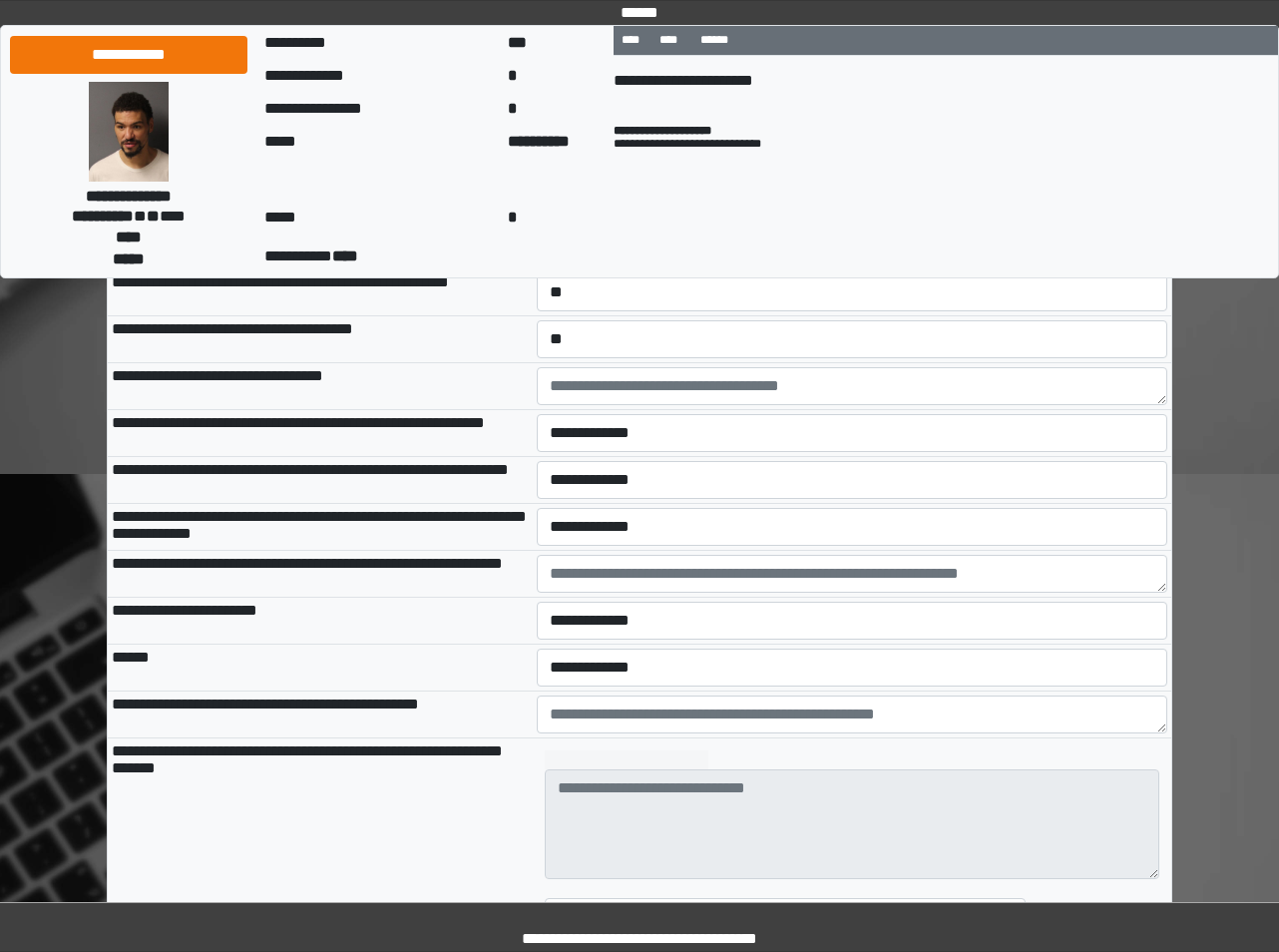 scroll, scrollTop: 3439, scrollLeft: 0, axis: vertical 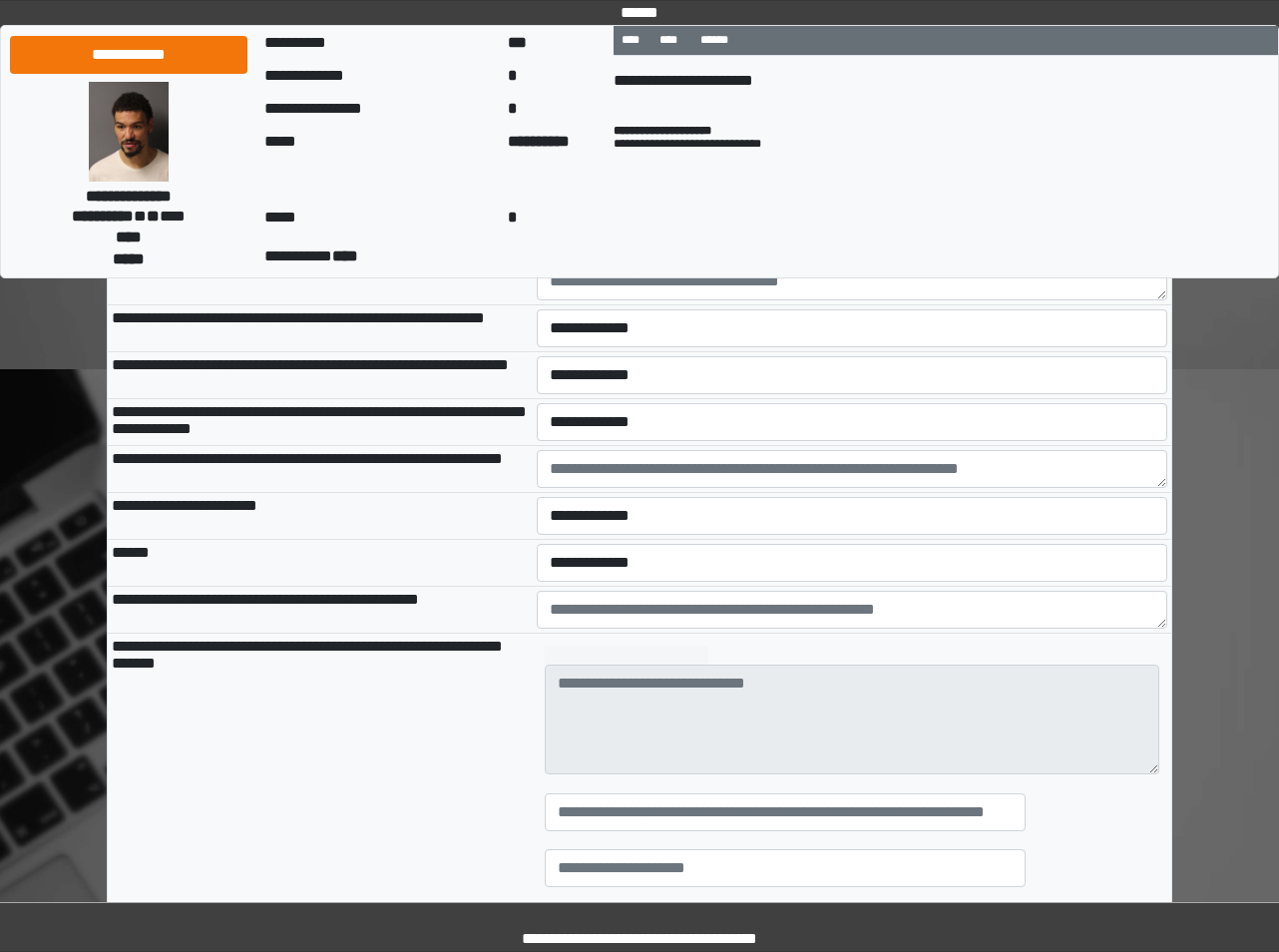 click on "**********" at bounding box center [852, 422] 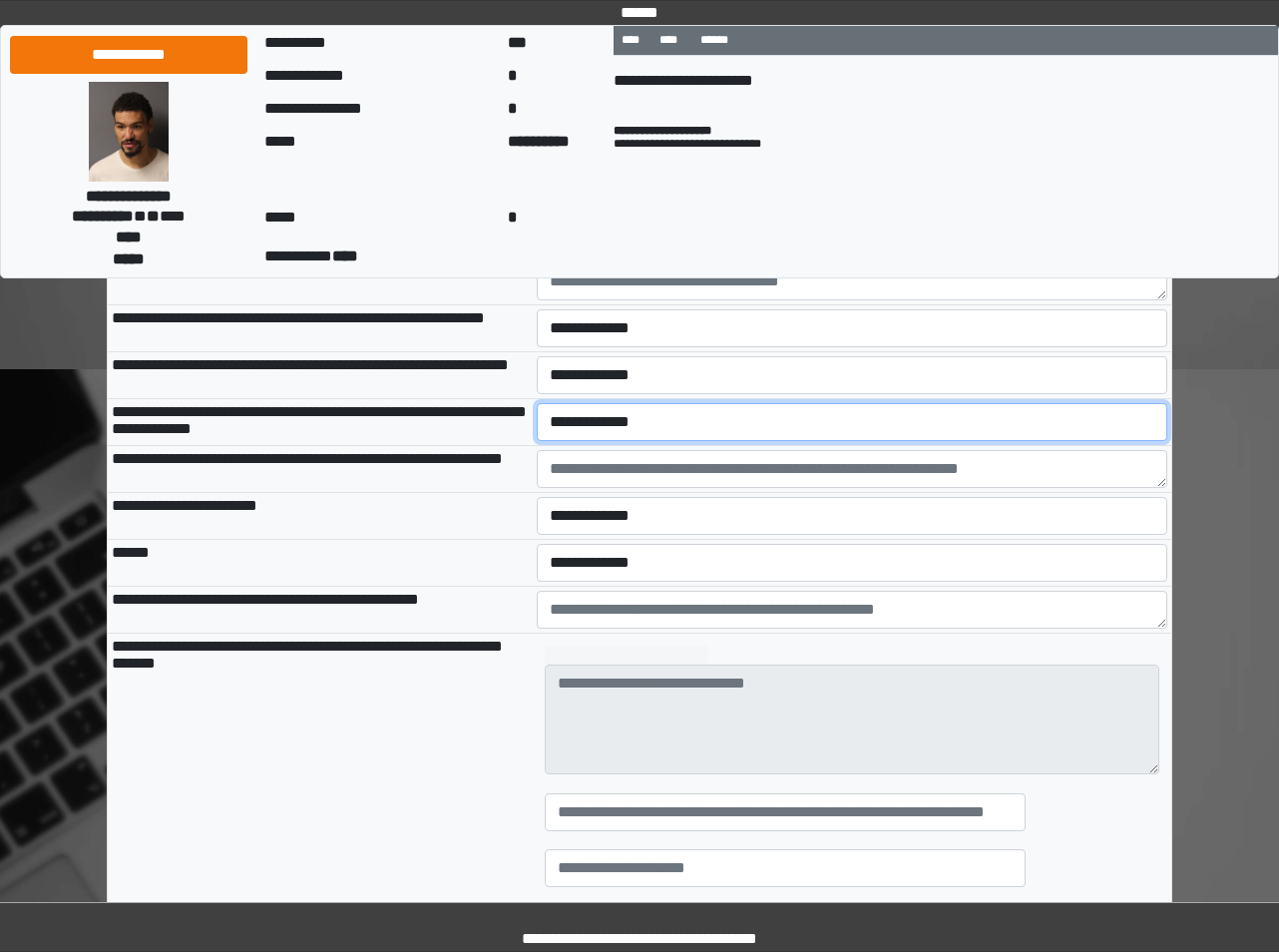 drag, startPoint x: 575, startPoint y: 507, endPoint x: 575, endPoint y: 522, distance: 15 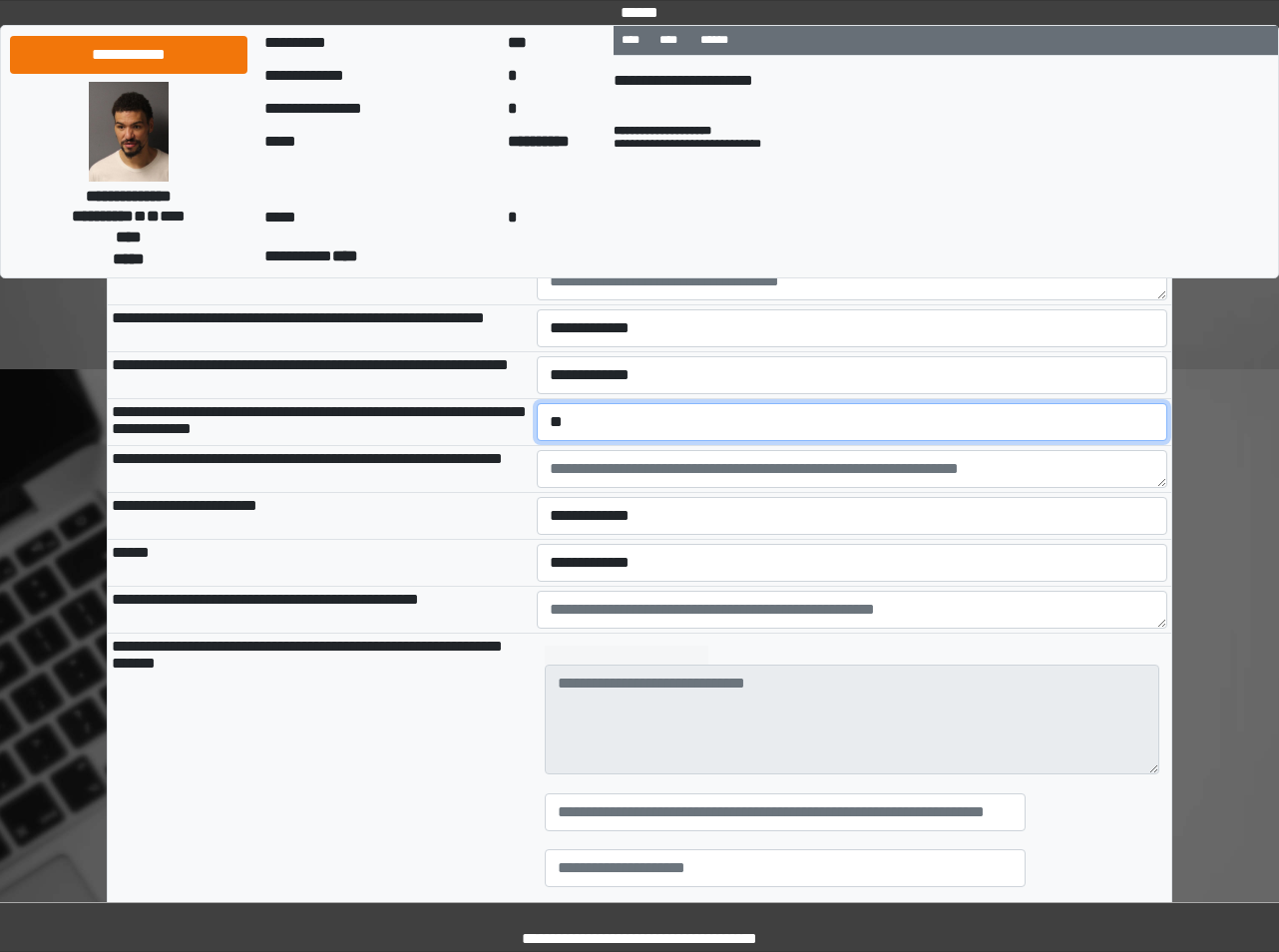 click on "**********" at bounding box center [852, 422] 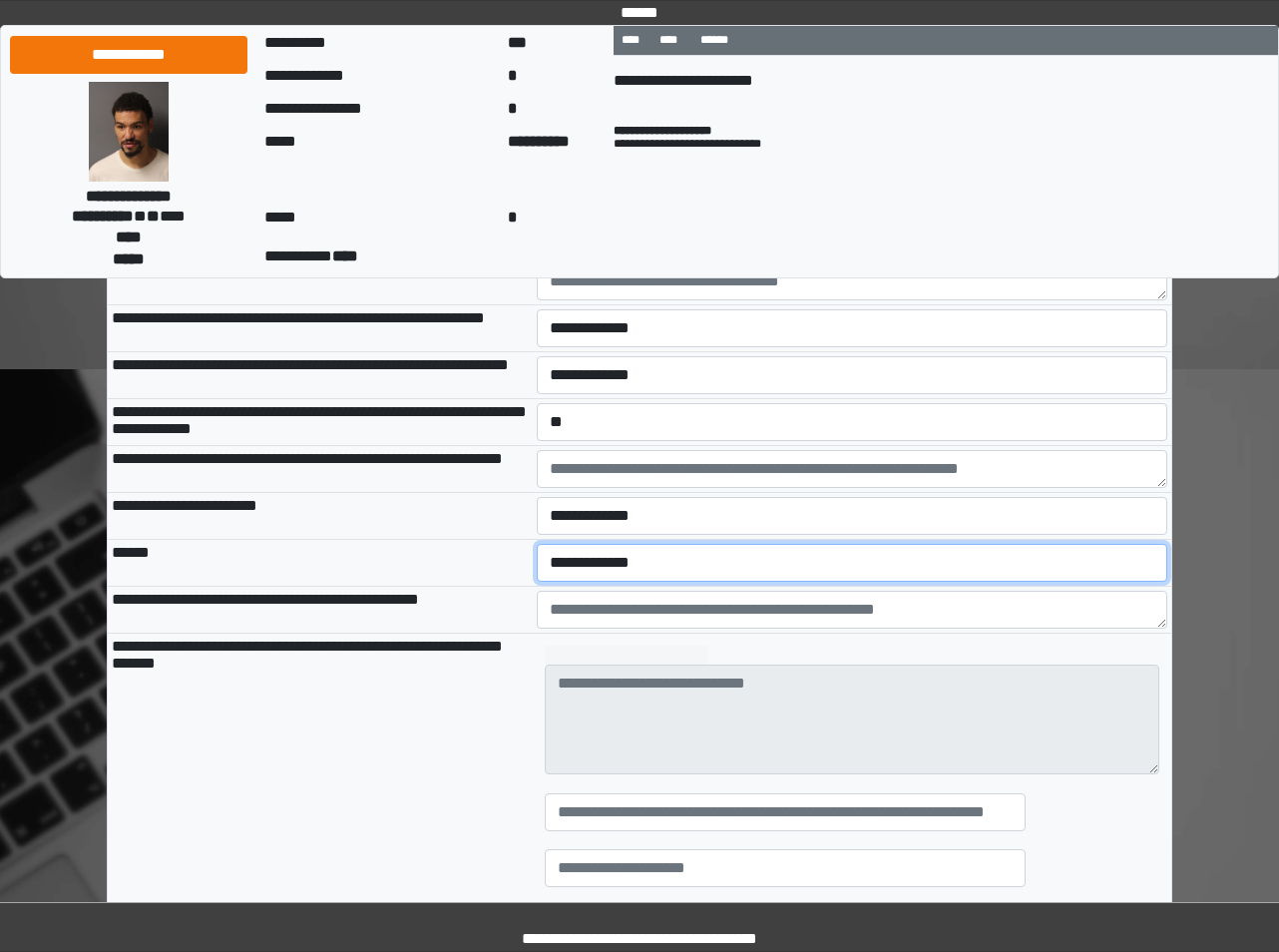 click on "**********" at bounding box center (852, 563) 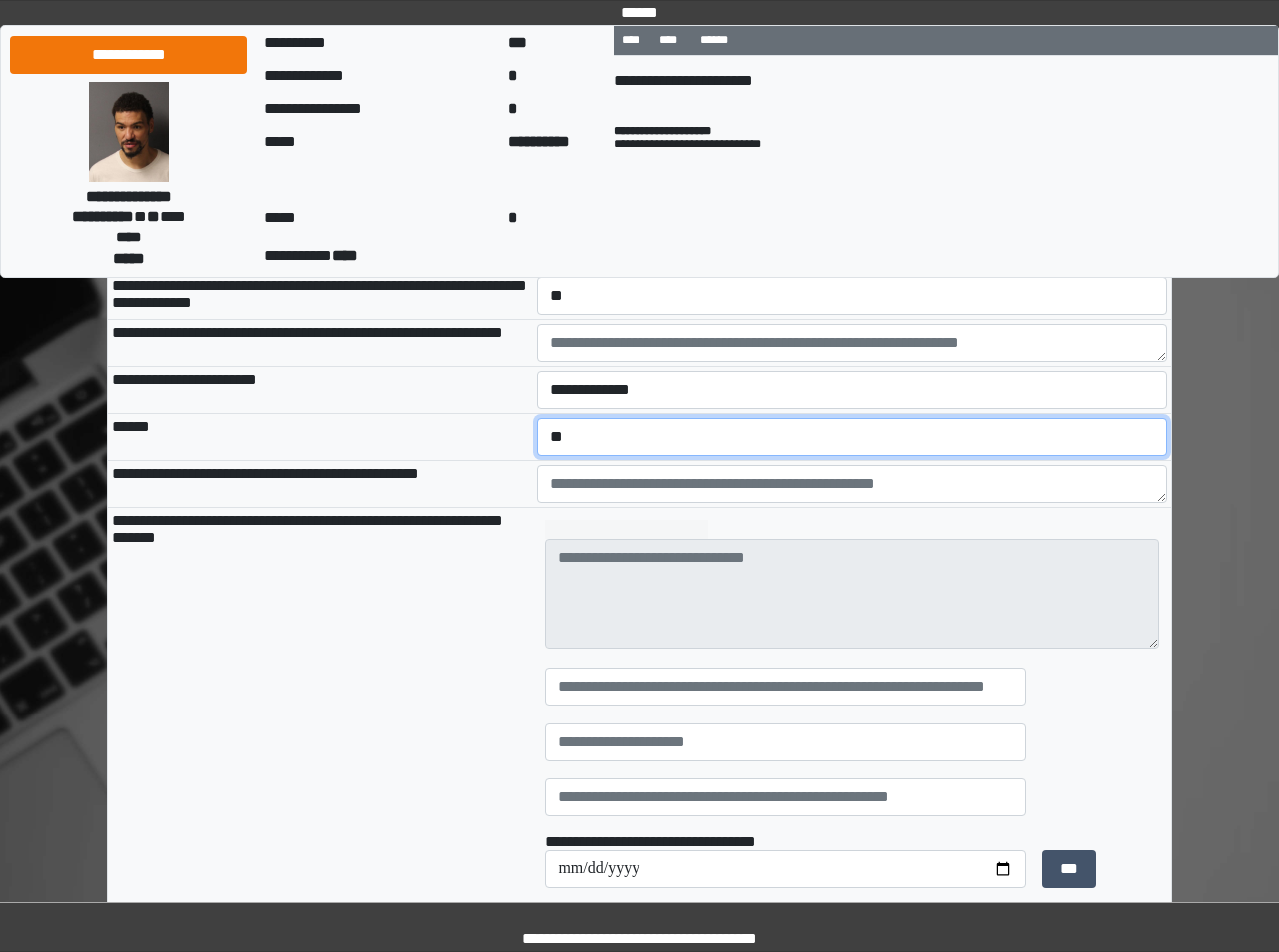 scroll, scrollTop: 3738, scrollLeft: 0, axis: vertical 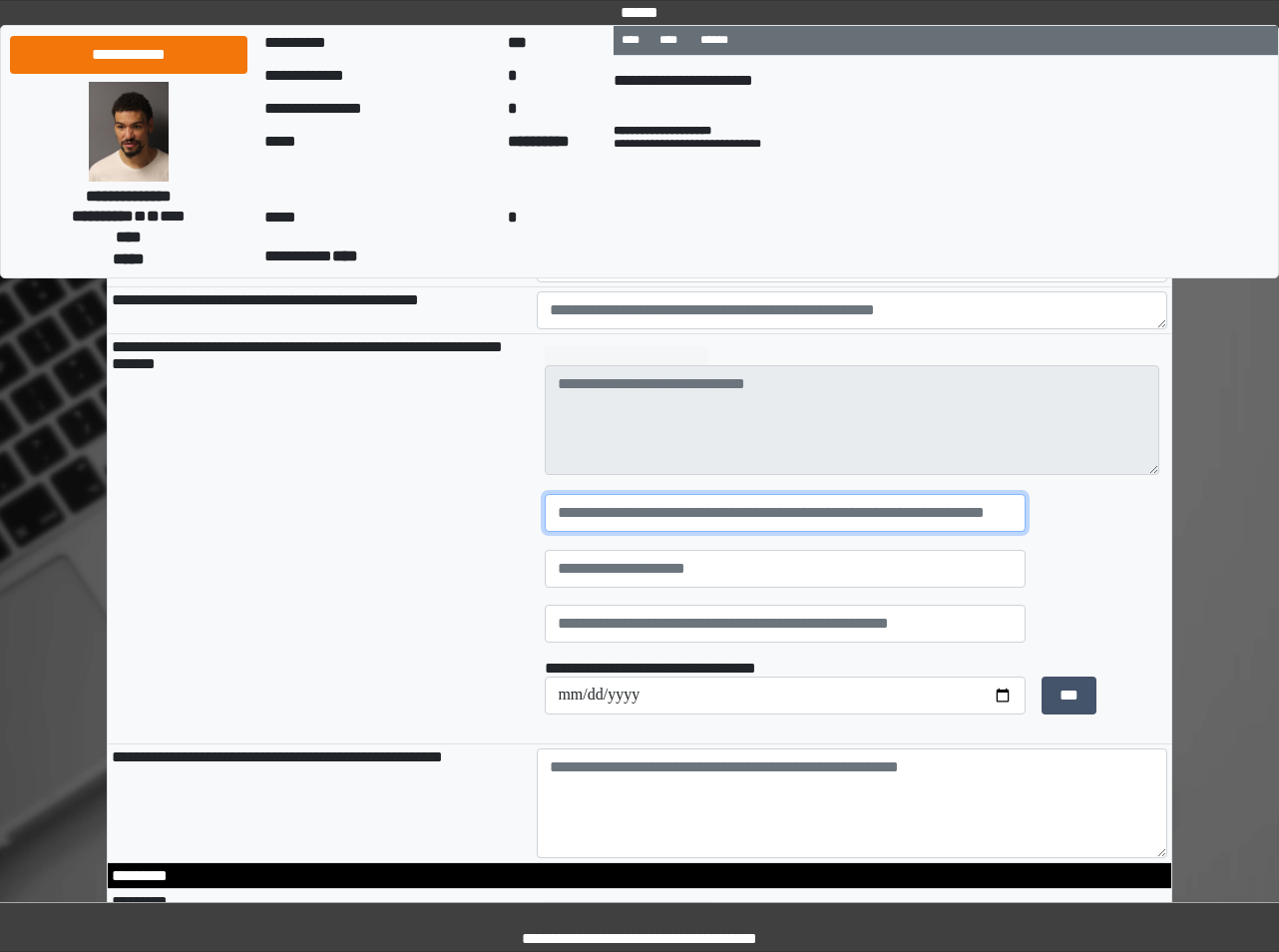 click at bounding box center (784, 513) 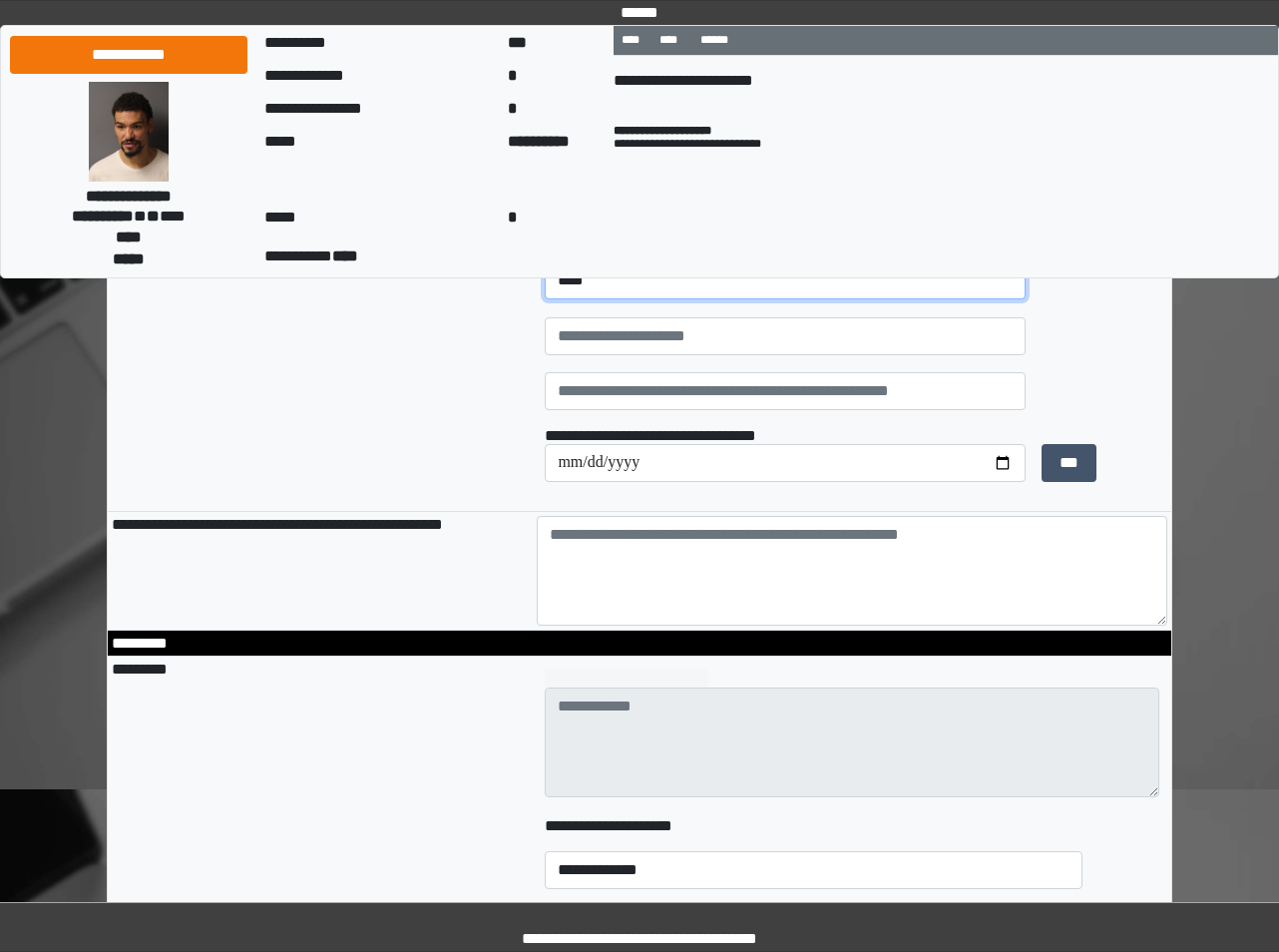 scroll, scrollTop: 4038, scrollLeft: 0, axis: vertical 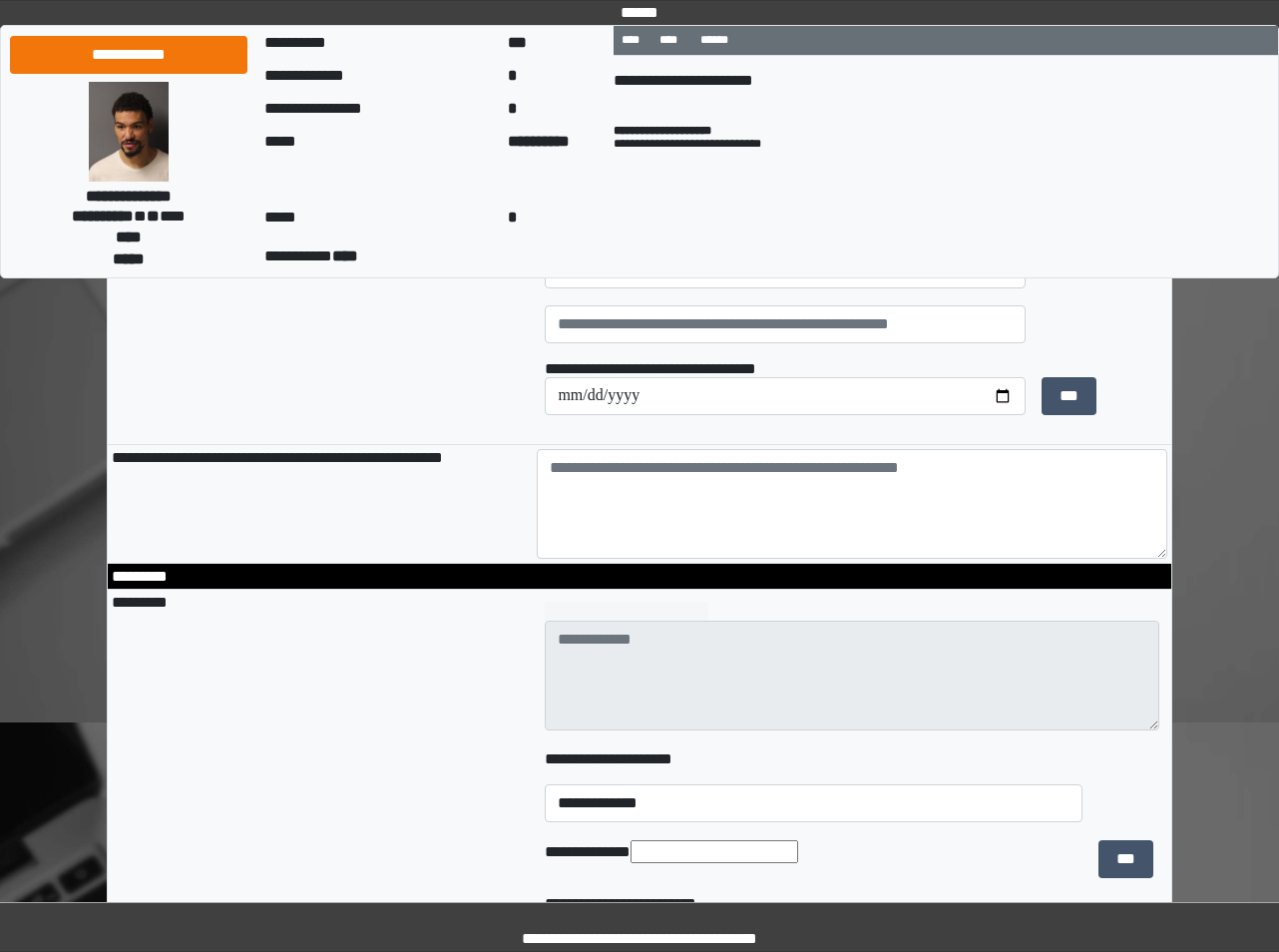 type on "****" 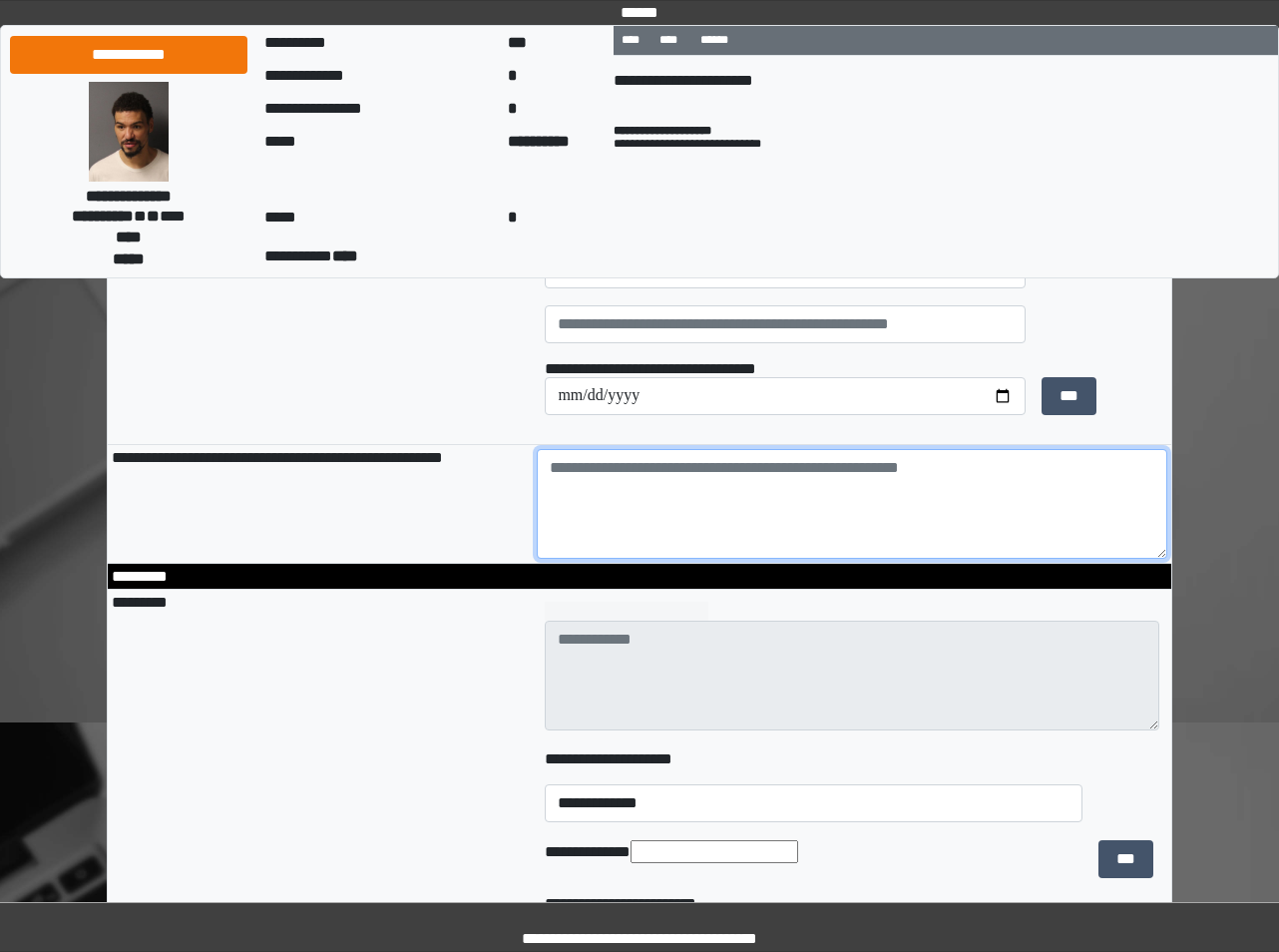 click at bounding box center (852, 504) 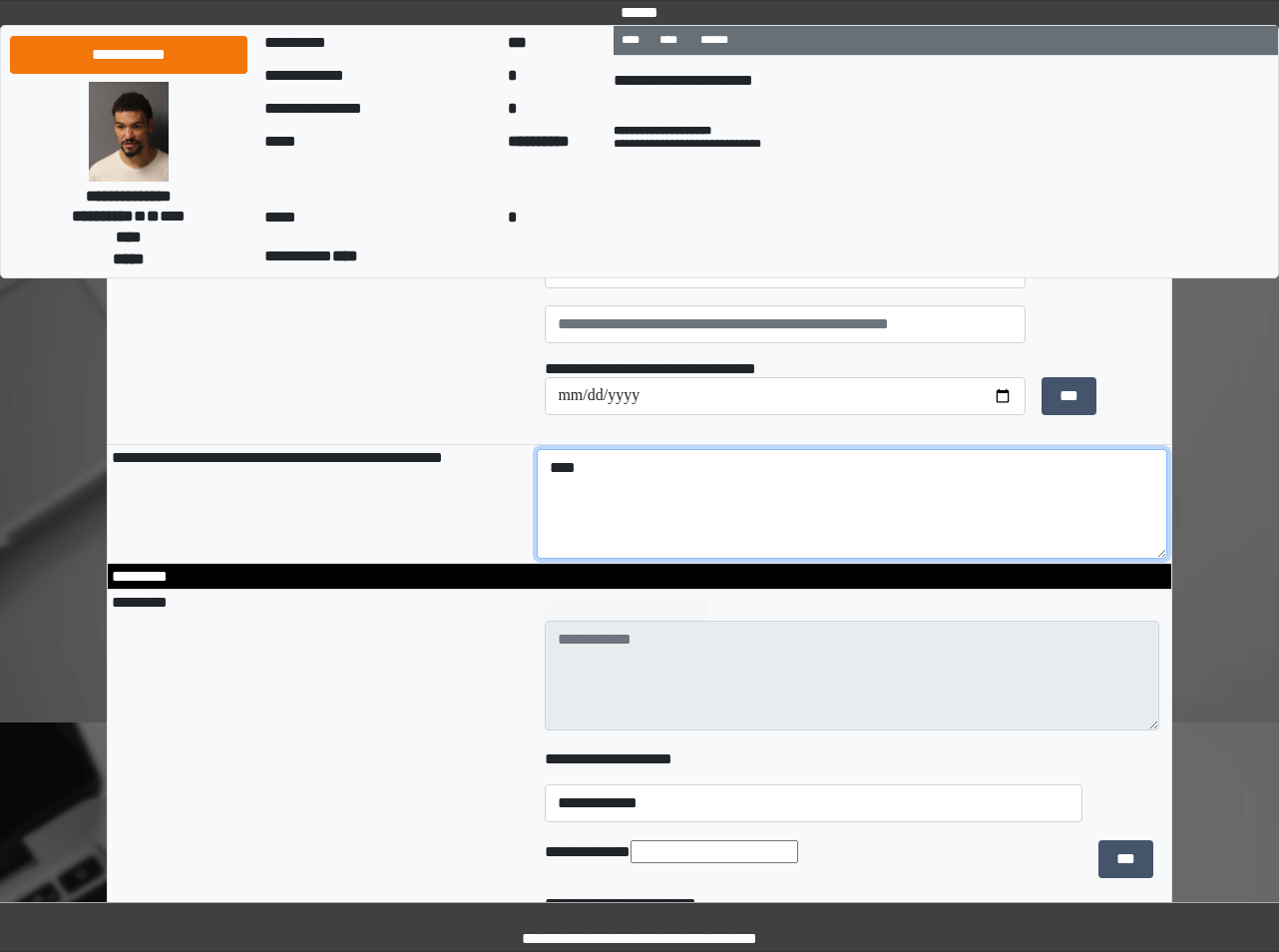 type on "****" 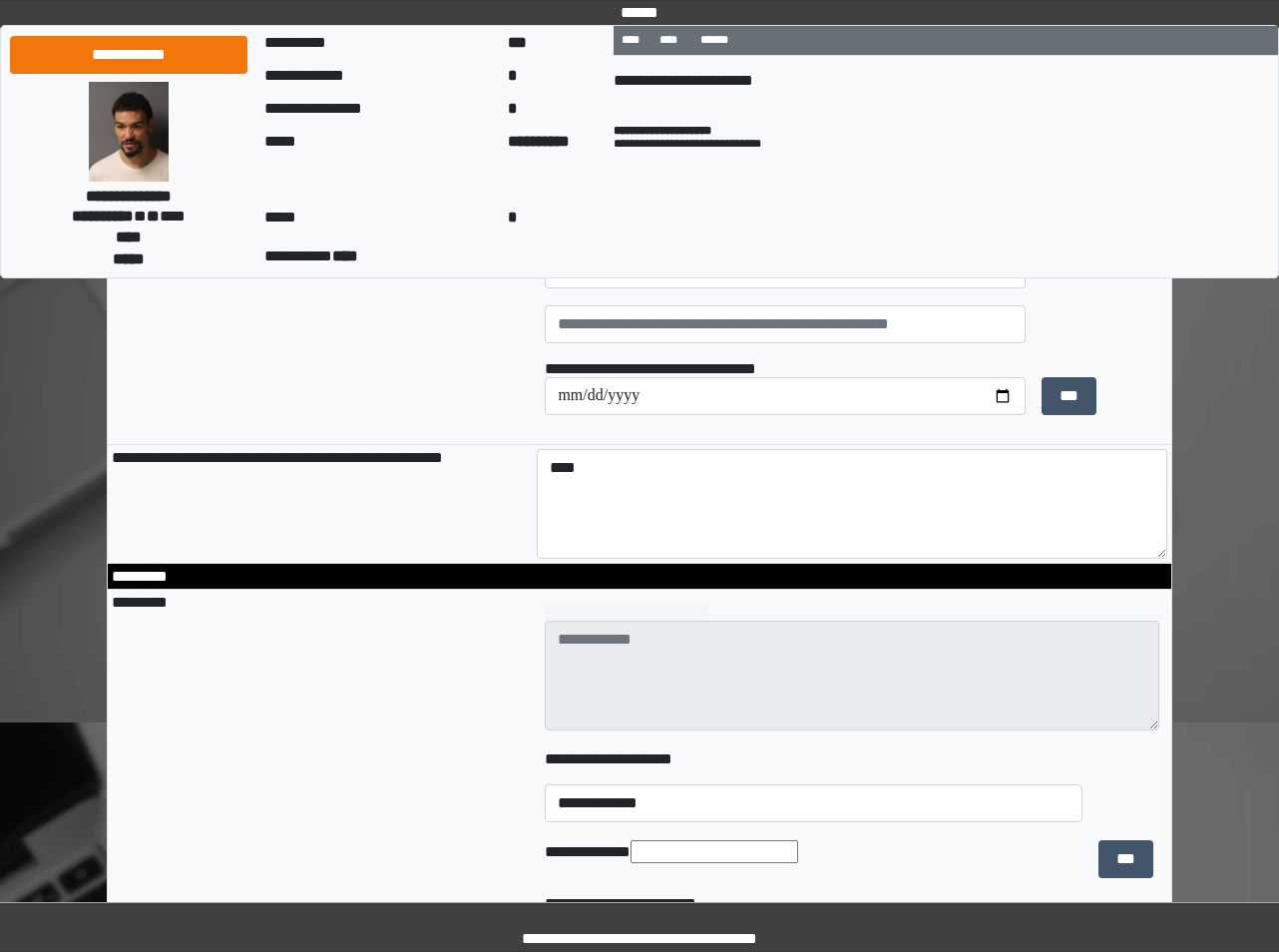 click on "**********" at bounding box center [277, 457] 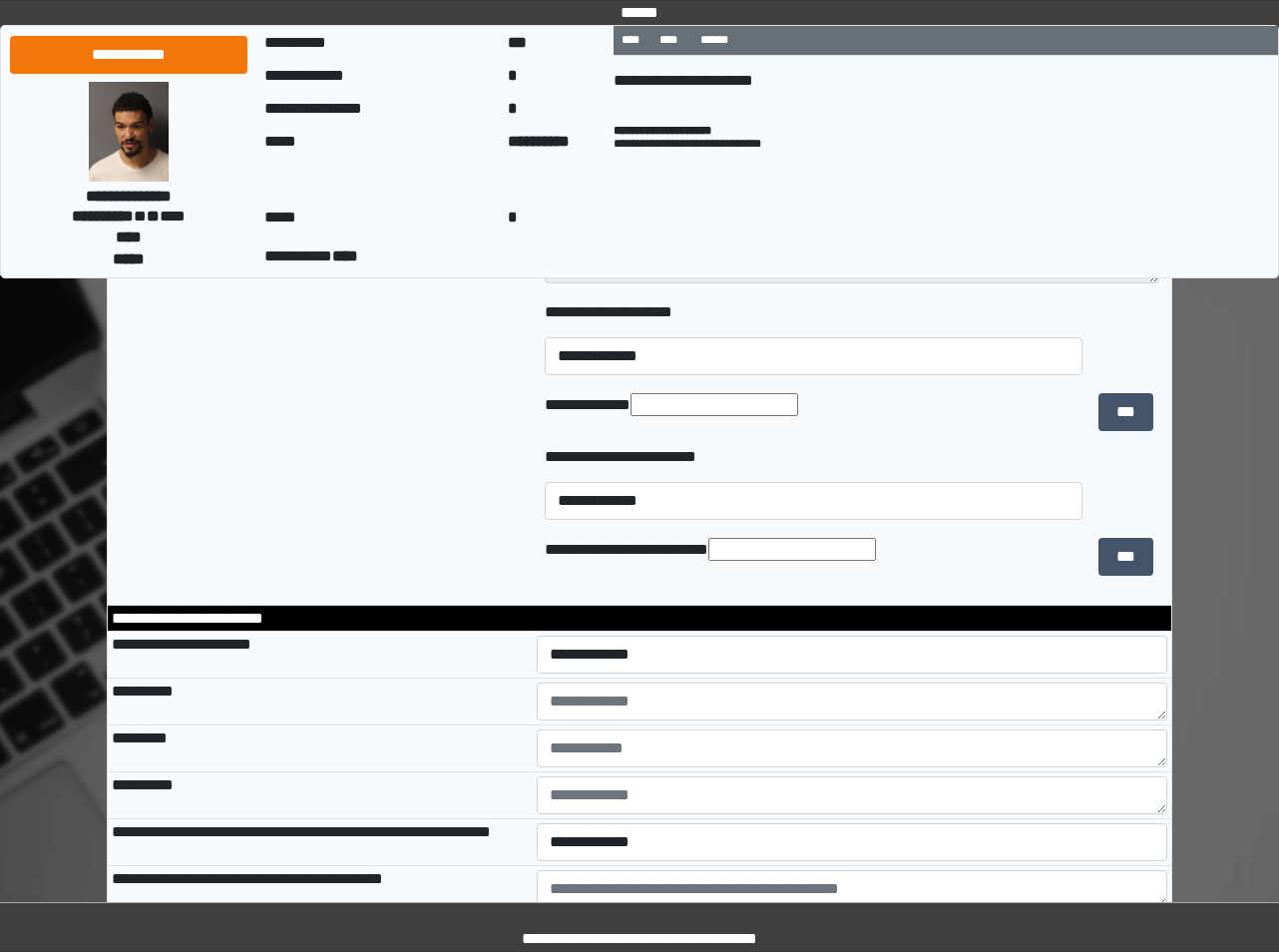scroll, scrollTop: 4636, scrollLeft: 0, axis: vertical 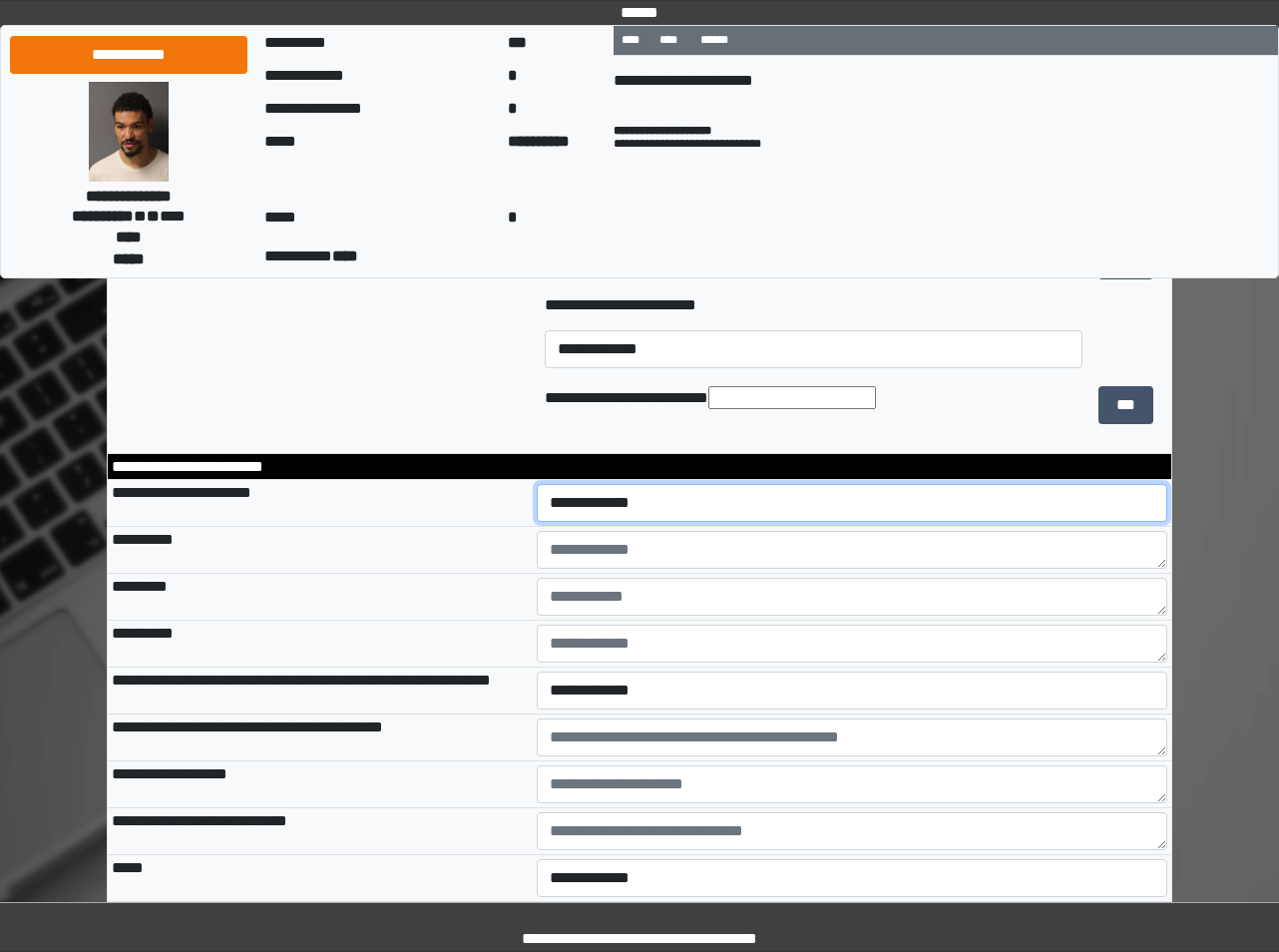 click on "**********" at bounding box center [852, 503] 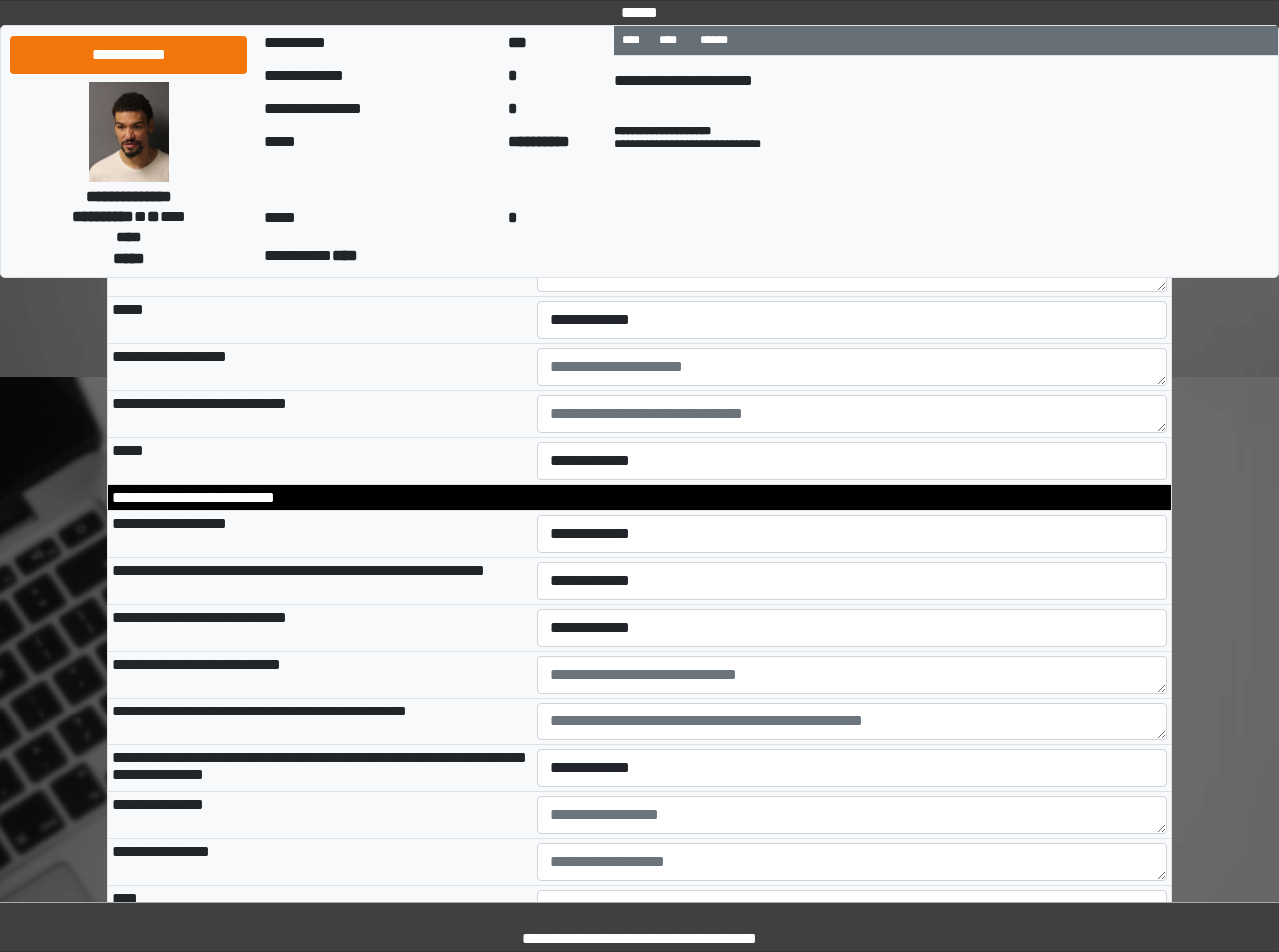 scroll, scrollTop: 5534, scrollLeft: 0, axis: vertical 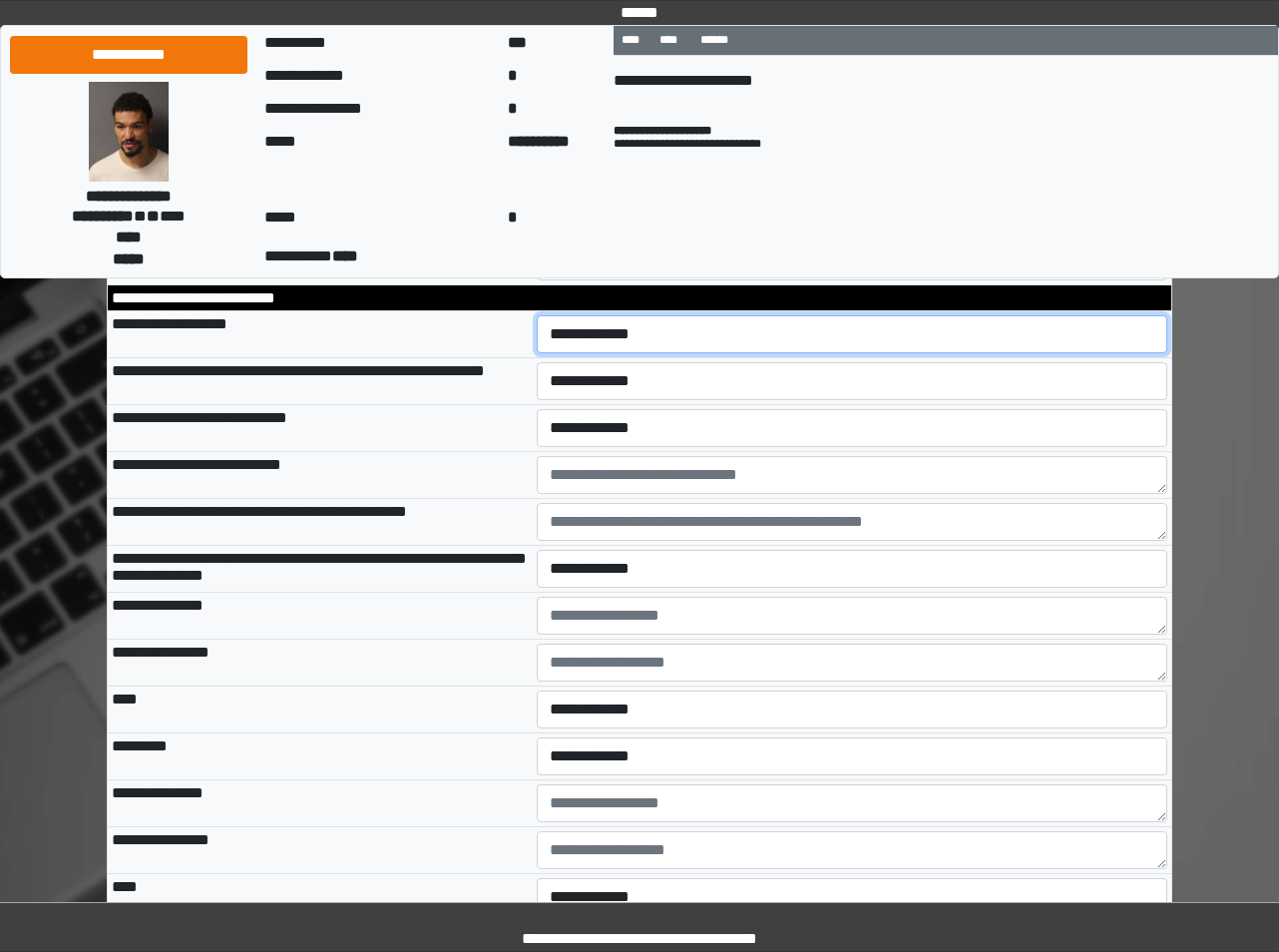 drag, startPoint x: 618, startPoint y: 445, endPoint x: 617, endPoint y: 458, distance: 13.038405 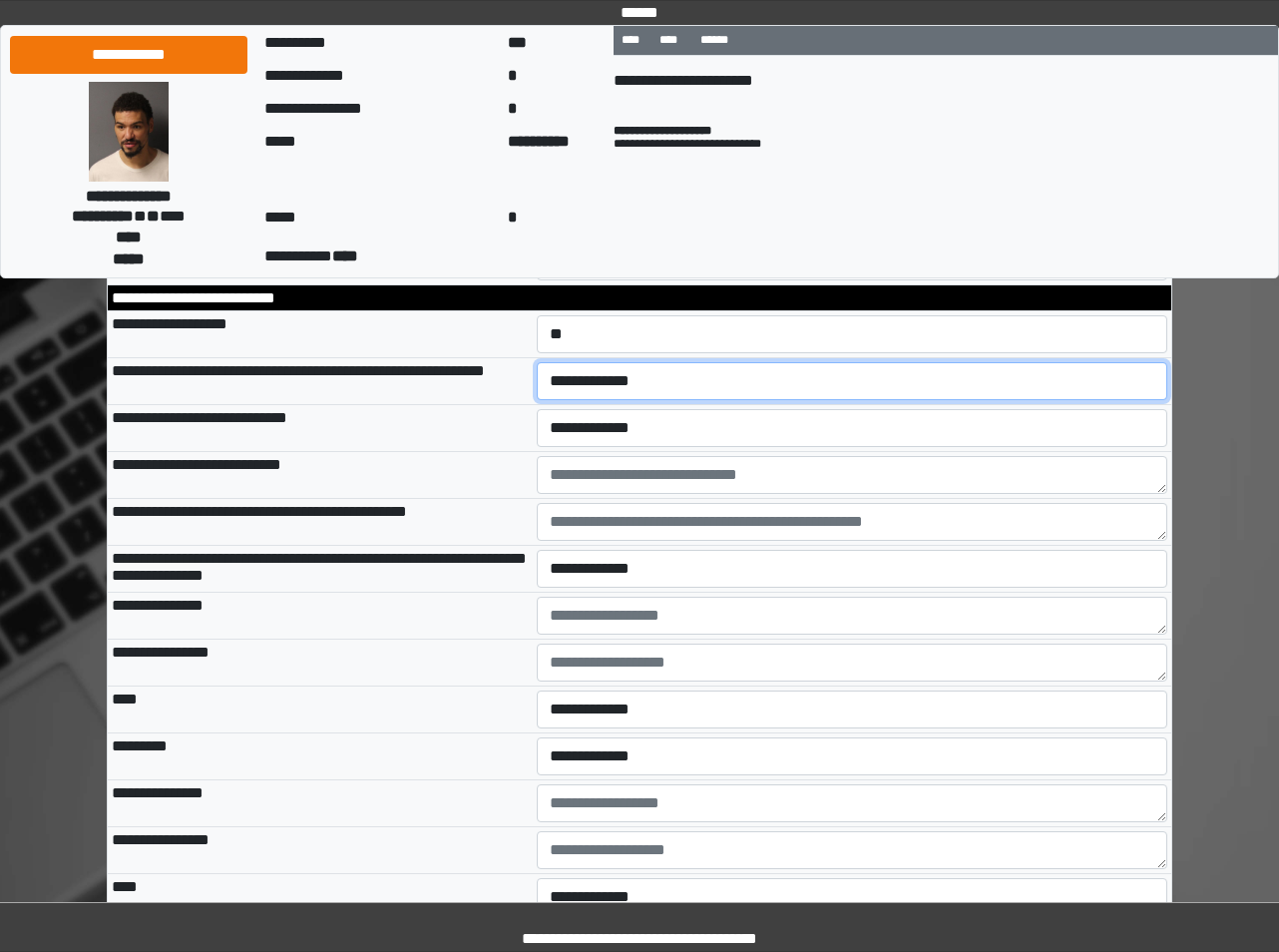 click on "**********" at bounding box center [852, 381] 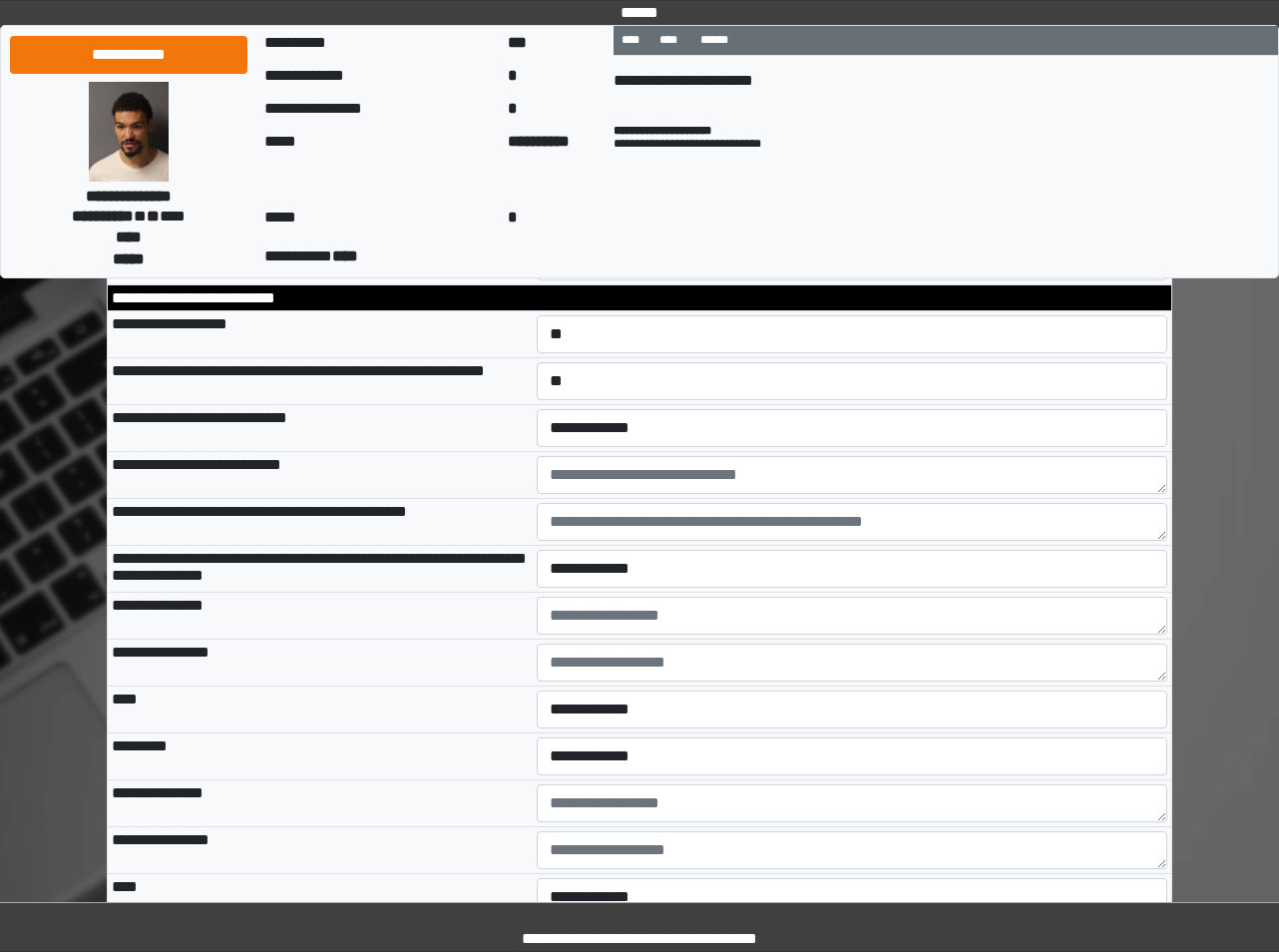 drag, startPoint x: 528, startPoint y: 509, endPoint x: 594, endPoint y: 531, distance: 69.57011 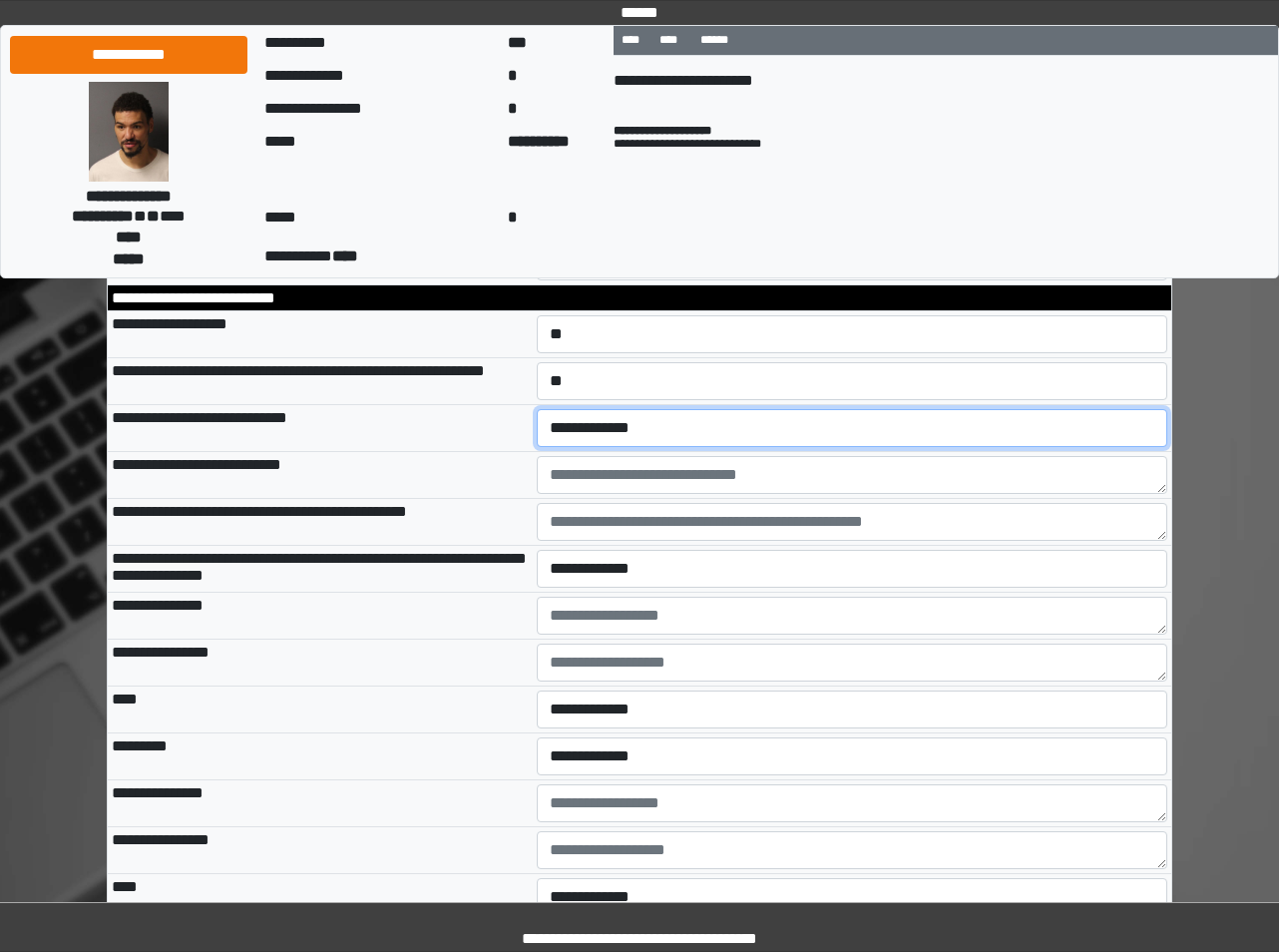 drag, startPoint x: 605, startPoint y: 538, endPoint x: 608, endPoint y: 557, distance: 19.235384 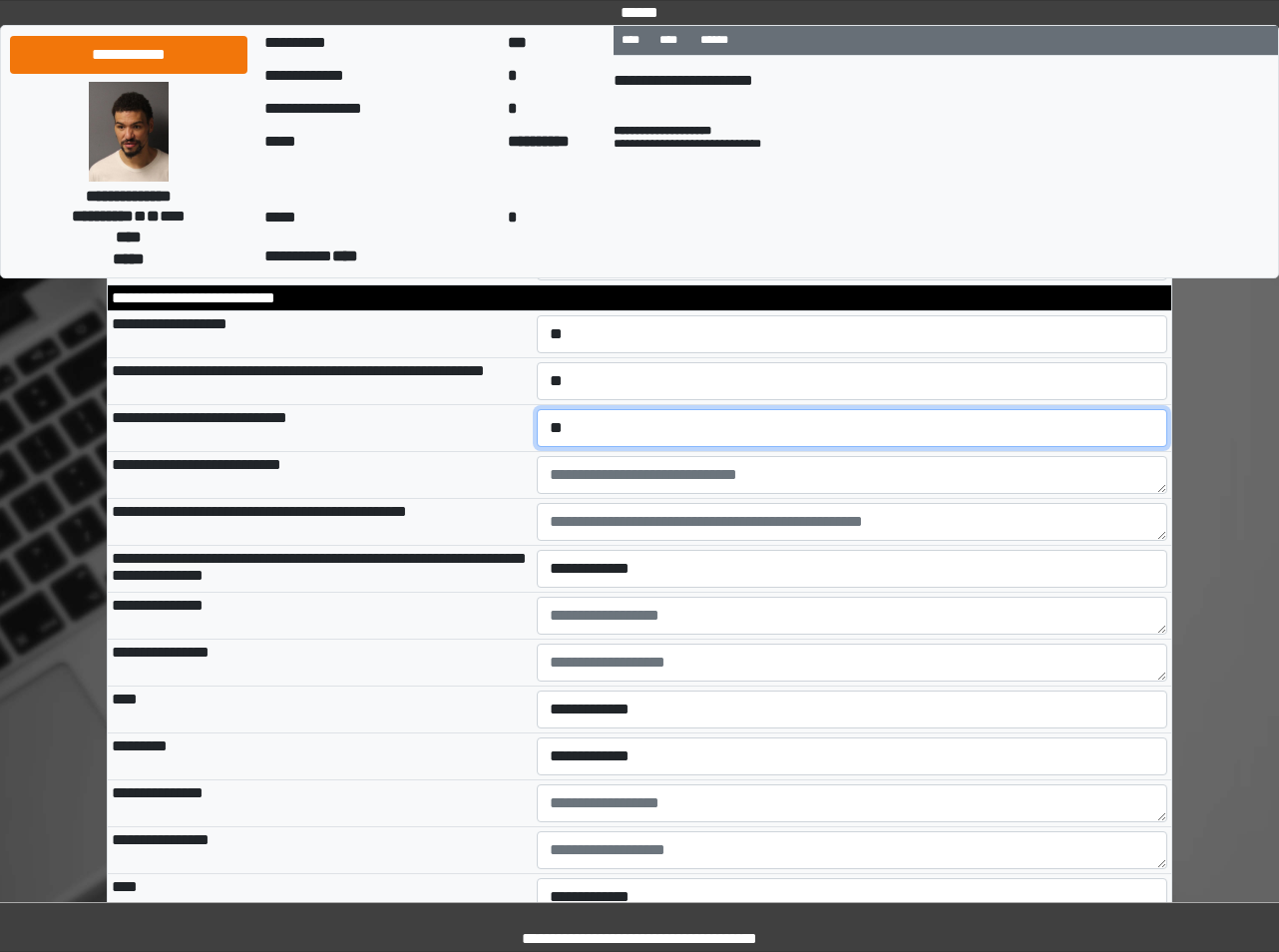 click on "**********" at bounding box center [852, 428] 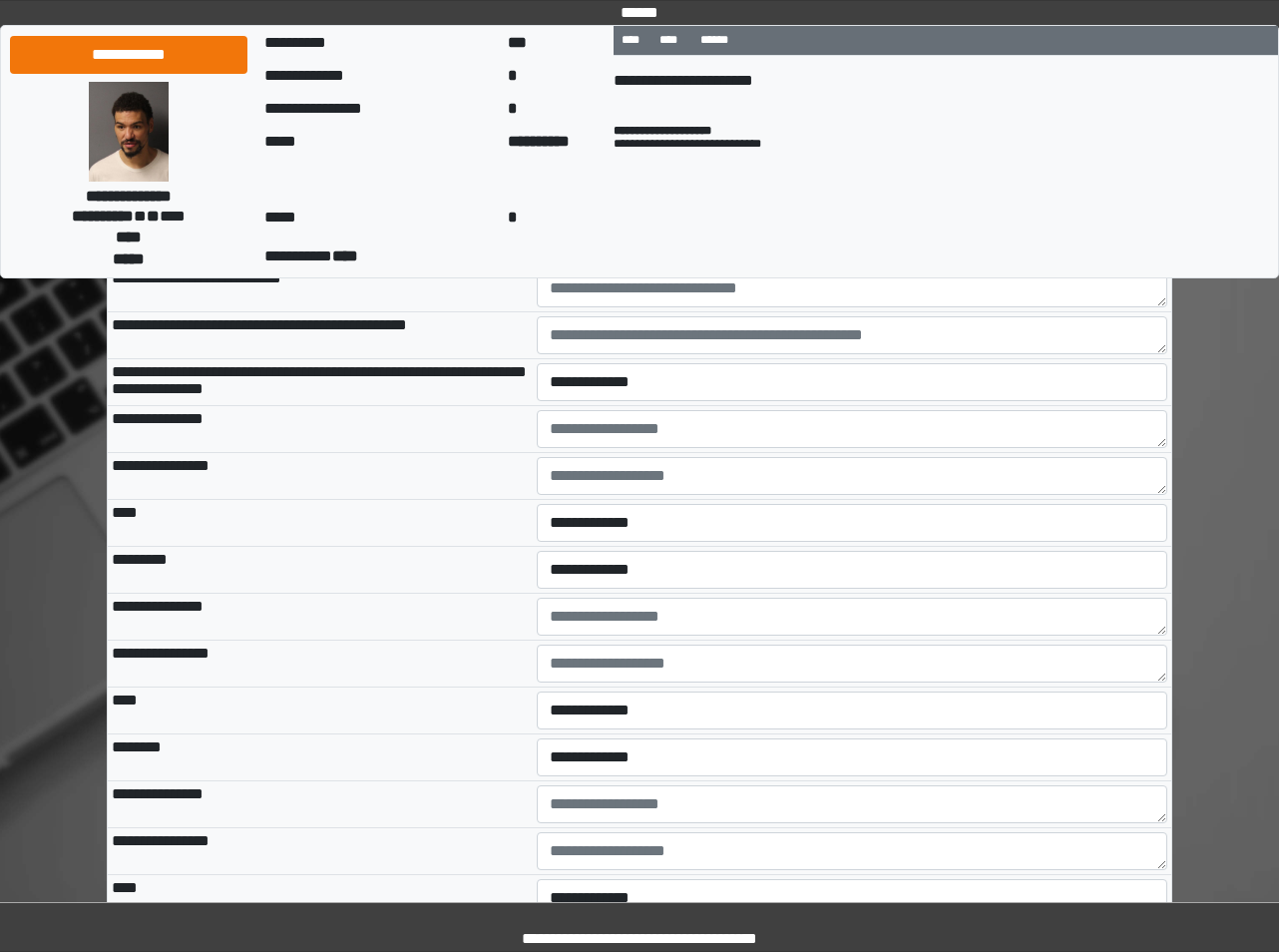 scroll, scrollTop: 5734, scrollLeft: 0, axis: vertical 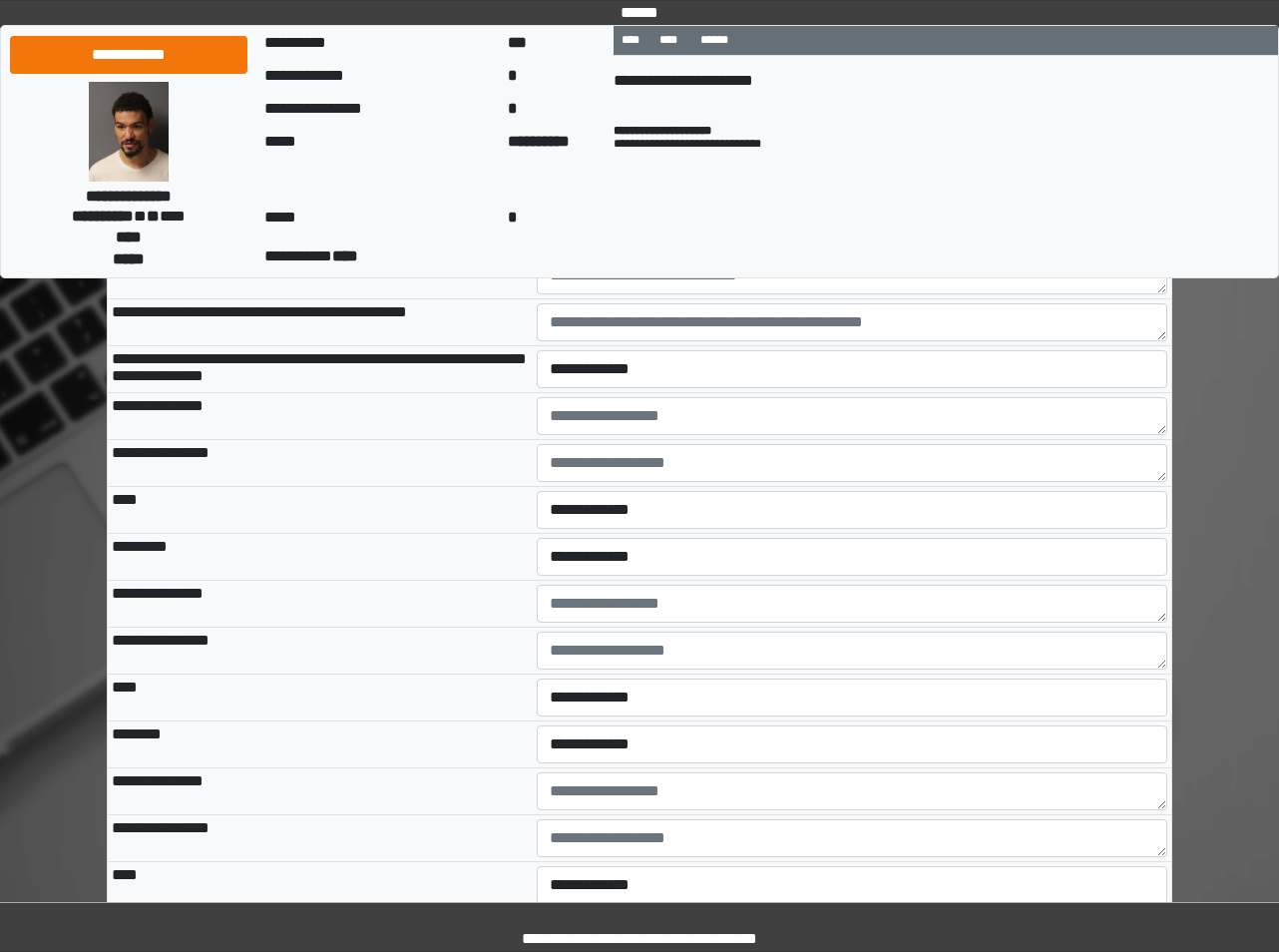 drag, startPoint x: 441, startPoint y: 490, endPoint x: 552, endPoint y: 464, distance: 114.00439 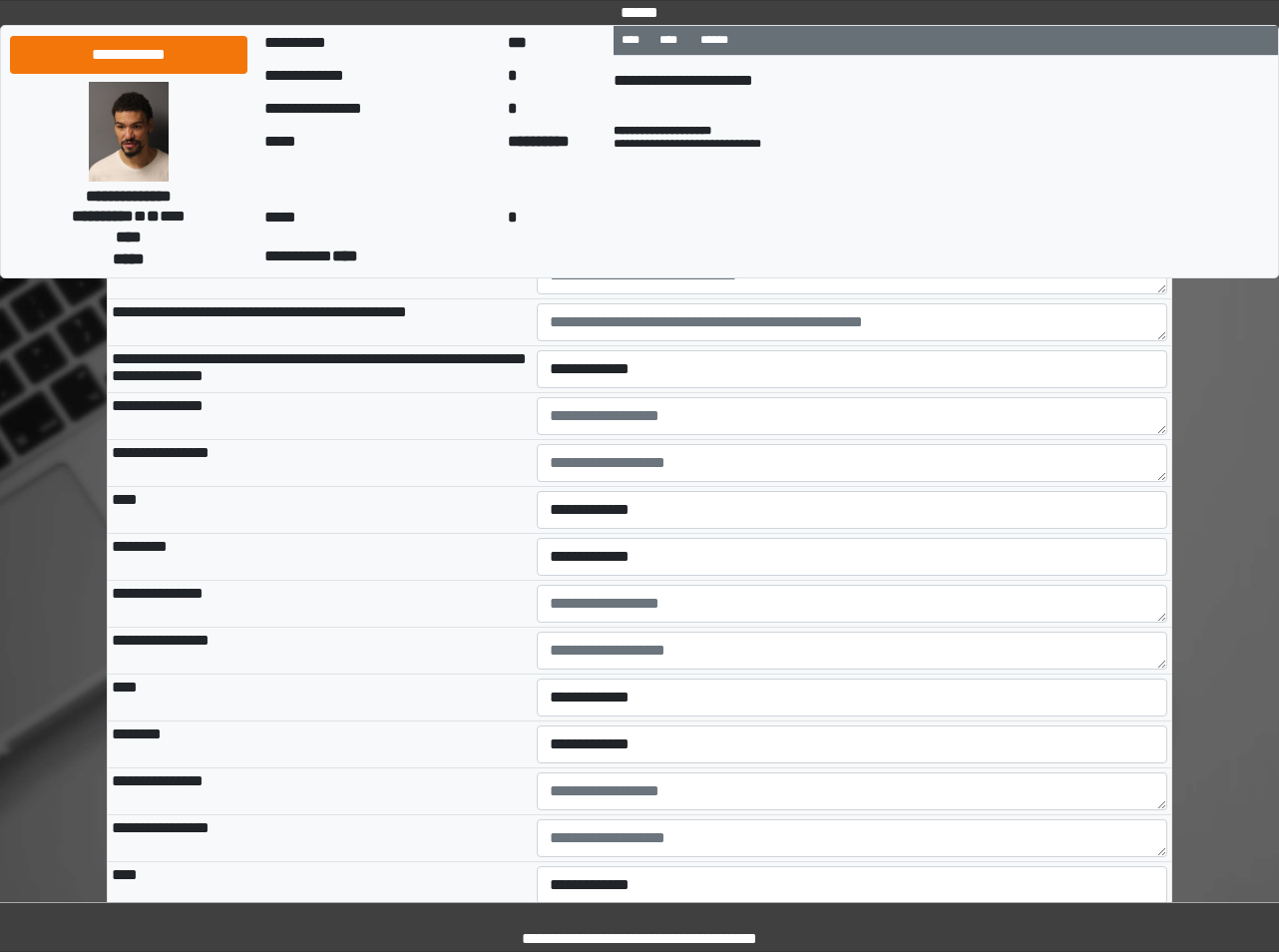 click on "**********" at bounding box center (852, 369) 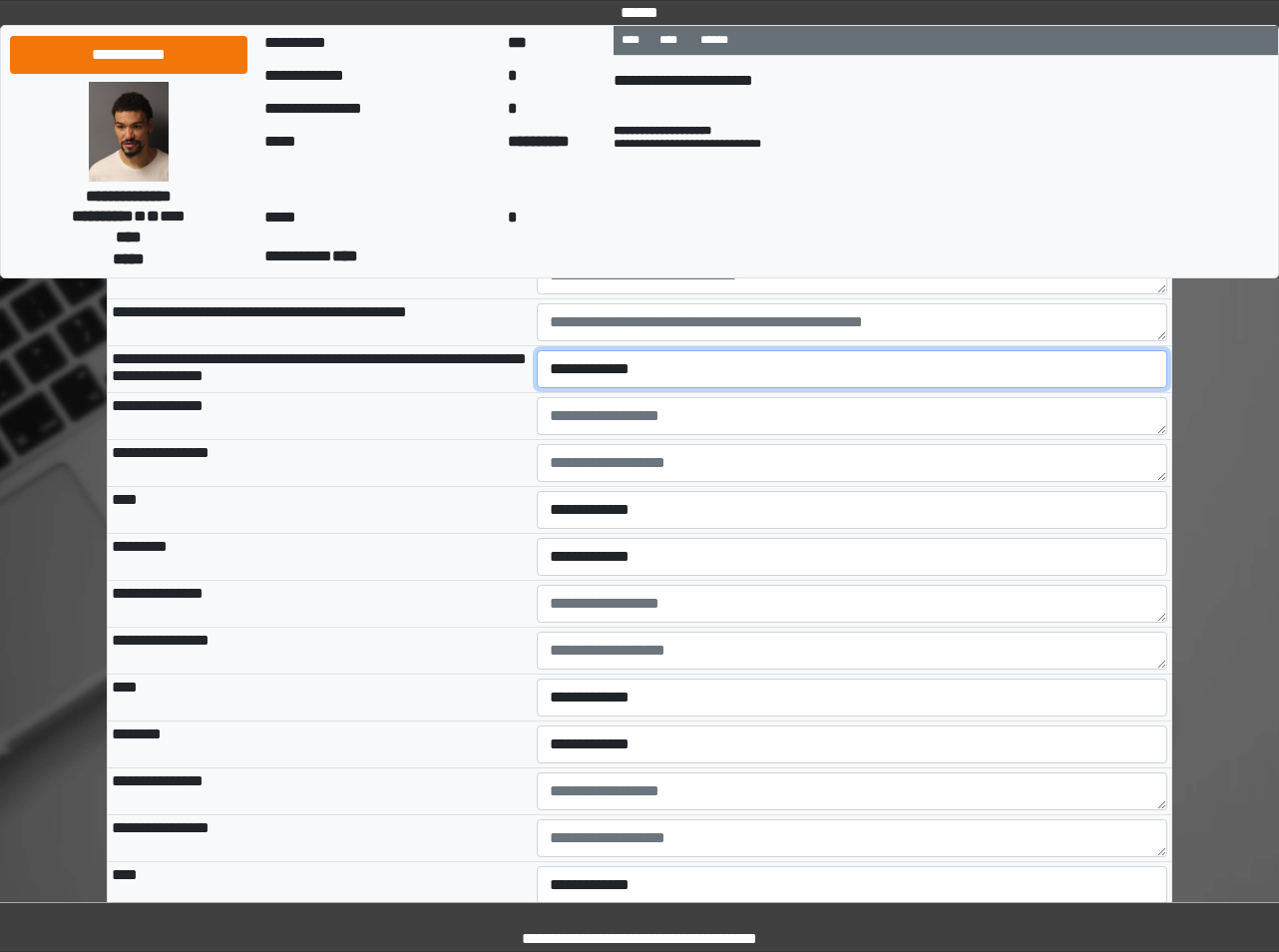 click on "**********" at bounding box center [852, 369] 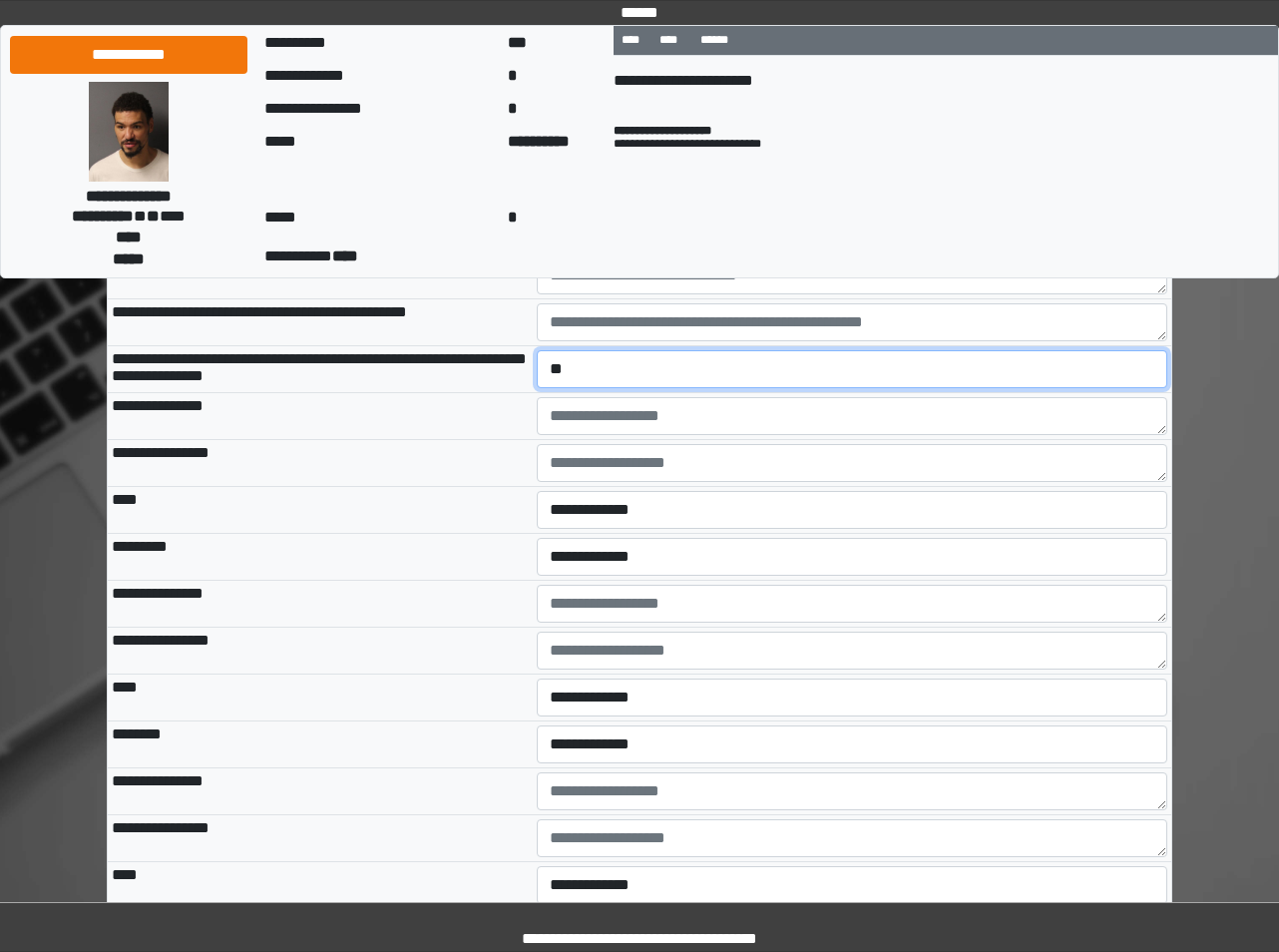 click on "**********" at bounding box center [852, 369] 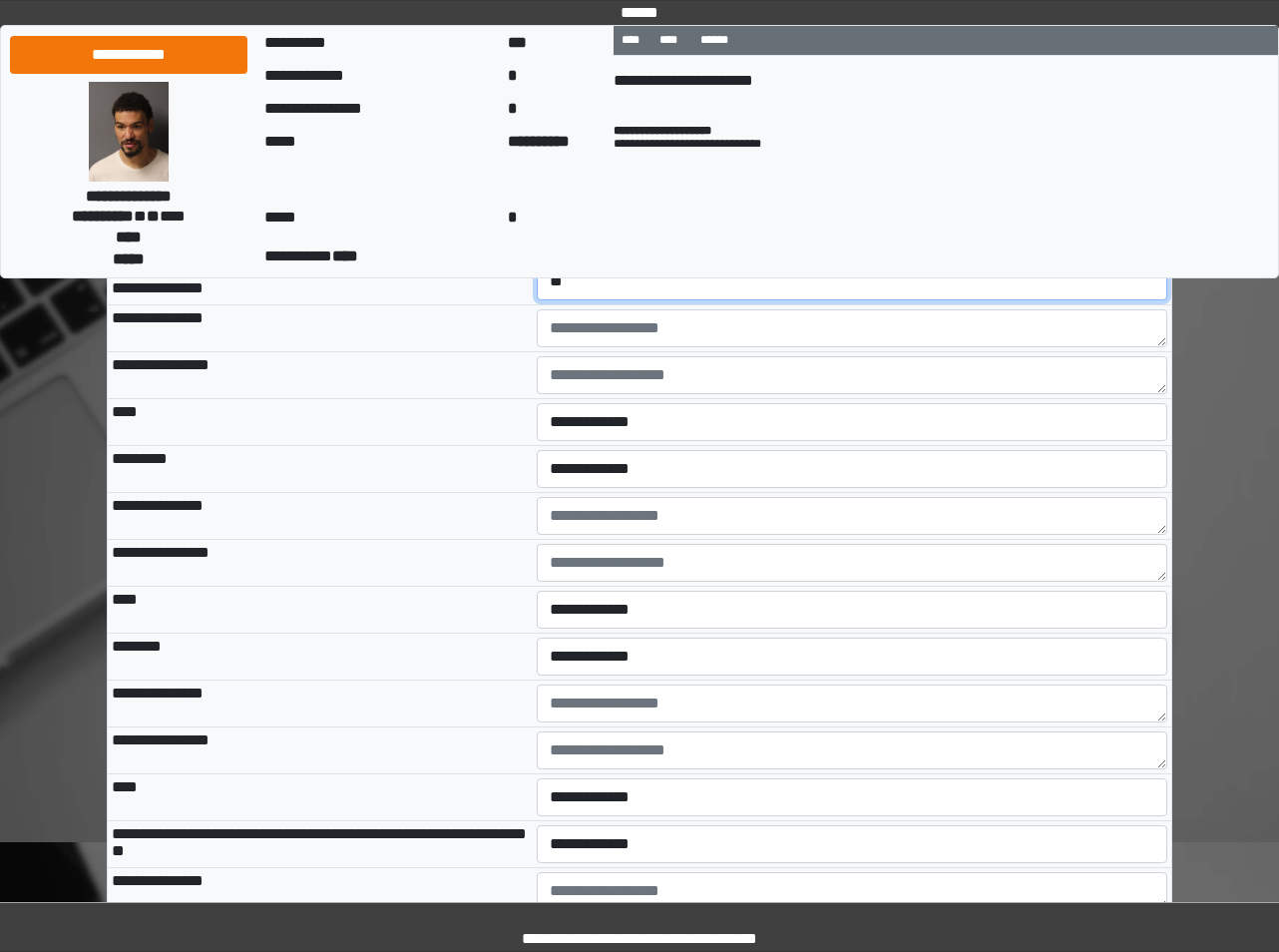 scroll, scrollTop: 5934, scrollLeft: 0, axis: vertical 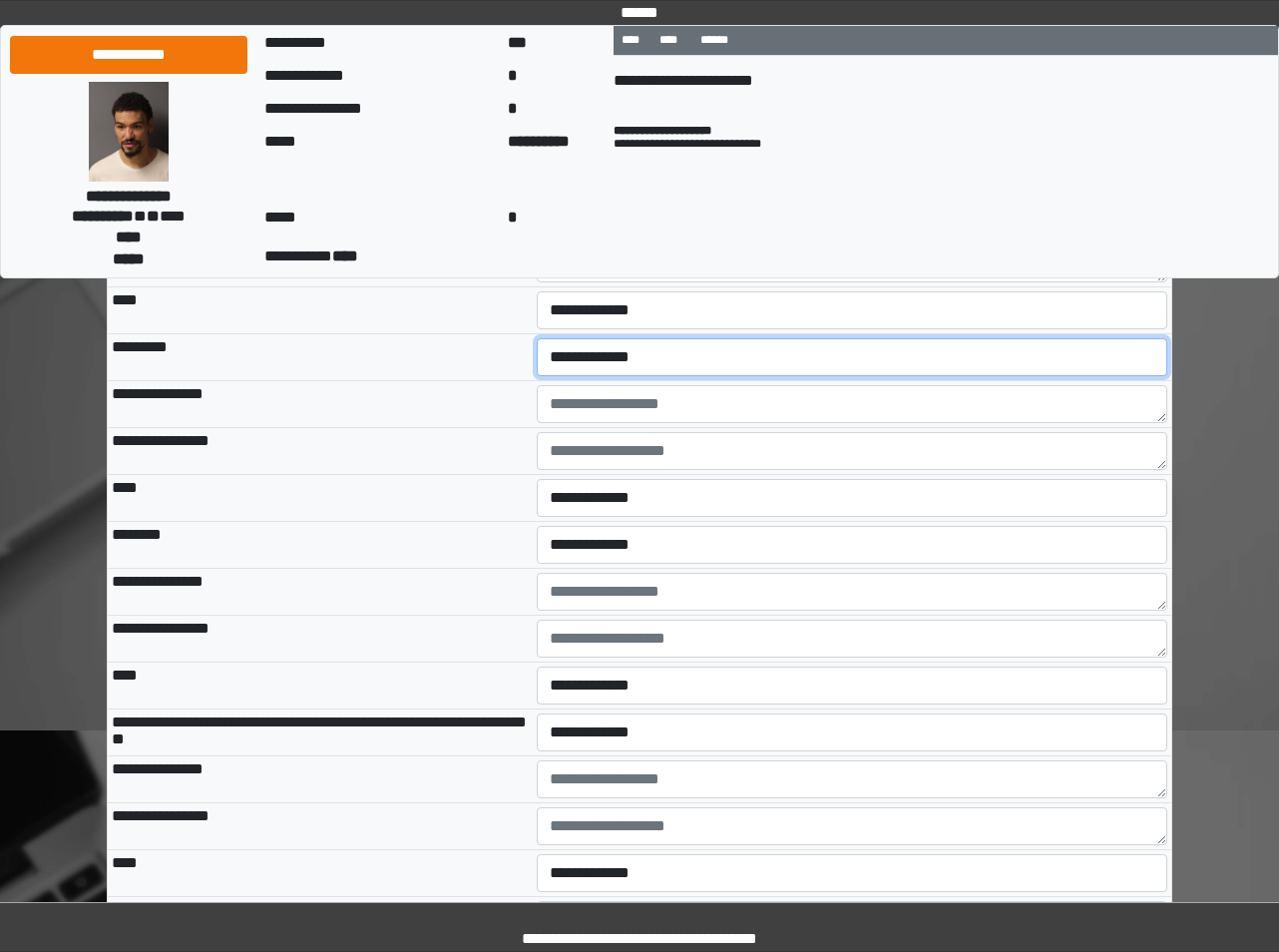 click on "**********" at bounding box center (852, 357) 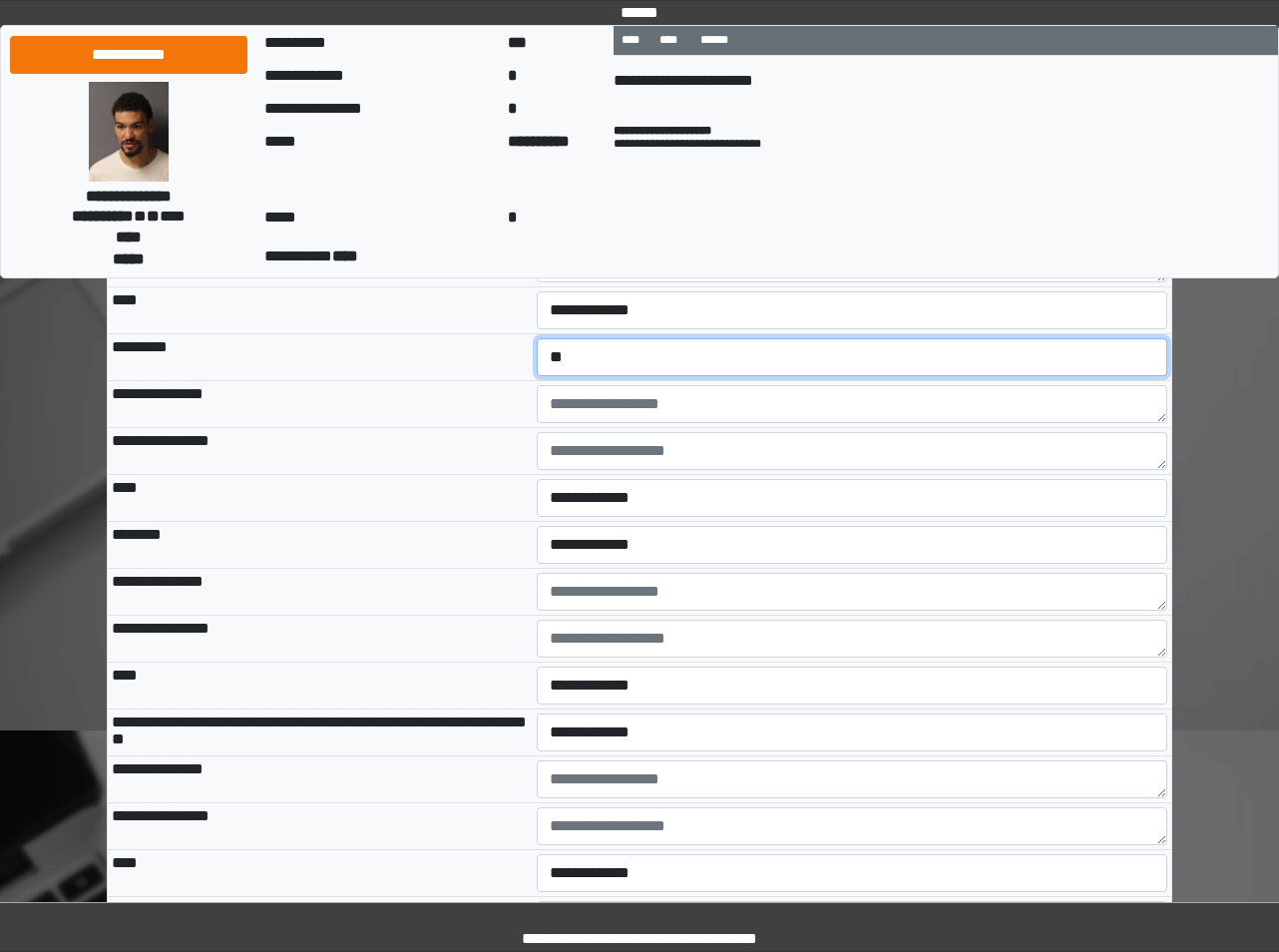 click on "**********" at bounding box center (852, 357) 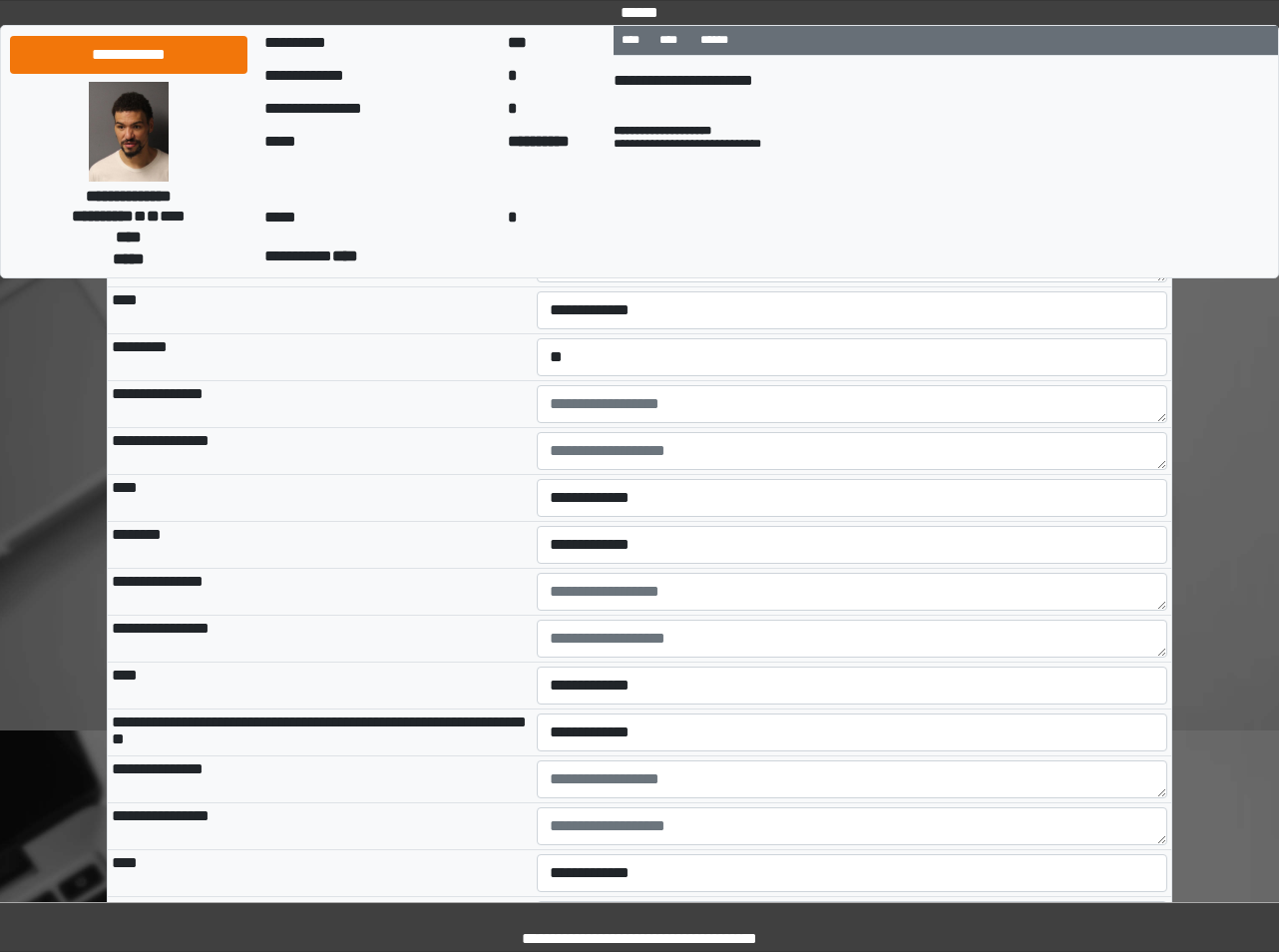 click on "**********" at bounding box center (320, 404) 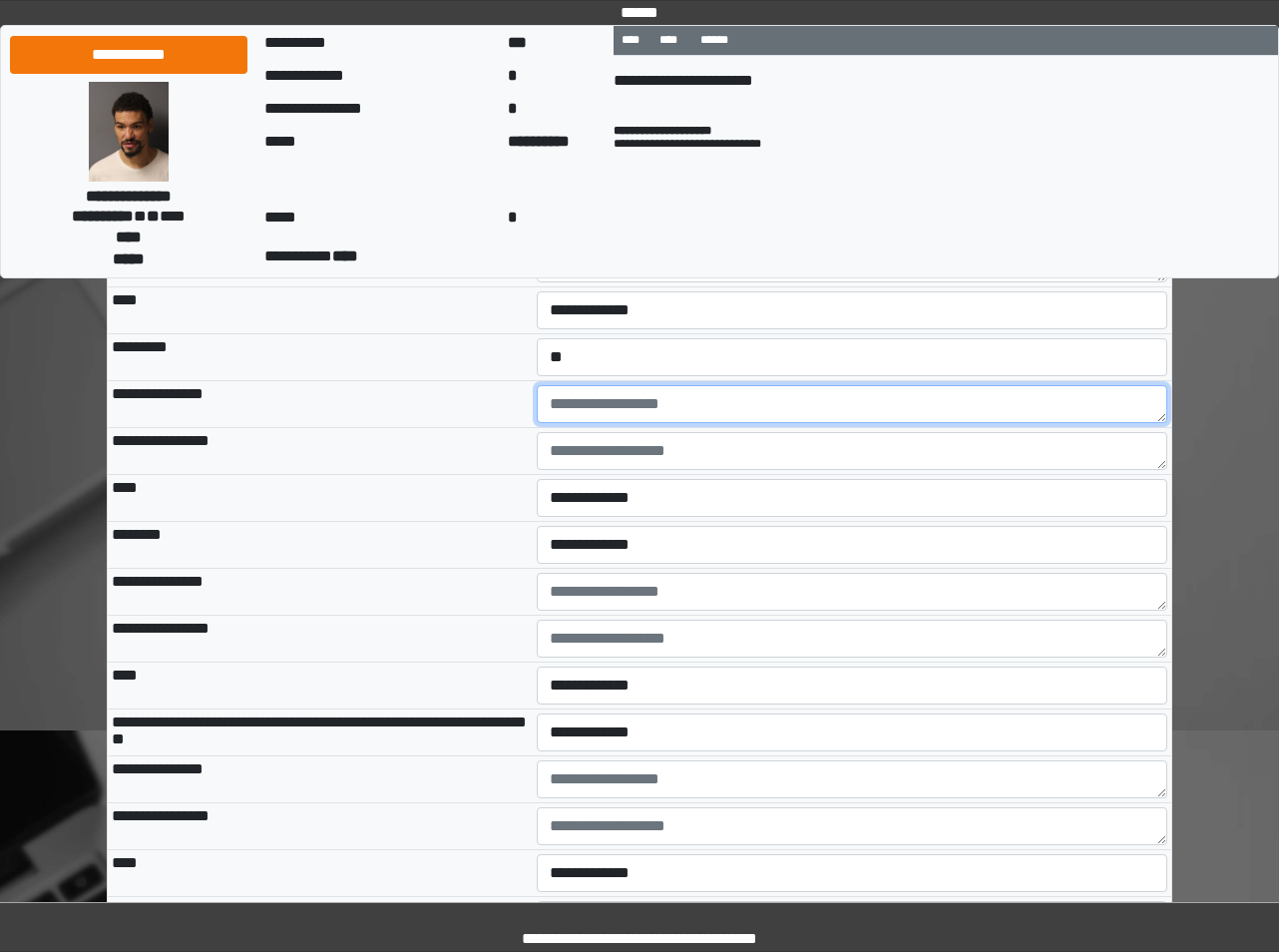 click at bounding box center (852, 404) 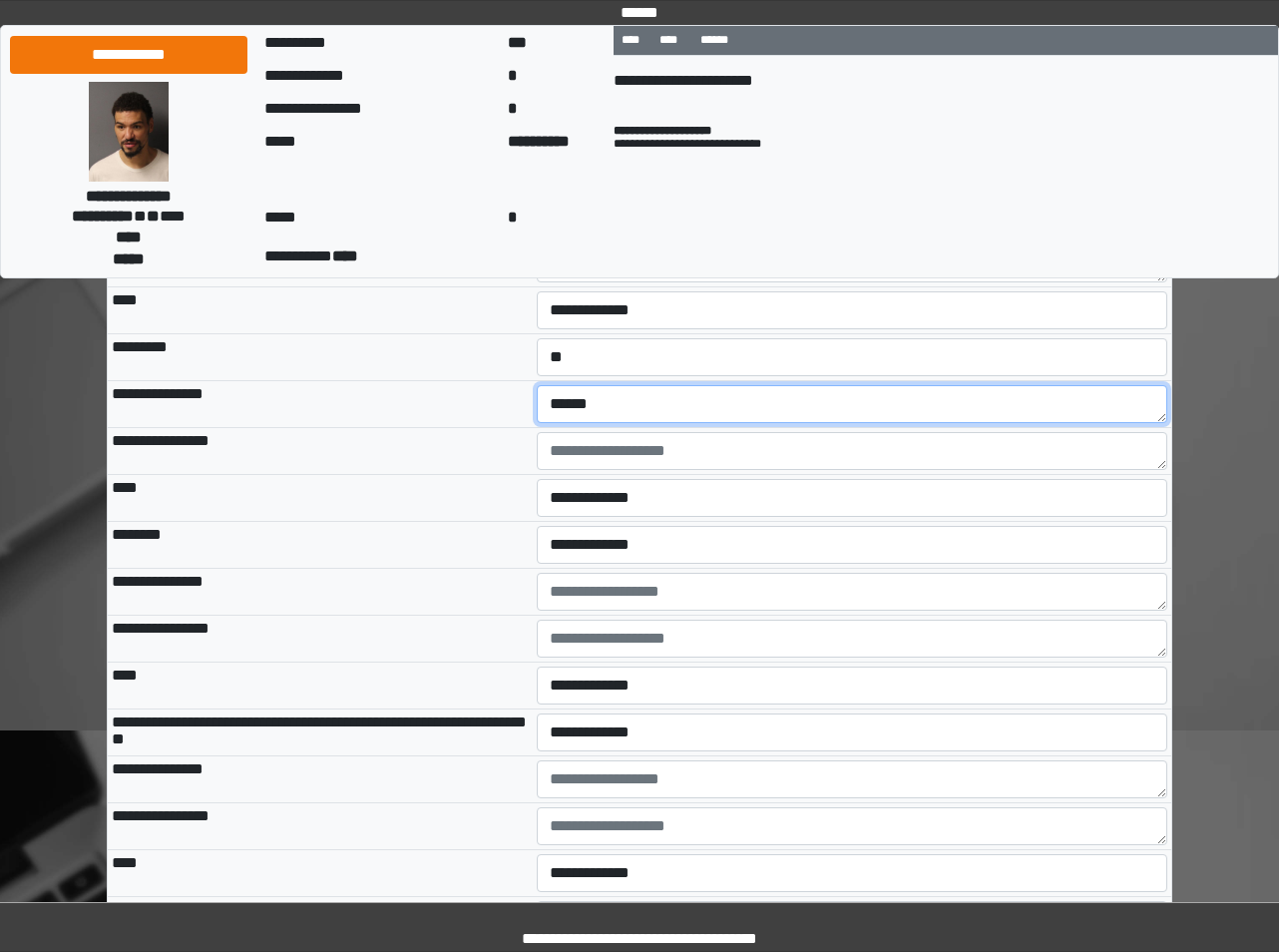 click on "******" at bounding box center (852, 404) 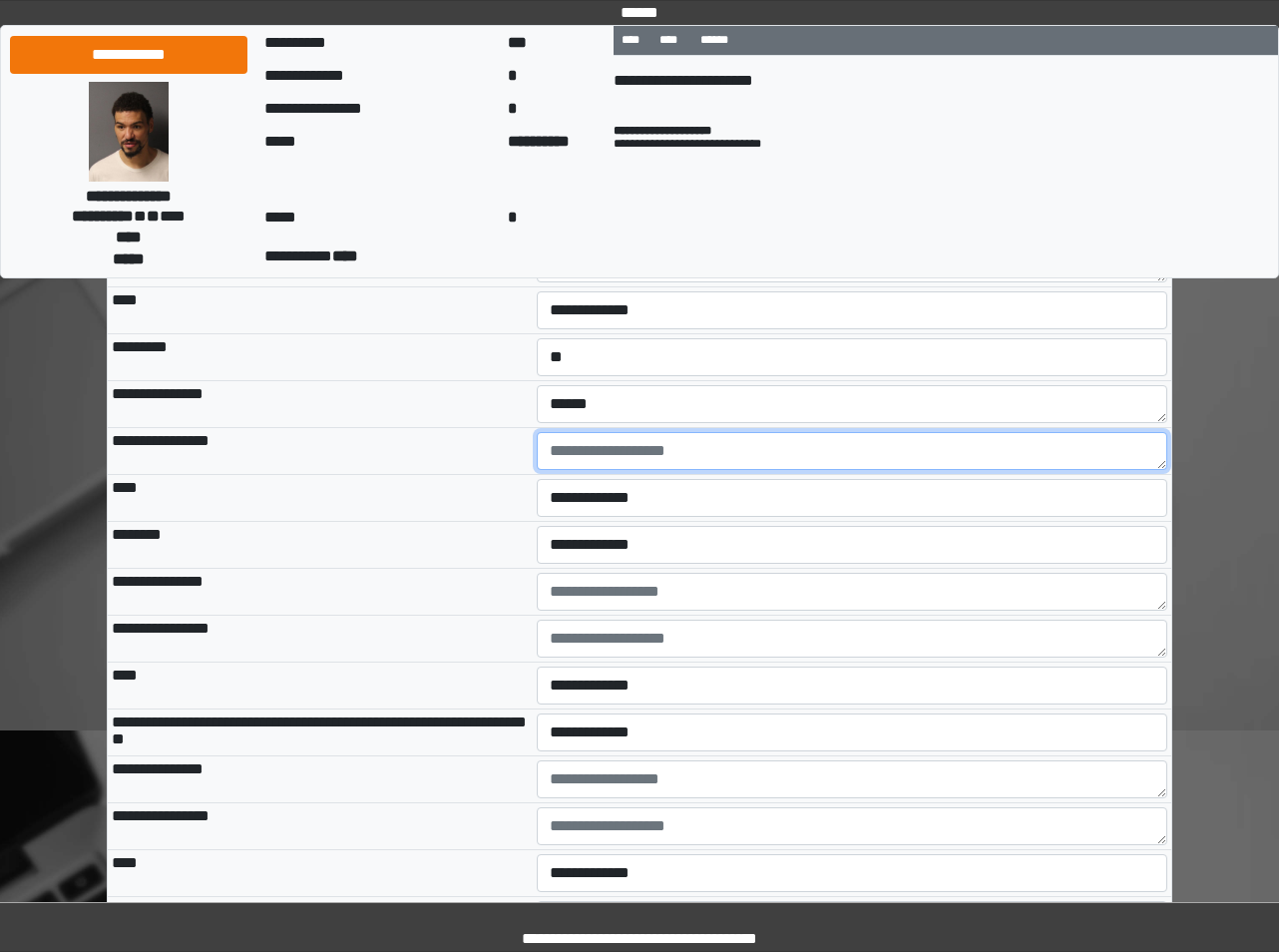 click at bounding box center [852, 451] 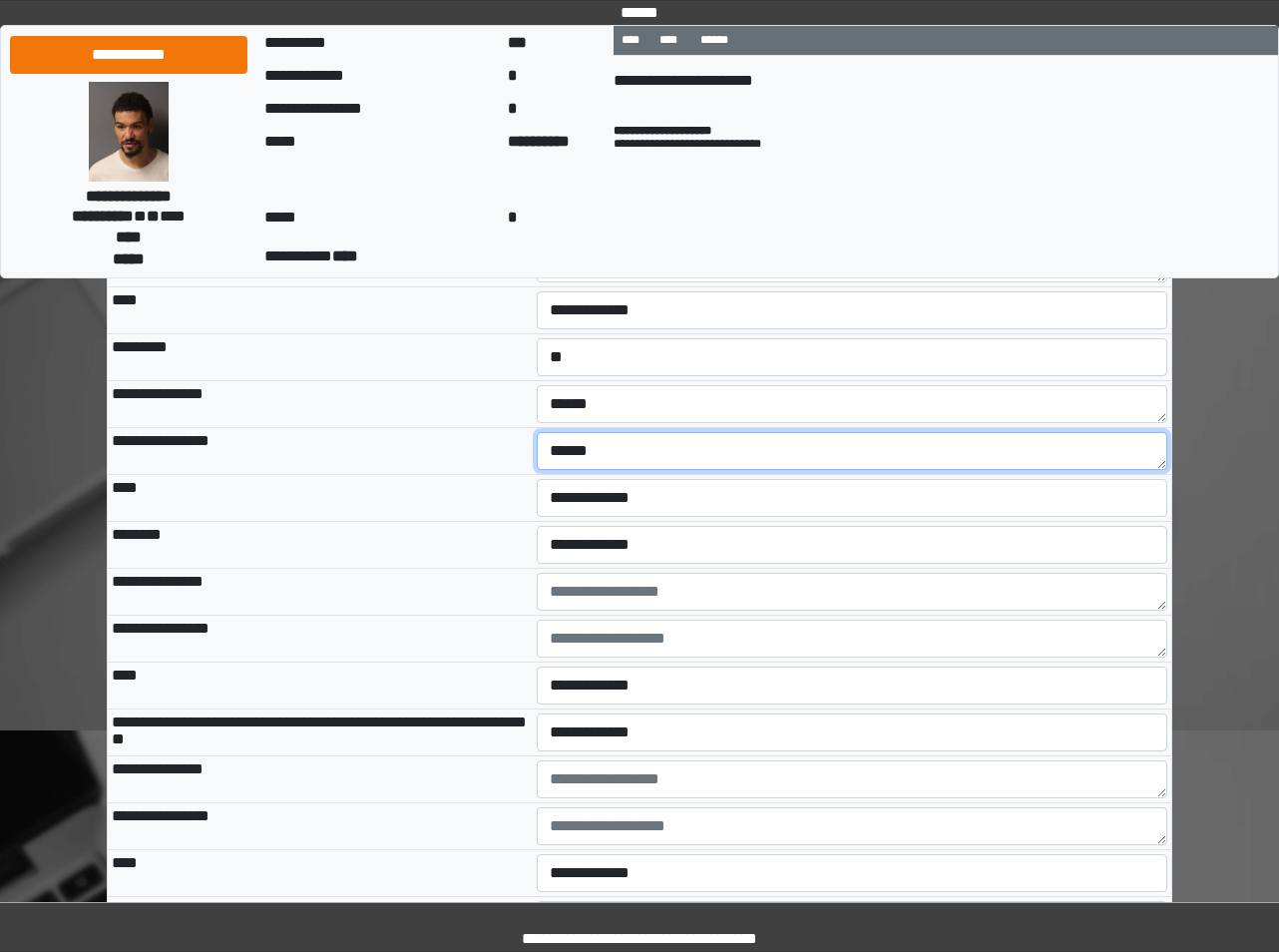 type on "******" 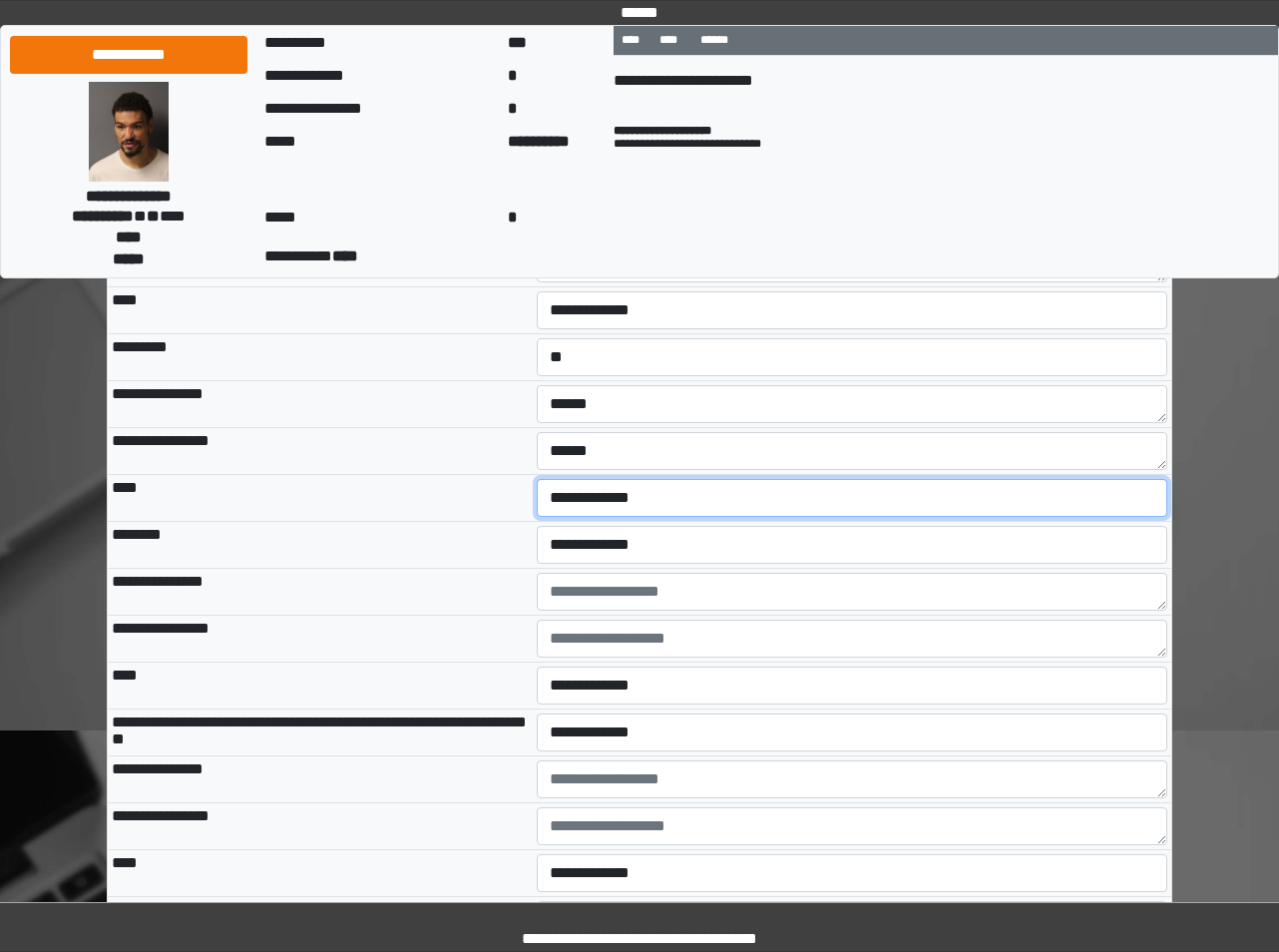 drag, startPoint x: 584, startPoint y: 609, endPoint x: 594, endPoint y: 623, distance: 17.20465 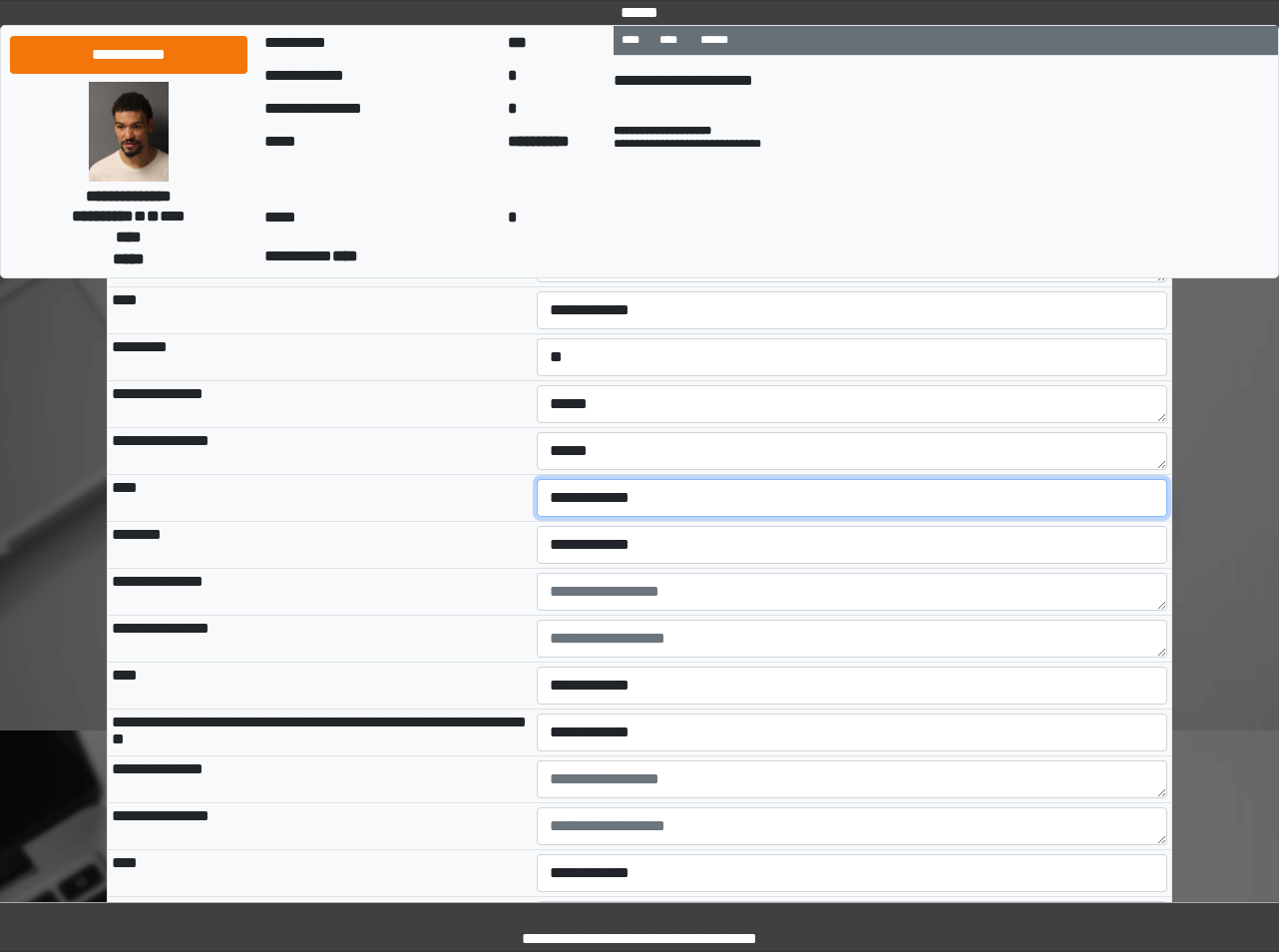 click on "**********" at bounding box center (852, 498) 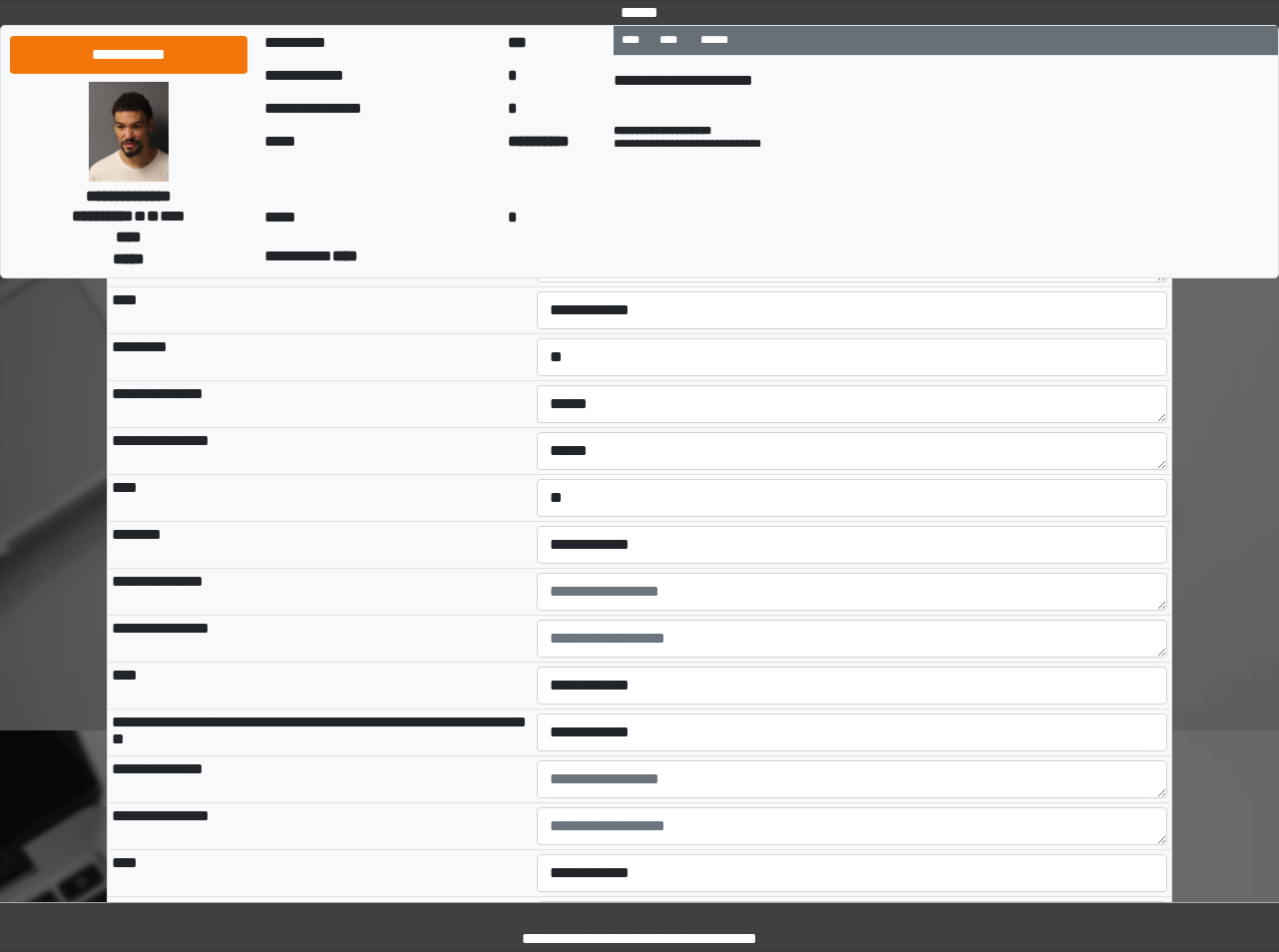click on "**********" at bounding box center (852, 498) 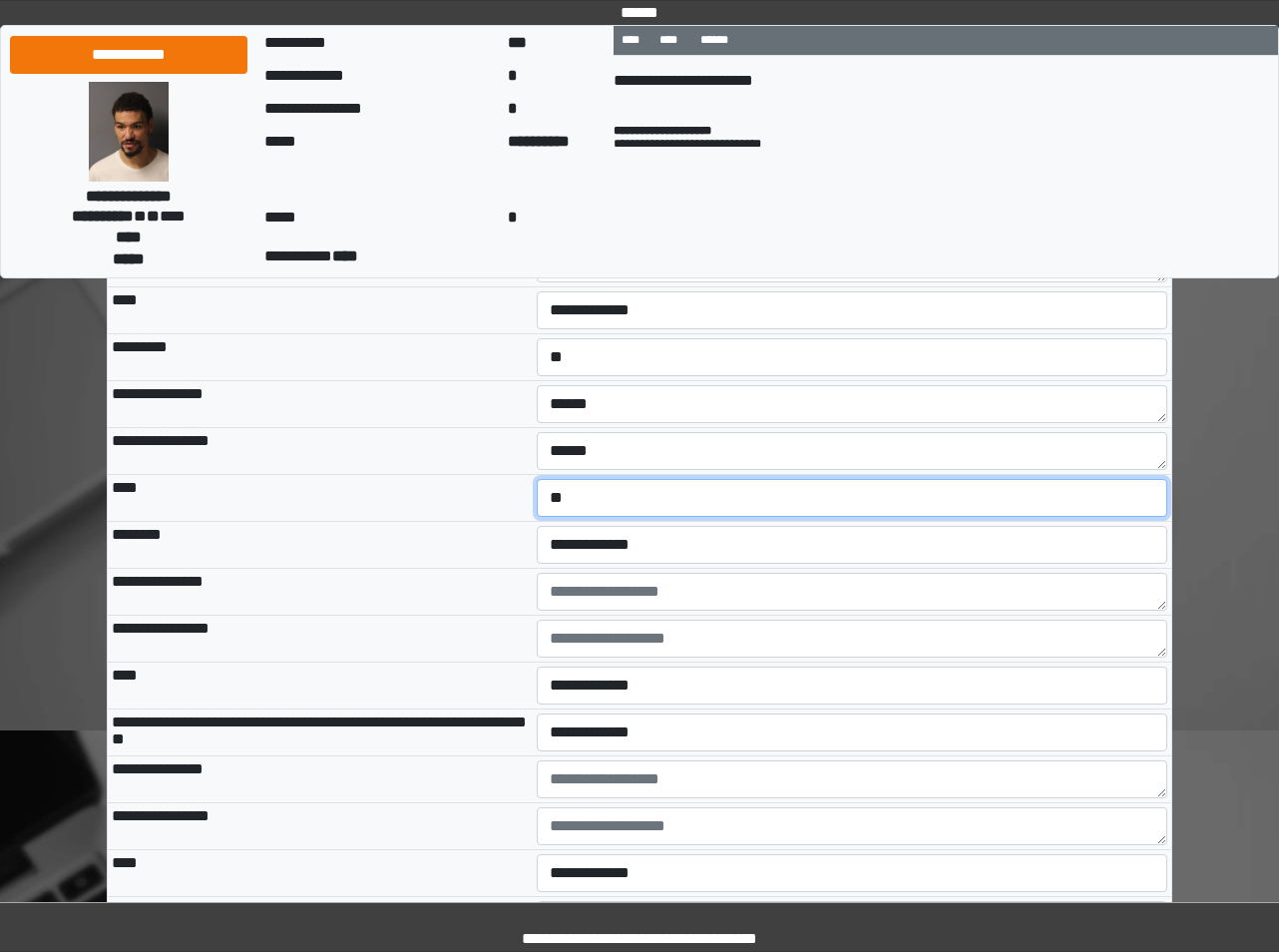 drag, startPoint x: 602, startPoint y: 617, endPoint x: 602, endPoint y: 633, distance: 16 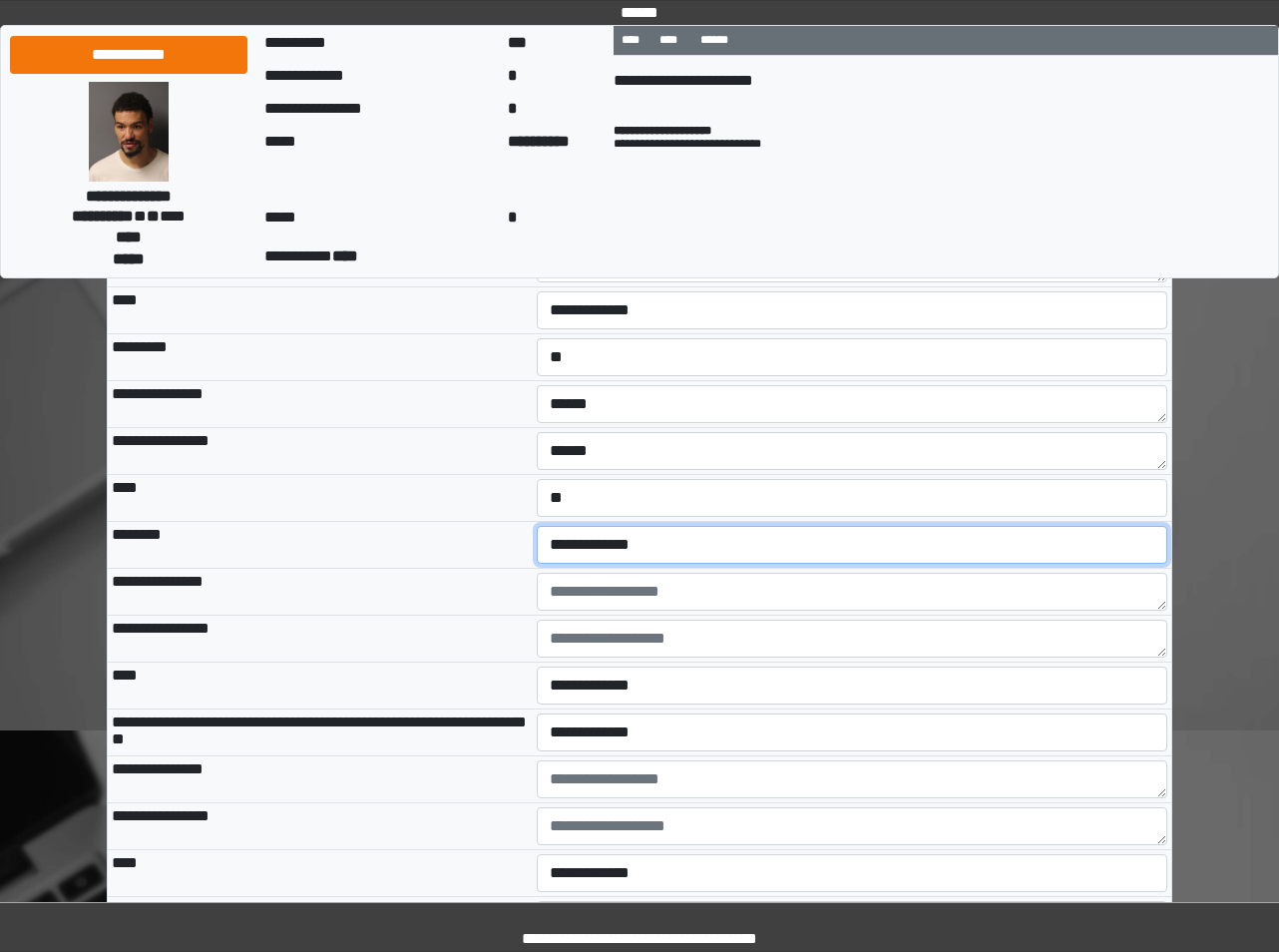 select on "*" 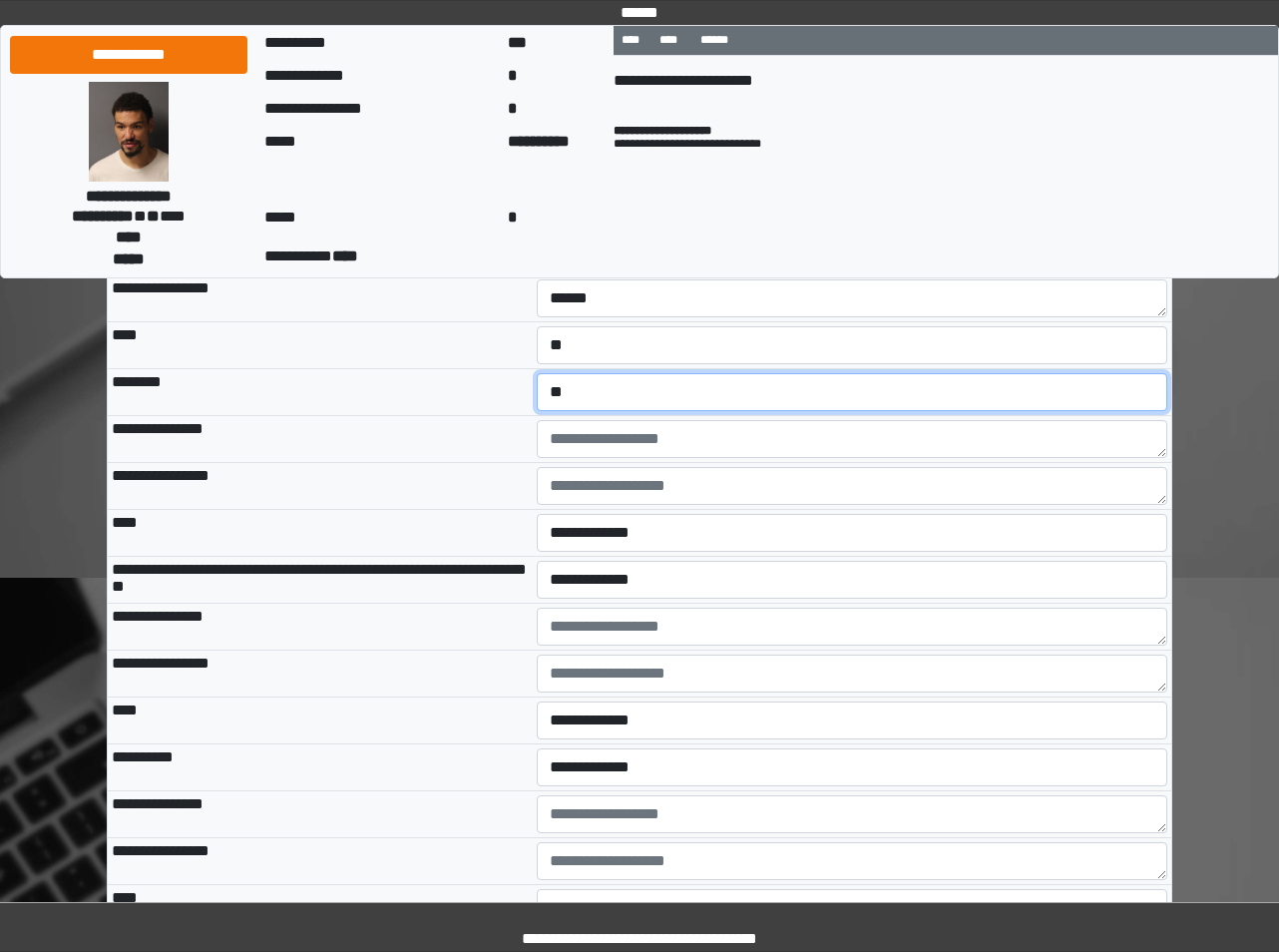 scroll, scrollTop: 6133, scrollLeft: 0, axis: vertical 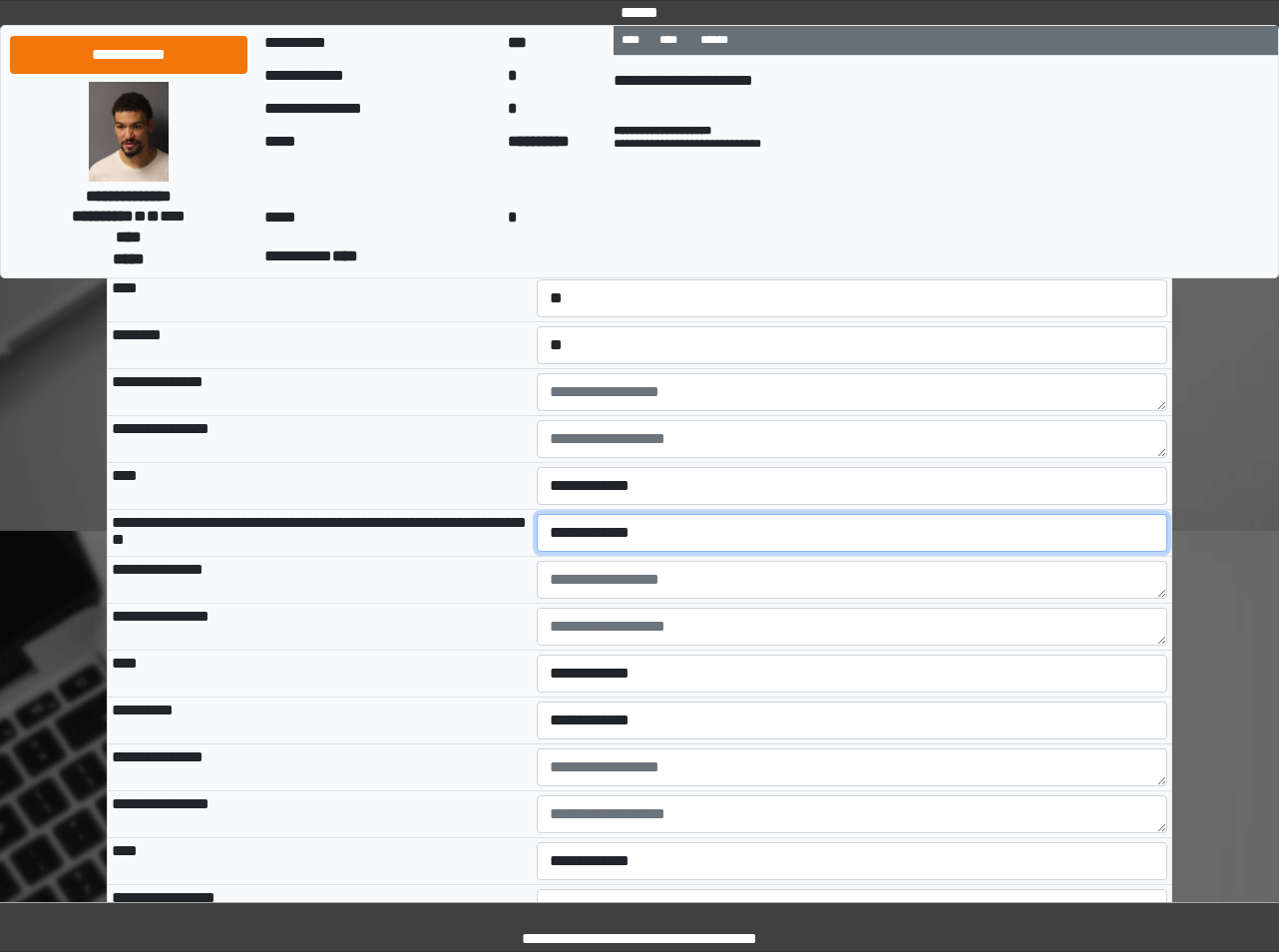 click on "**********" at bounding box center [852, 533] 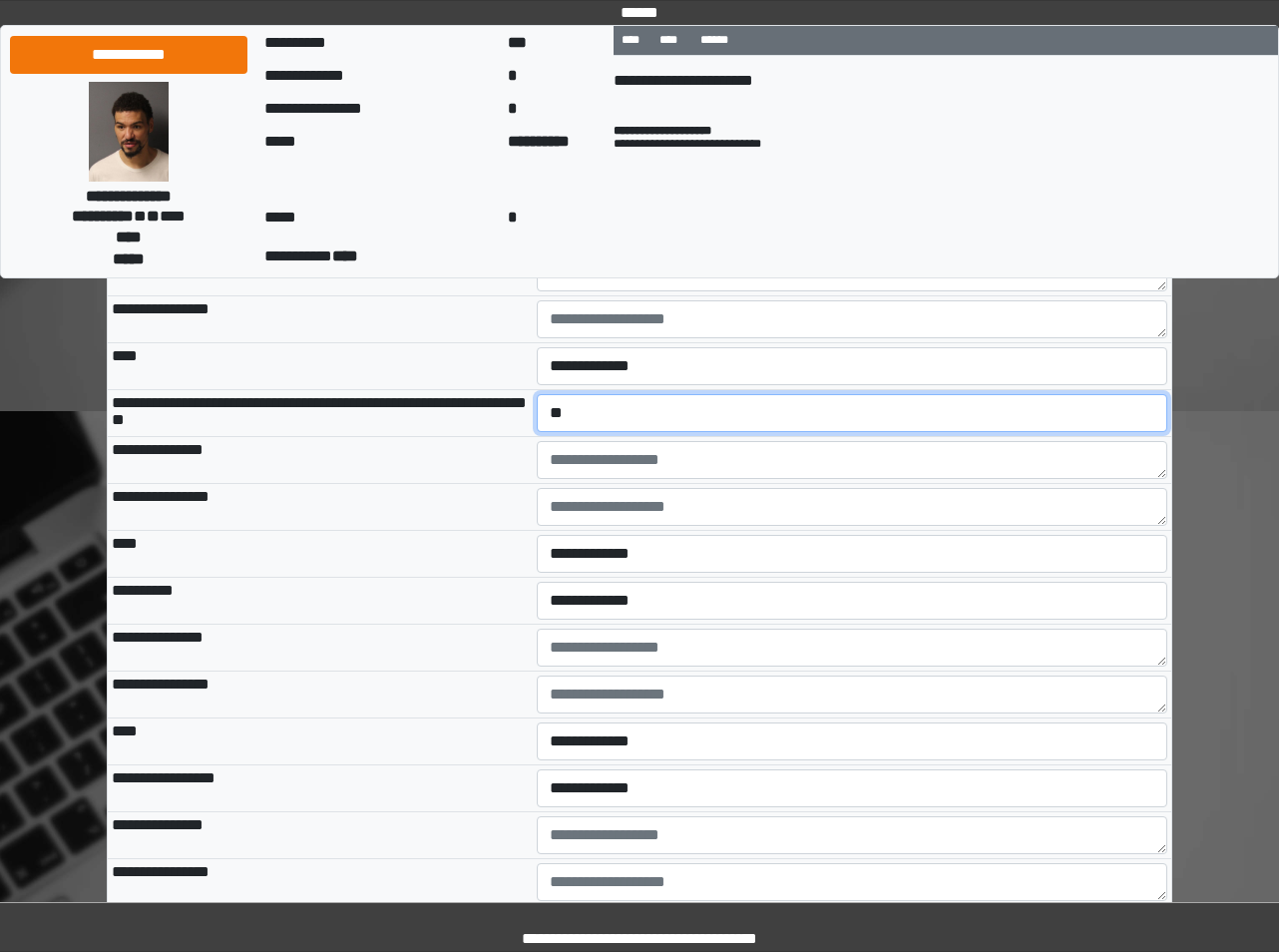 scroll, scrollTop: 6432, scrollLeft: 0, axis: vertical 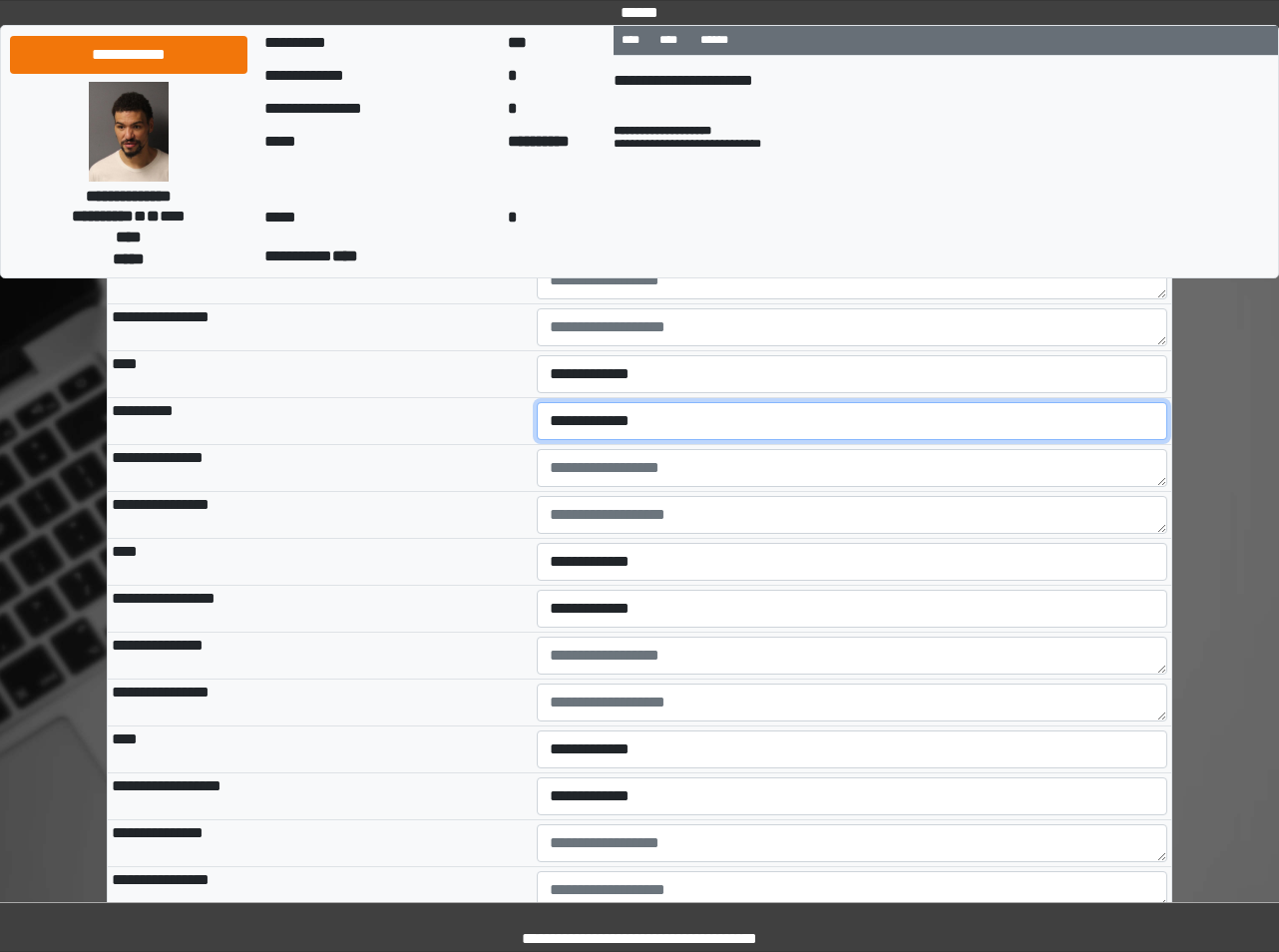 click on "**********" at bounding box center [852, 421] 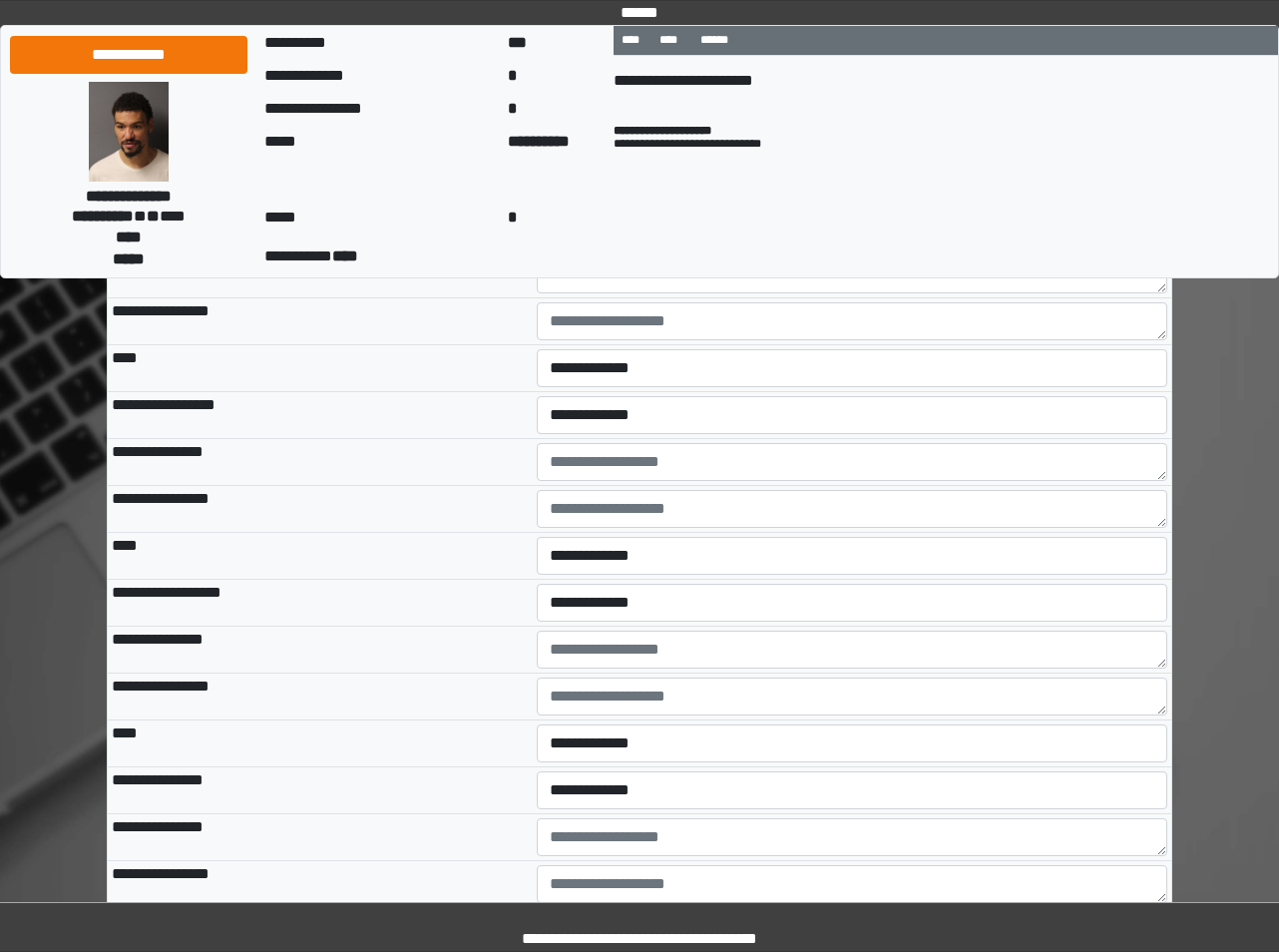 scroll, scrollTop: 6632, scrollLeft: 0, axis: vertical 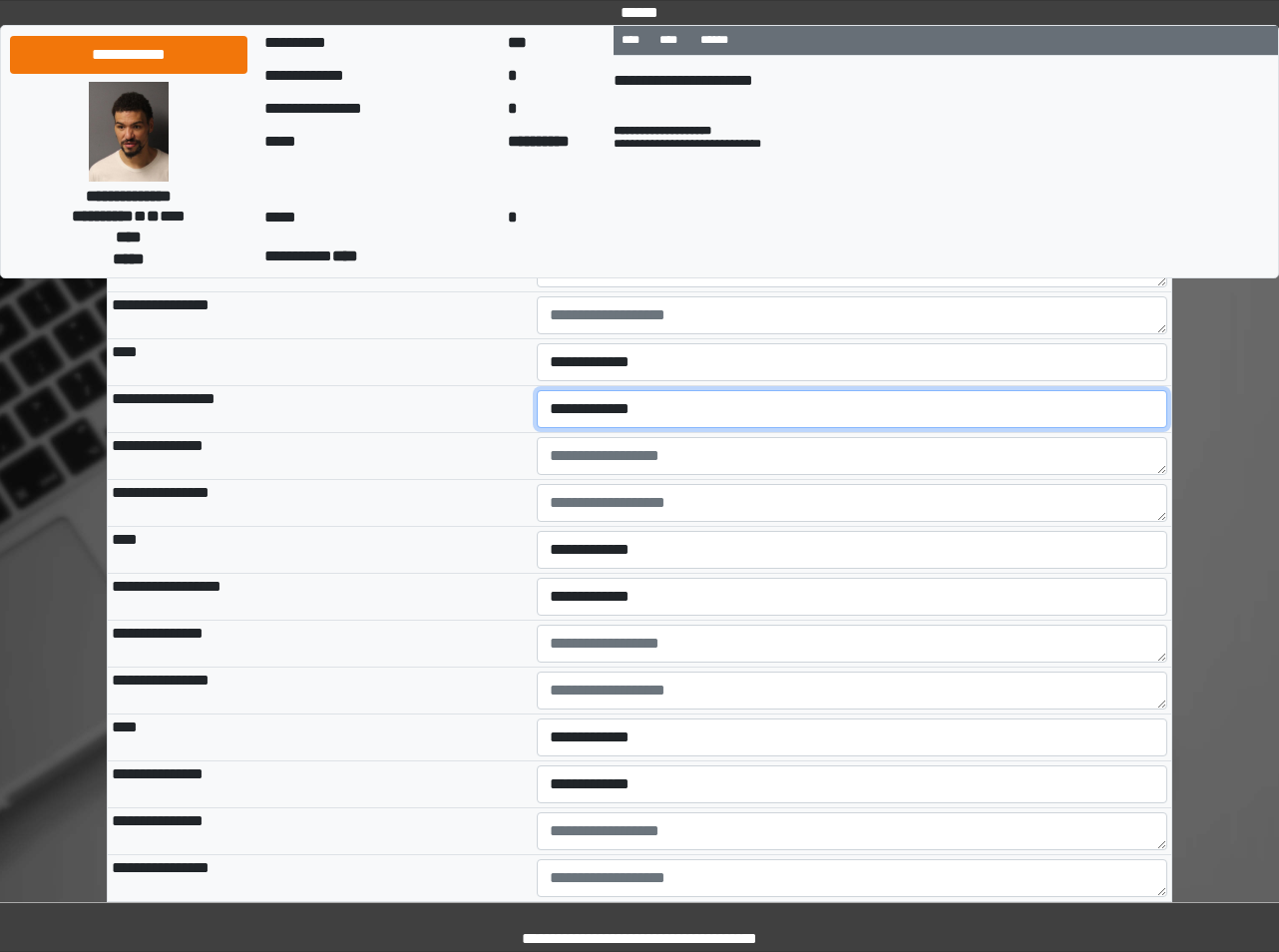 click on "**********" at bounding box center (852, 409) 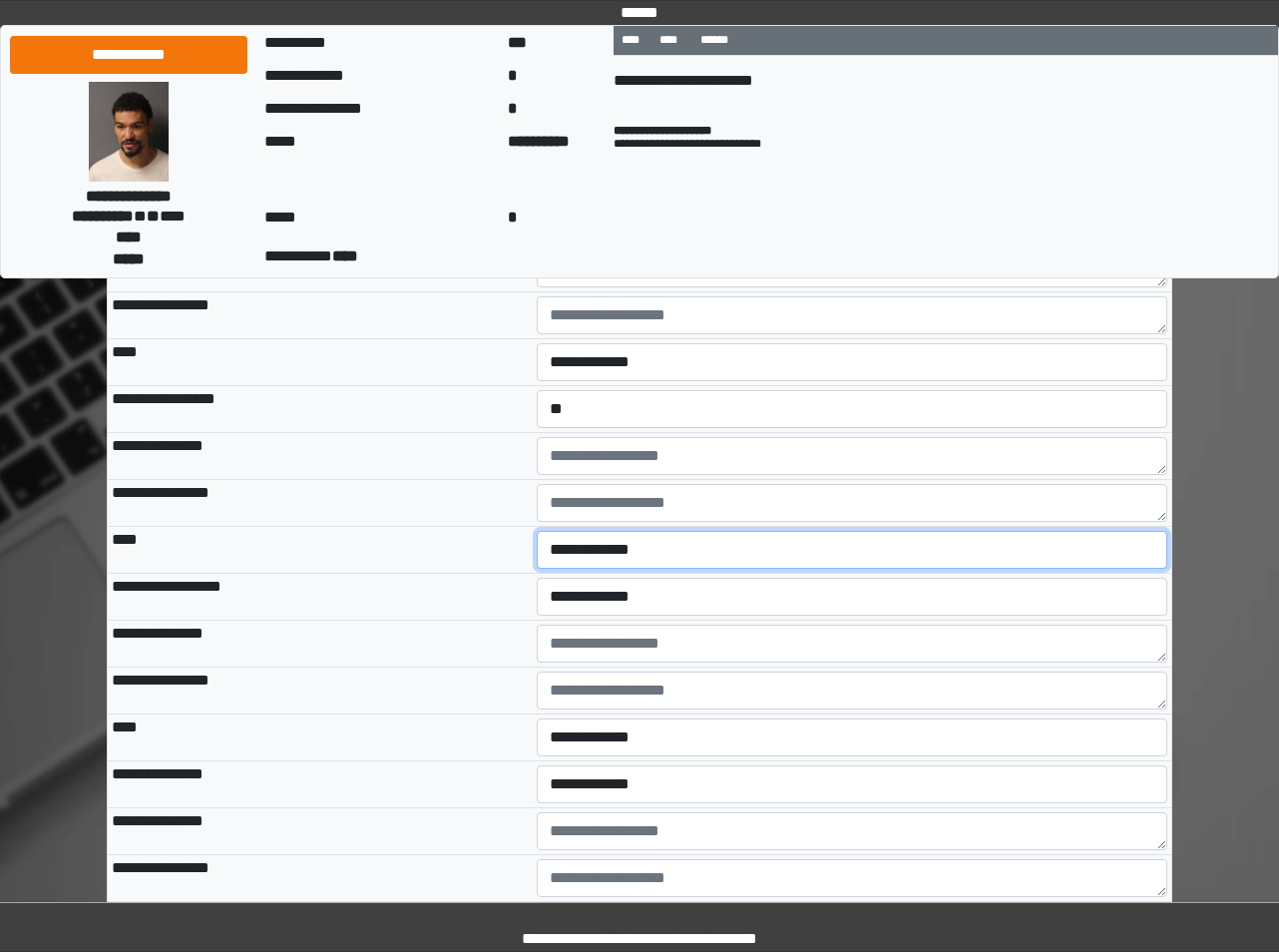 click on "**********" at bounding box center (852, 550) 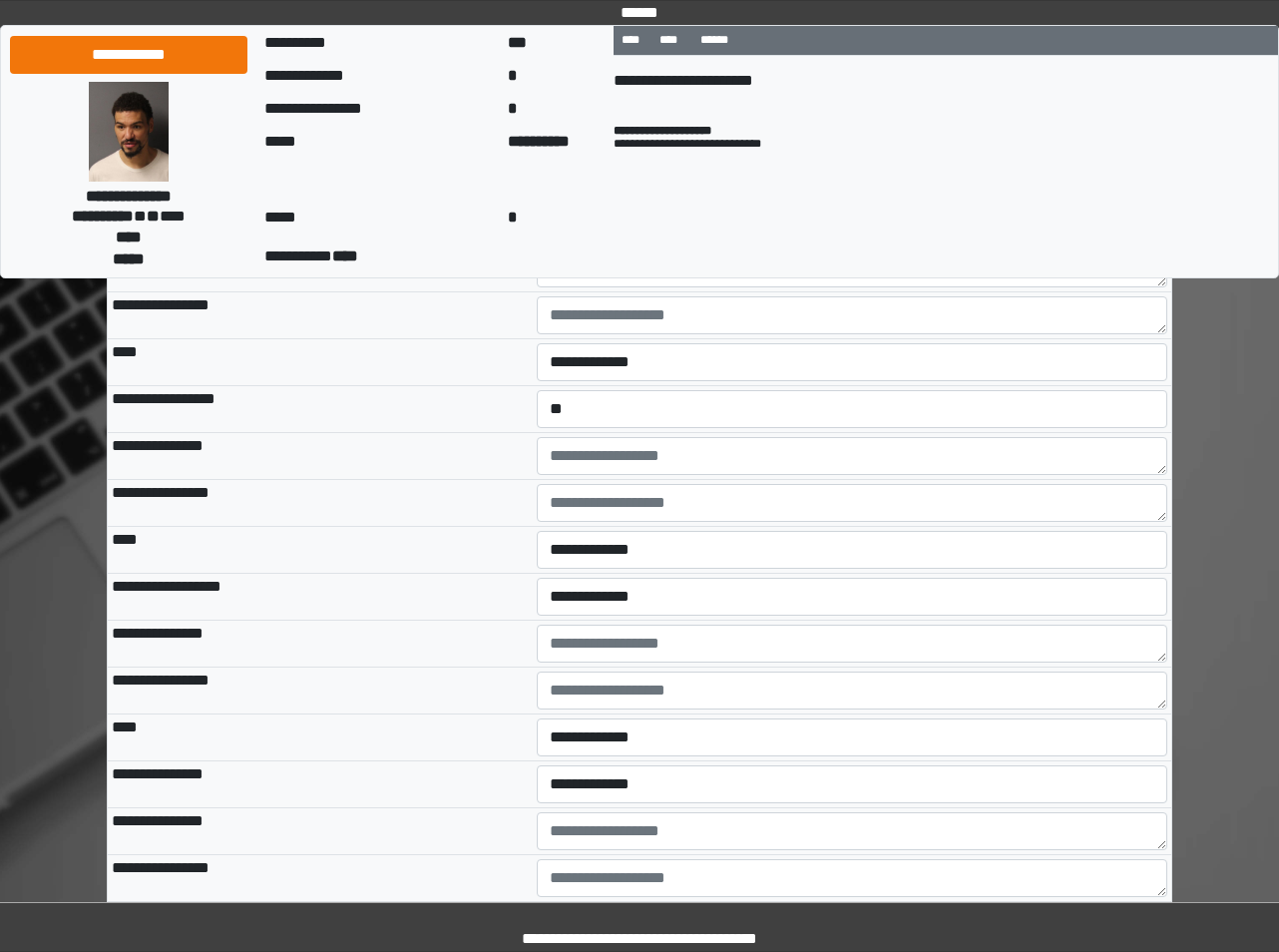 click on "****" at bounding box center [320, 550] 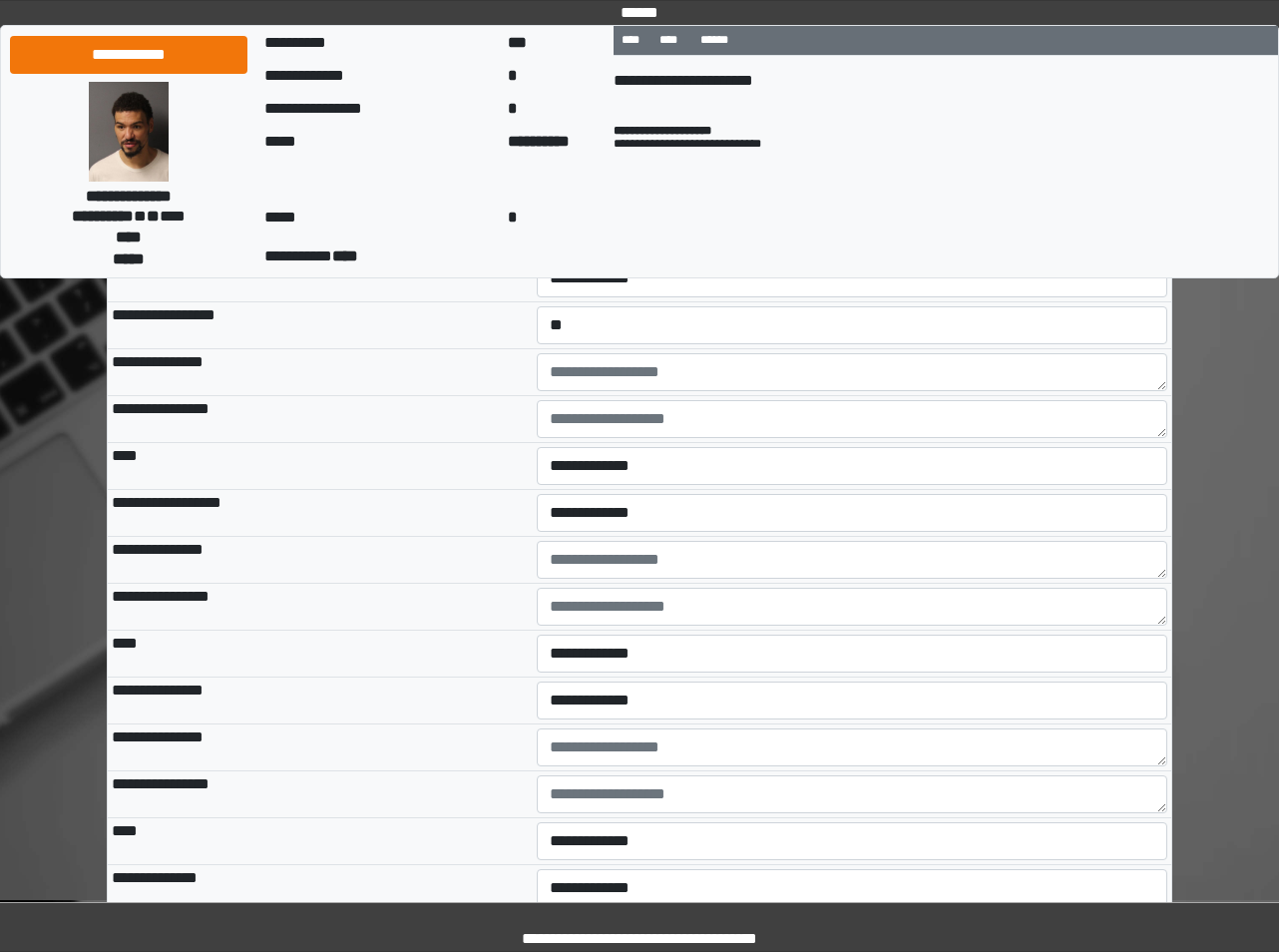 scroll, scrollTop: 6832, scrollLeft: 0, axis: vertical 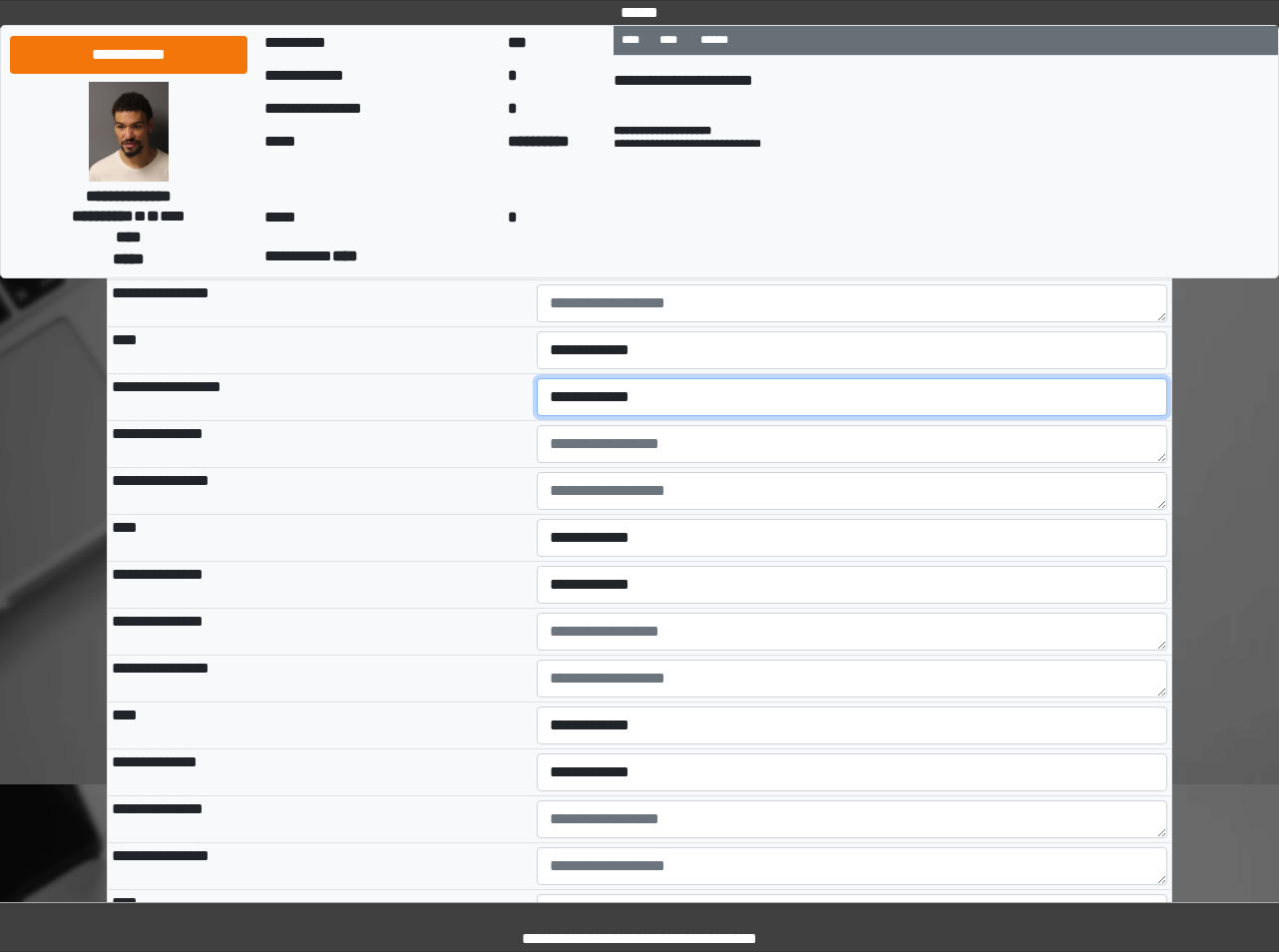 drag, startPoint x: 588, startPoint y: 515, endPoint x: 585, endPoint y: 532, distance: 17.262677 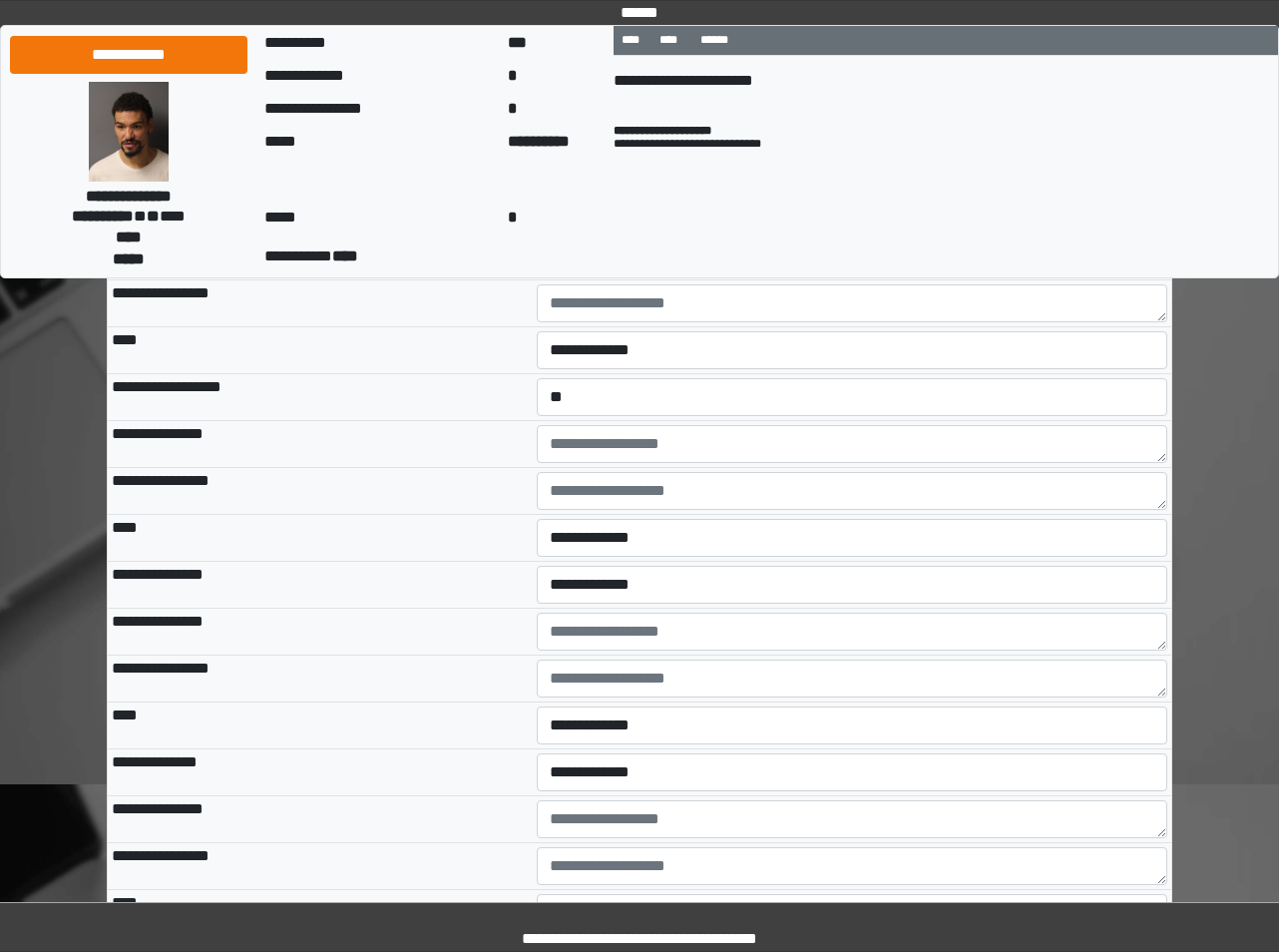 click on "**********" at bounding box center [320, 444] 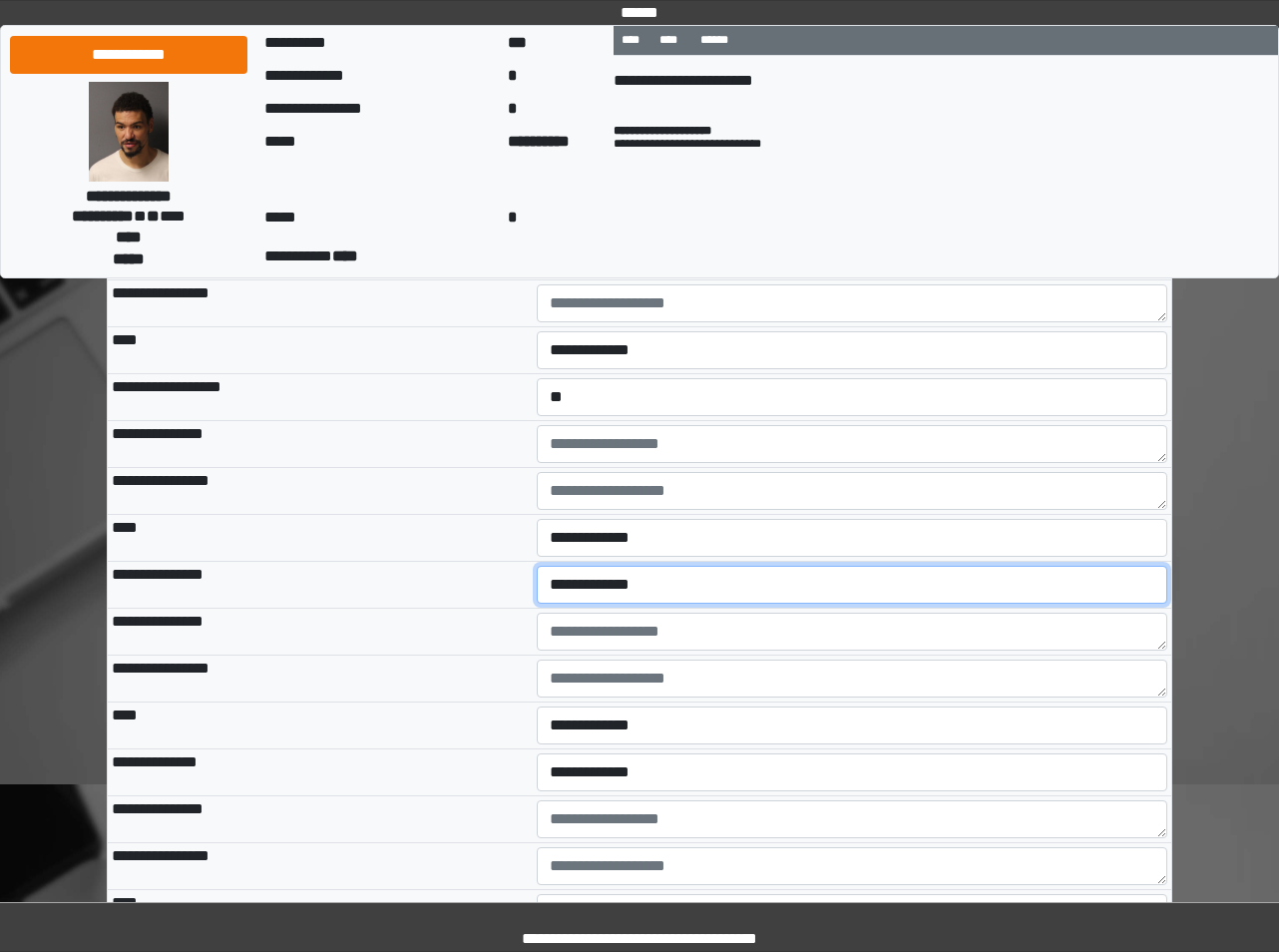 click on "**********" at bounding box center (852, 585) 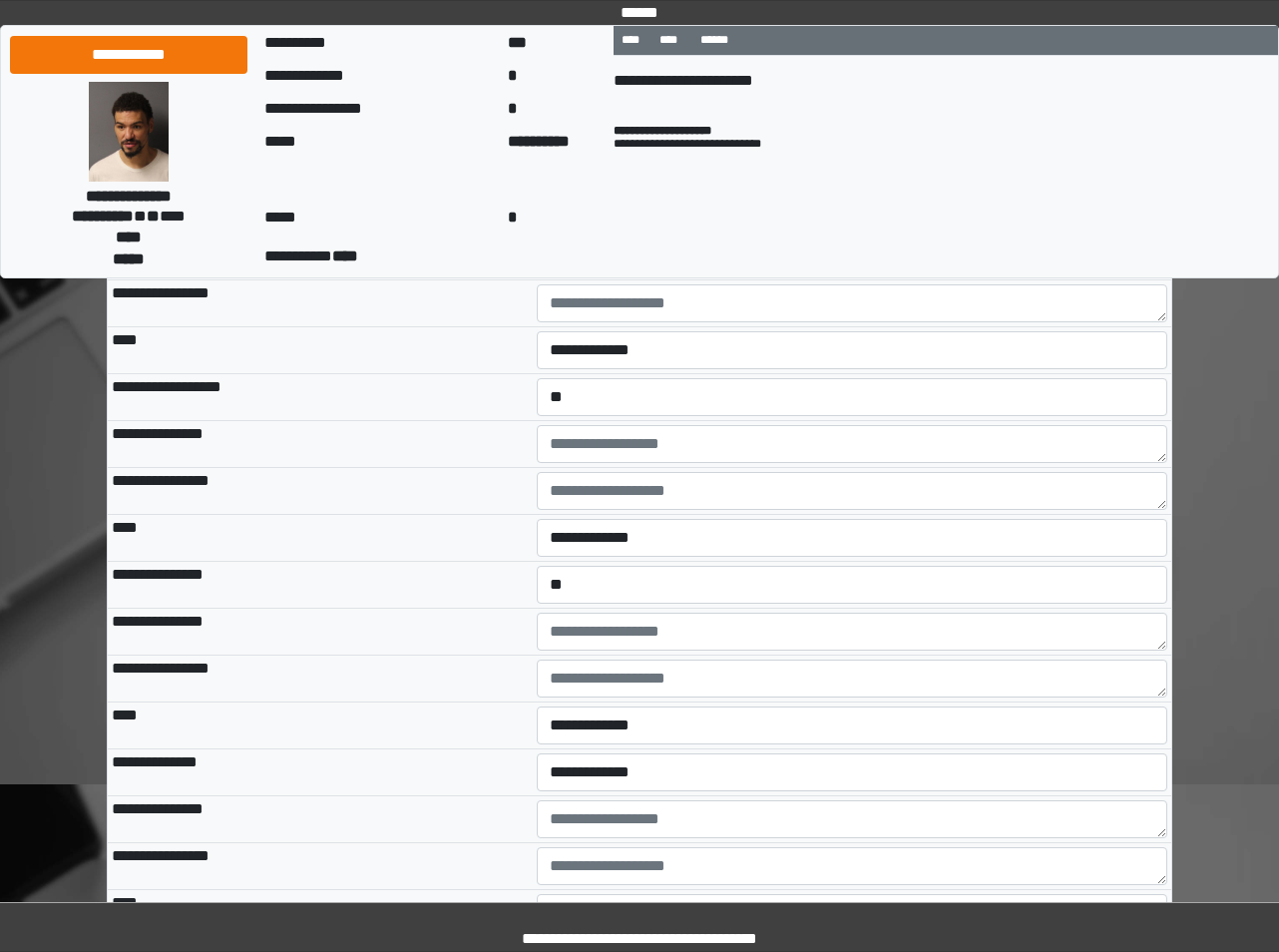 click on "**********" at bounding box center [320, 585] 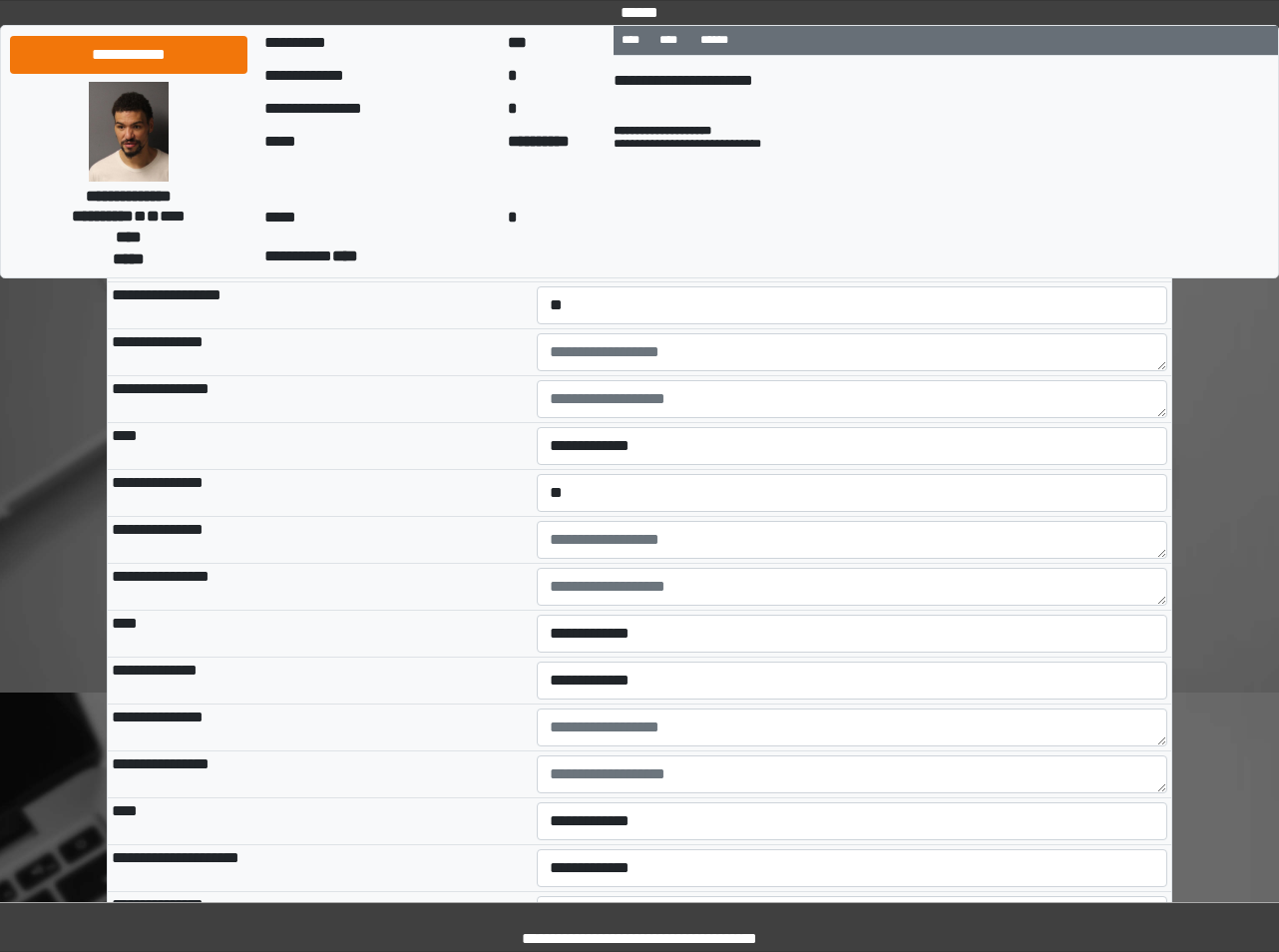 scroll, scrollTop: 7031, scrollLeft: 0, axis: vertical 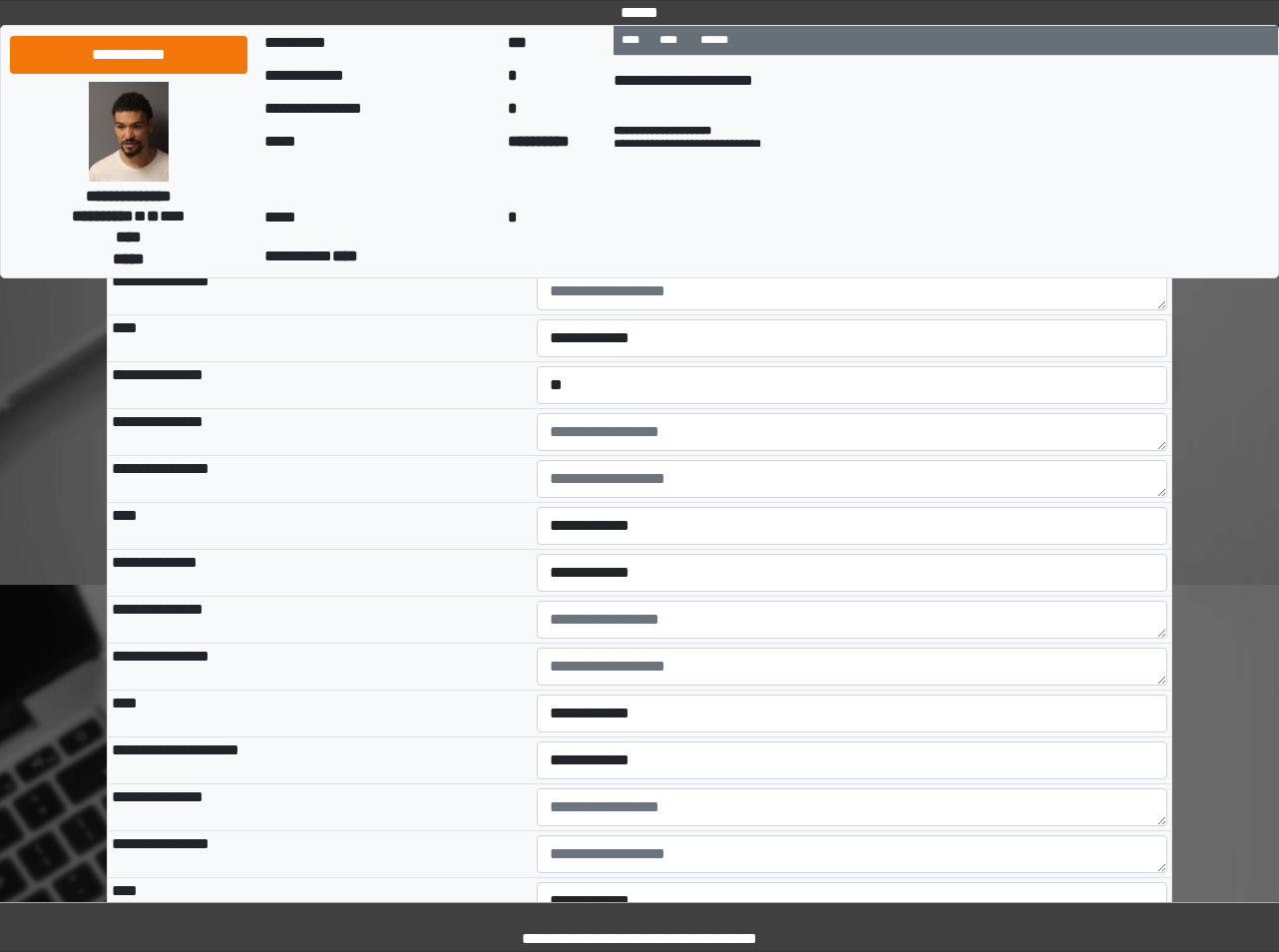 click on "**********" at bounding box center (852, 573) 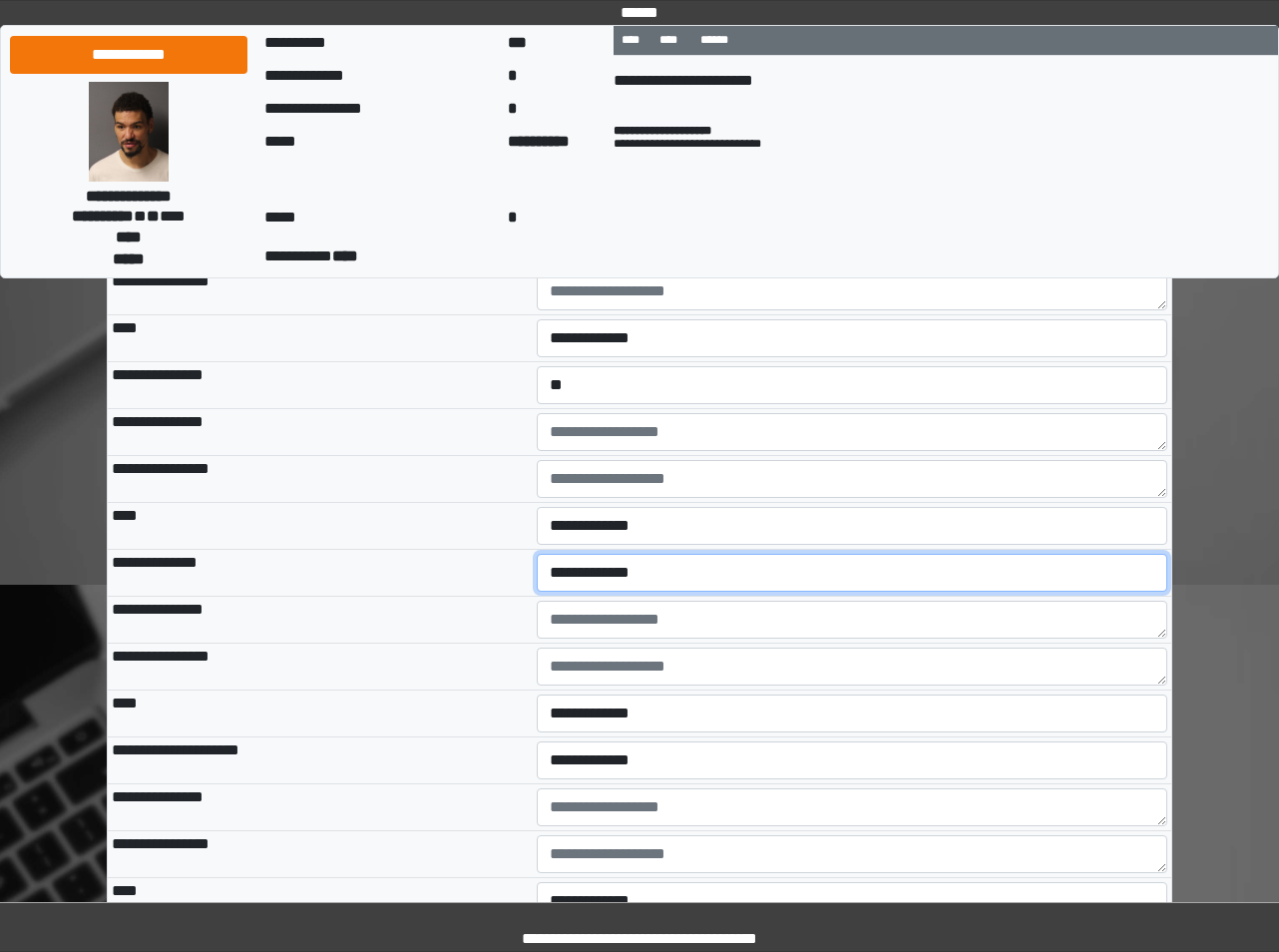 click on "**********" at bounding box center [852, 573] 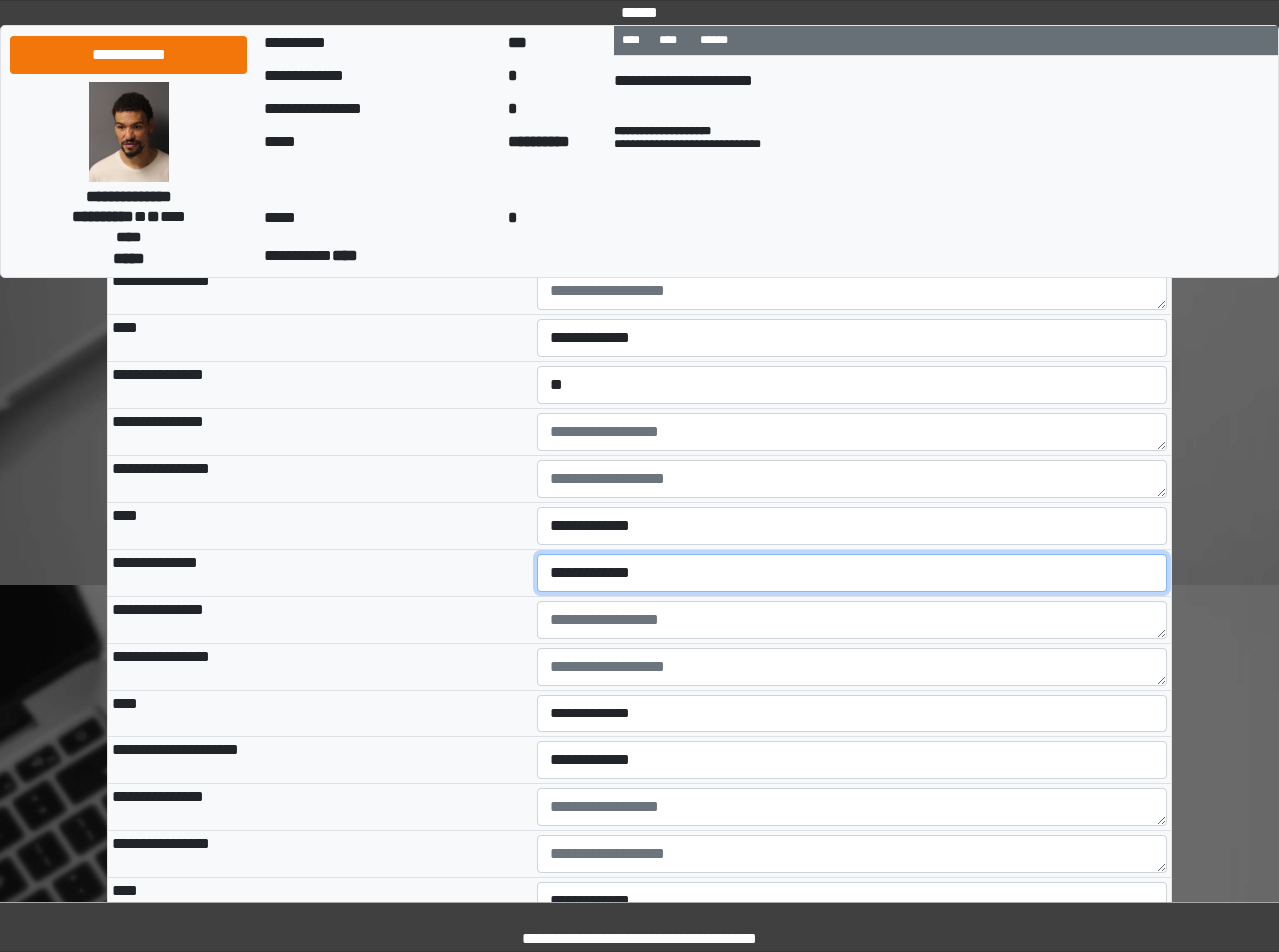select on "*" 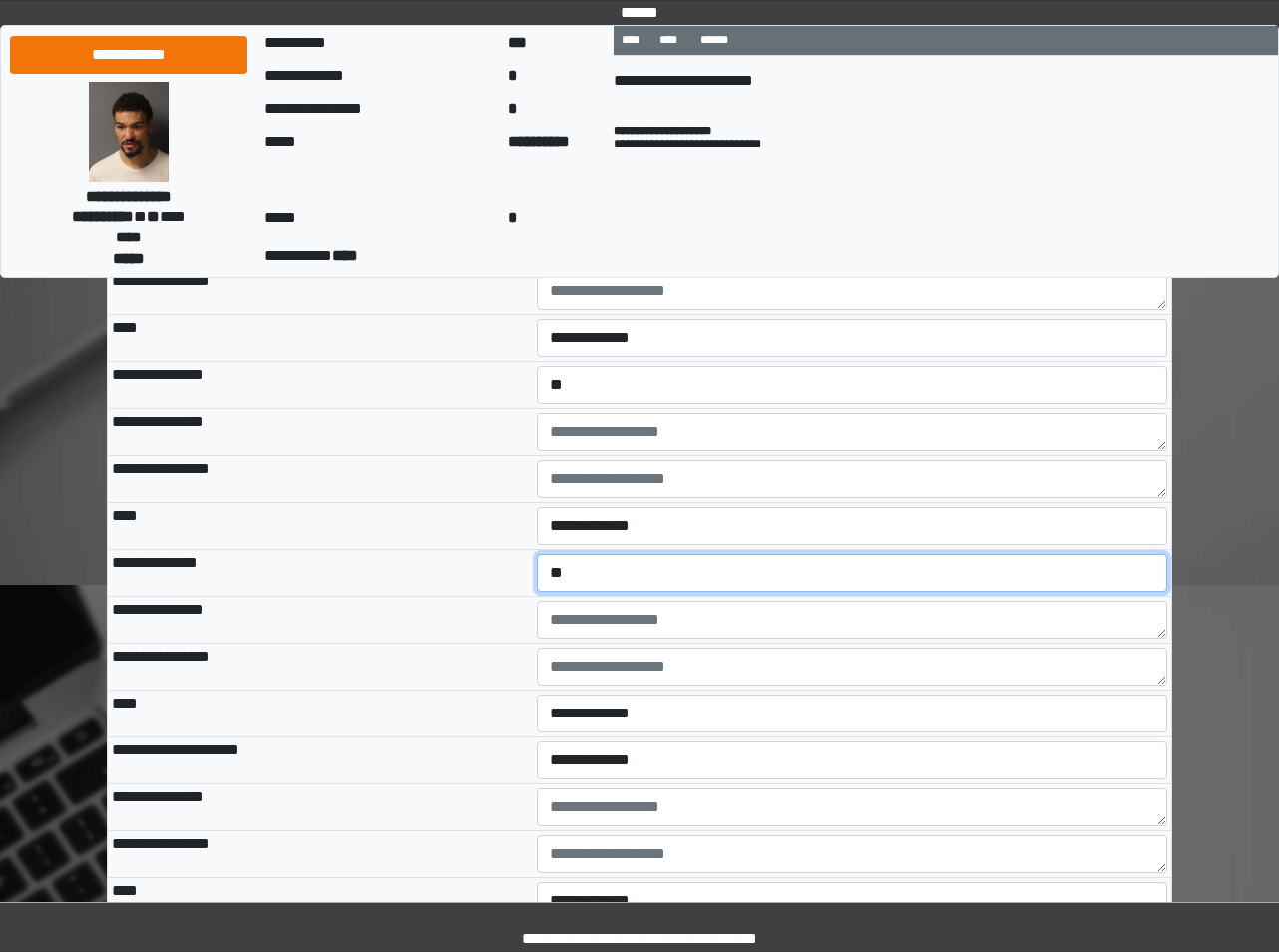 click on "**********" at bounding box center [852, 573] 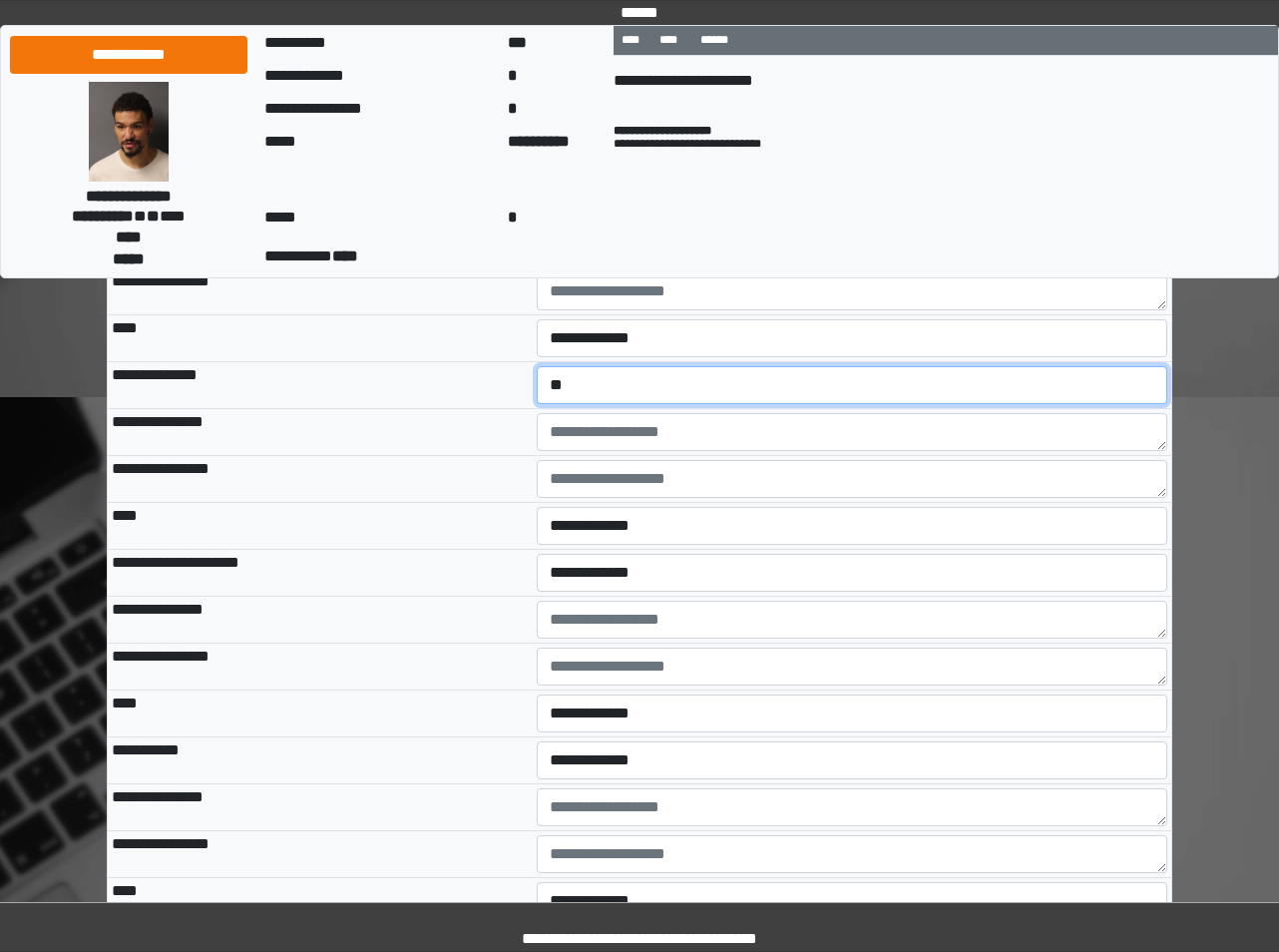 scroll, scrollTop: 7231, scrollLeft: 0, axis: vertical 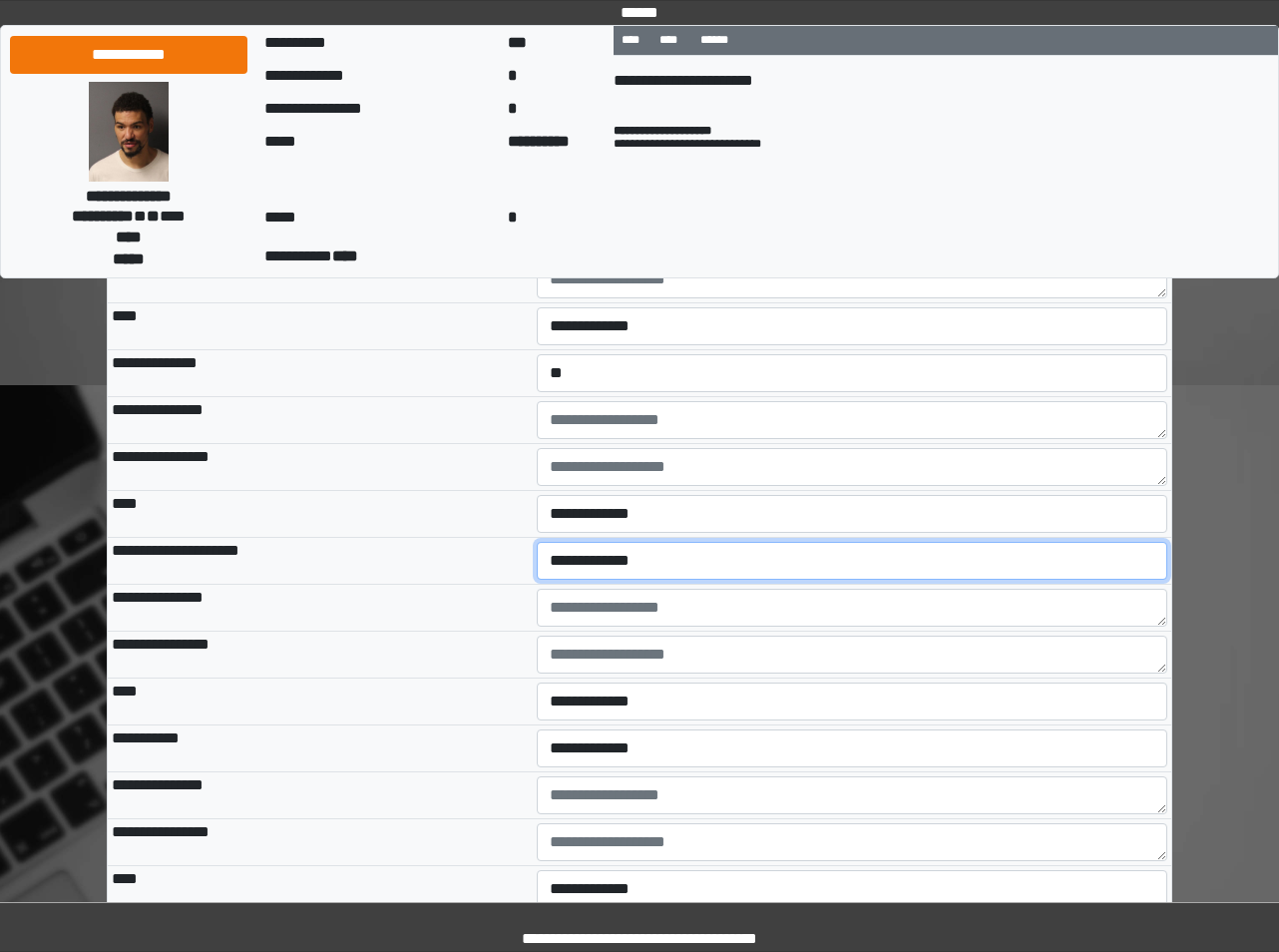 click on "**********" at bounding box center [852, 561] 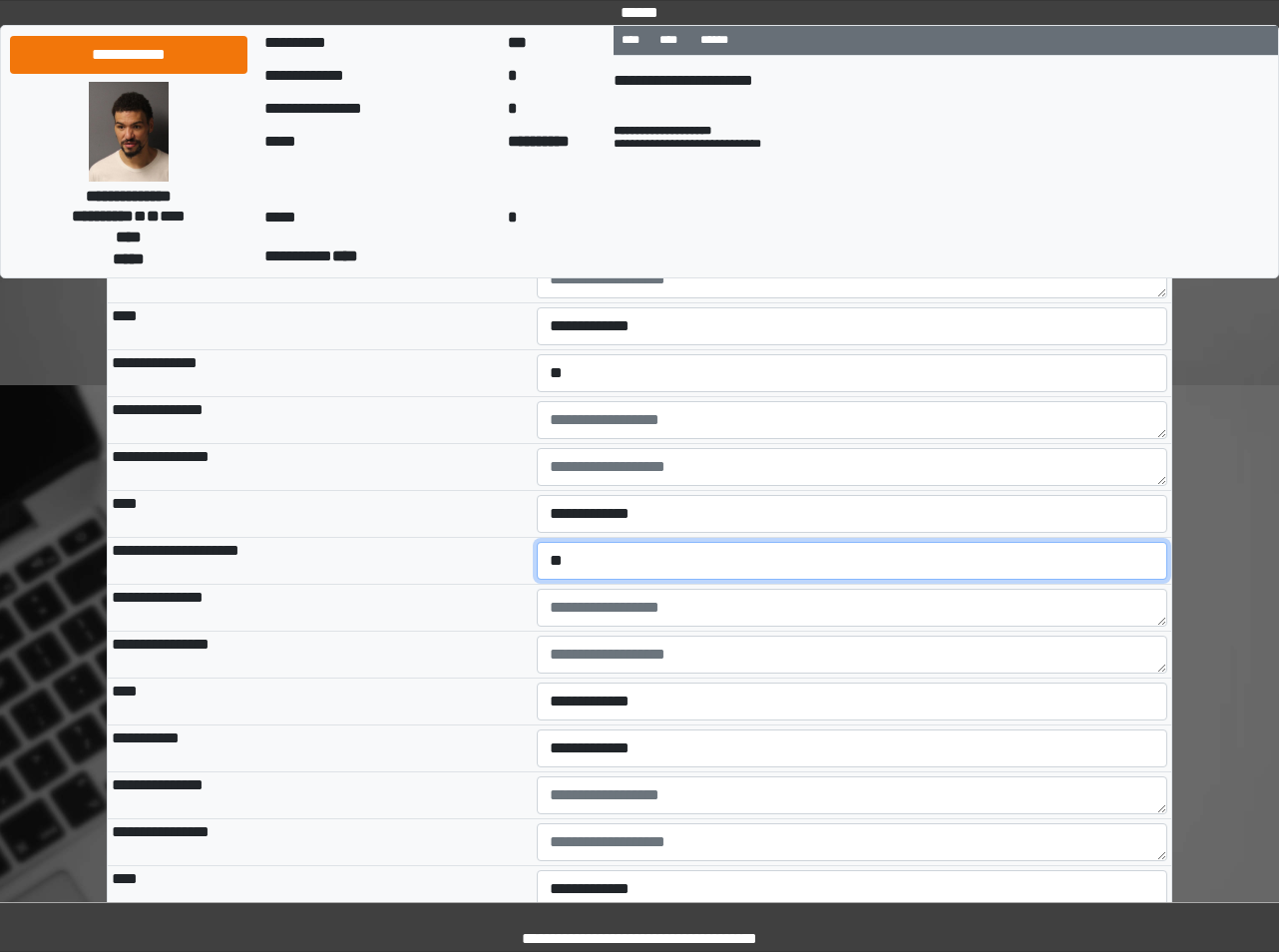 click on "**********" at bounding box center [852, 561] 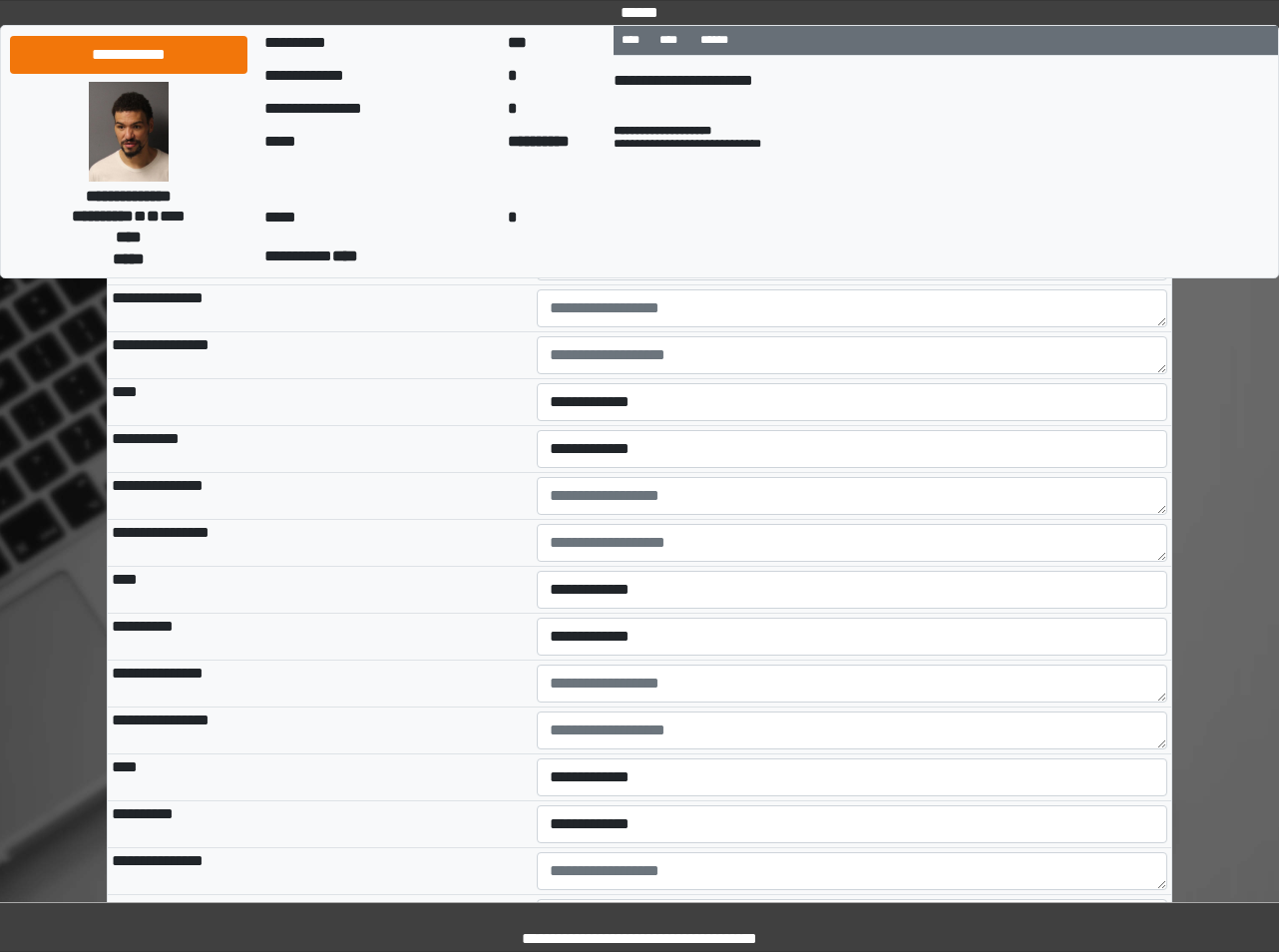 drag, startPoint x: 527, startPoint y: 572, endPoint x: 556, endPoint y: 580, distance: 30.083218 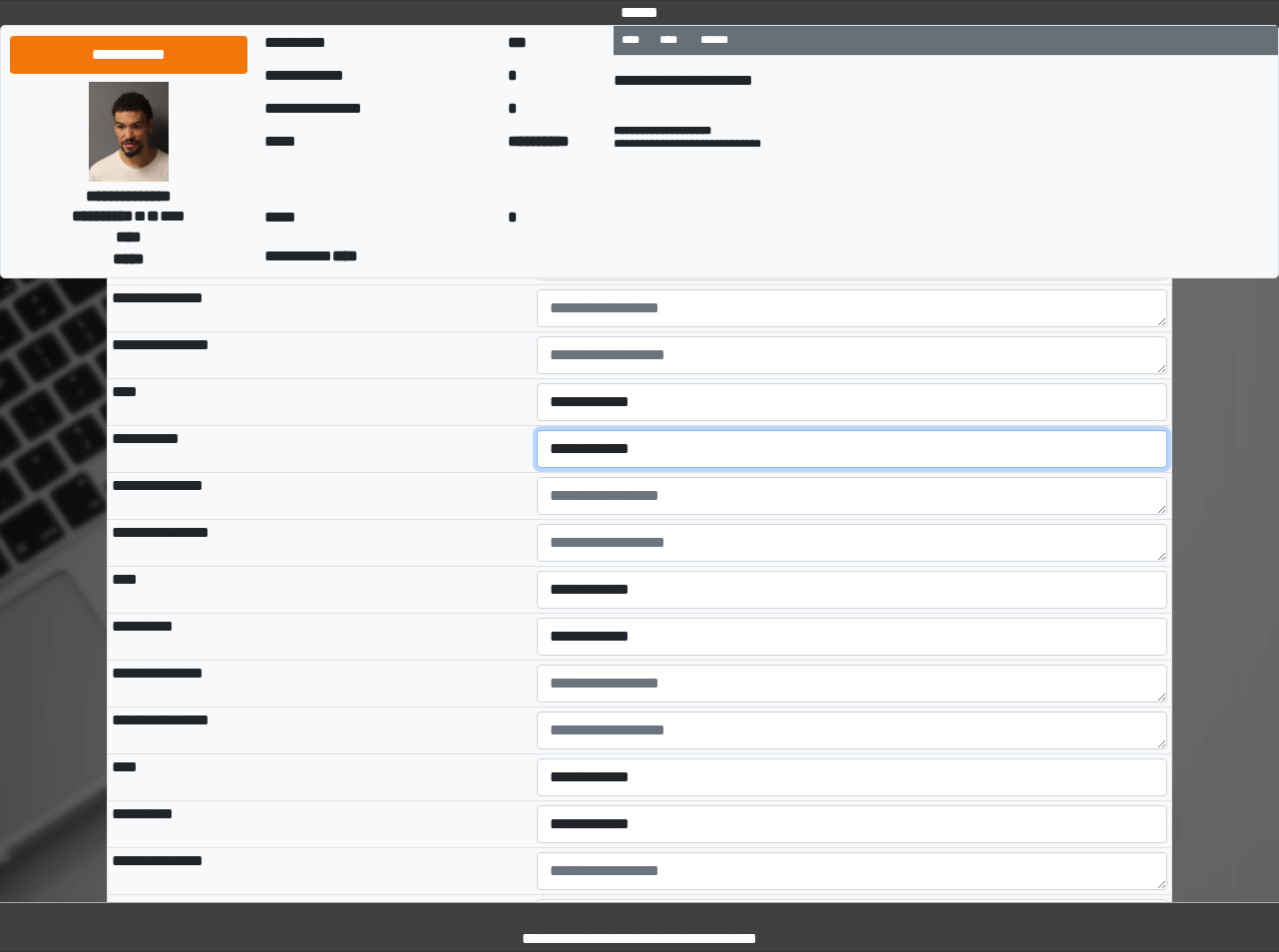 drag, startPoint x: 576, startPoint y: 576, endPoint x: 572, endPoint y: 586, distance: 10.77033 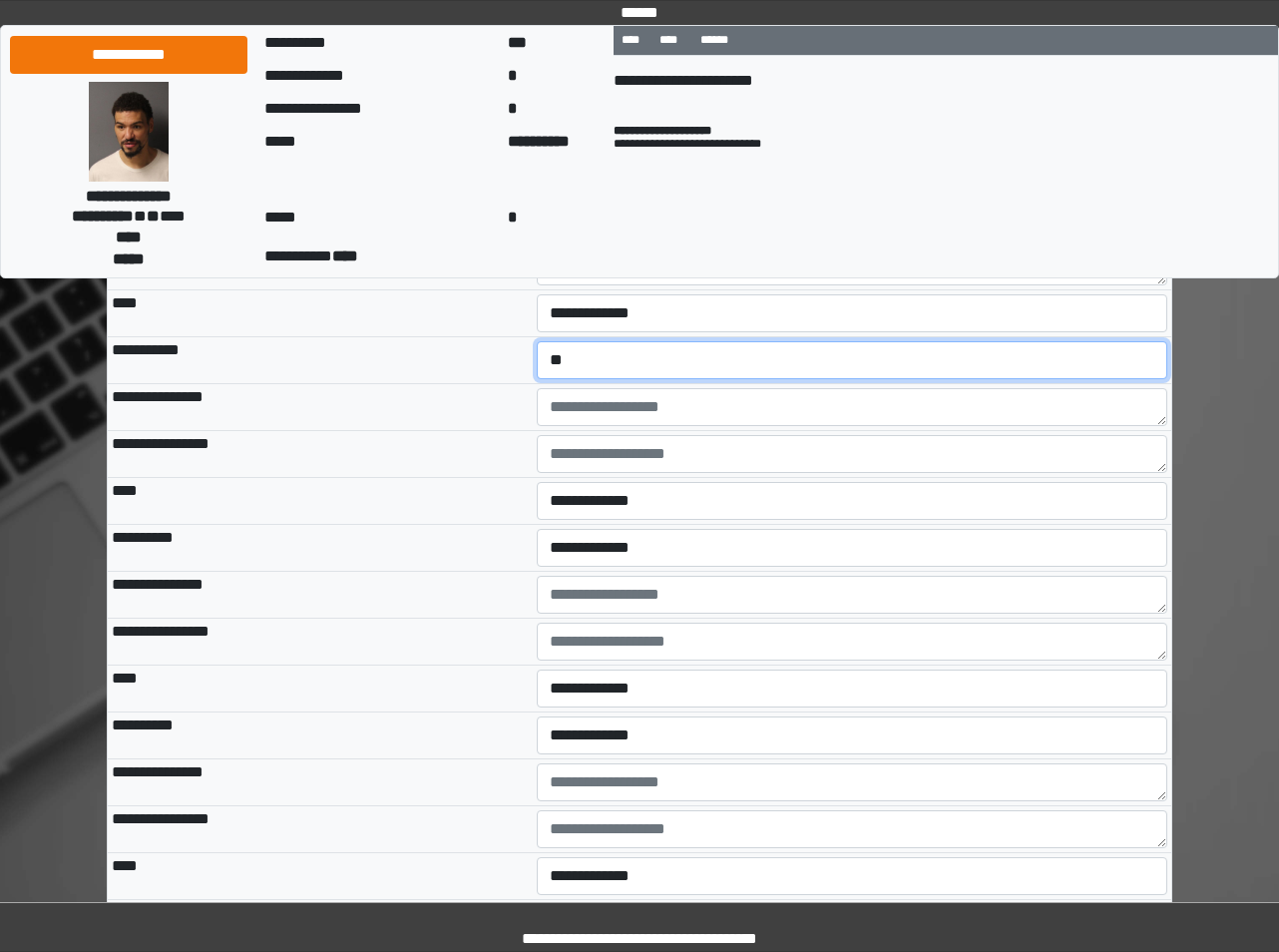 scroll, scrollTop: 7730, scrollLeft: 0, axis: vertical 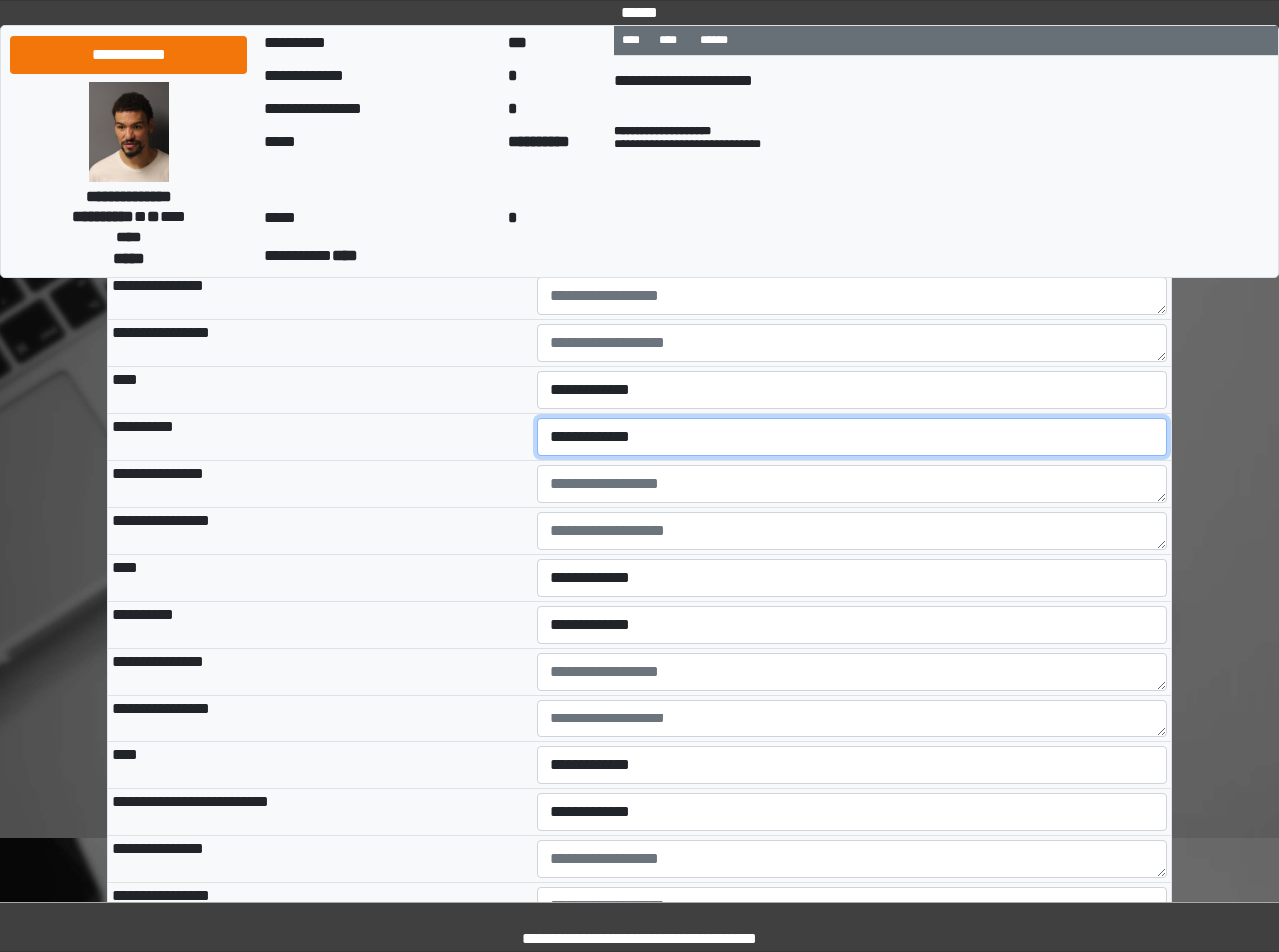 click on "**********" at bounding box center (852, 437) 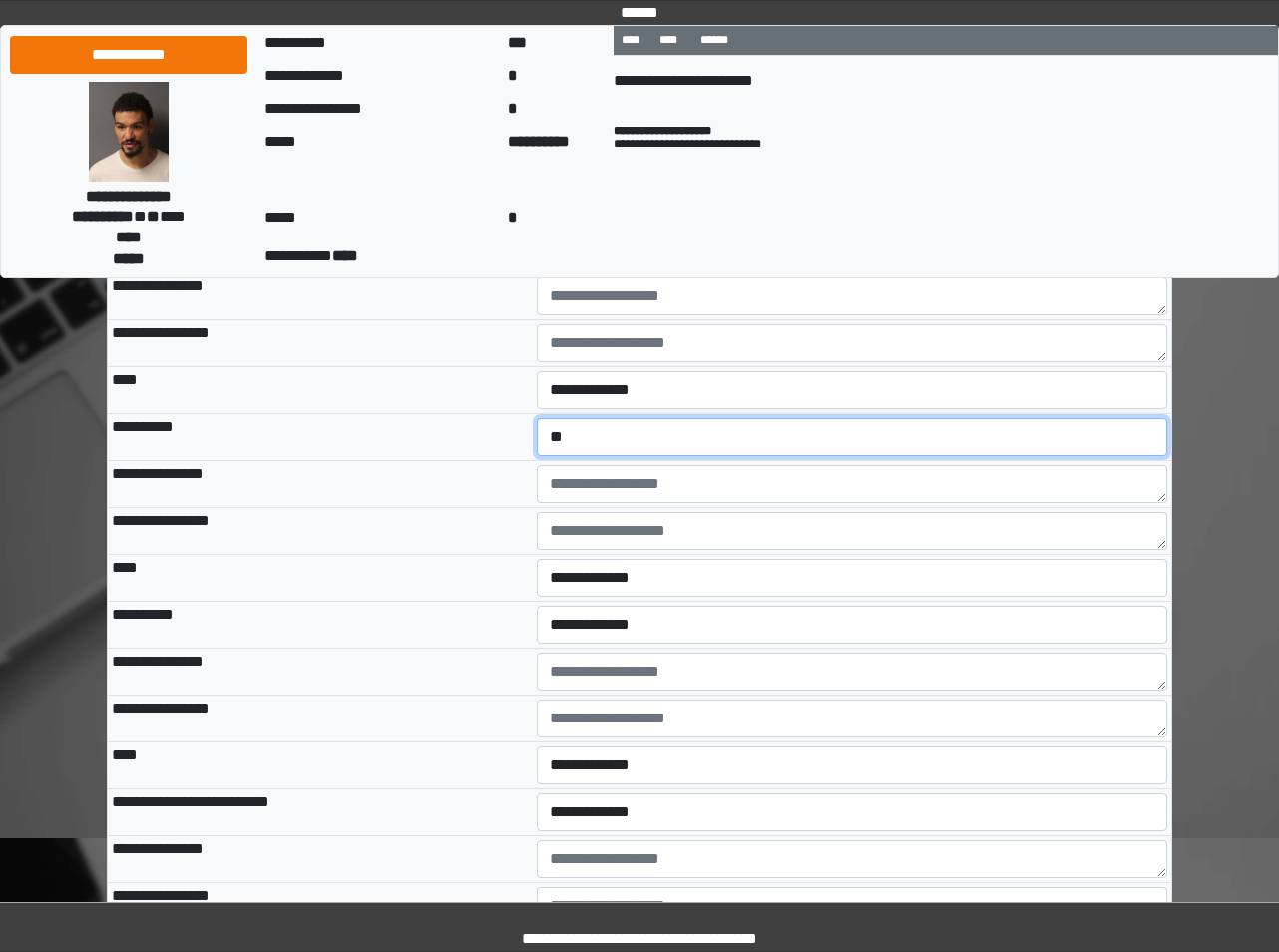 click on "**********" at bounding box center [852, 437] 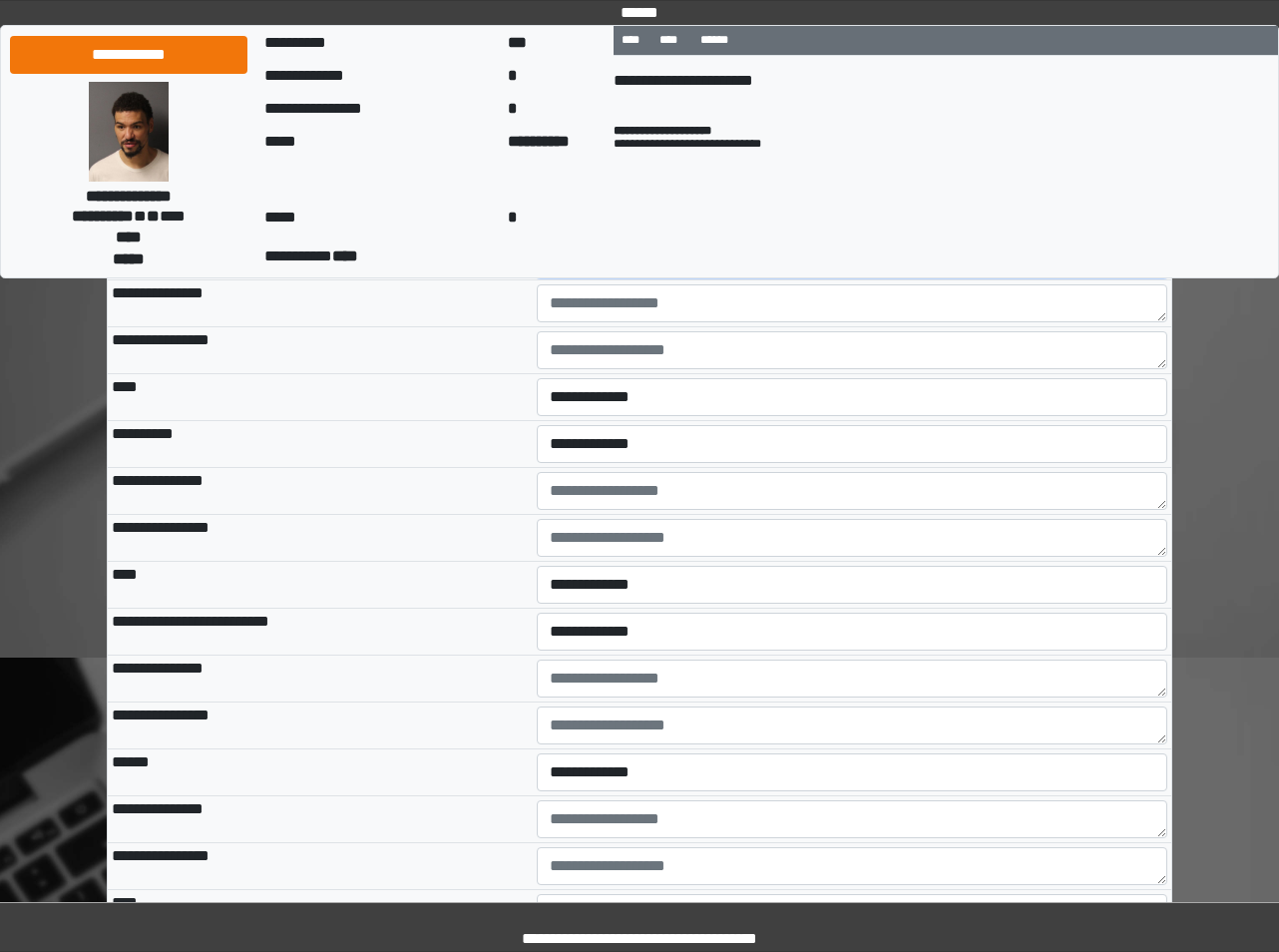 scroll, scrollTop: 7929, scrollLeft: 0, axis: vertical 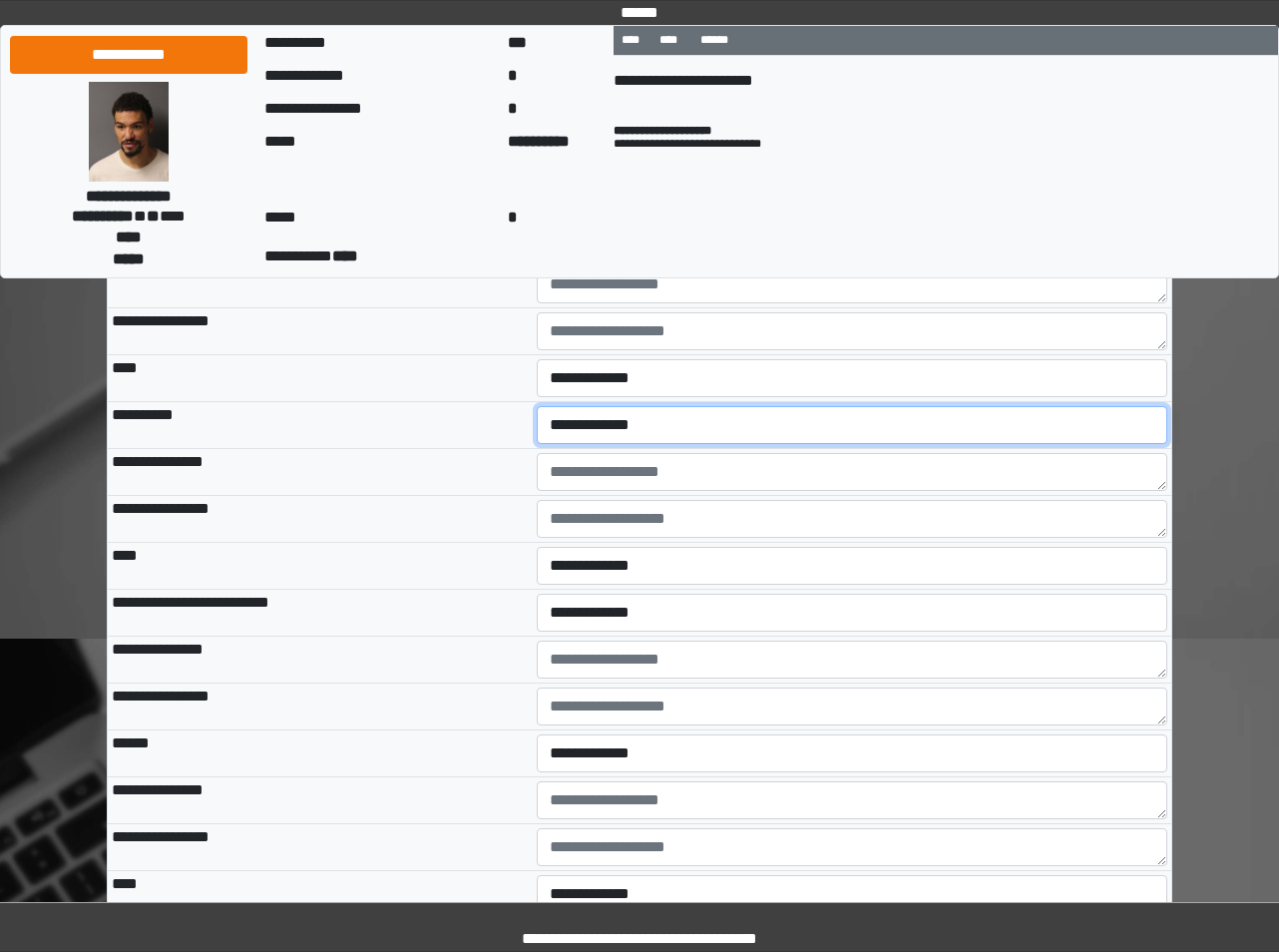 click on "**********" at bounding box center [852, 425] 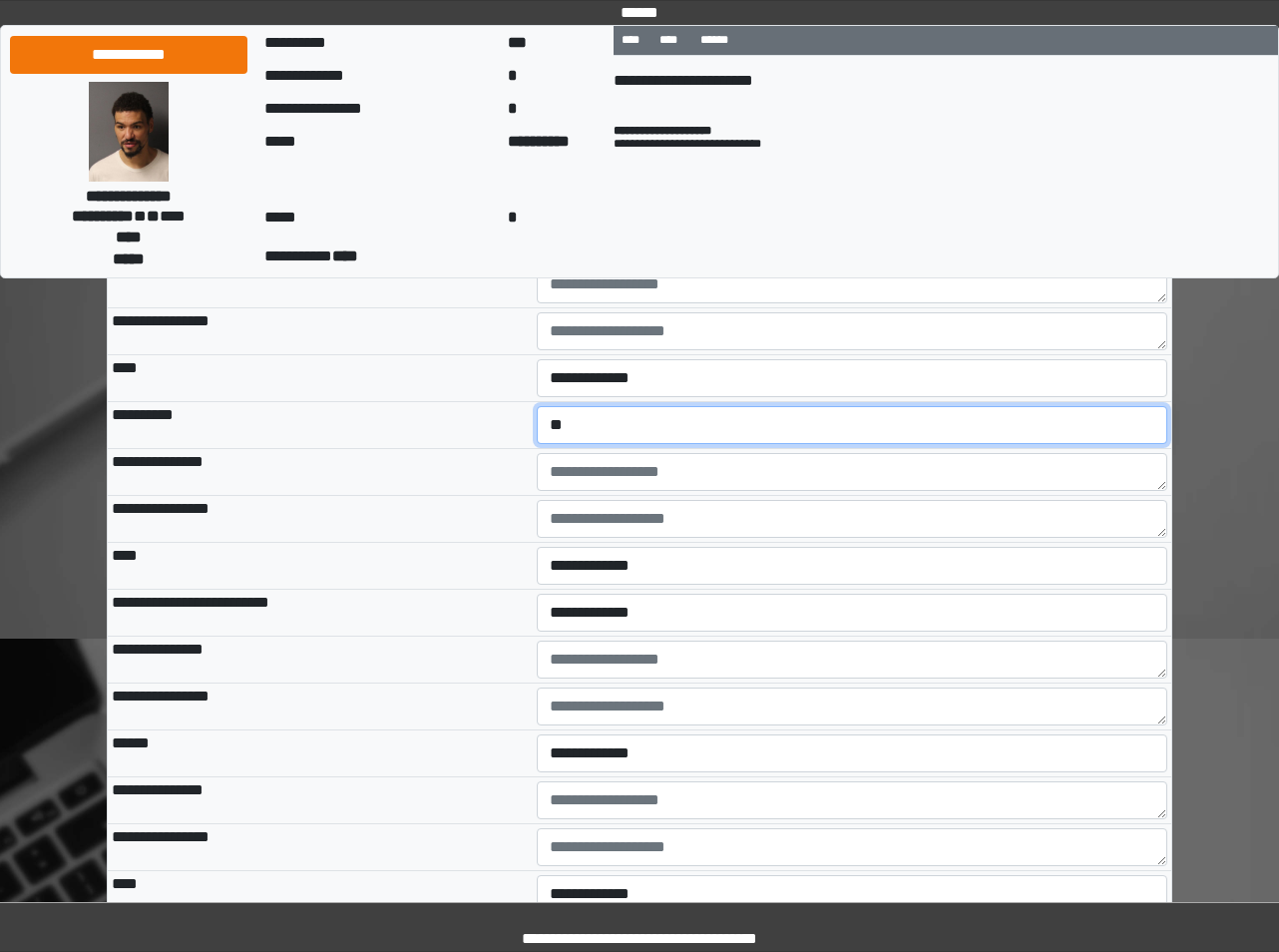 scroll, scrollTop: 8129, scrollLeft: 0, axis: vertical 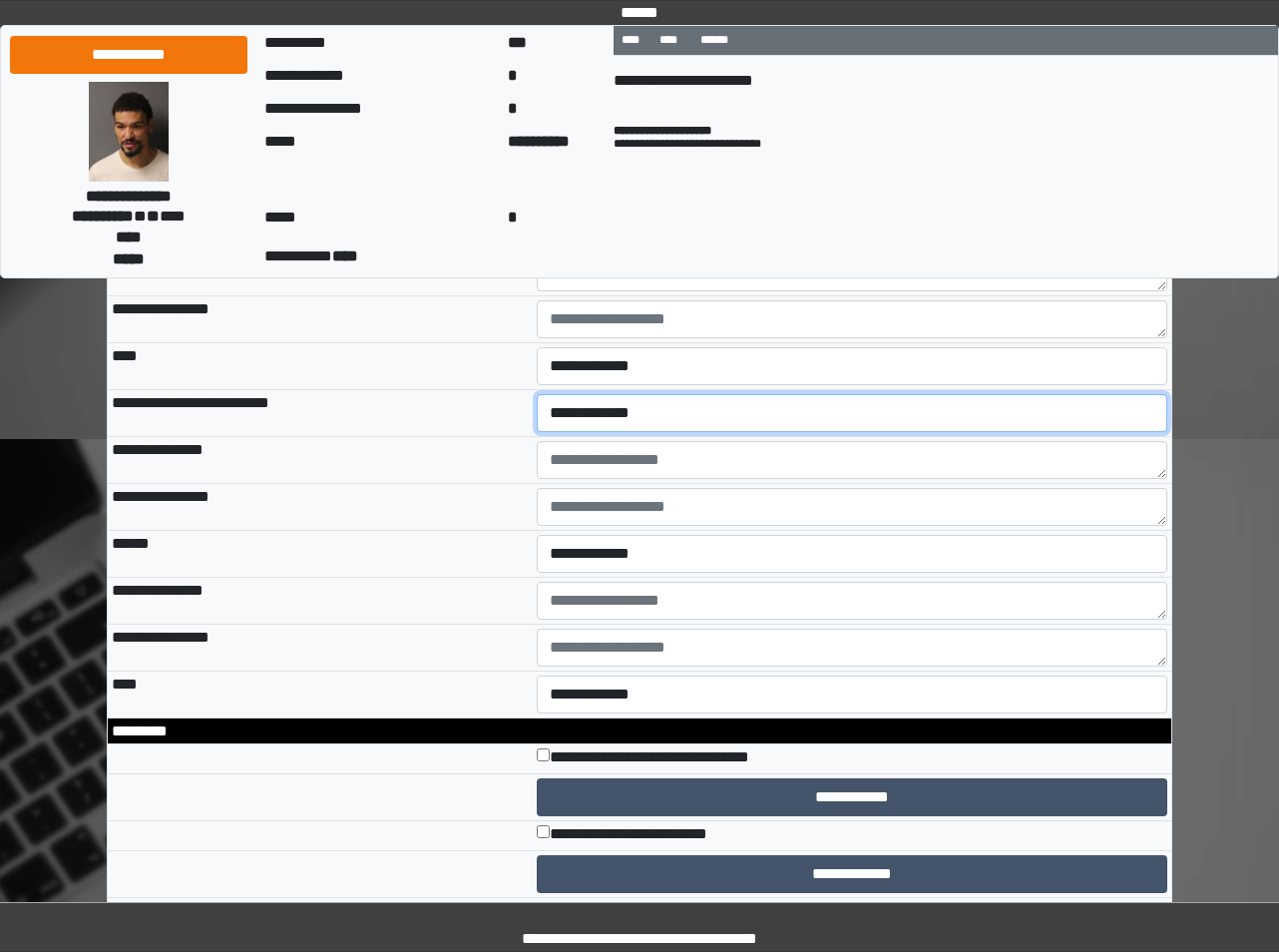 click on "**********" at bounding box center (852, 413) 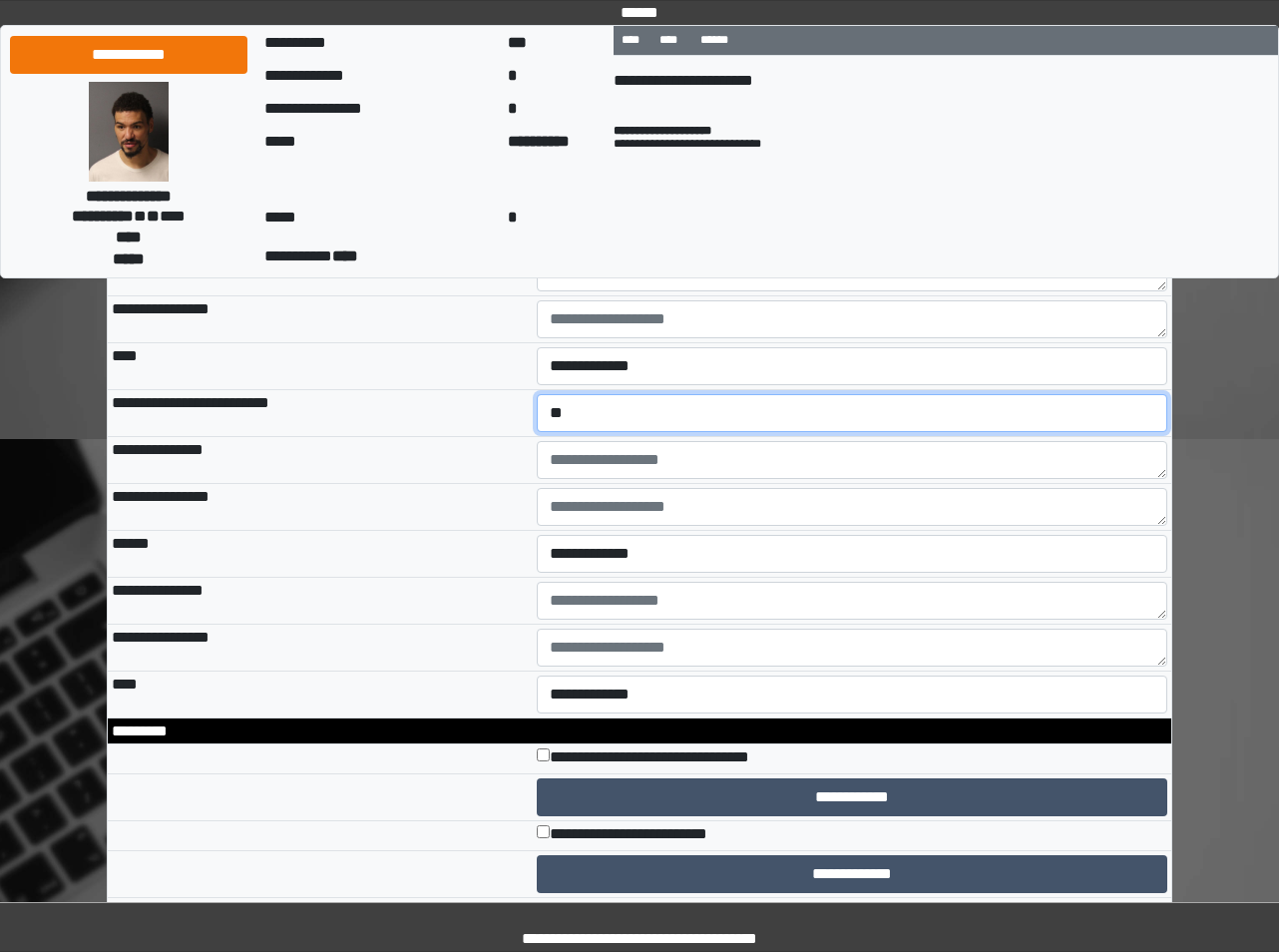 click on "**********" at bounding box center [852, 413] 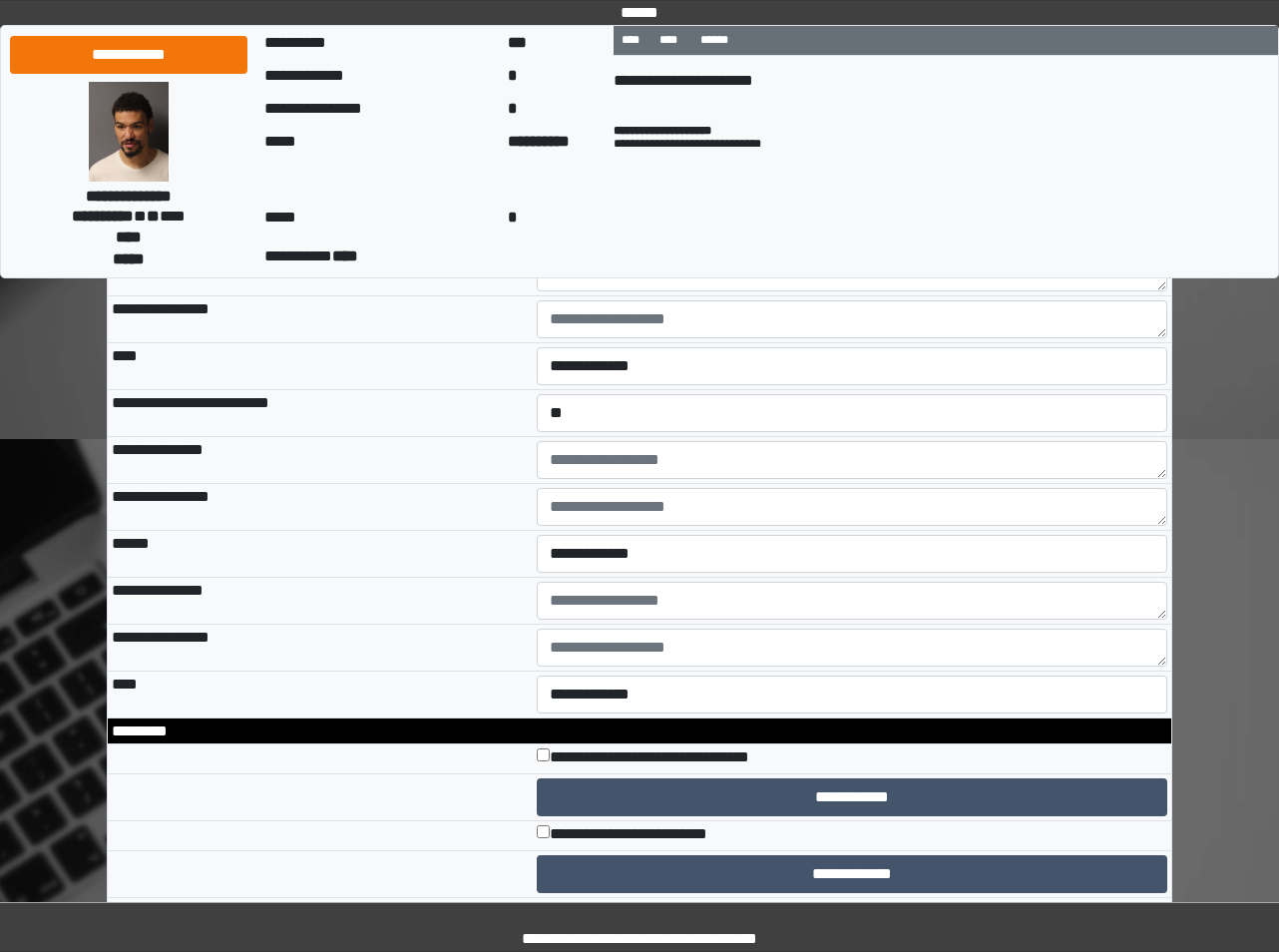 drag, startPoint x: 471, startPoint y: 594, endPoint x: 502, endPoint y: 604, distance: 32.572995 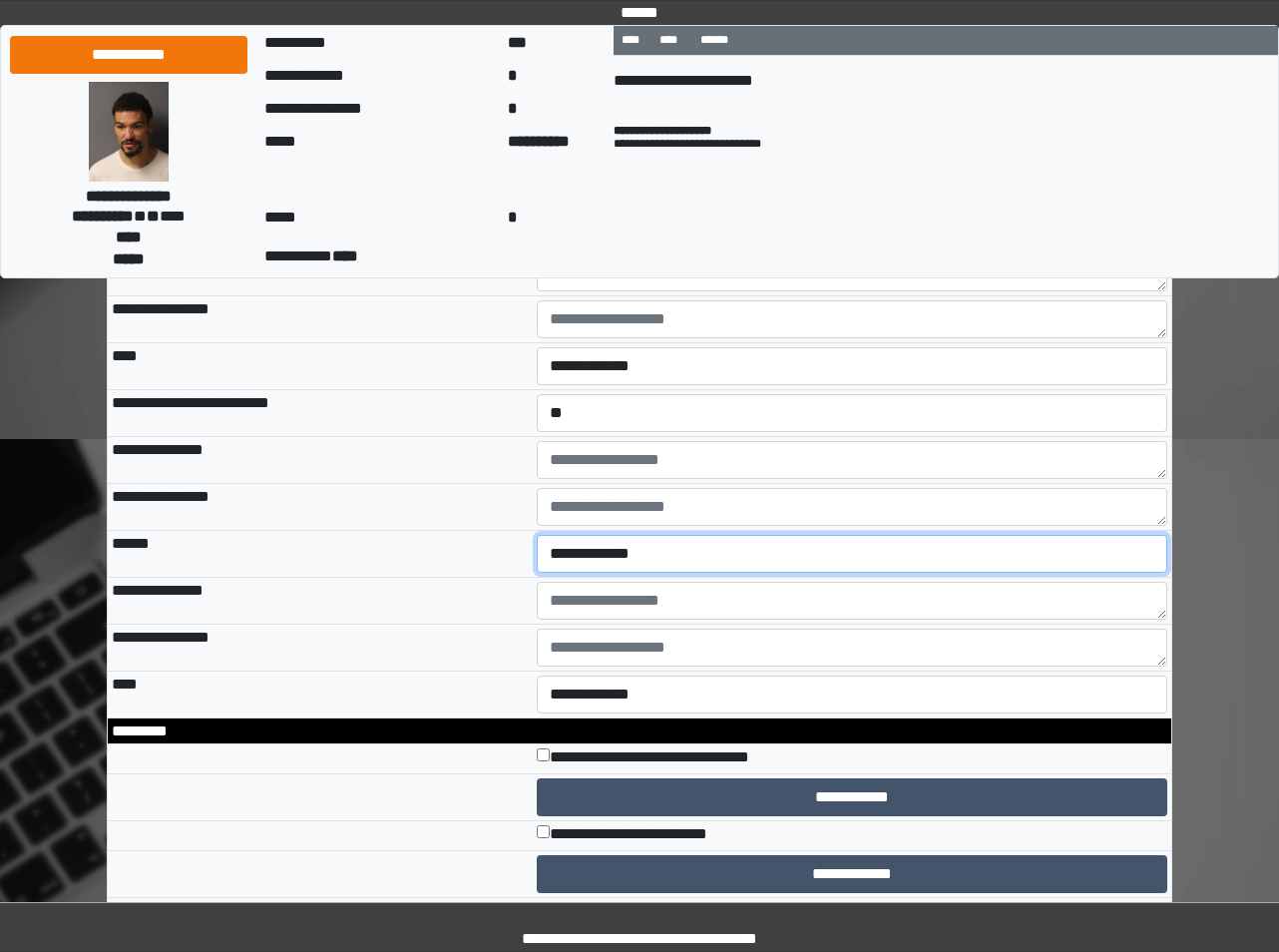 click on "**********" at bounding box center [852, 554] 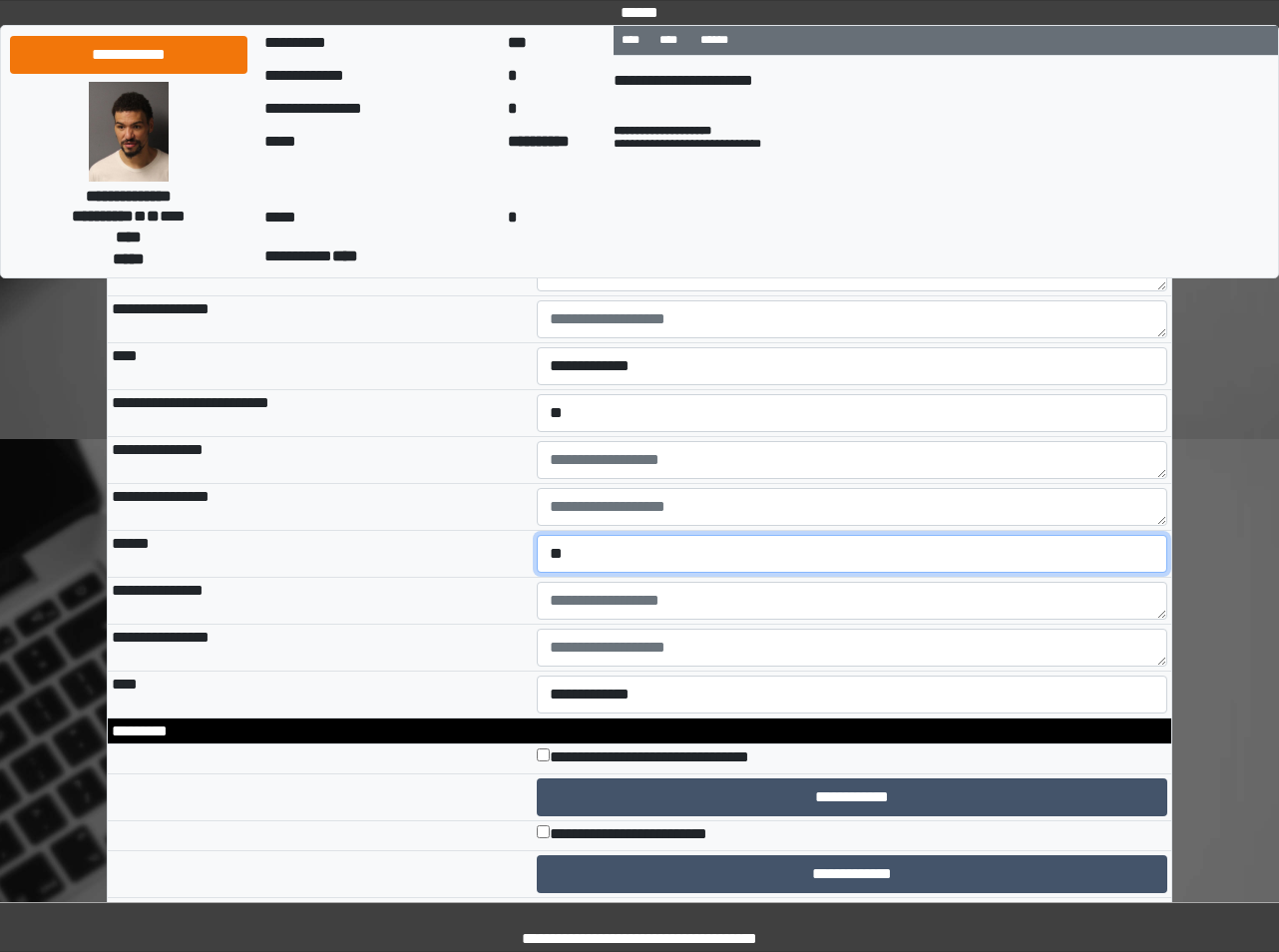 click on "**********" at bounding box center [852, 554] 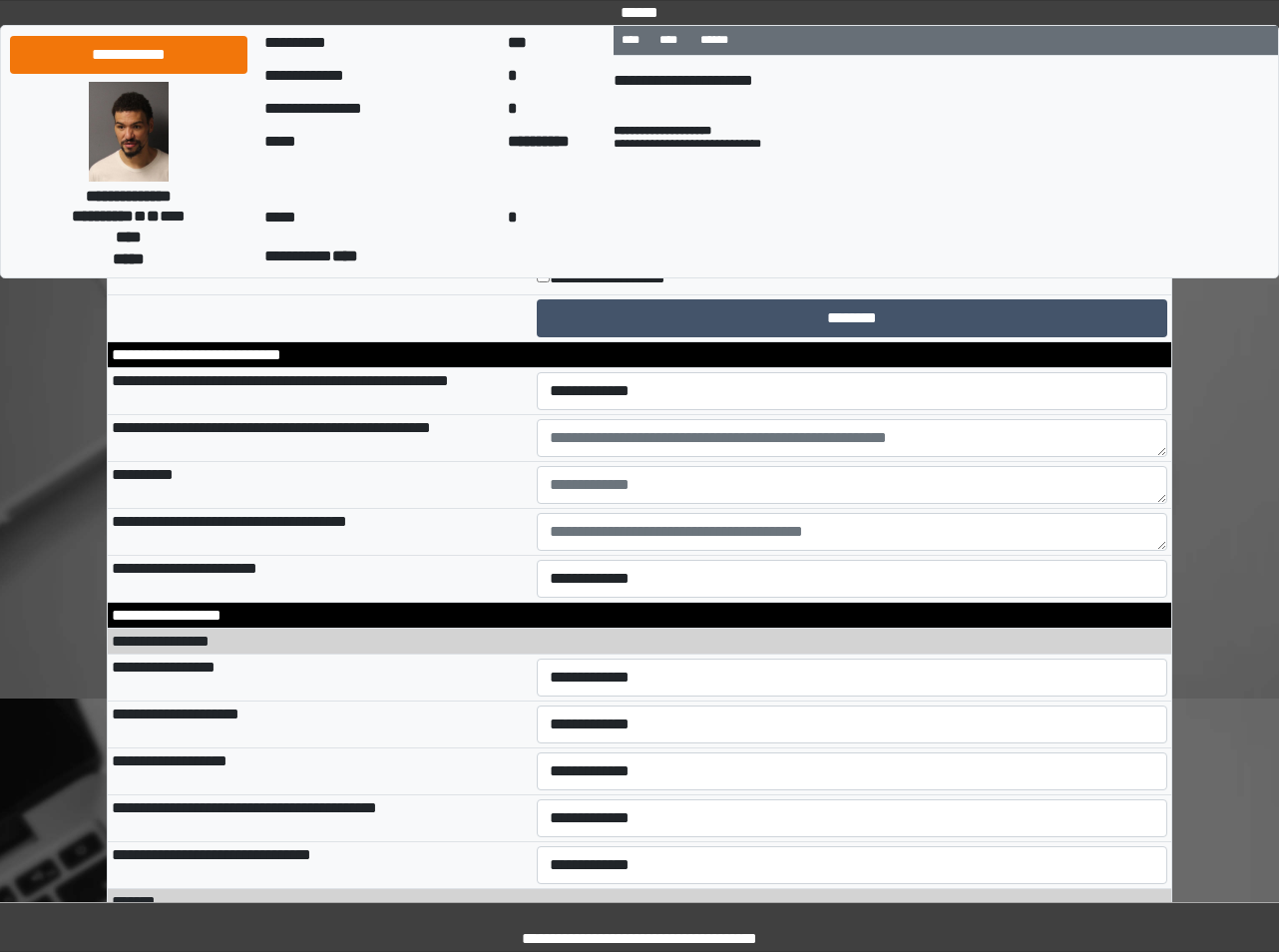 scroll, scrollTop: 8827, scrollLeft: 0, axis: vertical 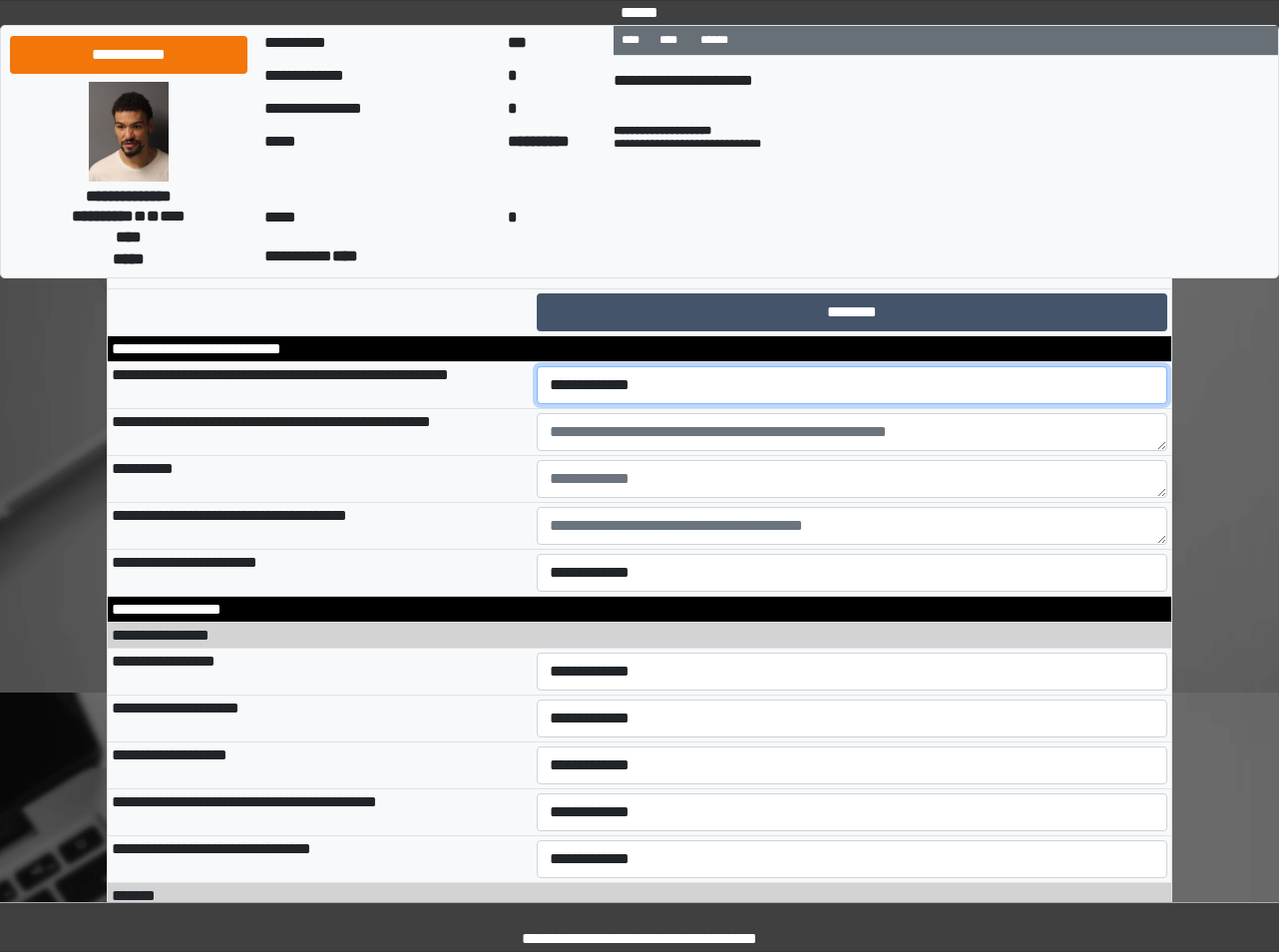 click on "**********" at bounding box center [852, 385] 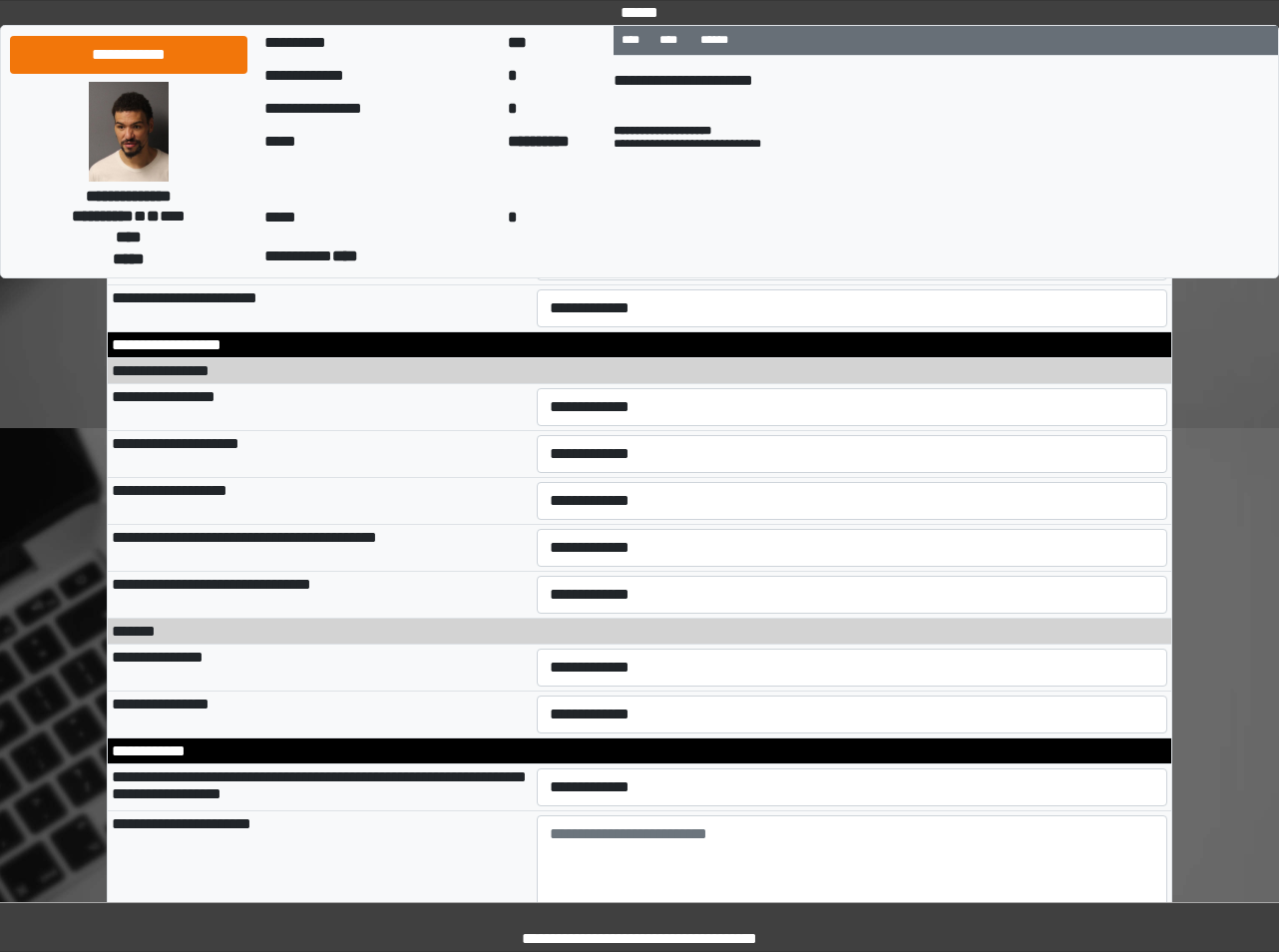 scroll, scrollTop: 9127, scrollLeft: 0, axis: vertical 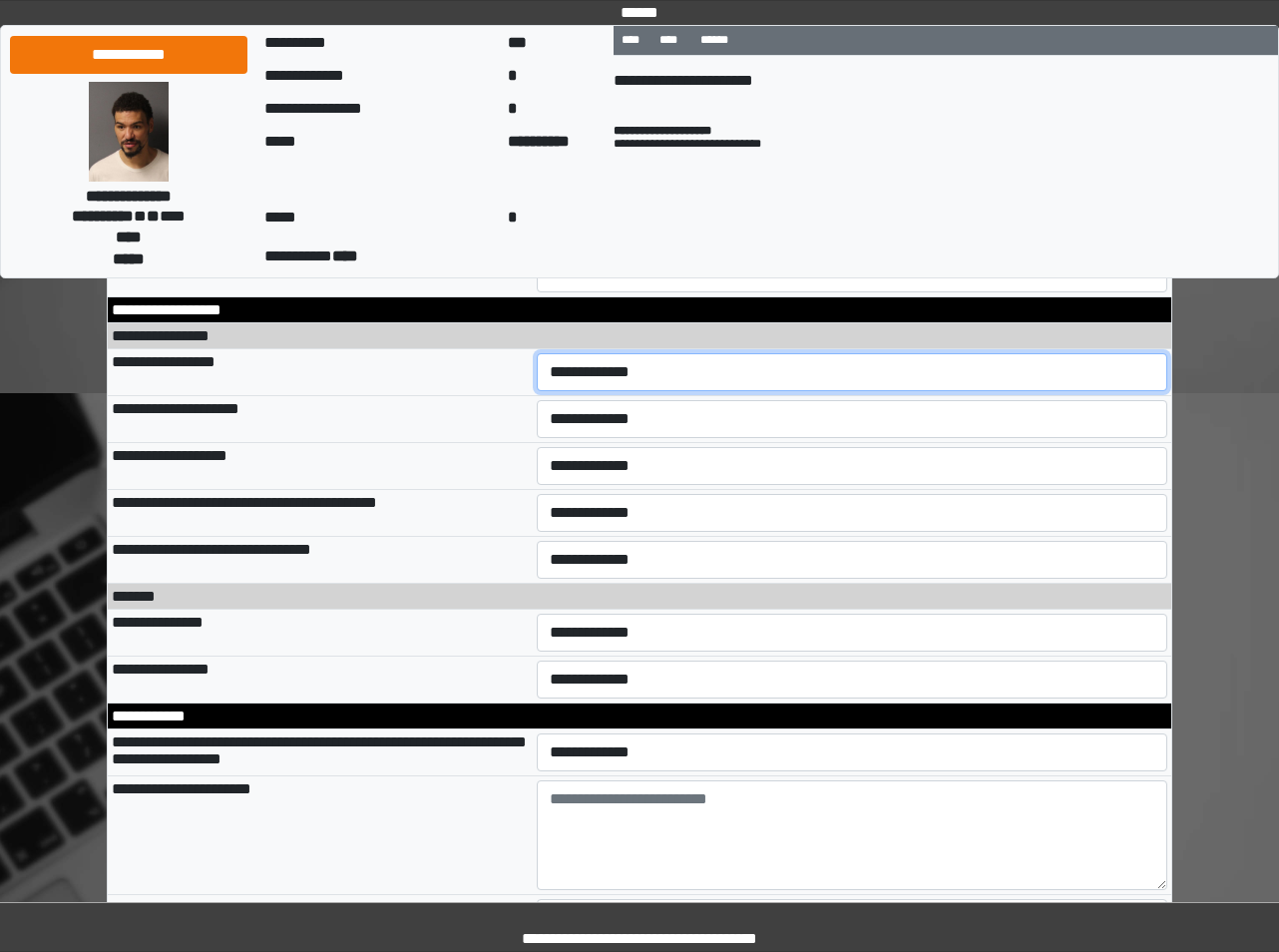 click on "**********" at bounding box center [852, 372] 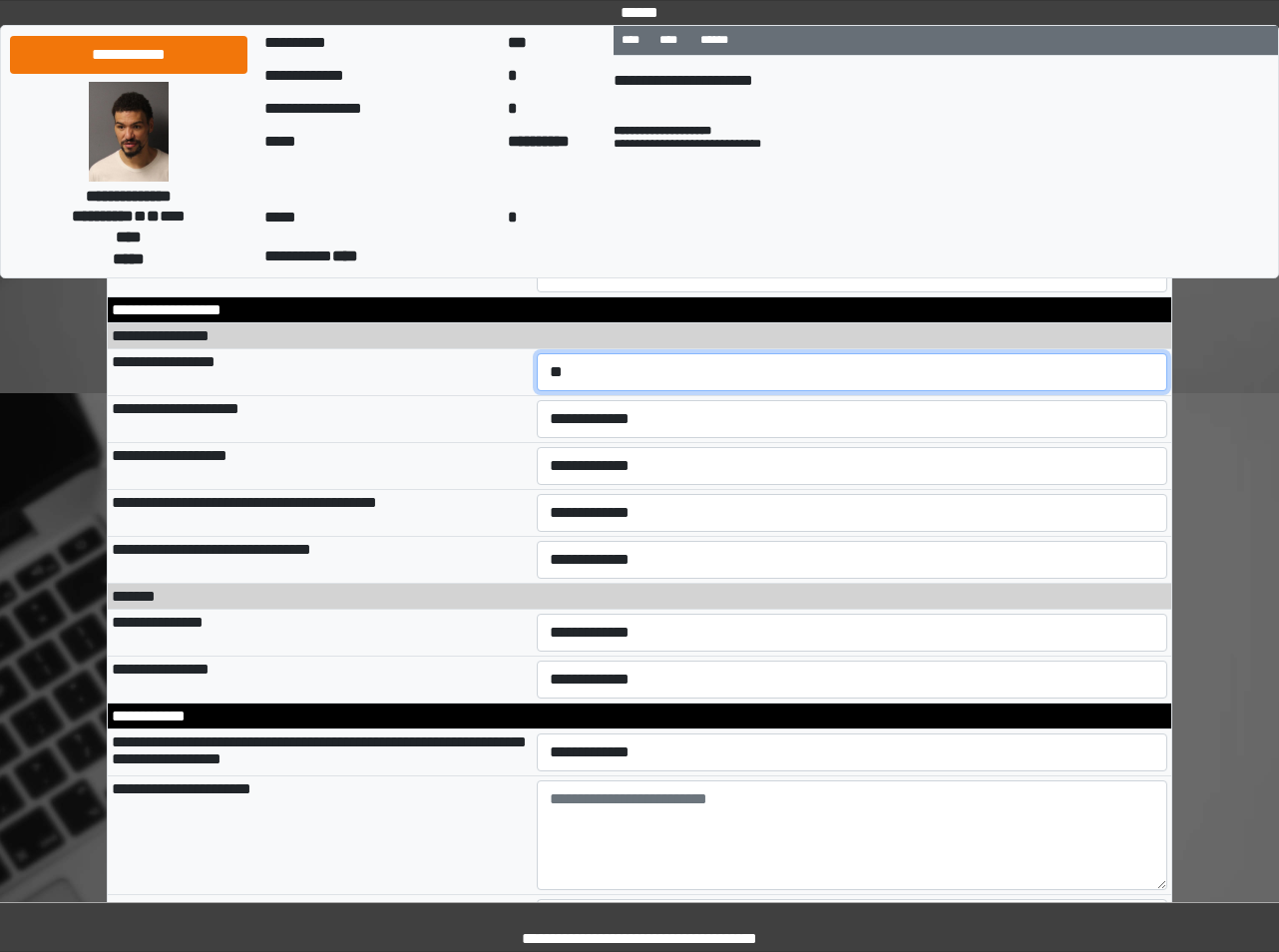 click on "**********" at bounding box center (852, 372) 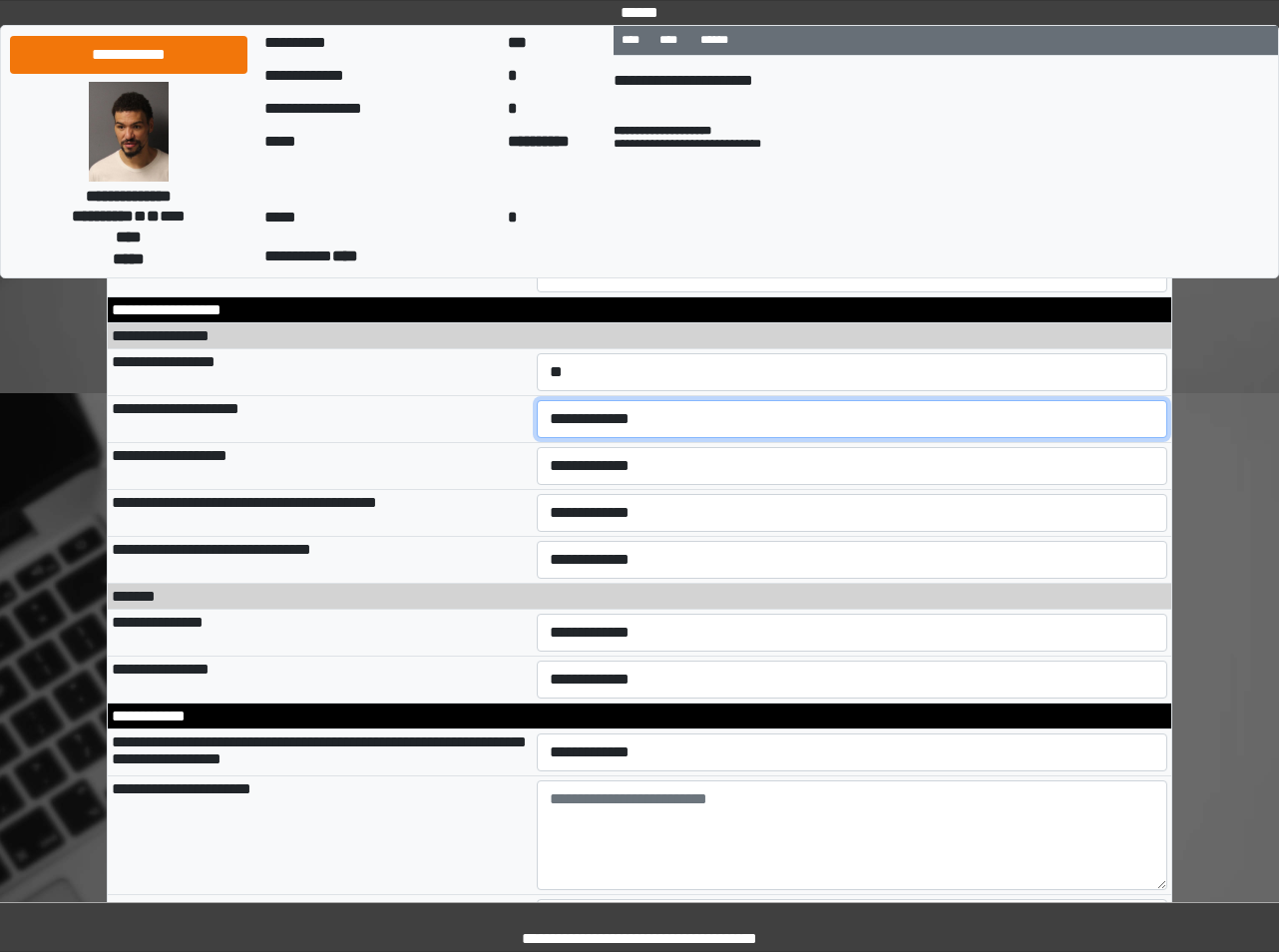 drag, startPoint x: 569, startPoint y: 551, endPoint x: 591, endPoint y: 577, distance: 34.058773 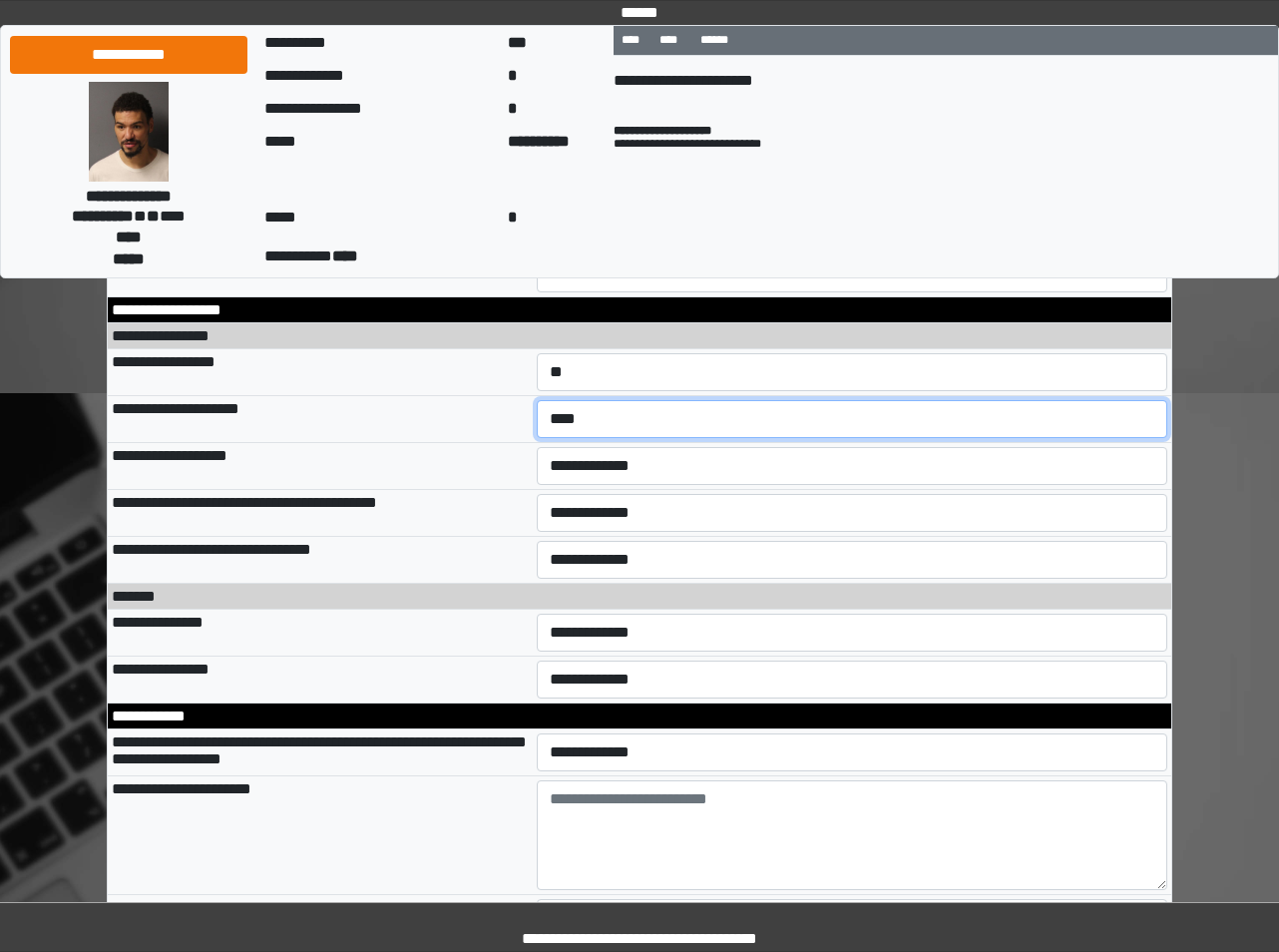 click on "**********" at bounding box center (852, 419) 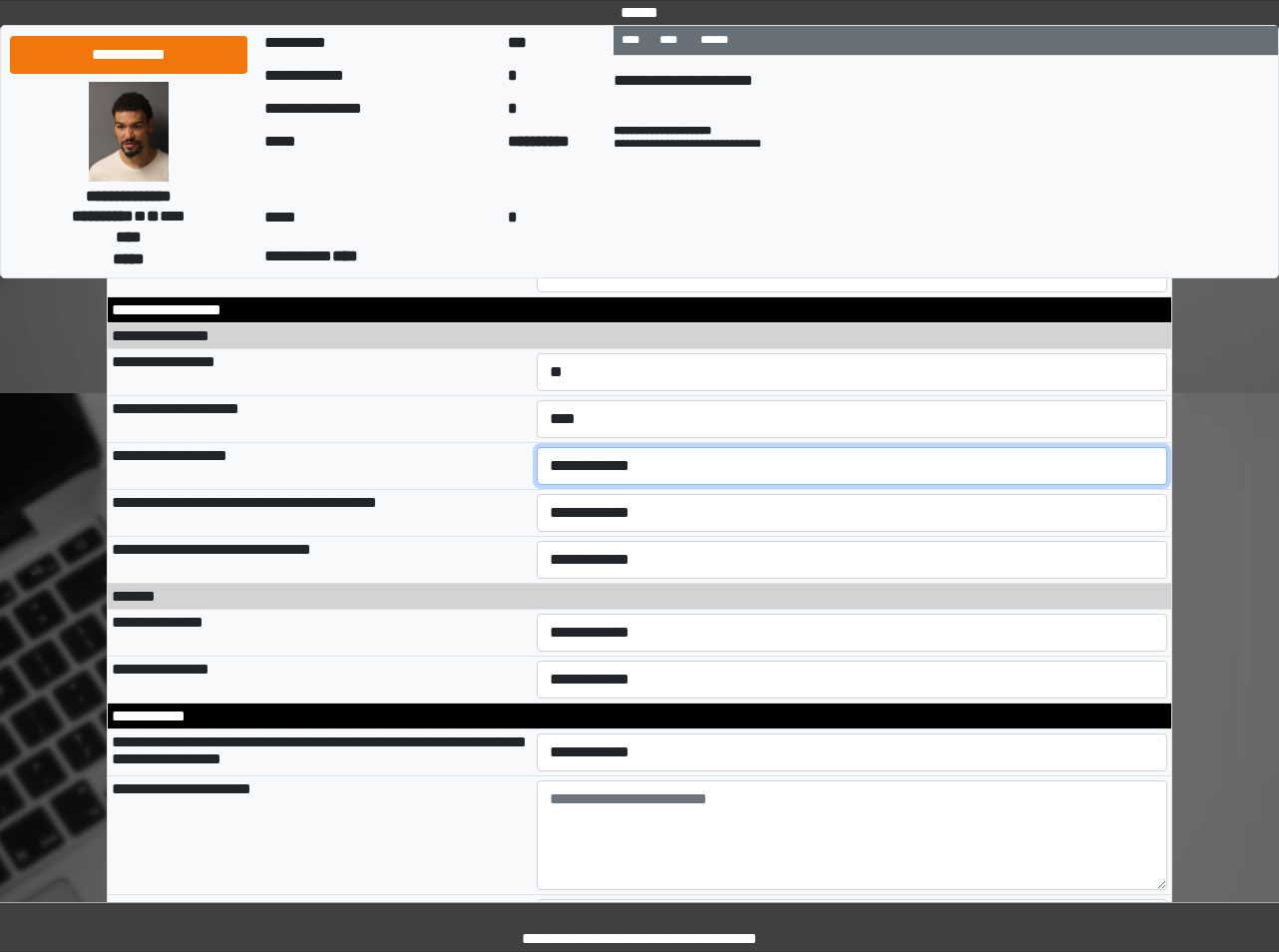 click on "**********" at bounding box center (852, 466) 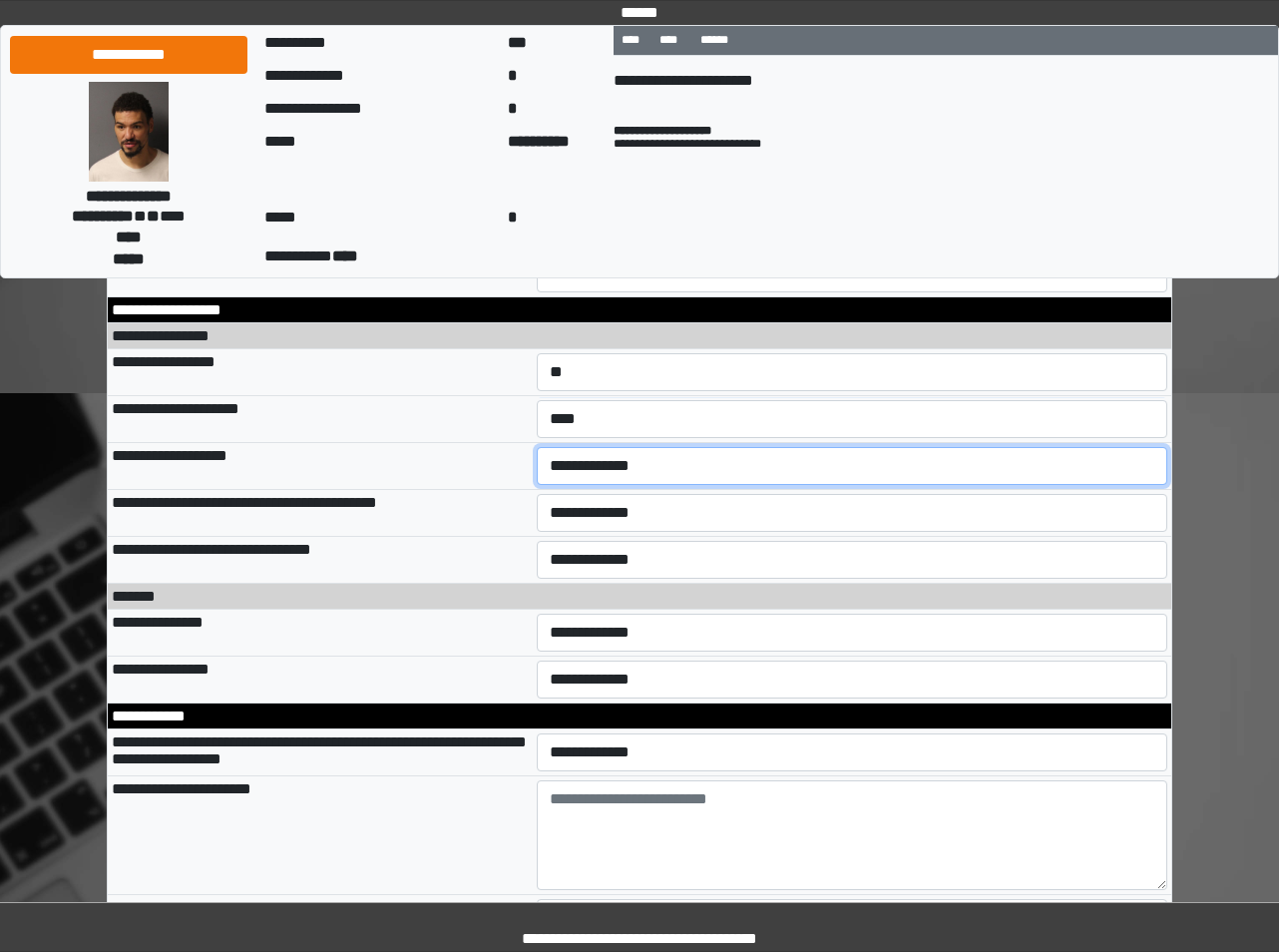 select on "**" 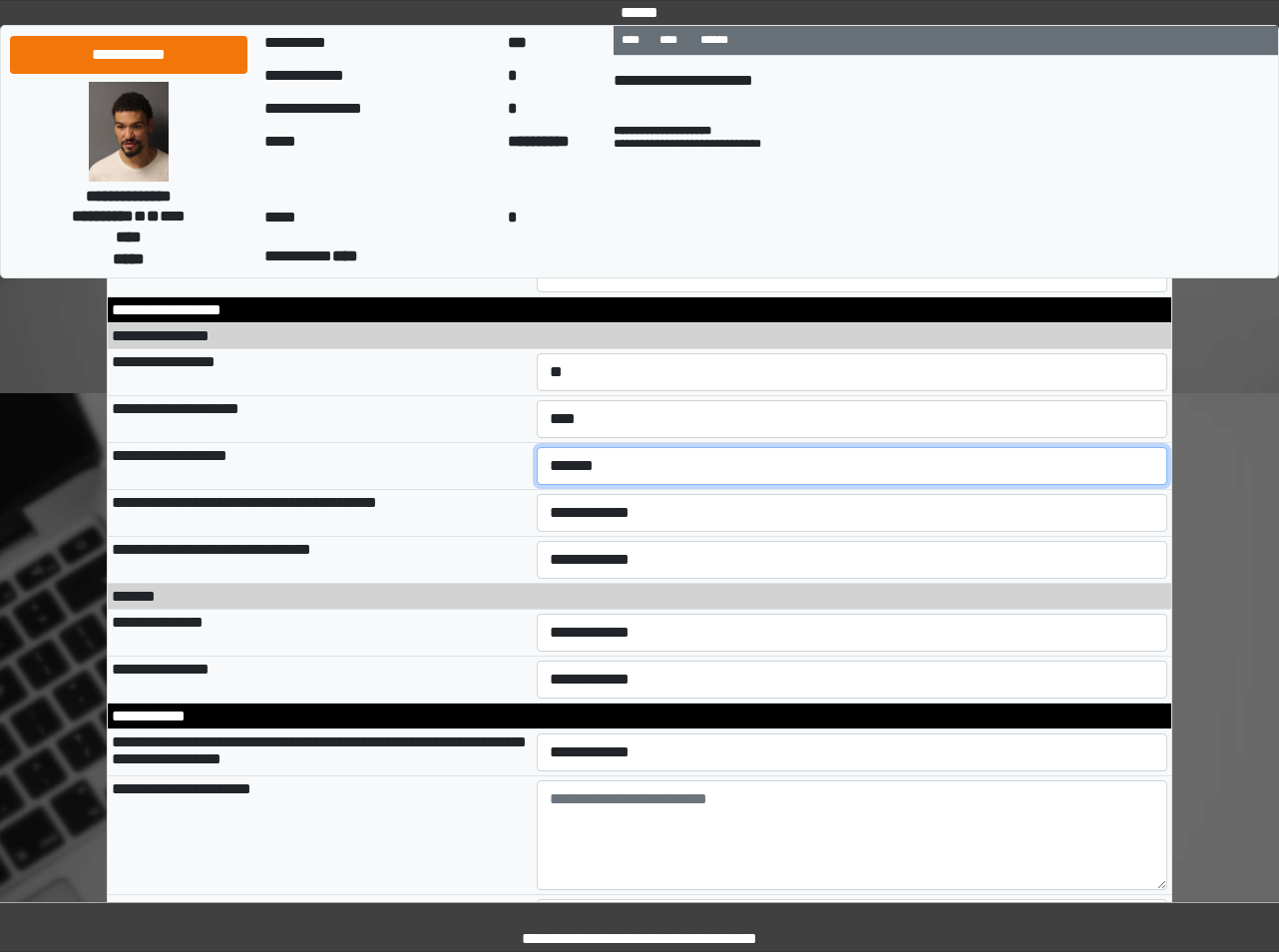 click on "**********" at bounding box center (852, 466) 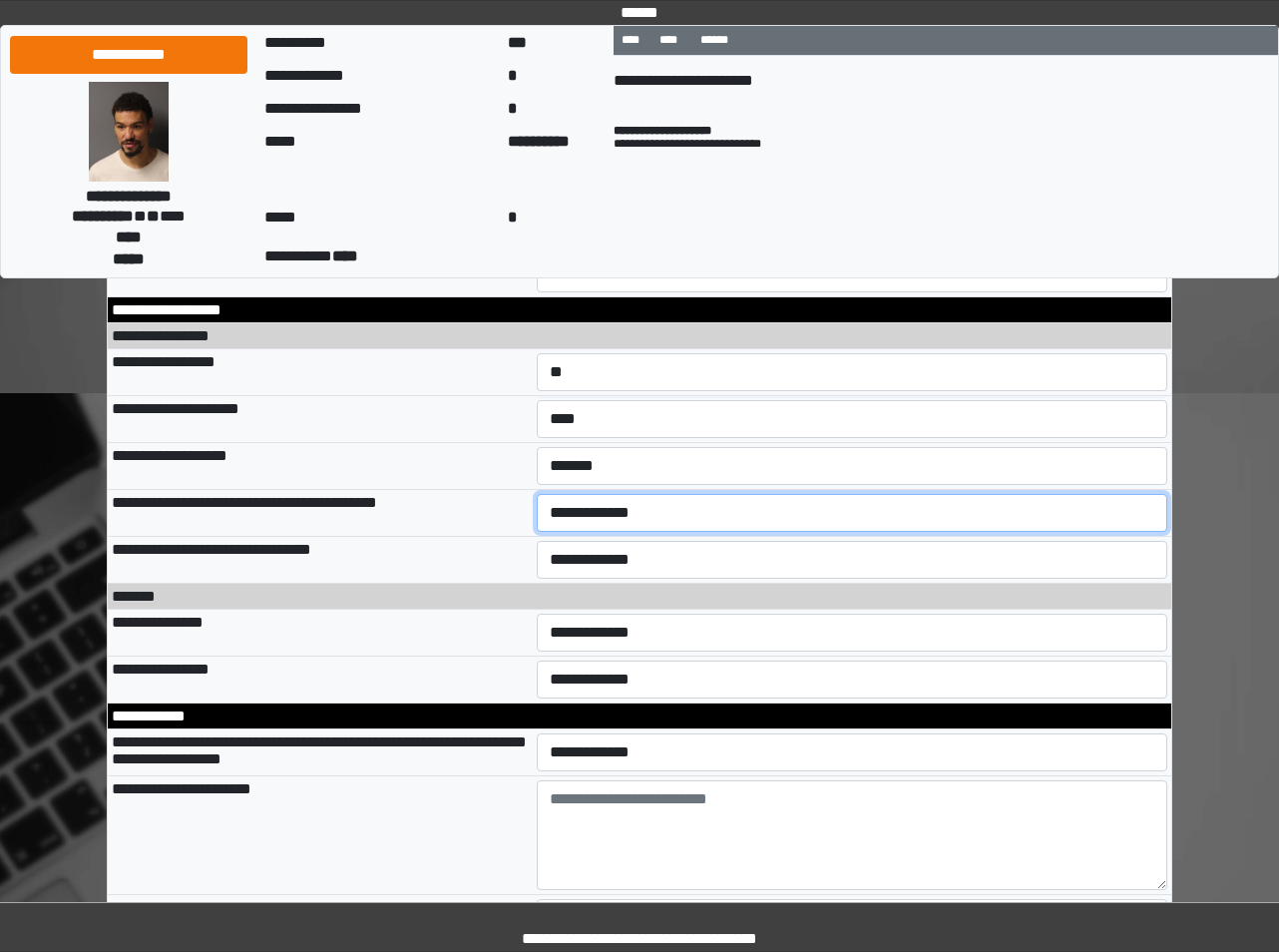 click on "**********" at bounding box center [852, 513] 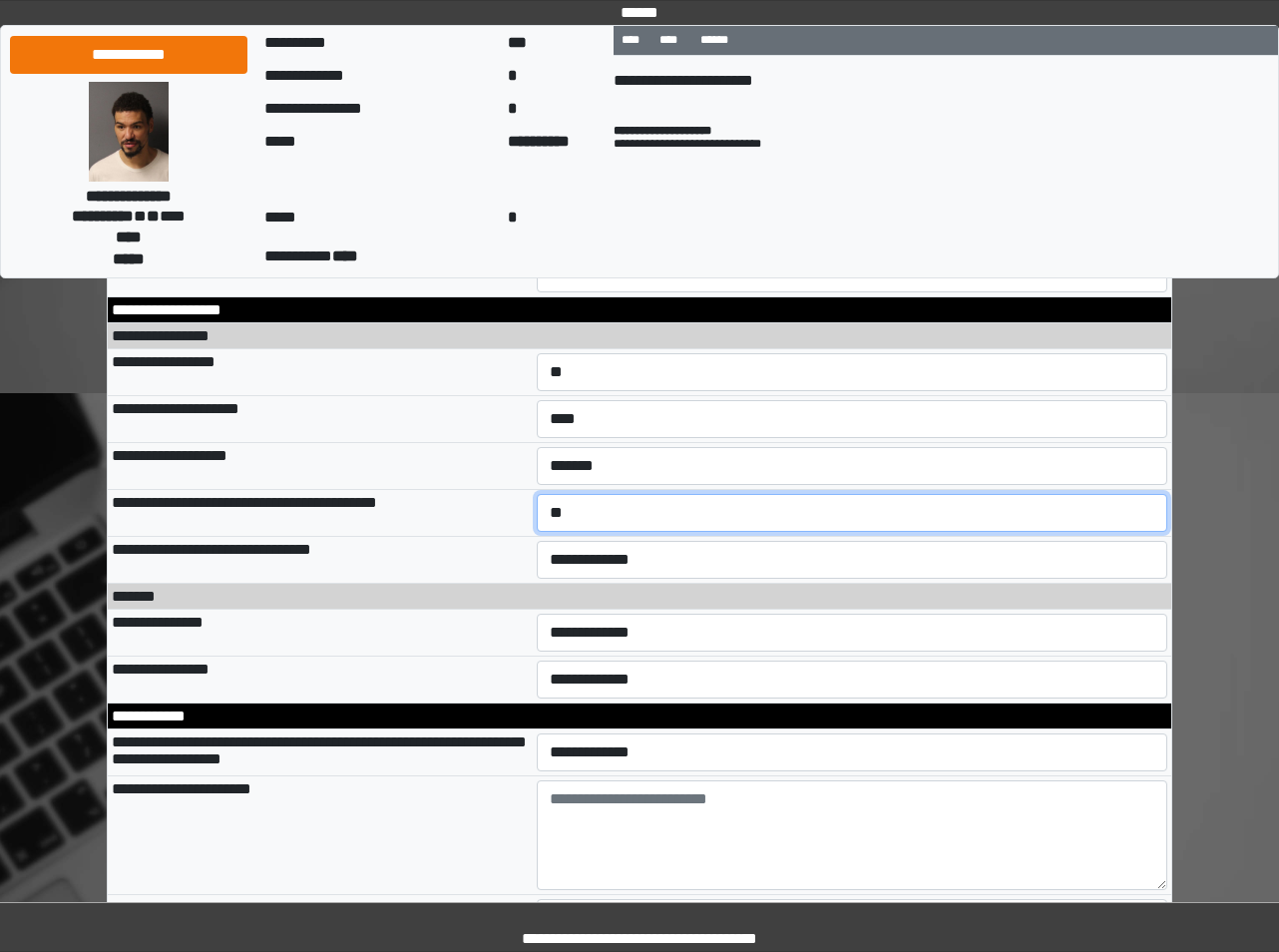 click on "**********" at bounding box center (852, 513) 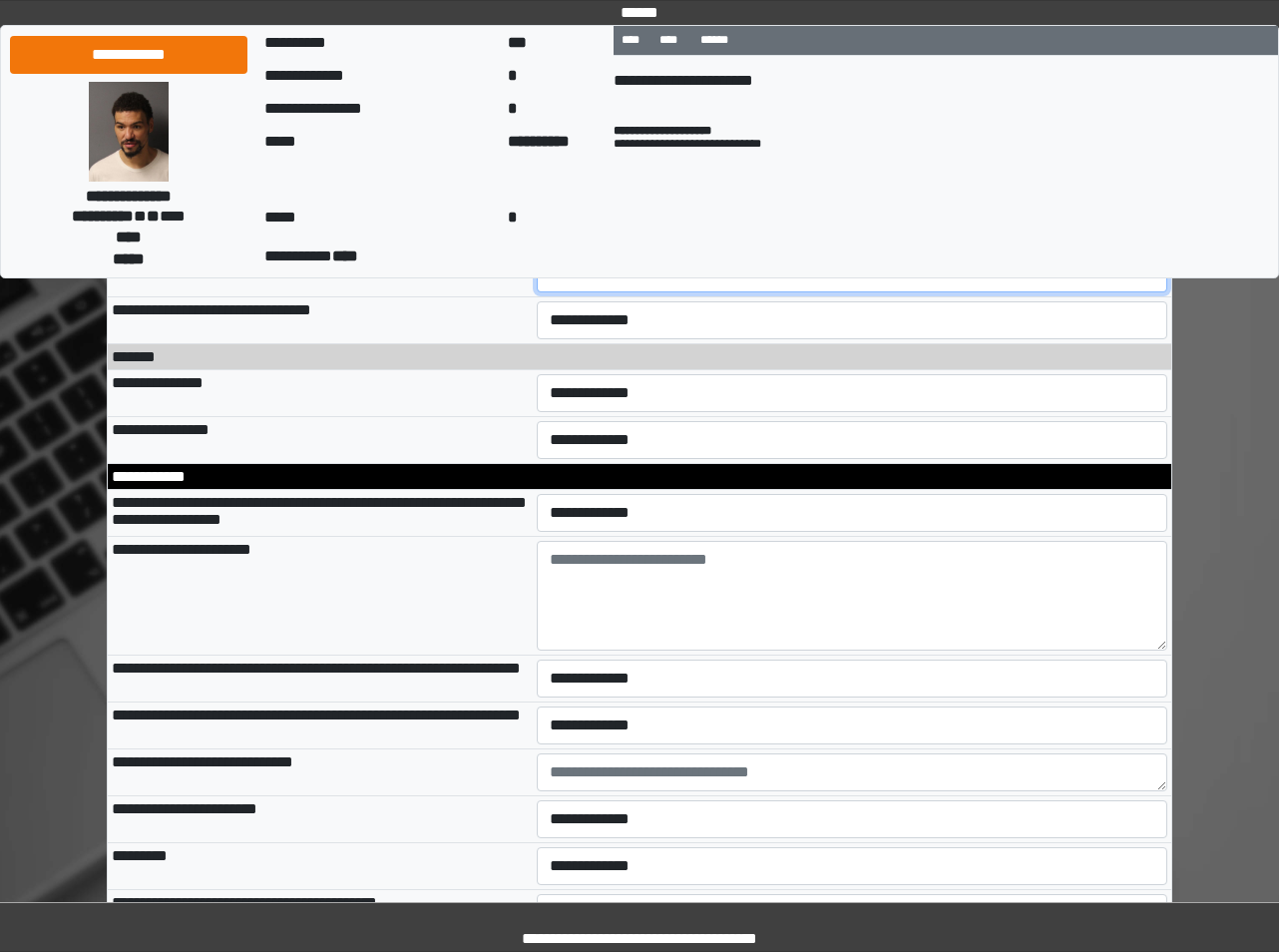 scroll, scrollTop: 9426, scrollLeft: 0, axis: vertical 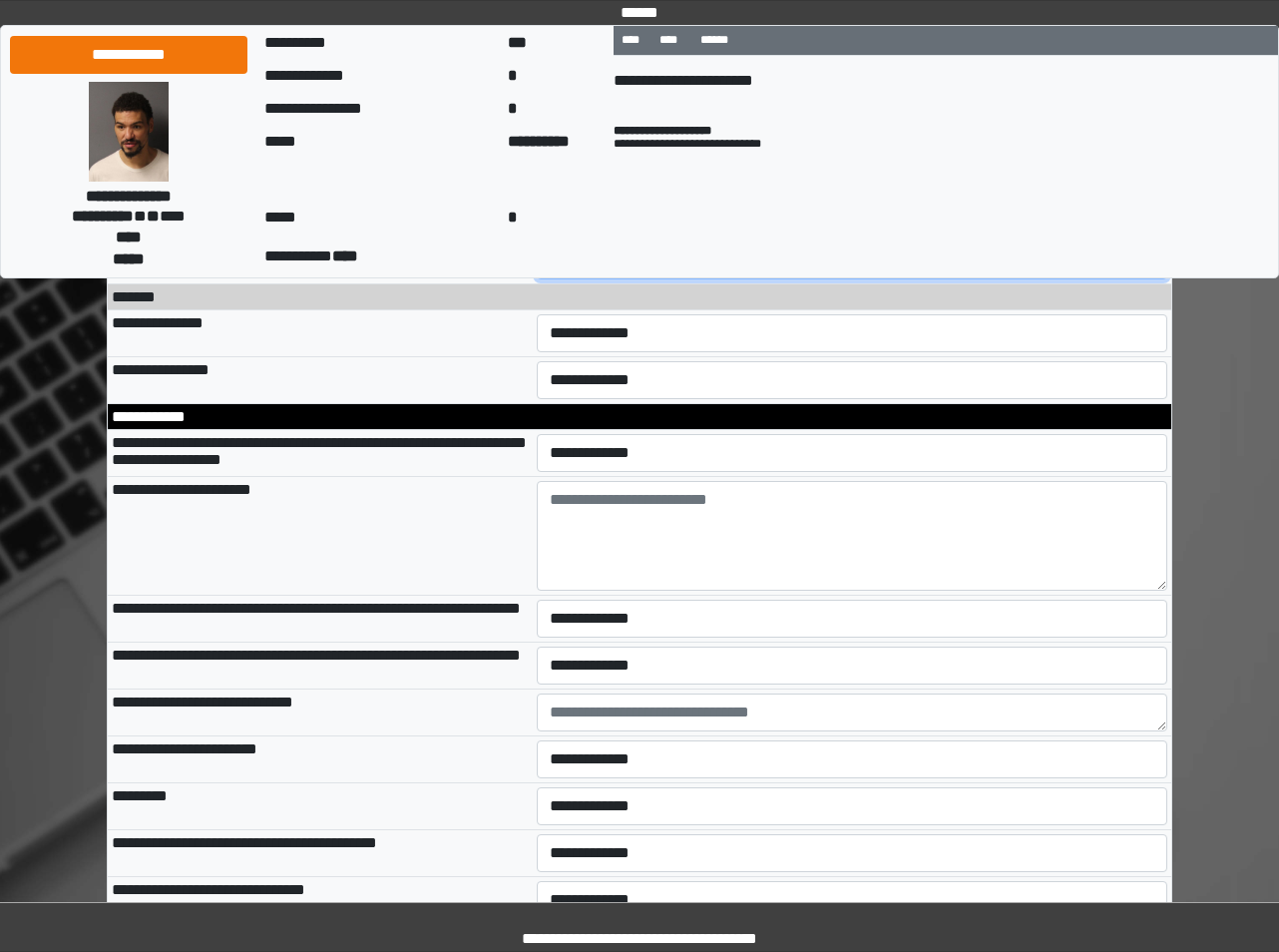 click on "**********" at bounding box center (852, 260) 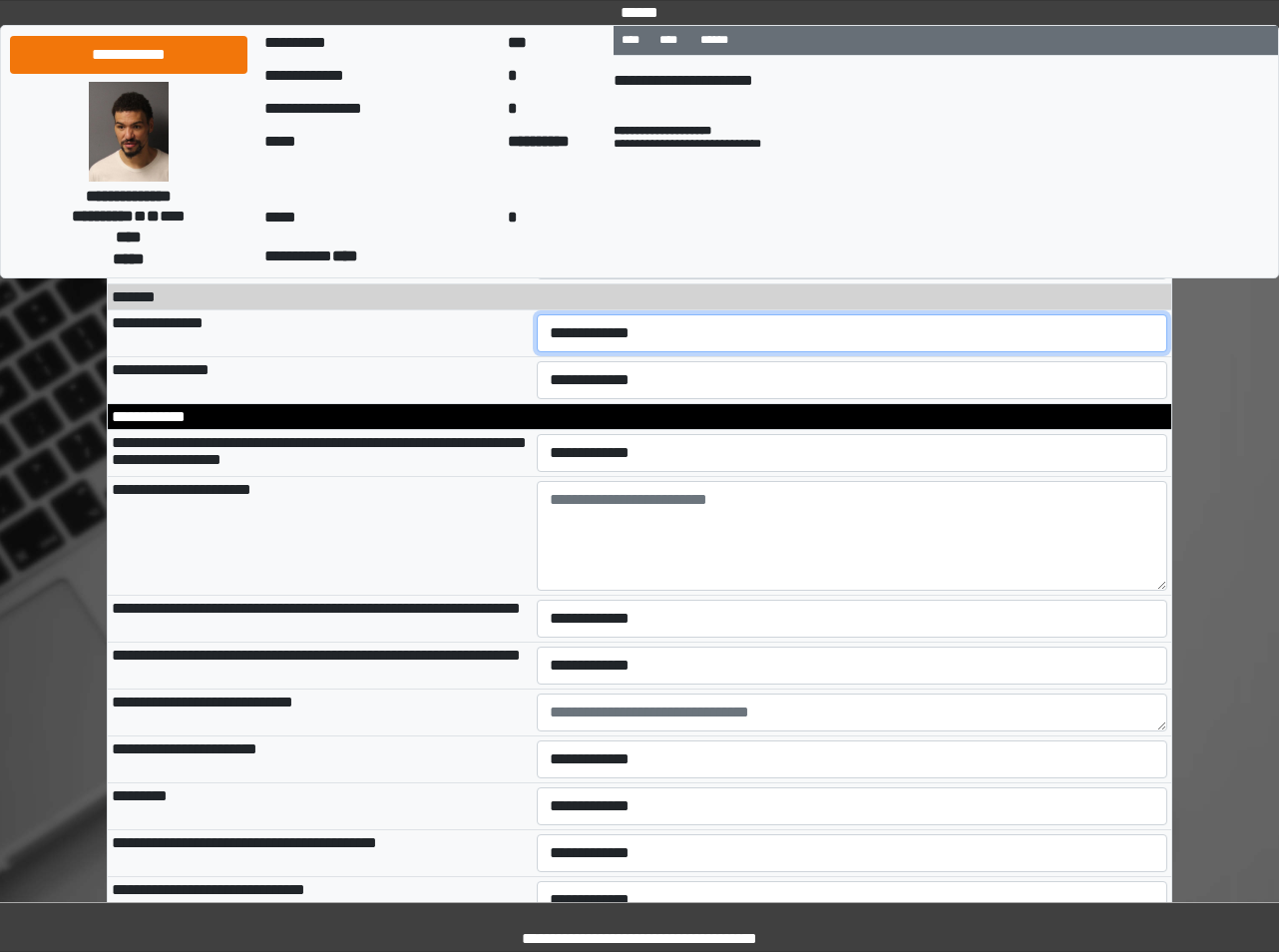 click on "**********" at bounding box center (852, 333) 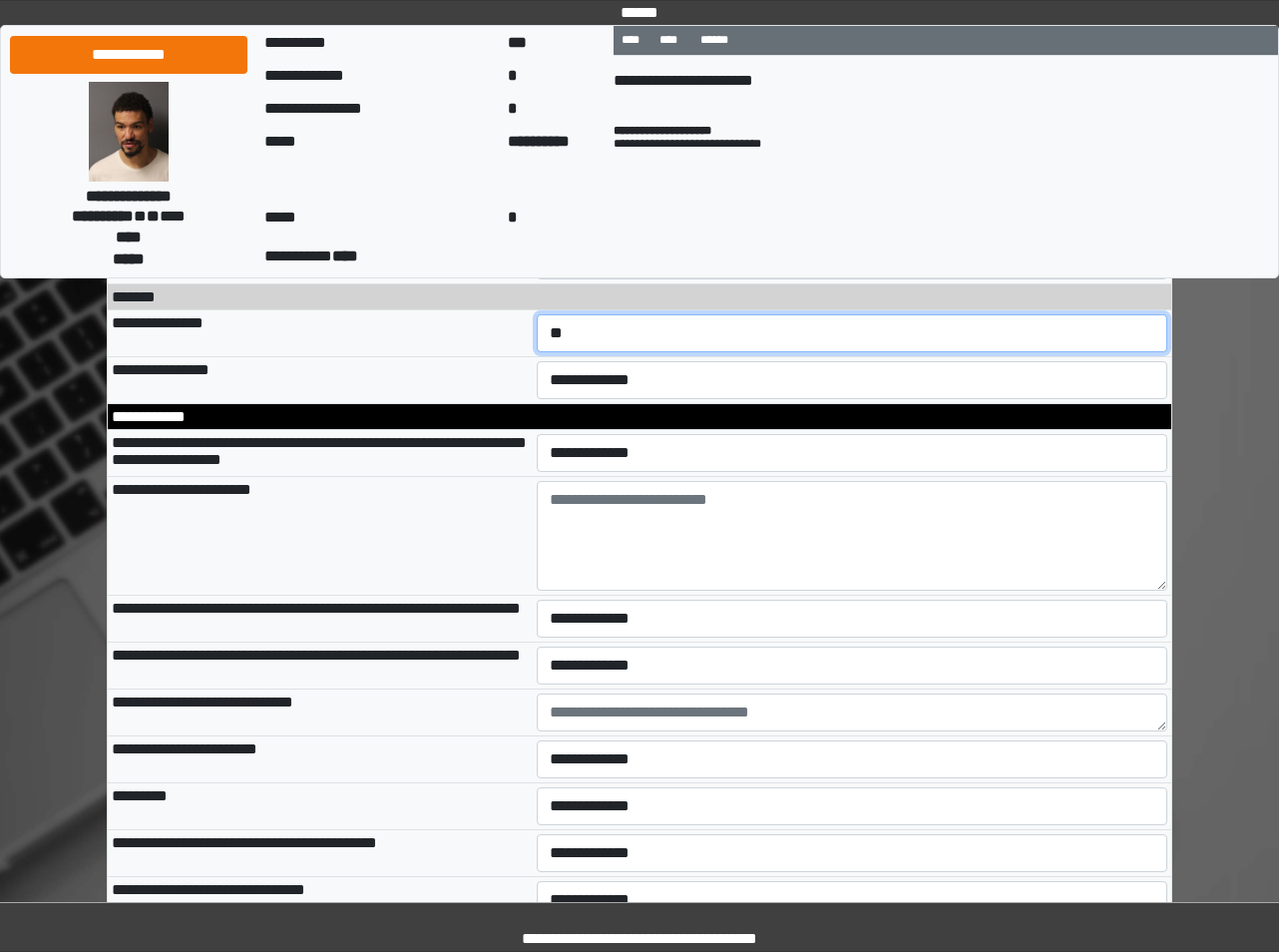 click on "**********" at bounding box center [852, 333] 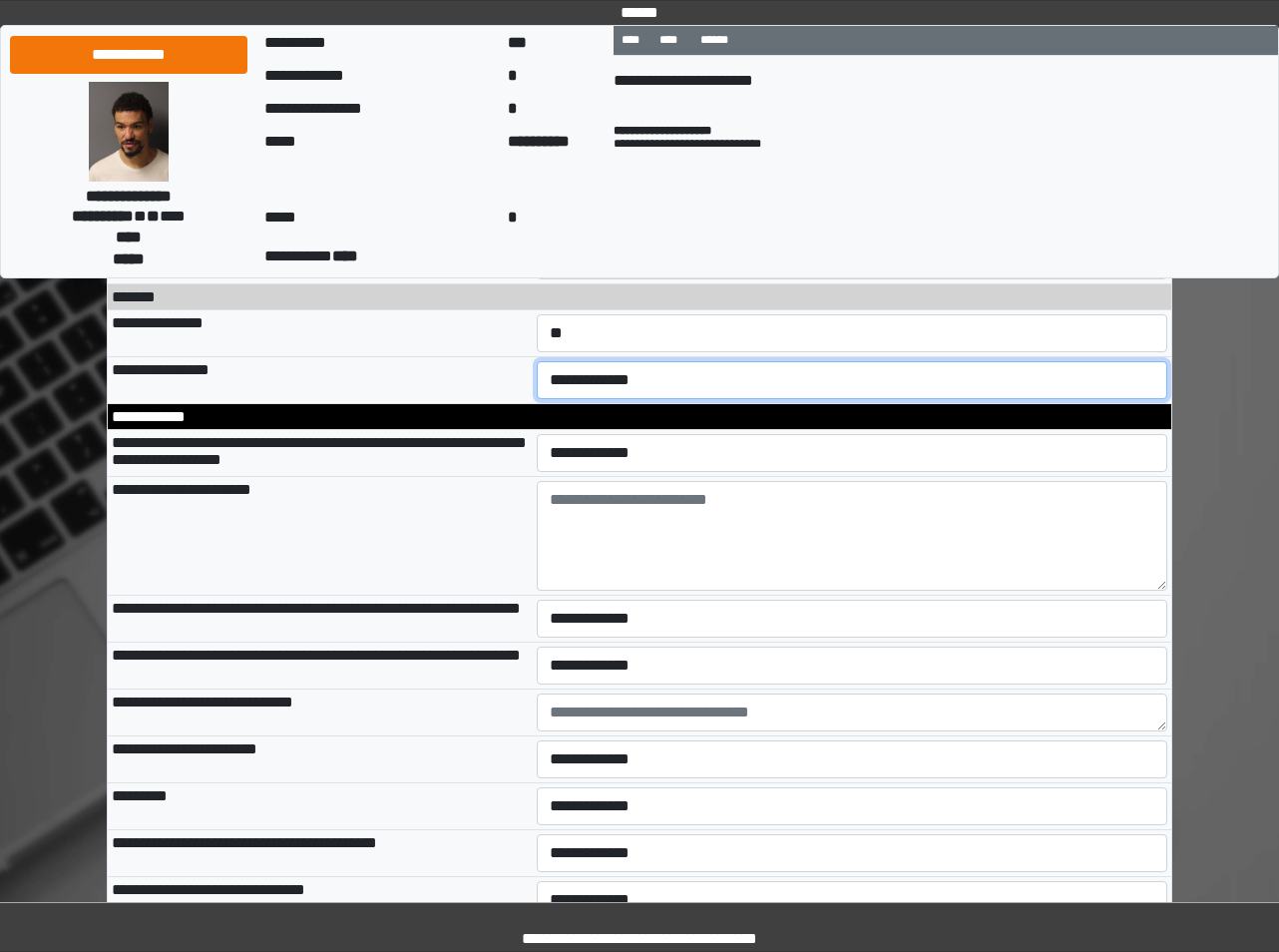 click on "**********" at bounding box center (852, 380) 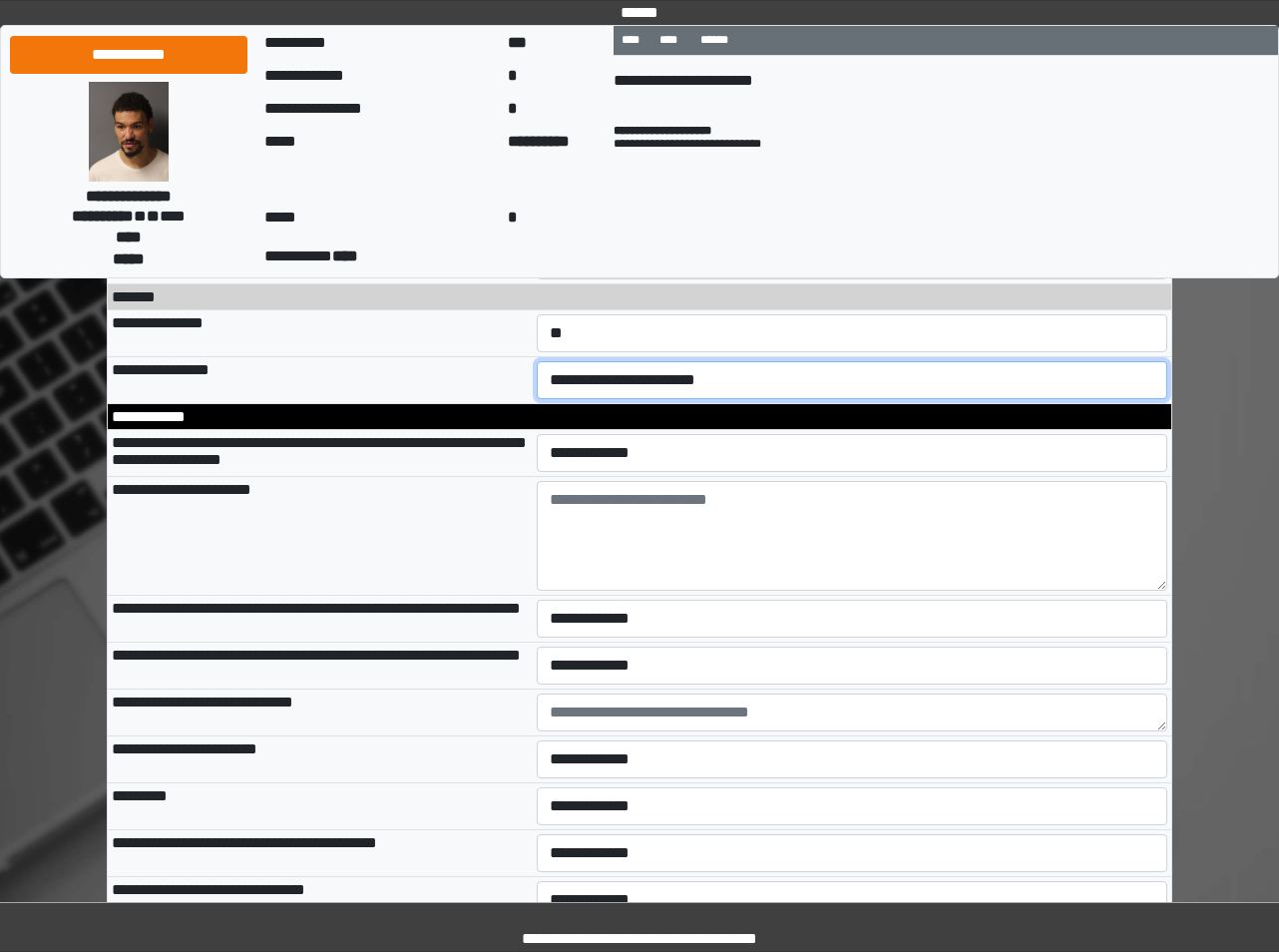 click on "**********" at bounding box center (852, 380) 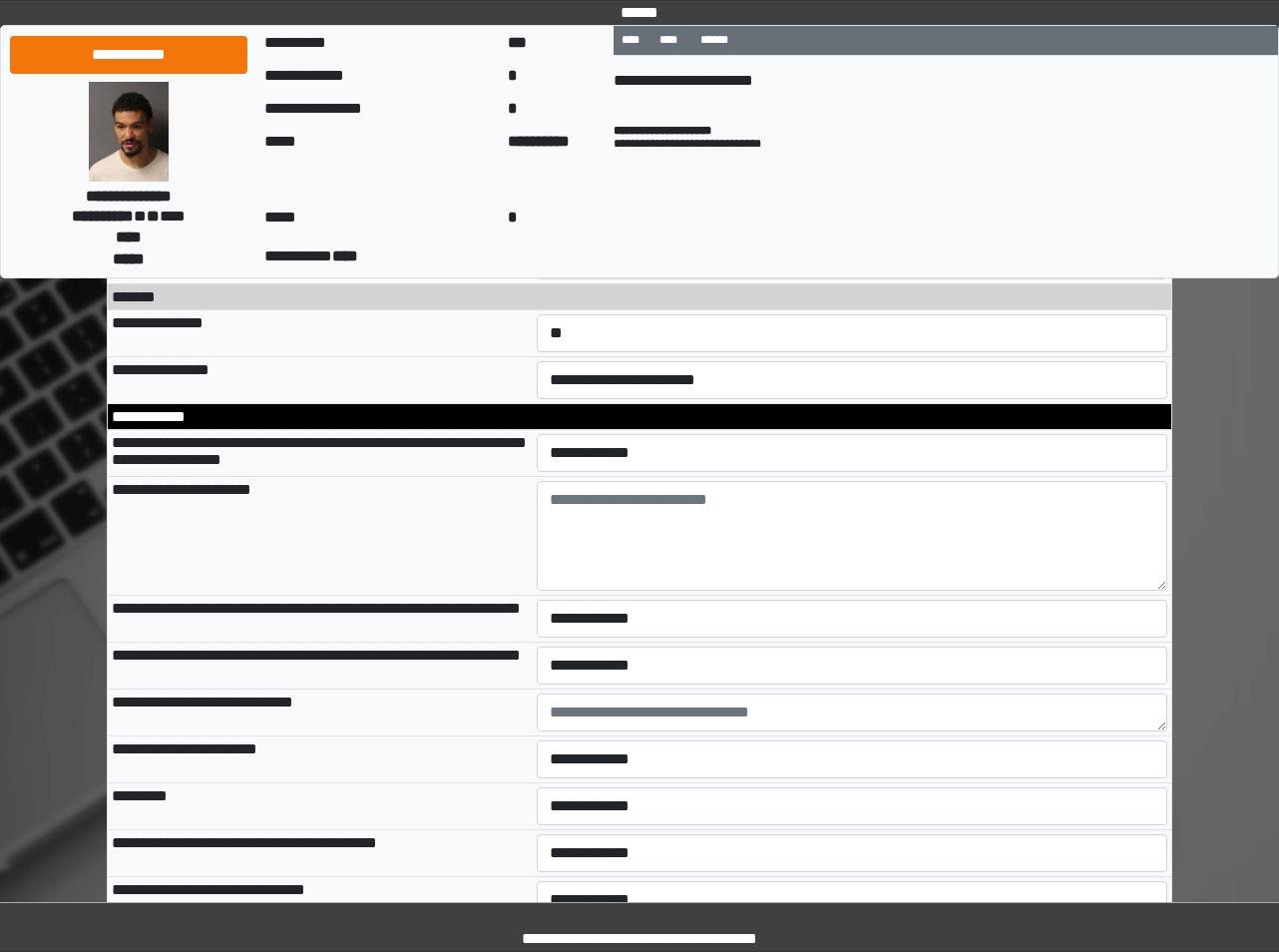 drag, startPoint x: 472, startPoint y: 581, endPoint x: 411, endPoint y: 521, distance: 85.56284 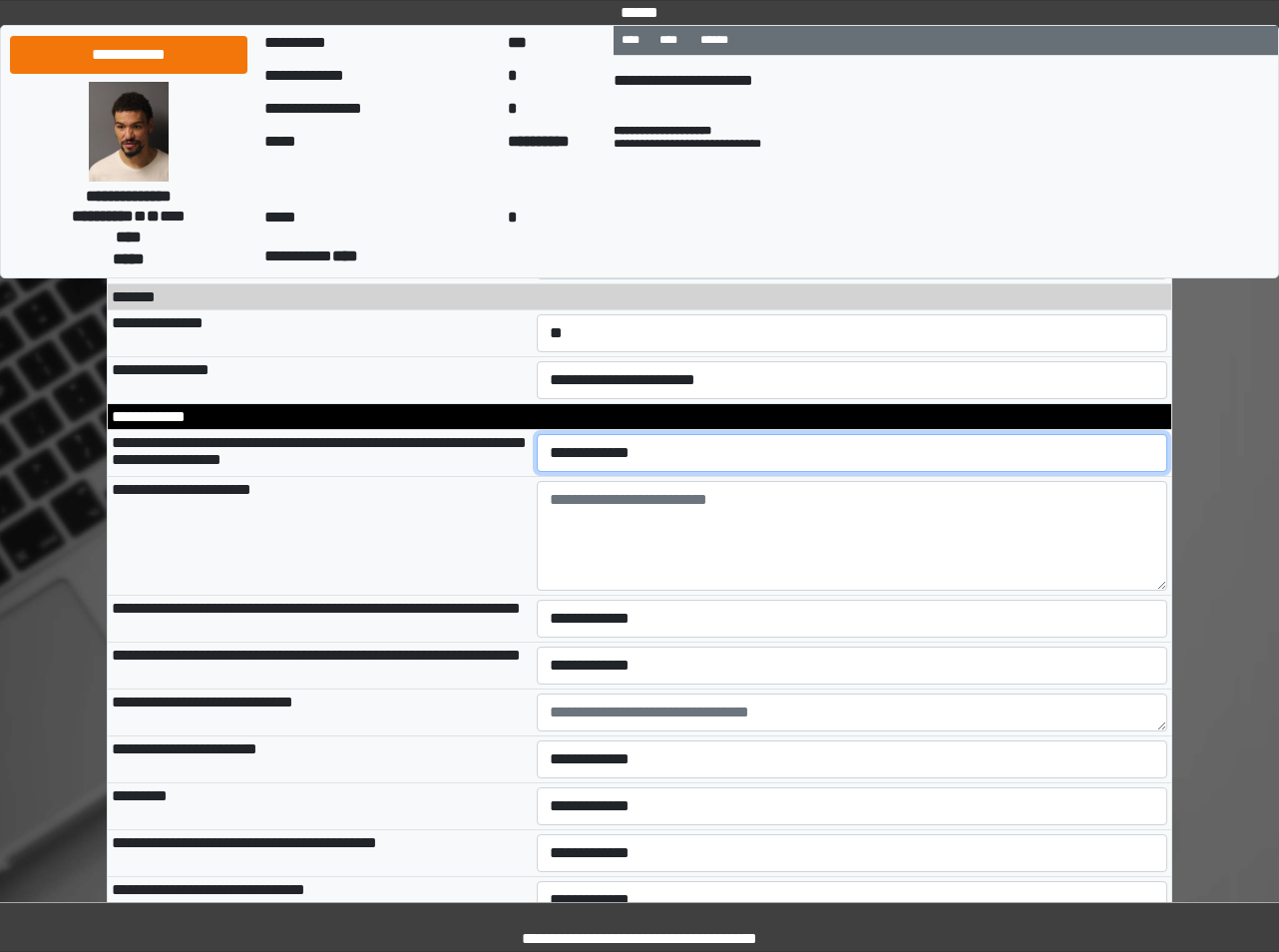 drag, startPoint x: 581, startPoint y: 602, endPoint x: 582, endPoint y: 614, distance: 12.0415946 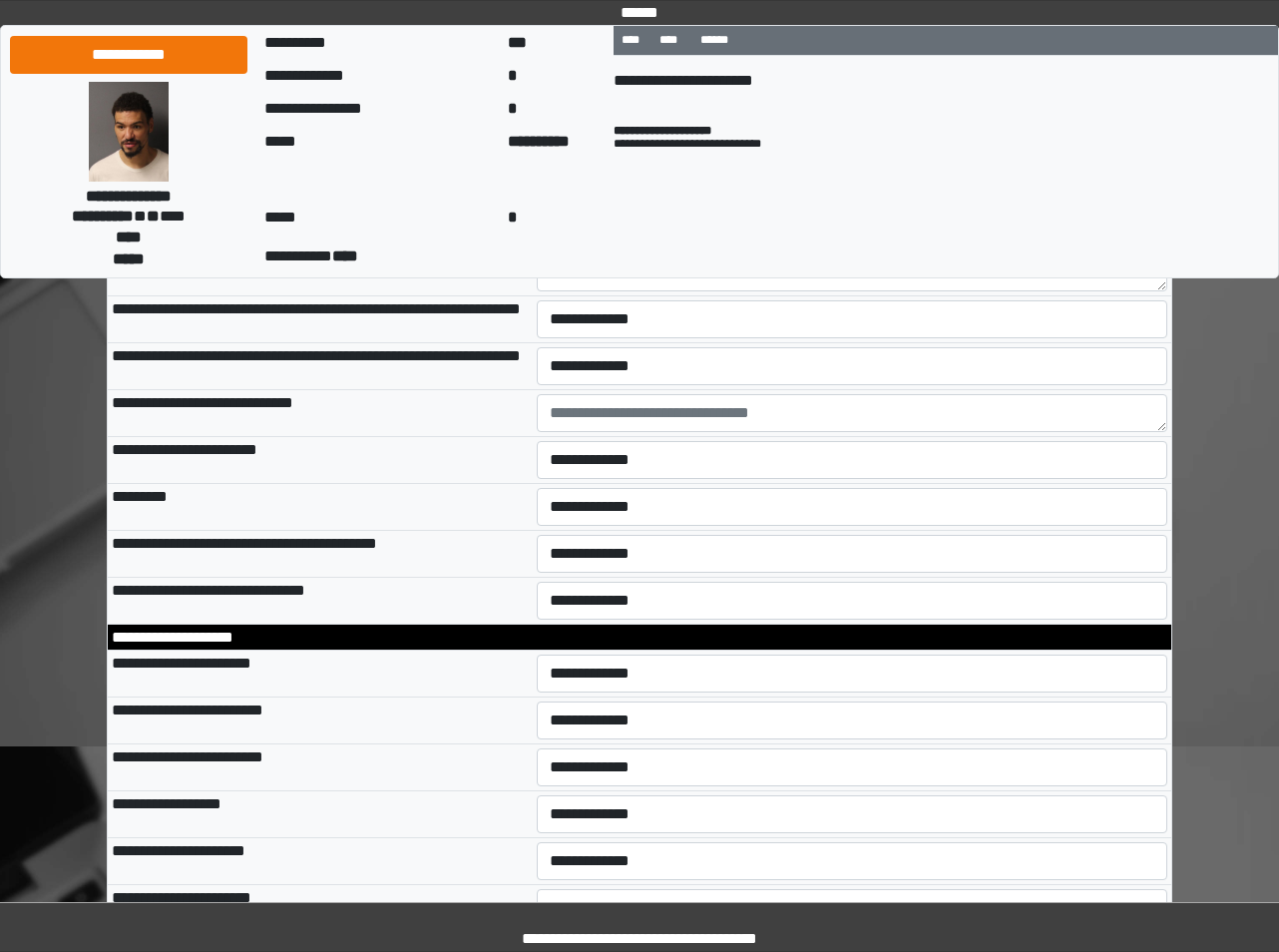 scroll, scrollTop: 9626, scrollLeft: 0, axis: vertical 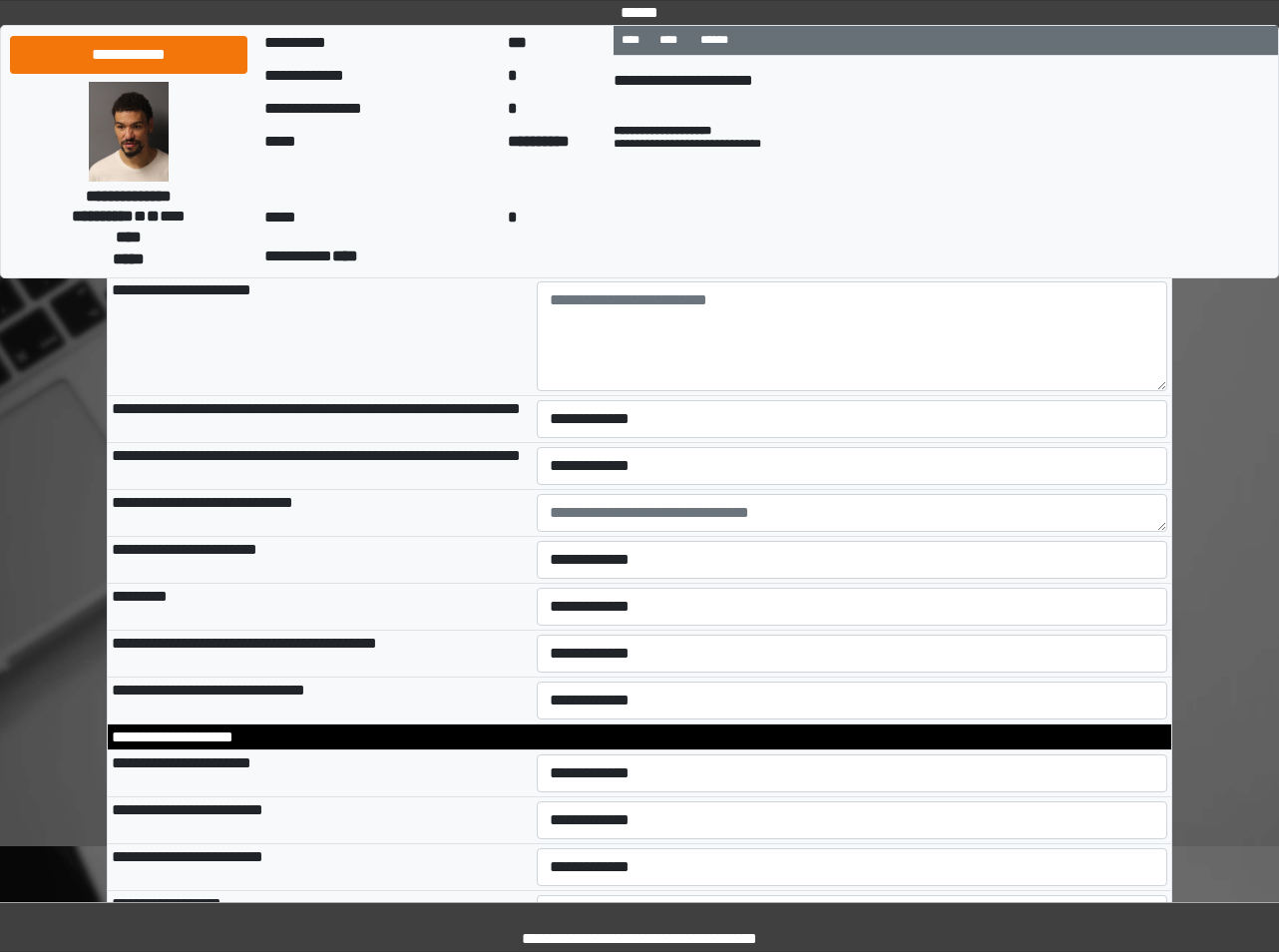 click on "**********" at bounding box center (852, 466) 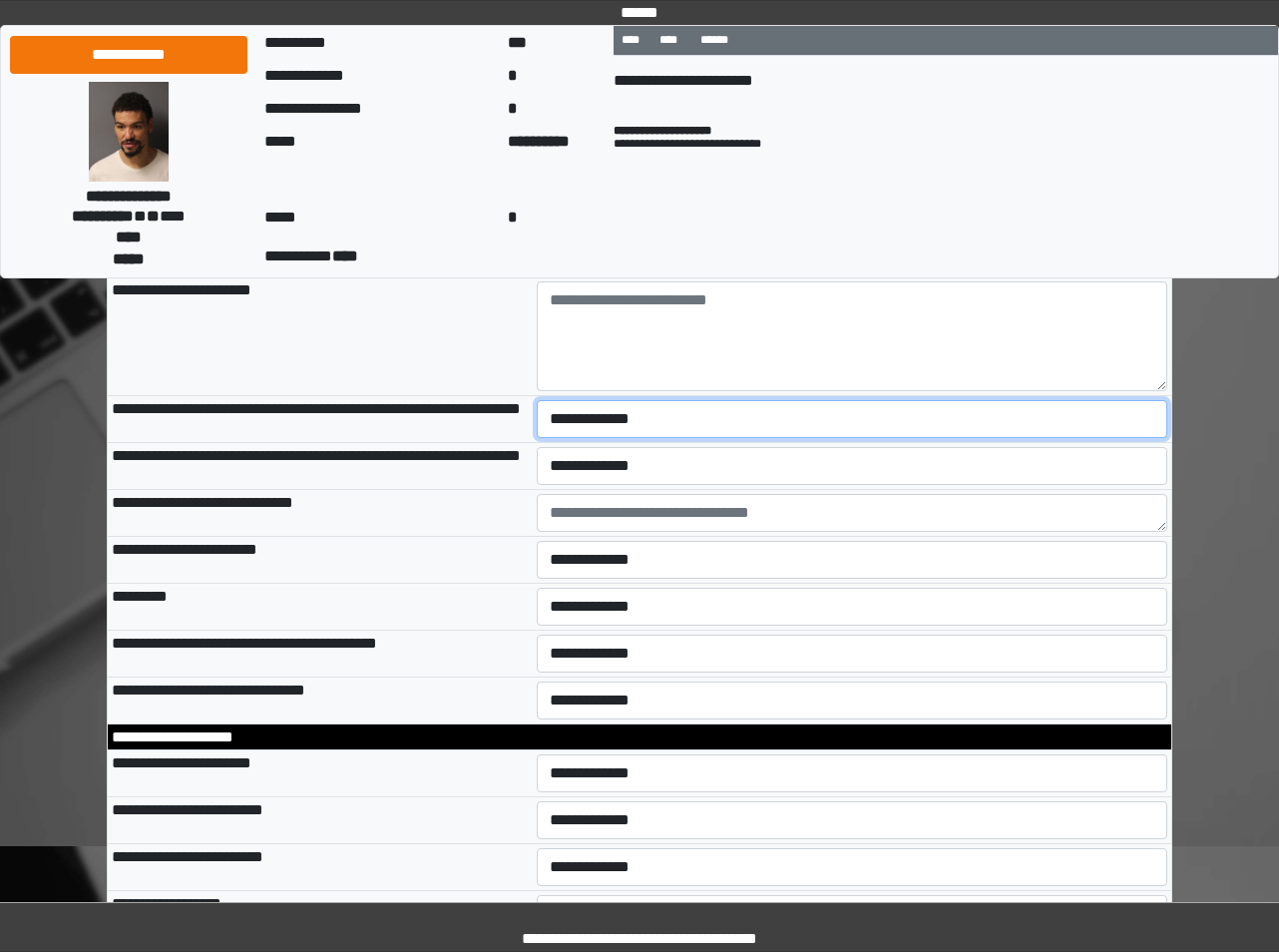 click on "**********" at bounding box center (852, 419) 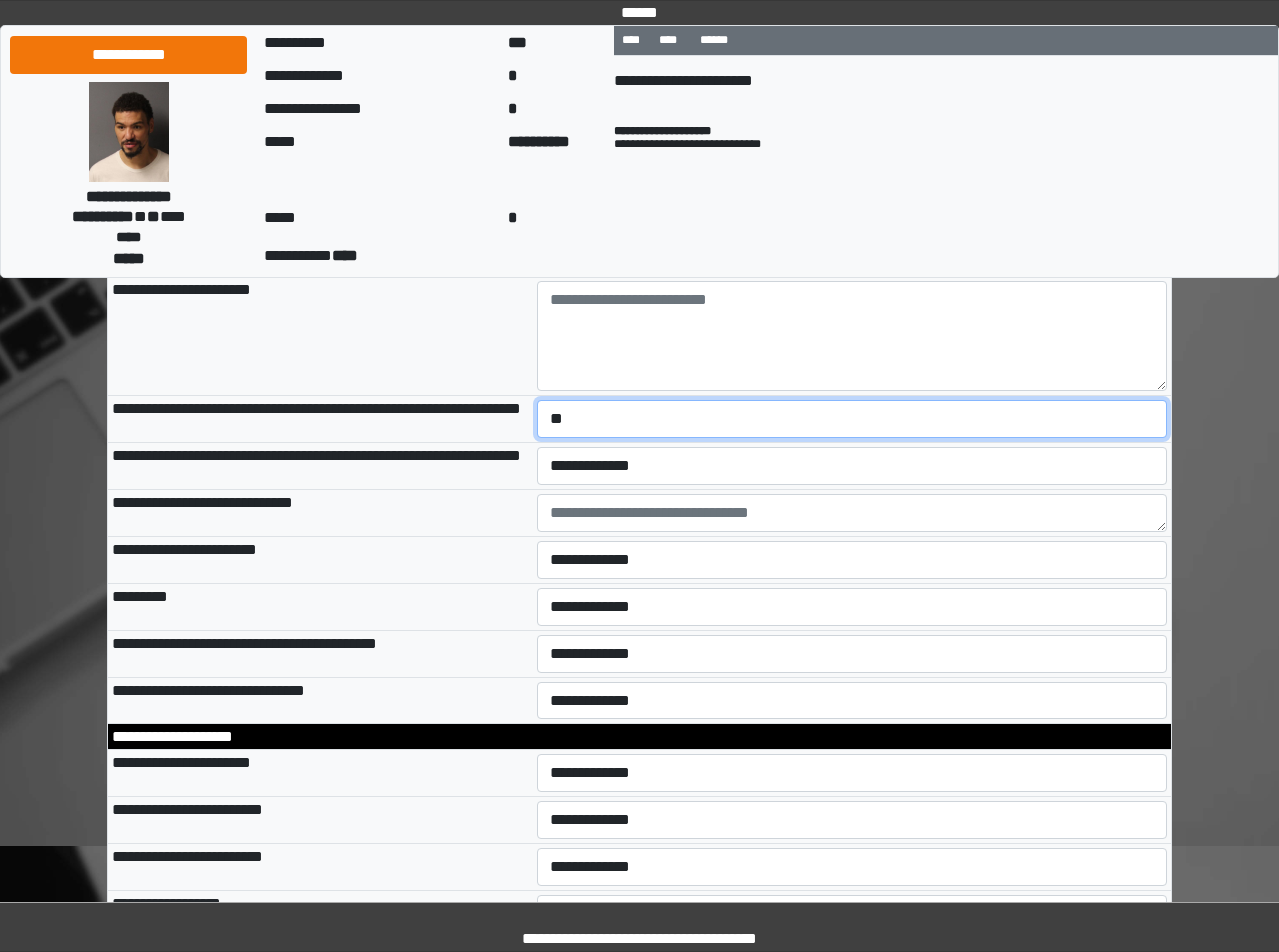 click on "**********" at bounding box center [852, 419] 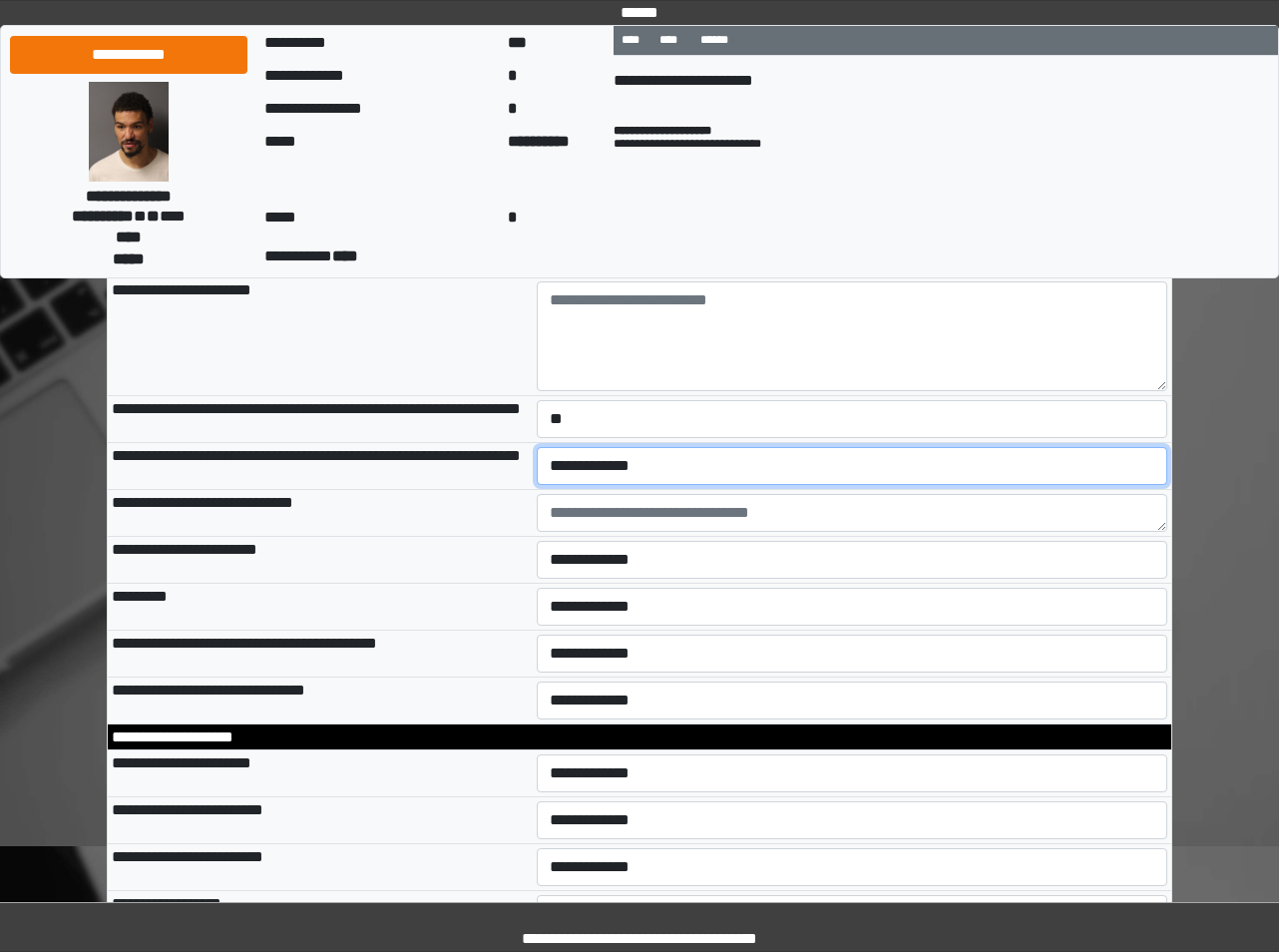 select on "*" 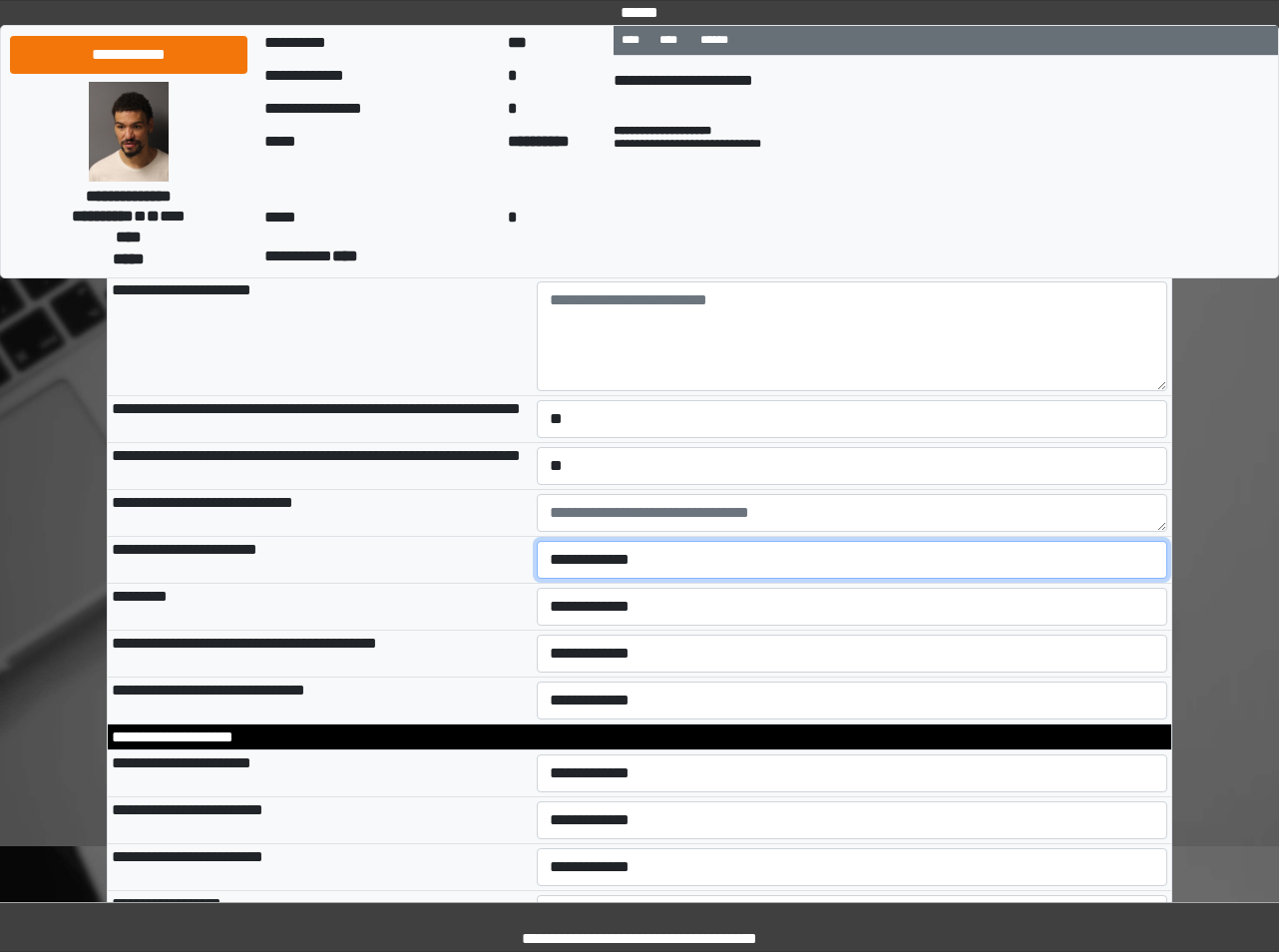select on "*" 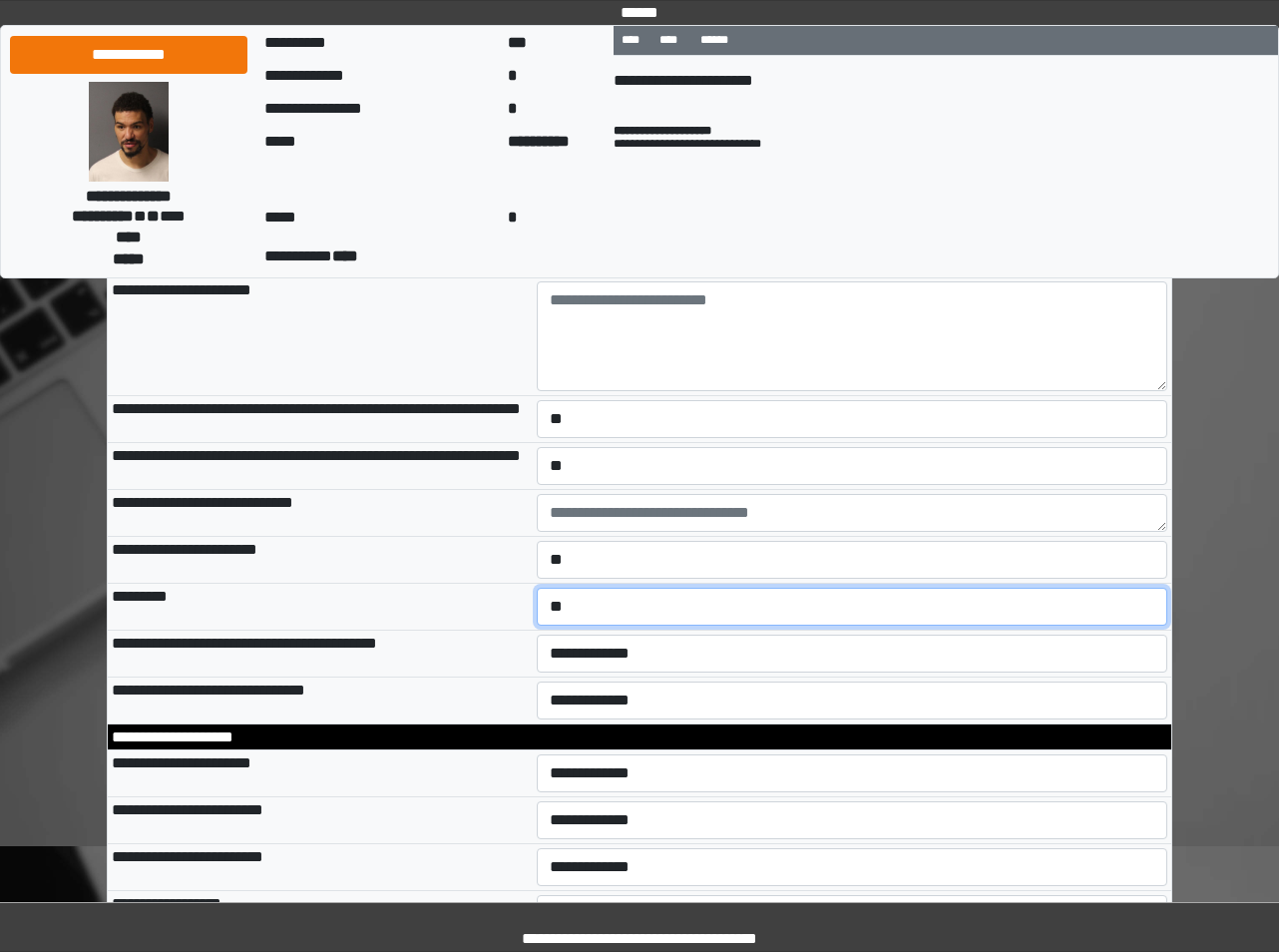 select on "*" 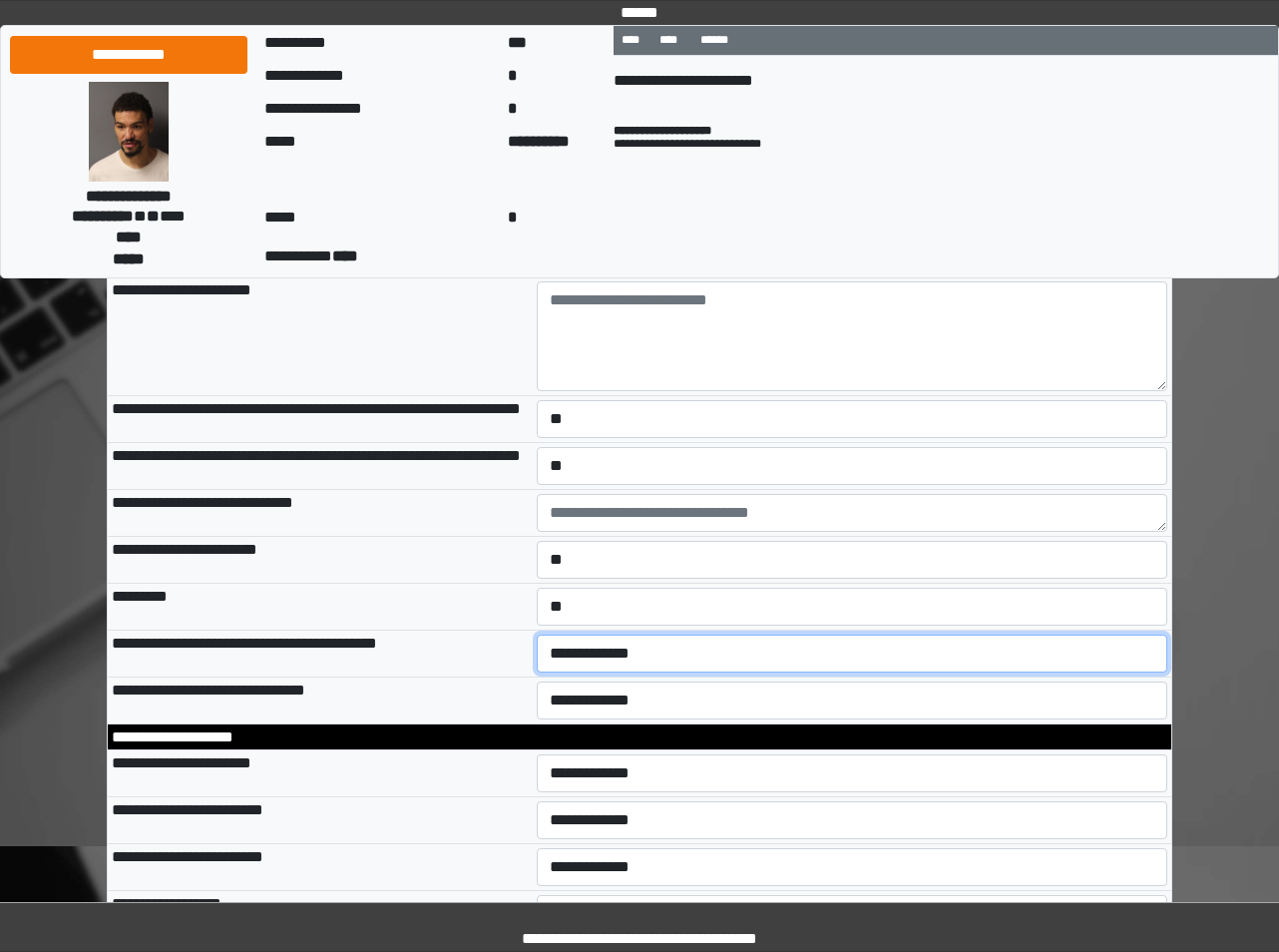 select on "*" 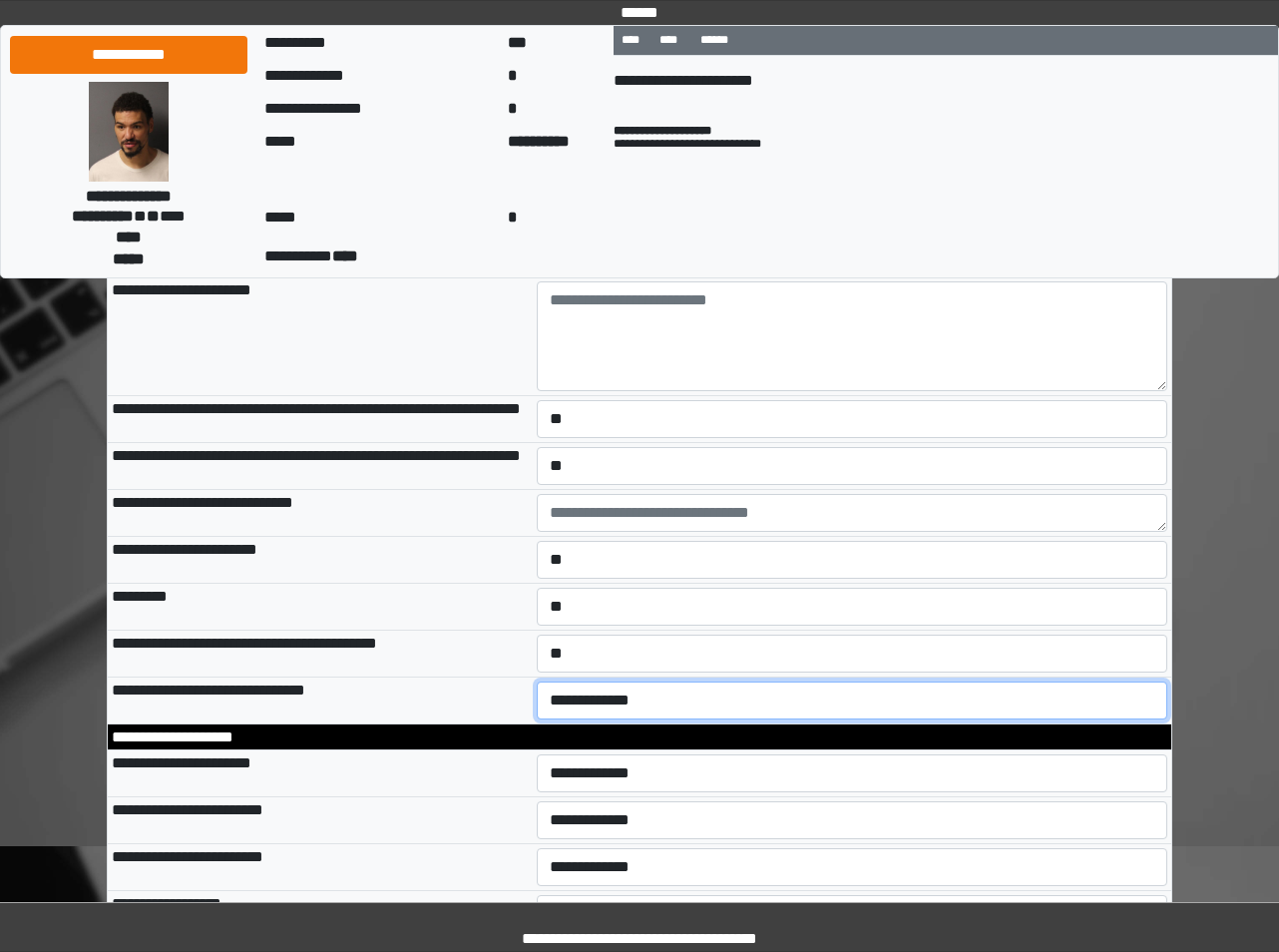 select on "*" 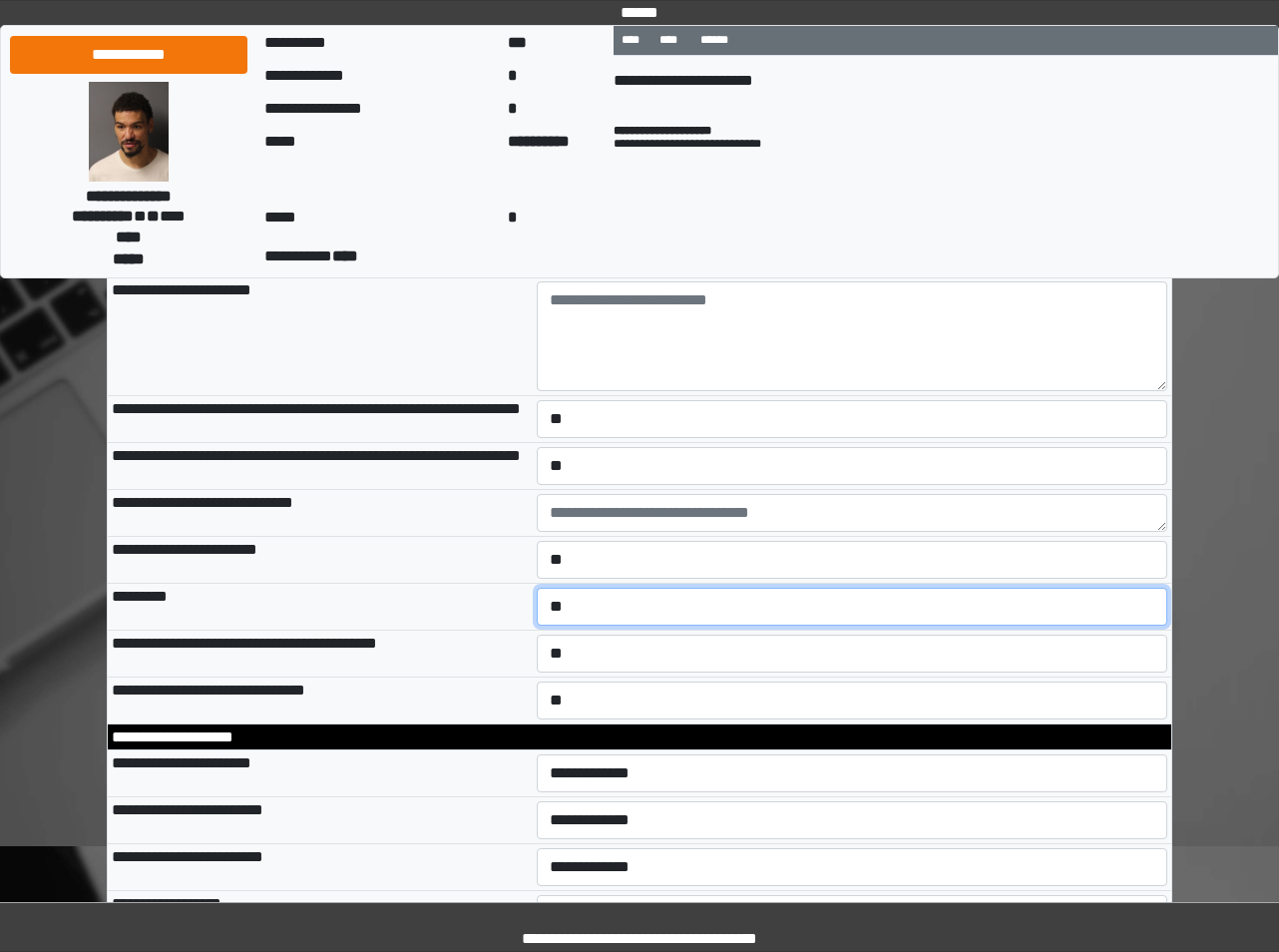 select on "*" 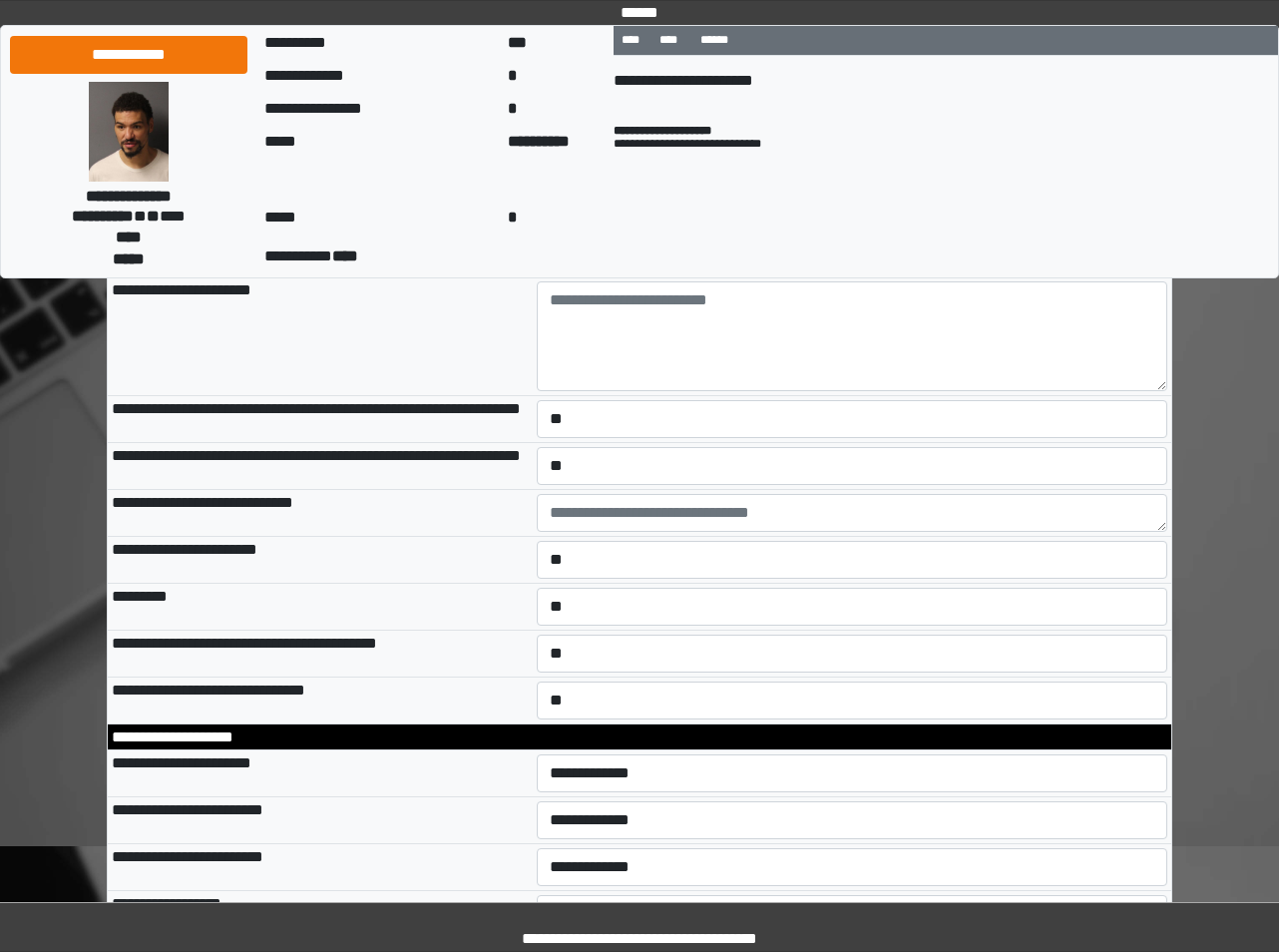 drag, startPoint x: 359, startPoint y: 562, endPoint x: 391, endPoint y: 576, distance: 34.928498 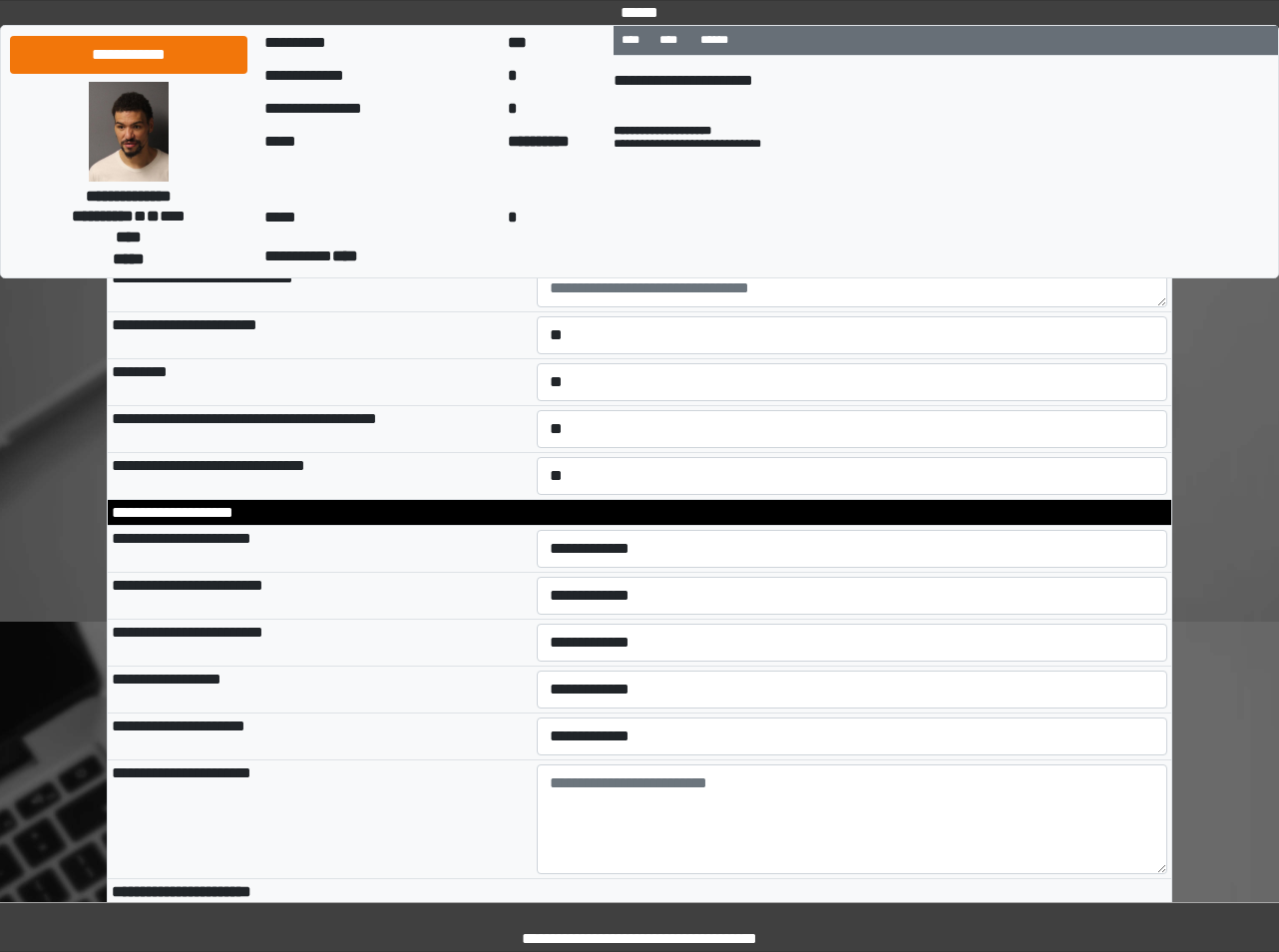scroll, scrollTop: 10025, scrollLeft: 0, axis: vertical 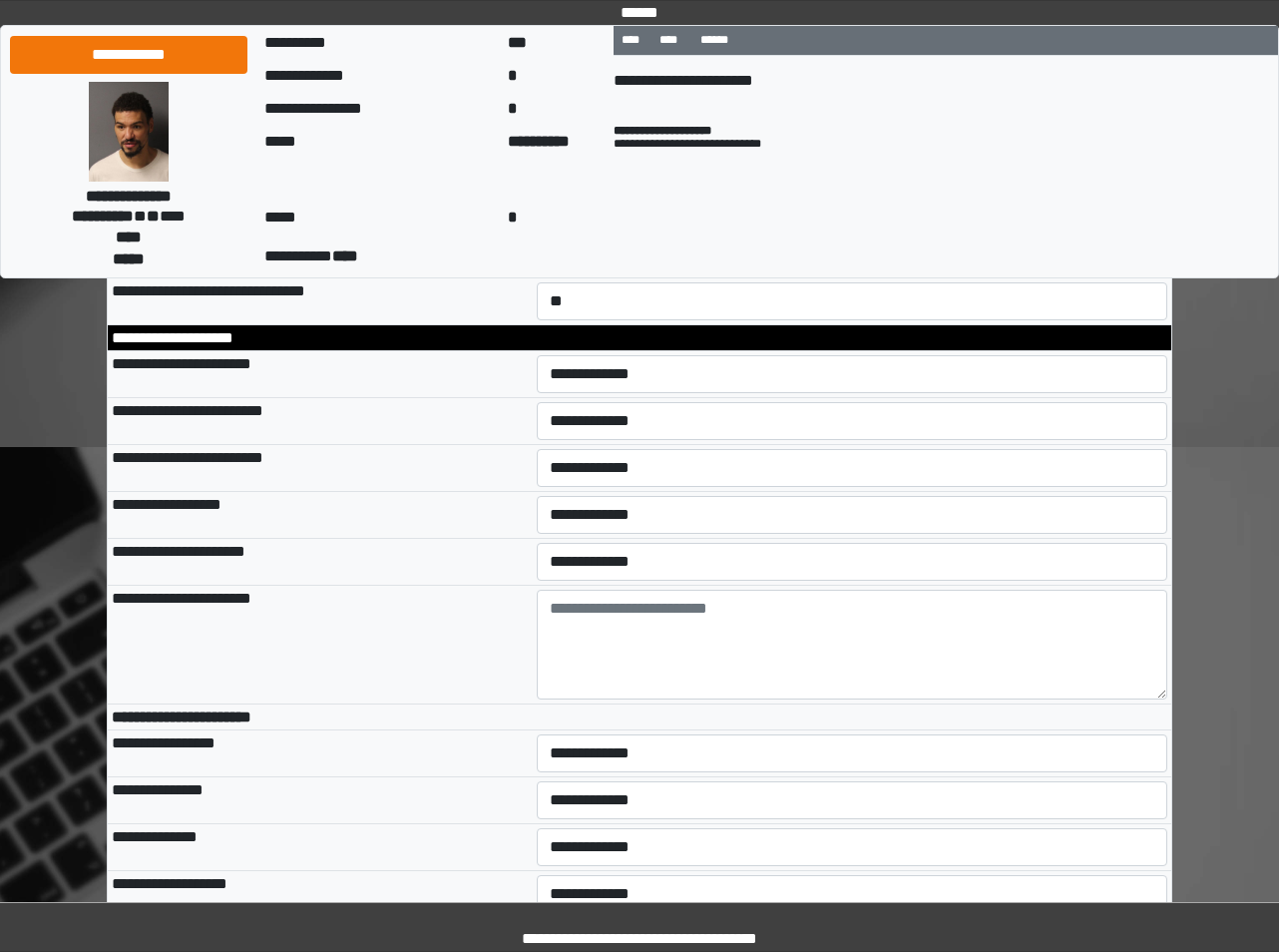 click on "**********" at bounding box center [320, 421] 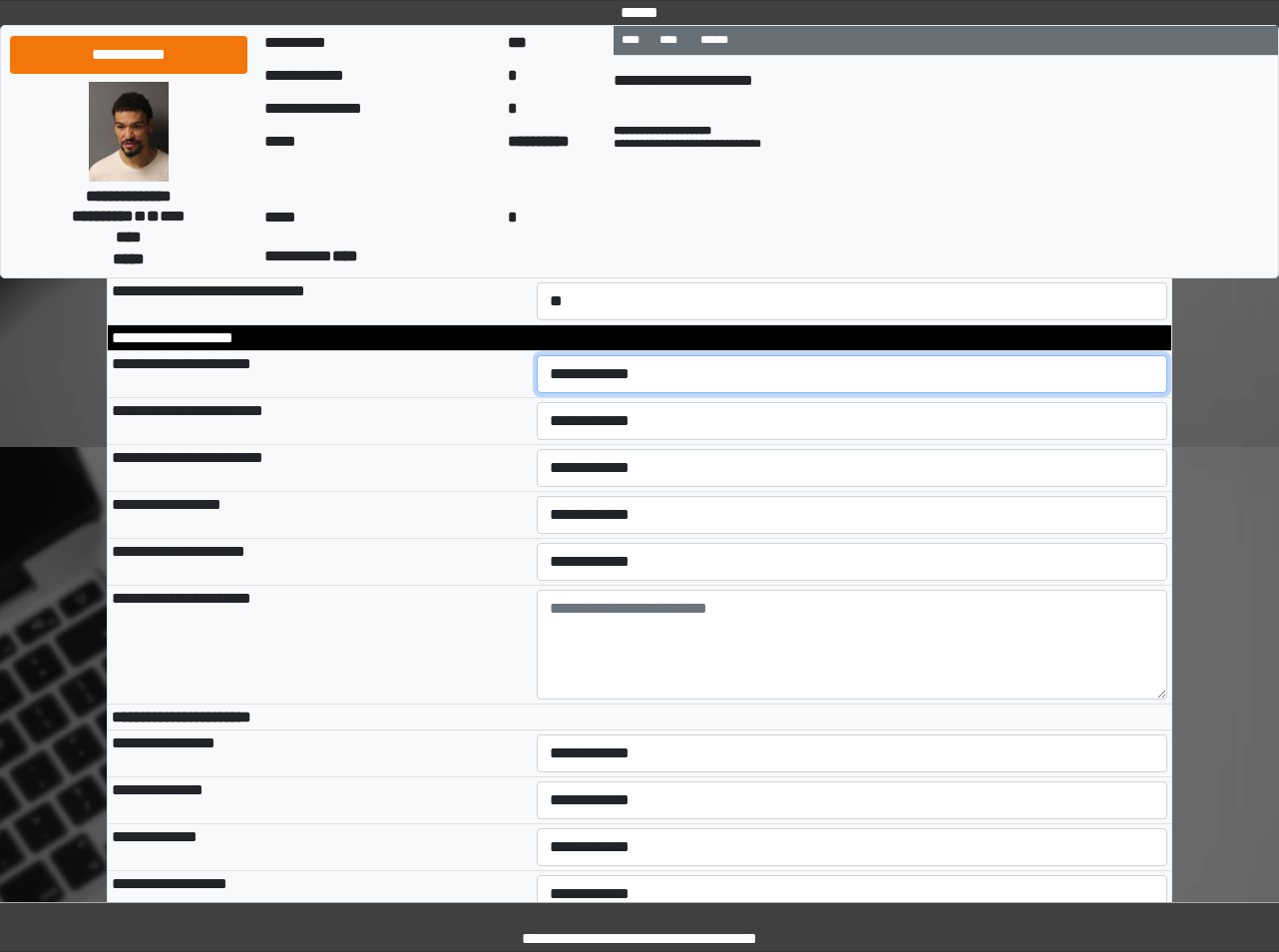 drag, startPoint x: 552, startPoint y: 525, endPoint x: 561, endPoint y: 547, distance: 23.769729 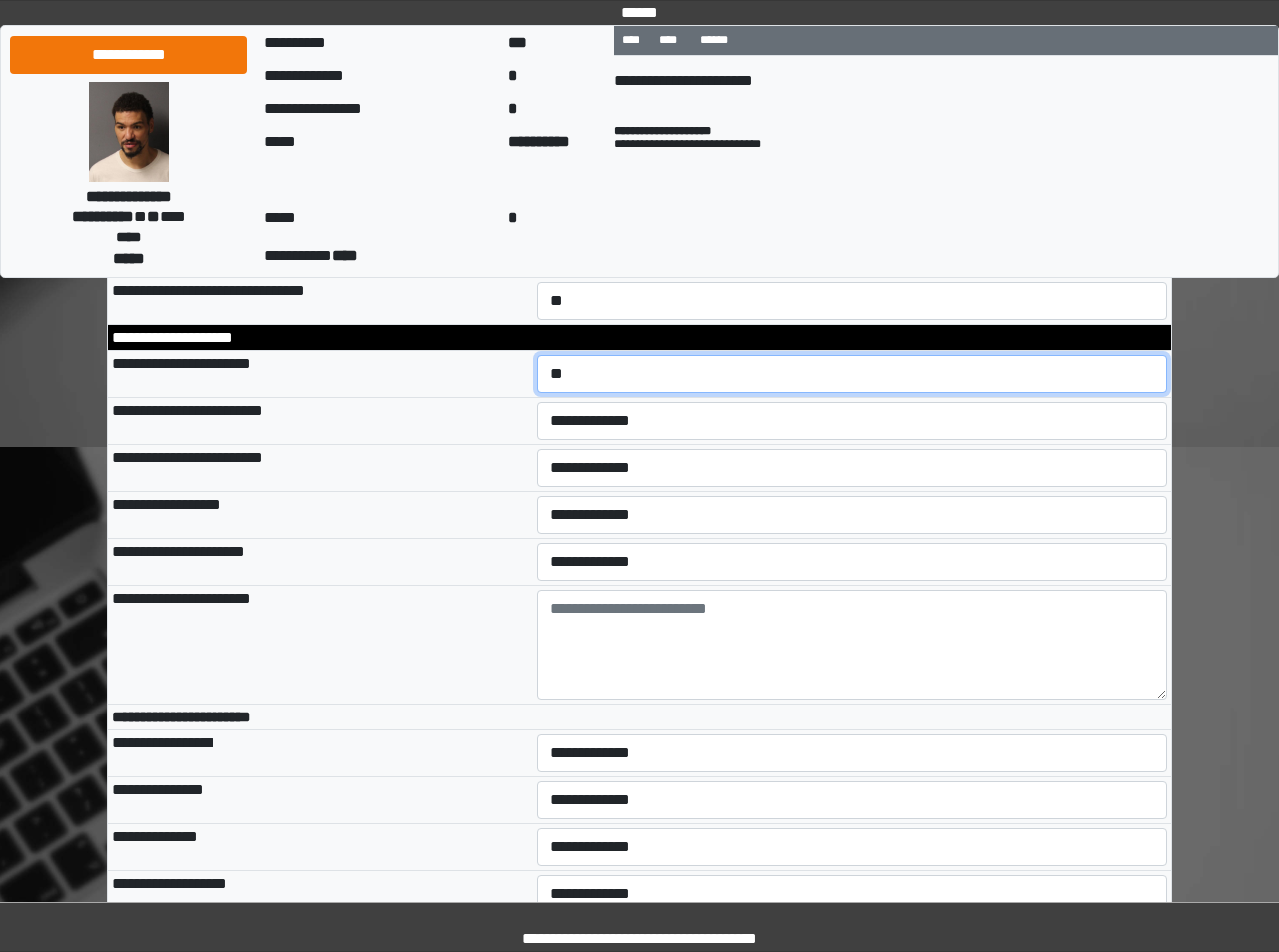 click on "**********" at bounding box center [852, 374] 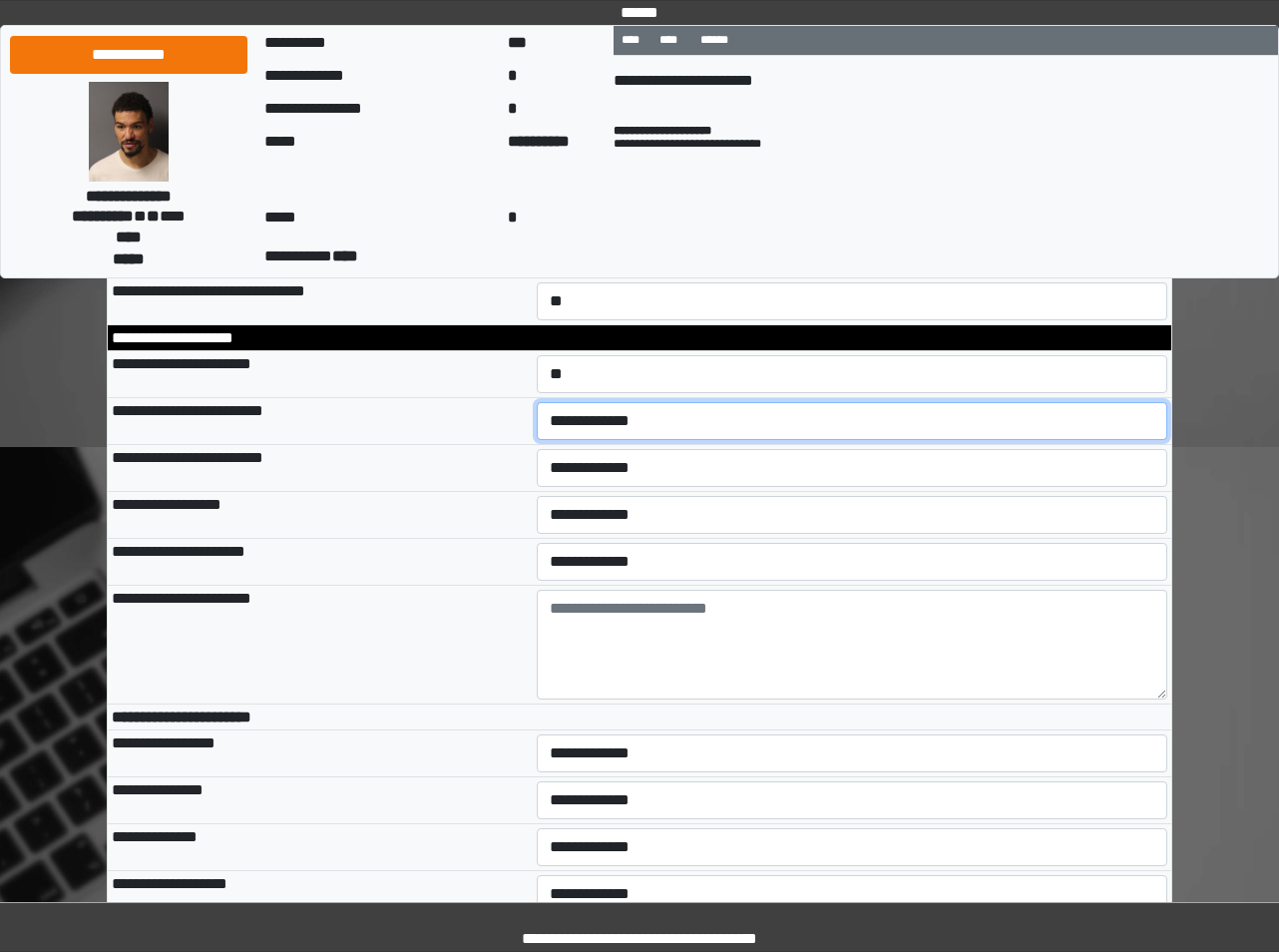 select on "*" 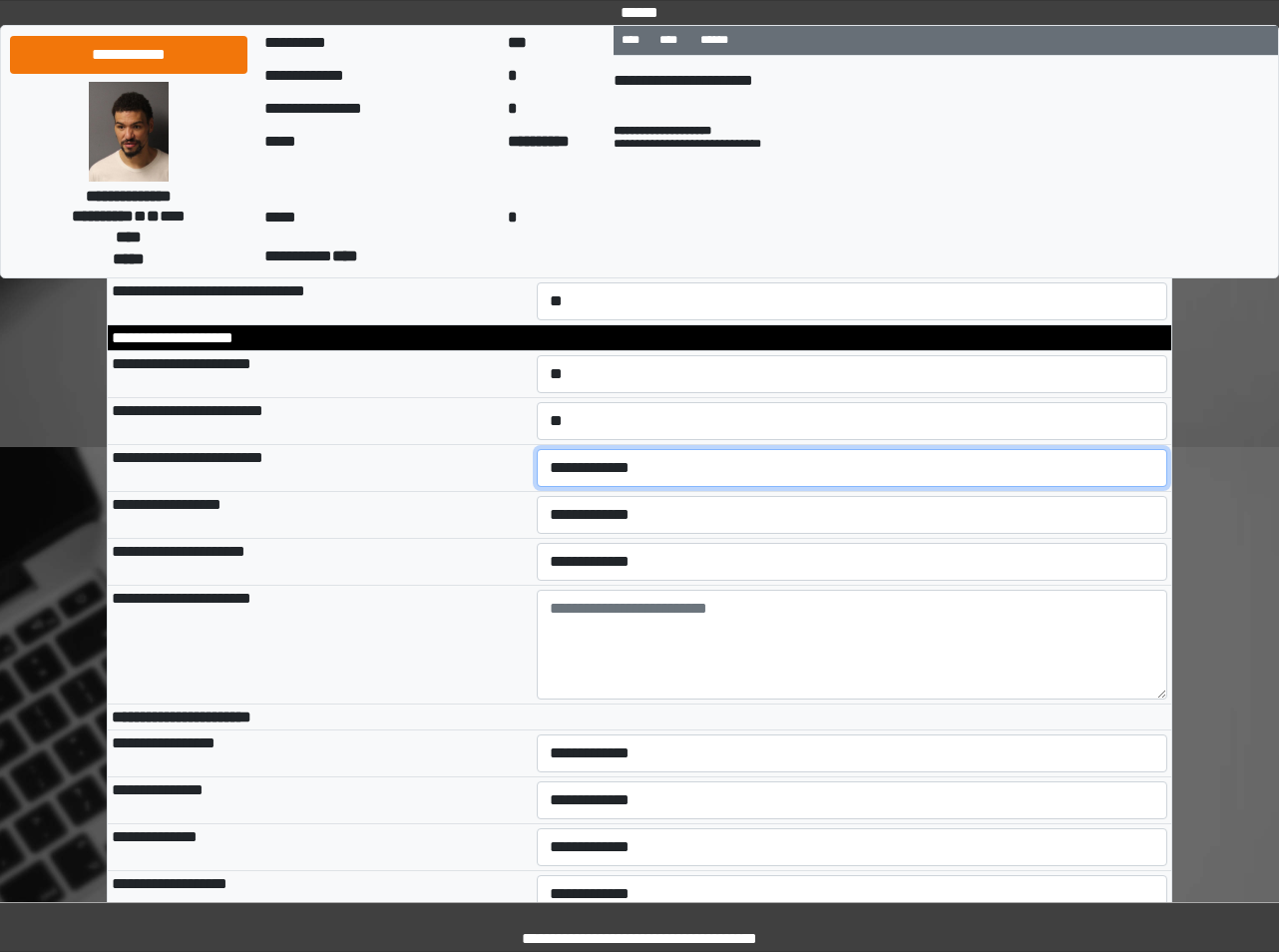 select on "*" 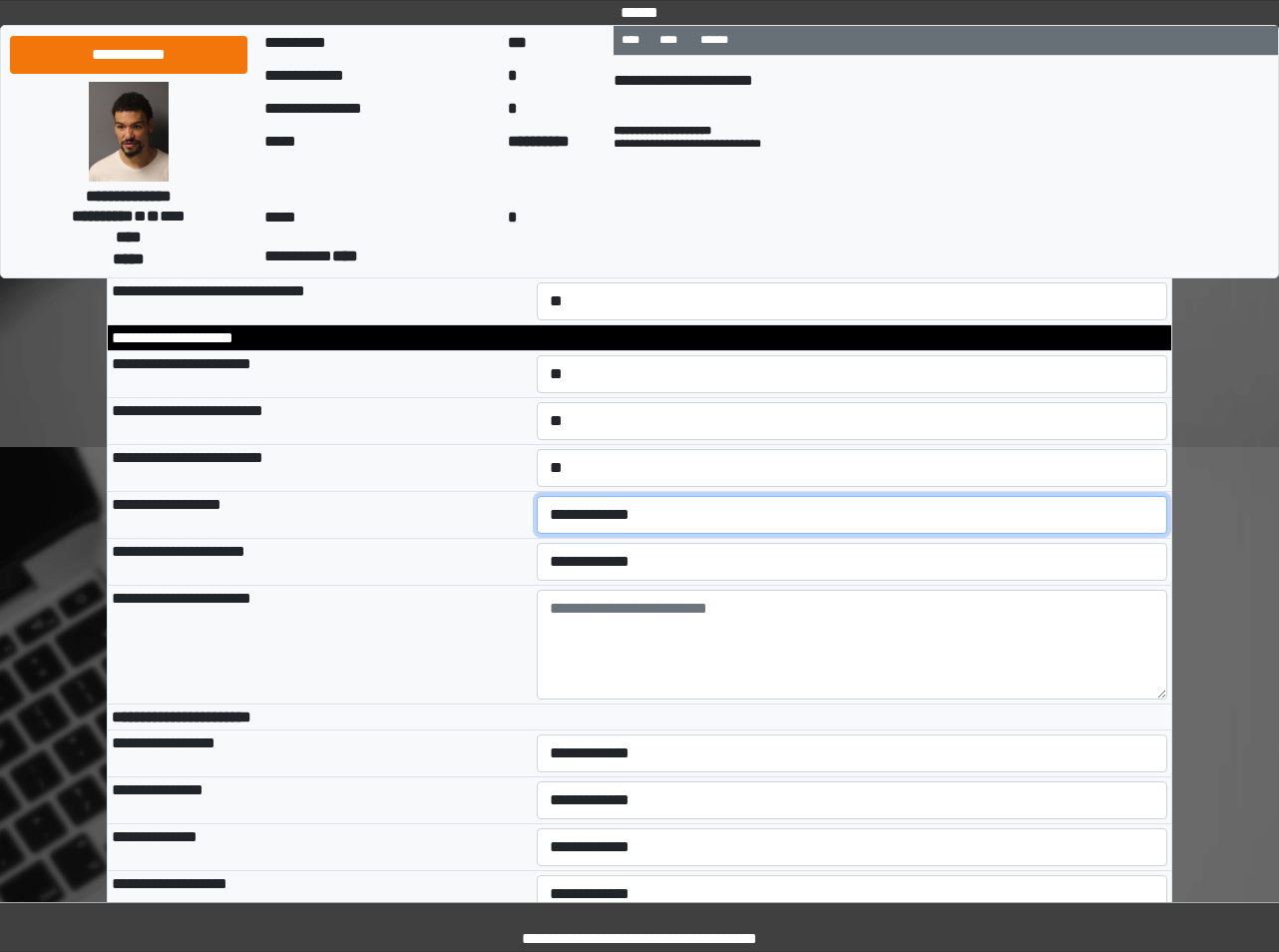 select on "*" 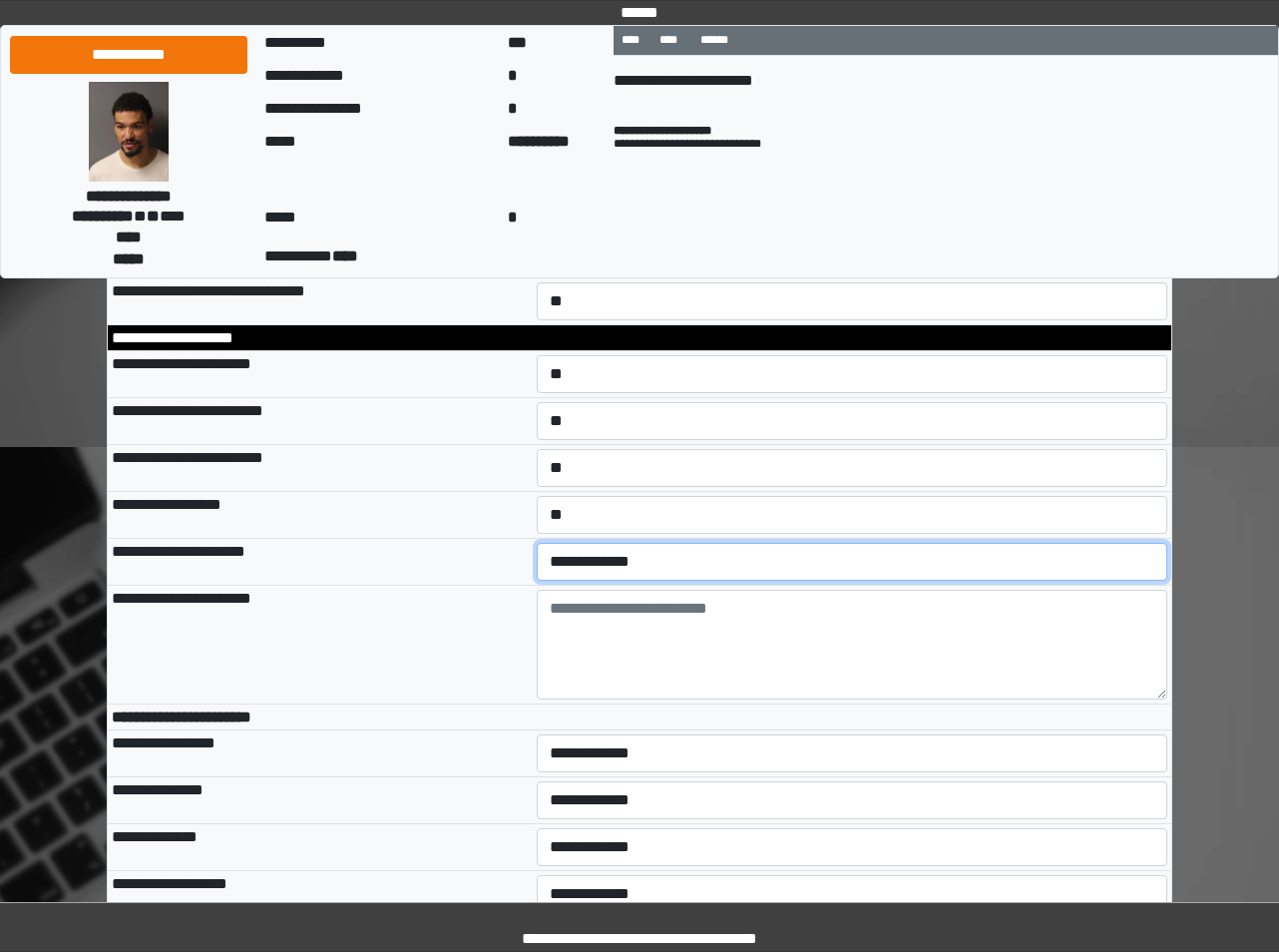 select on "*" 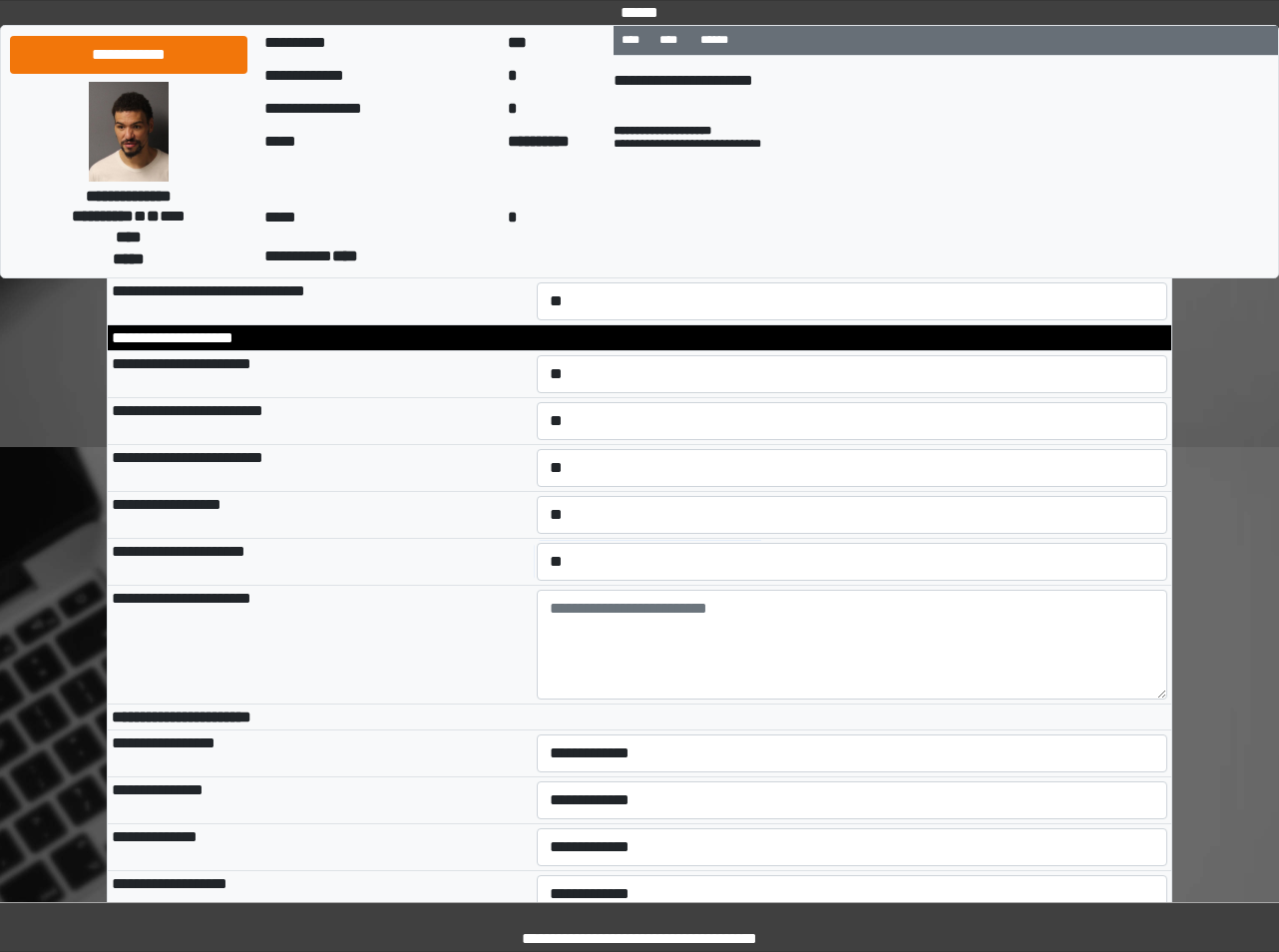 click on "**********" at bounding box center [320, 468] 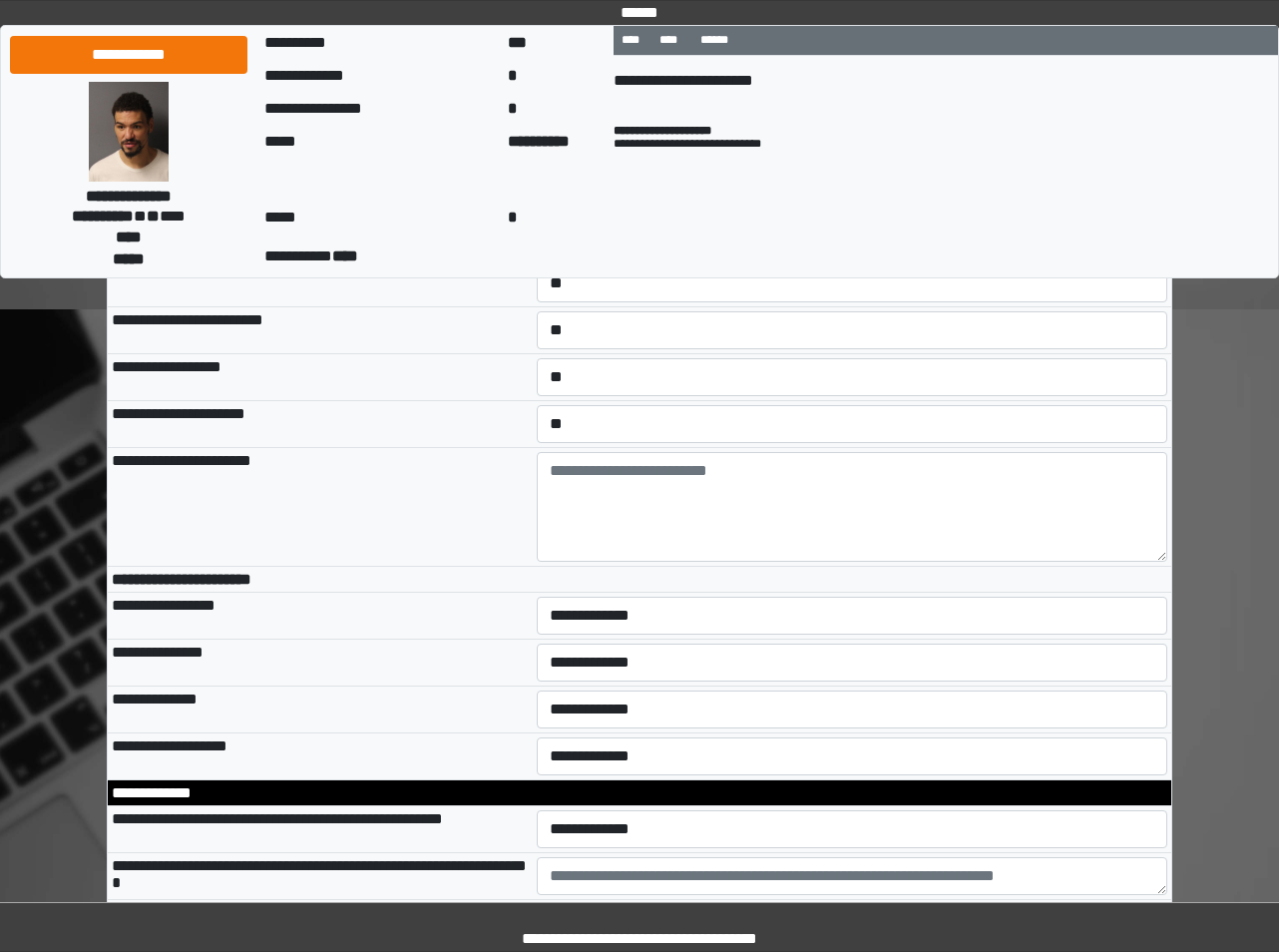 scroll, scrollTop: 10324, scrollLeft: 0, axis: vertical 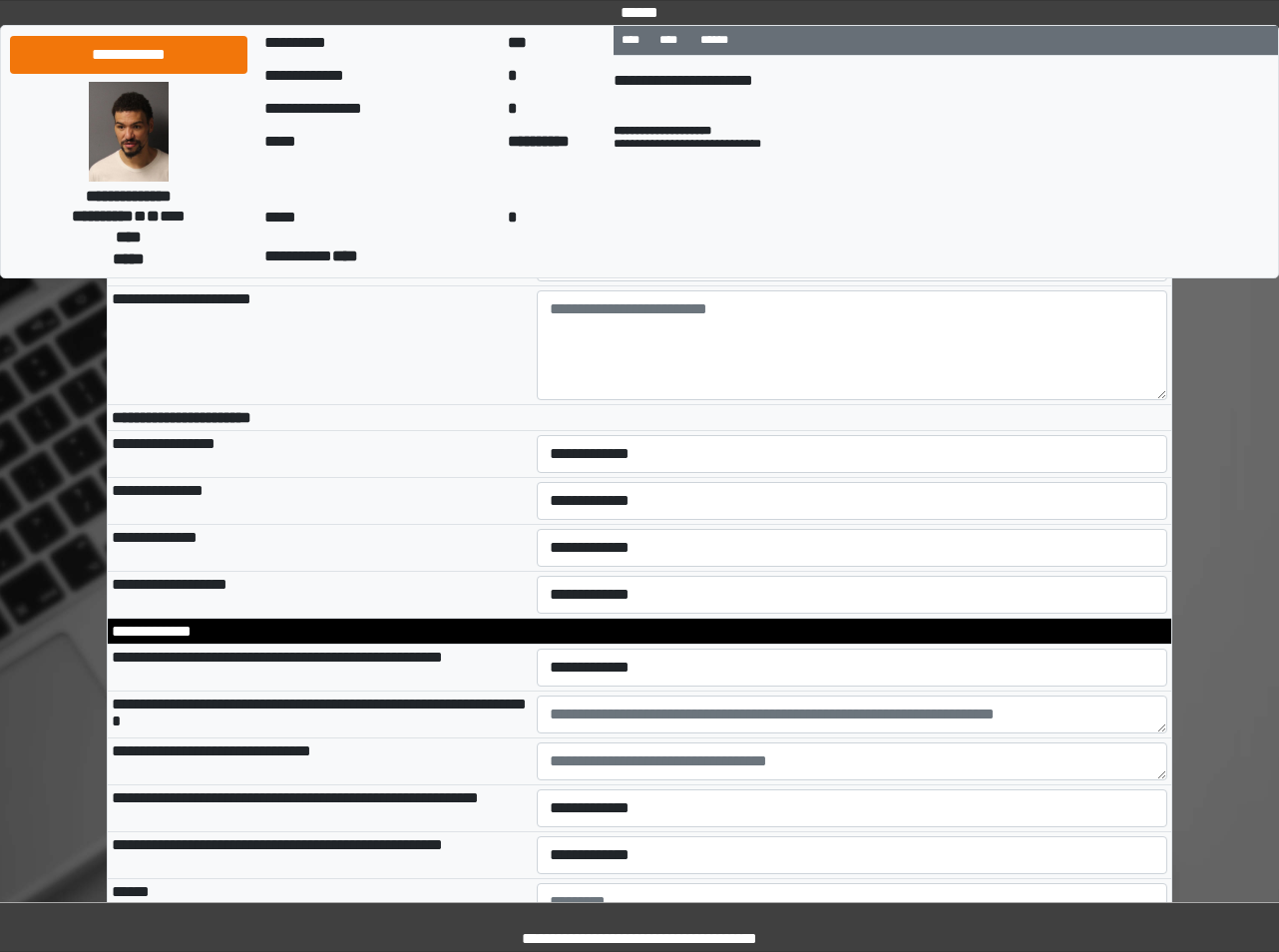 click on "**********" at bounding box center [320, 454] 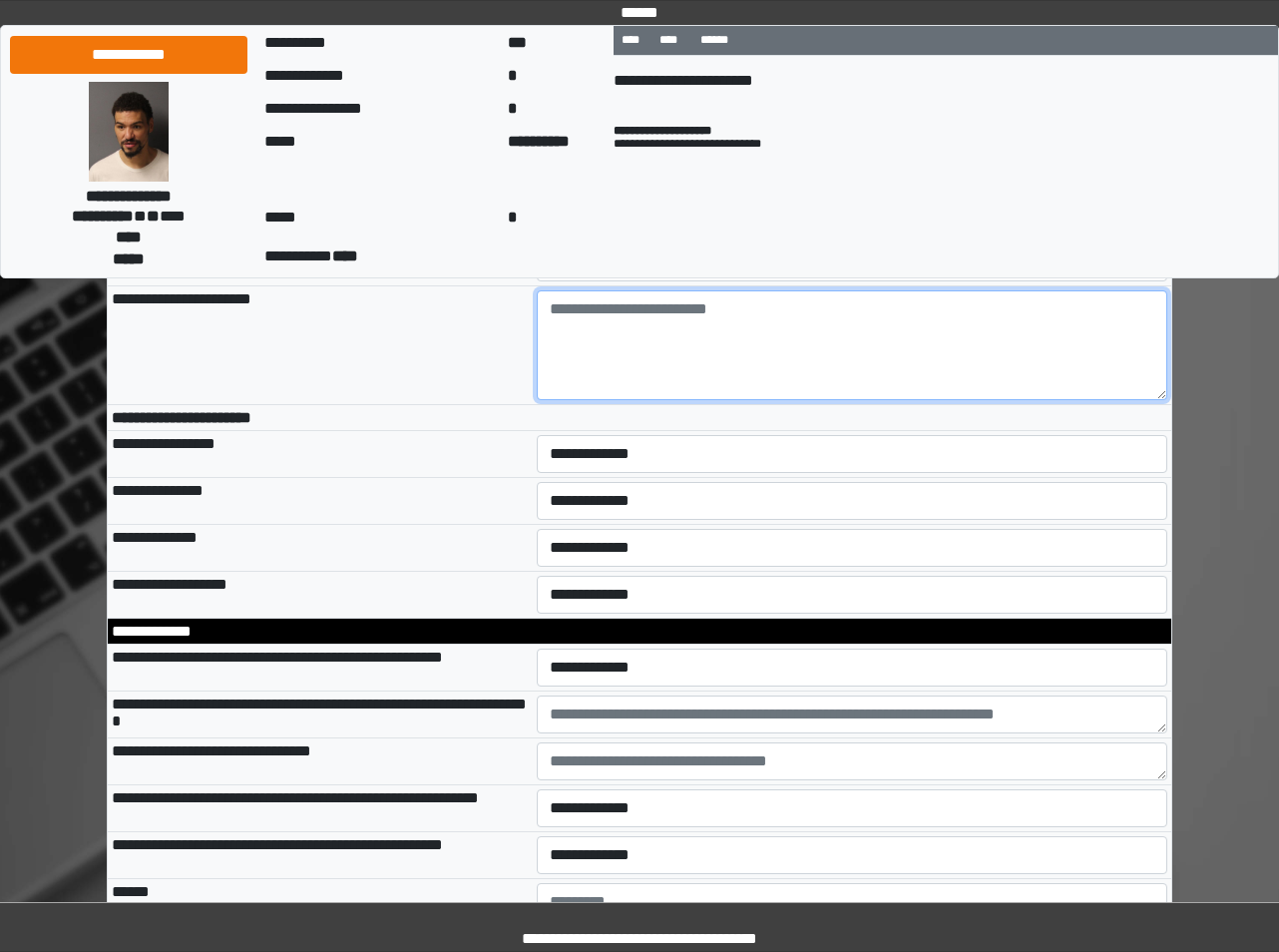 click at bounding box center (852, 345) 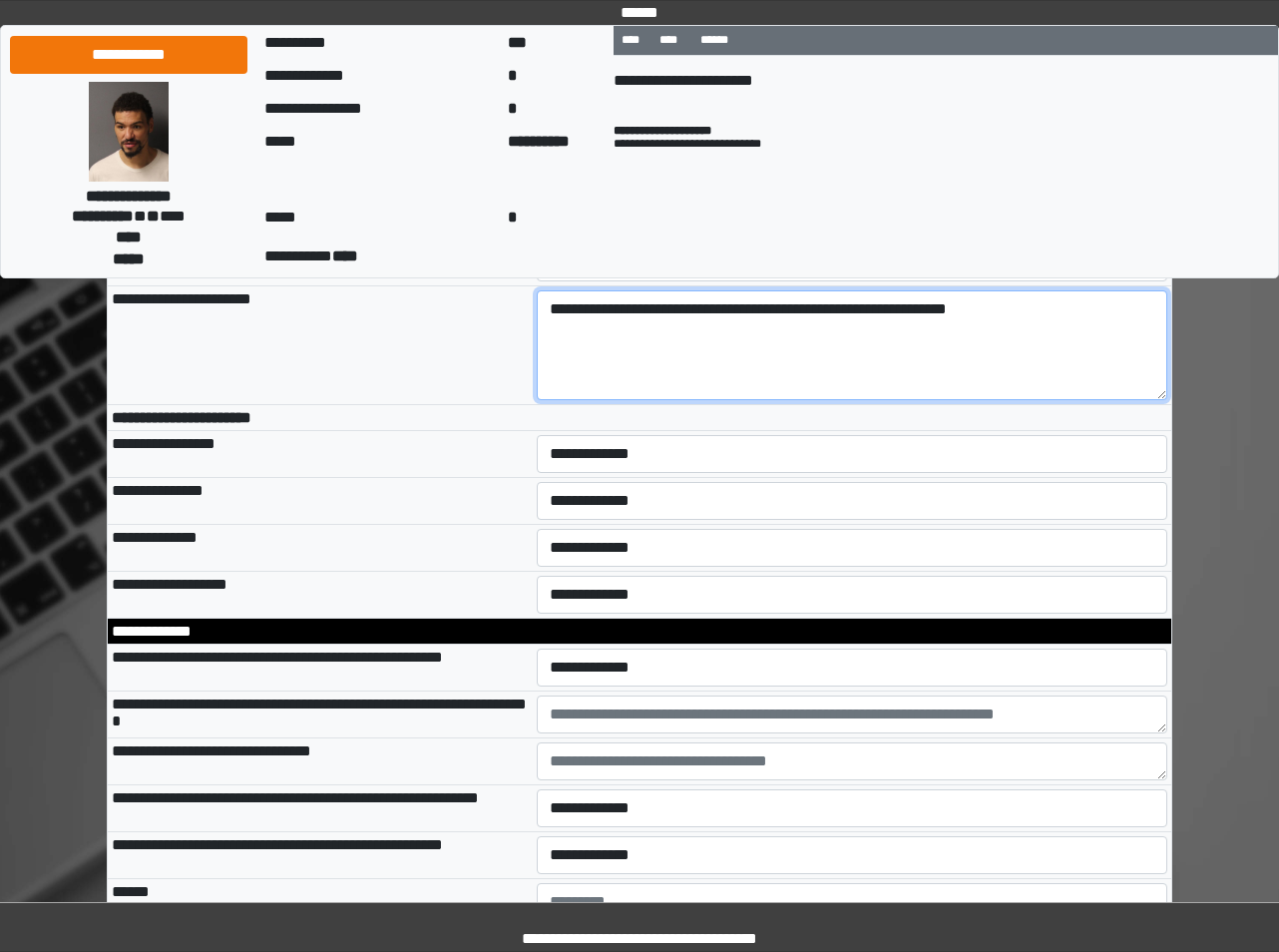 type on "**********" 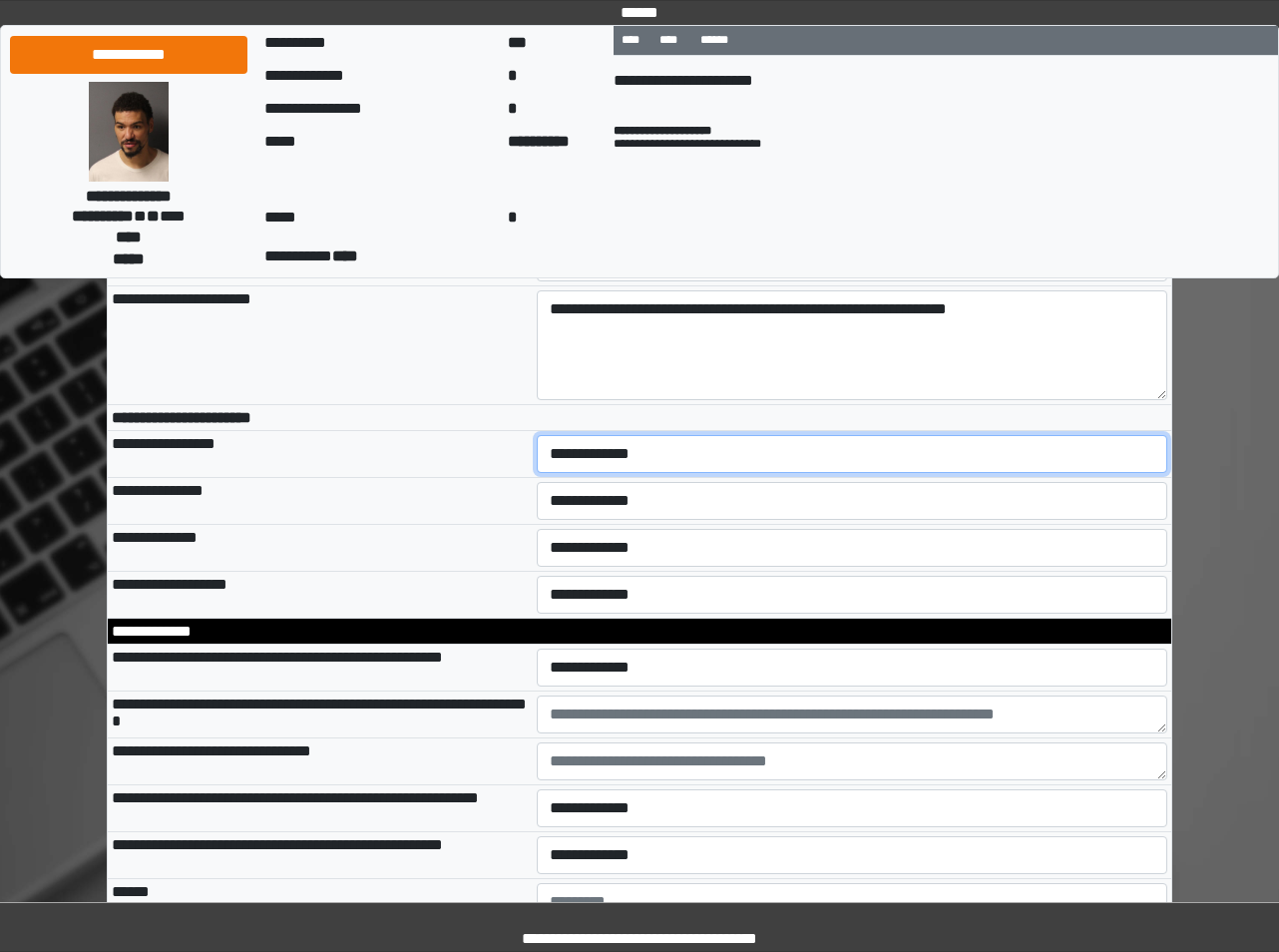 select on "*" 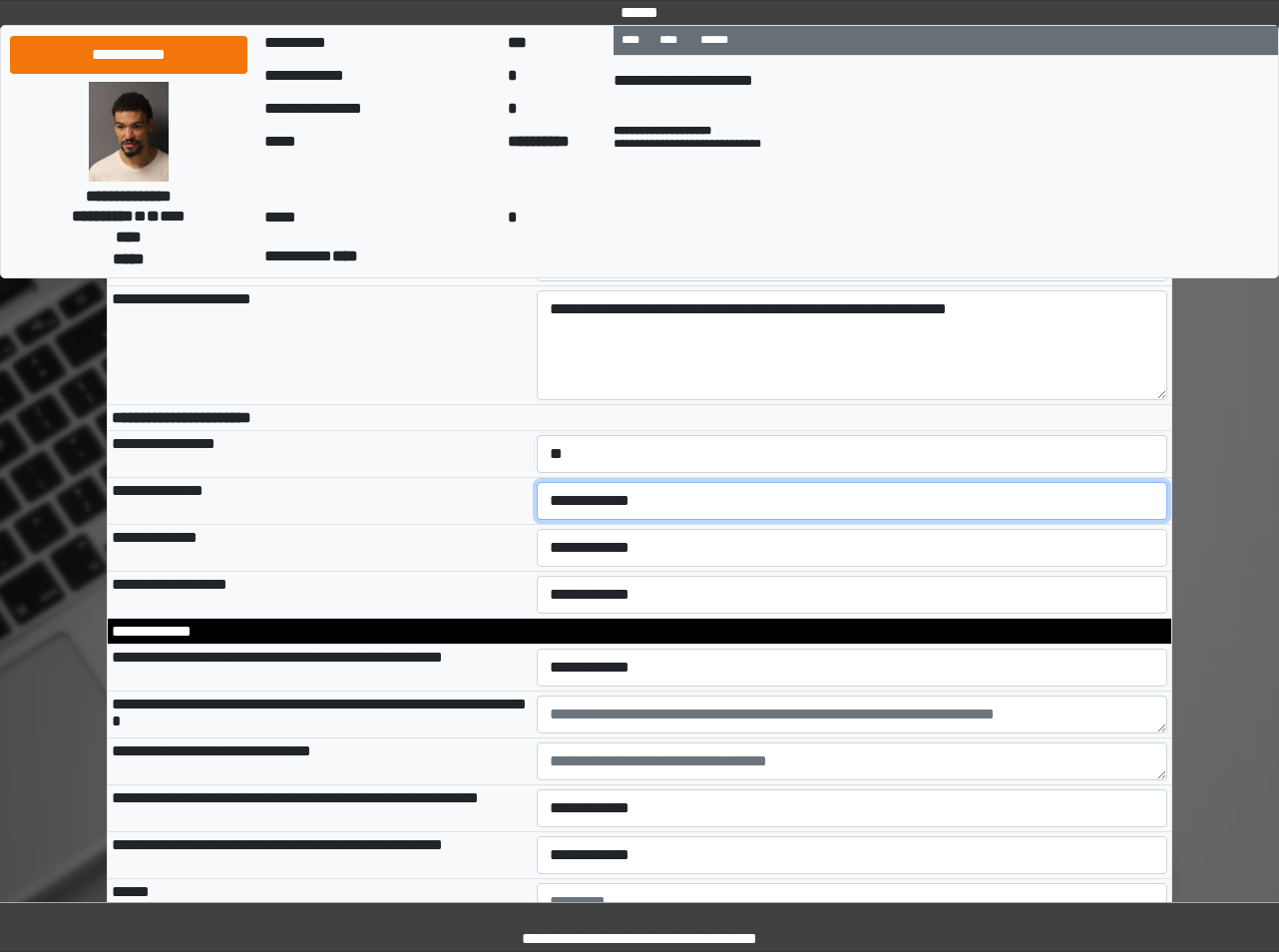 select on "*" 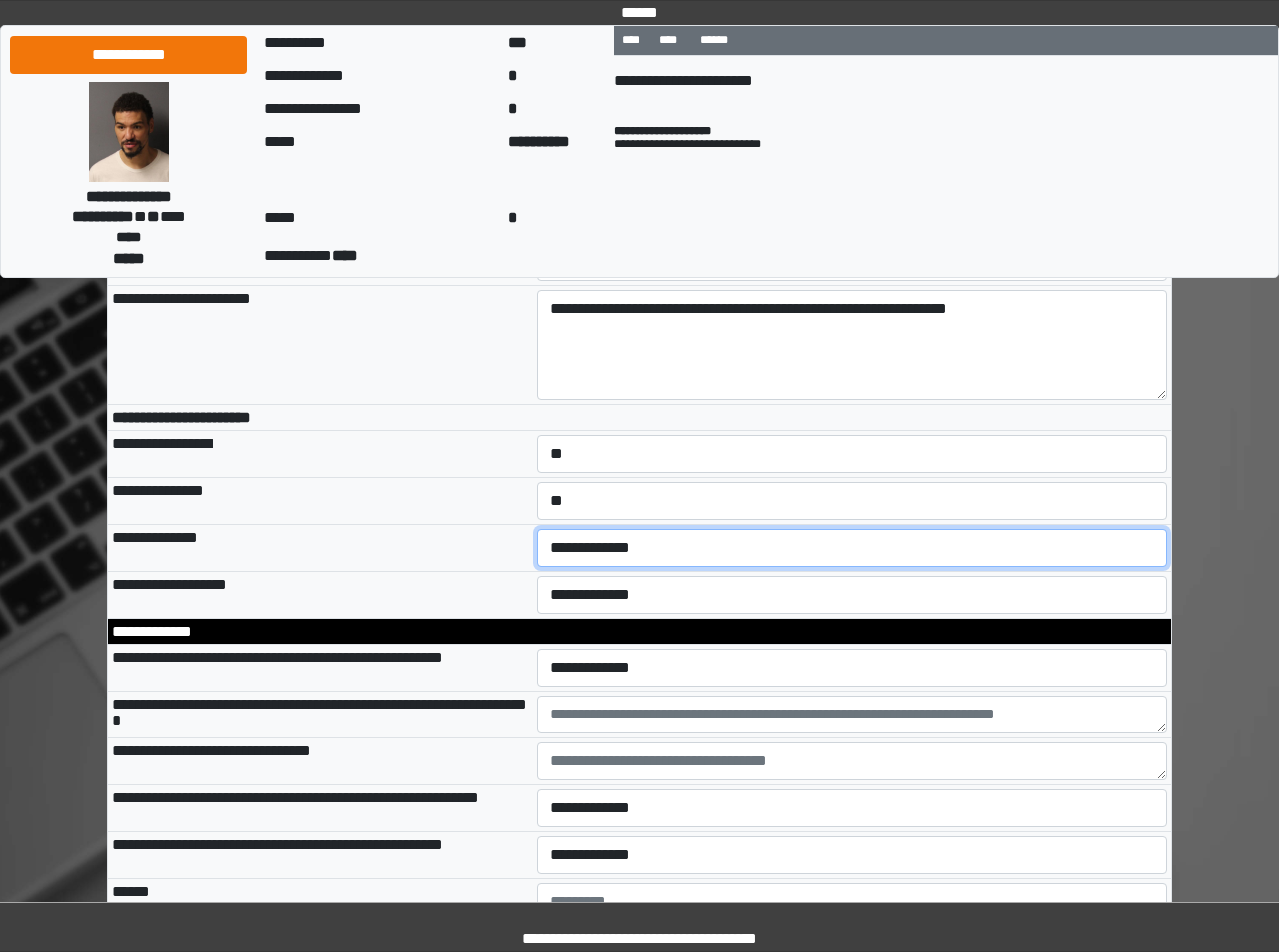 select on "*" 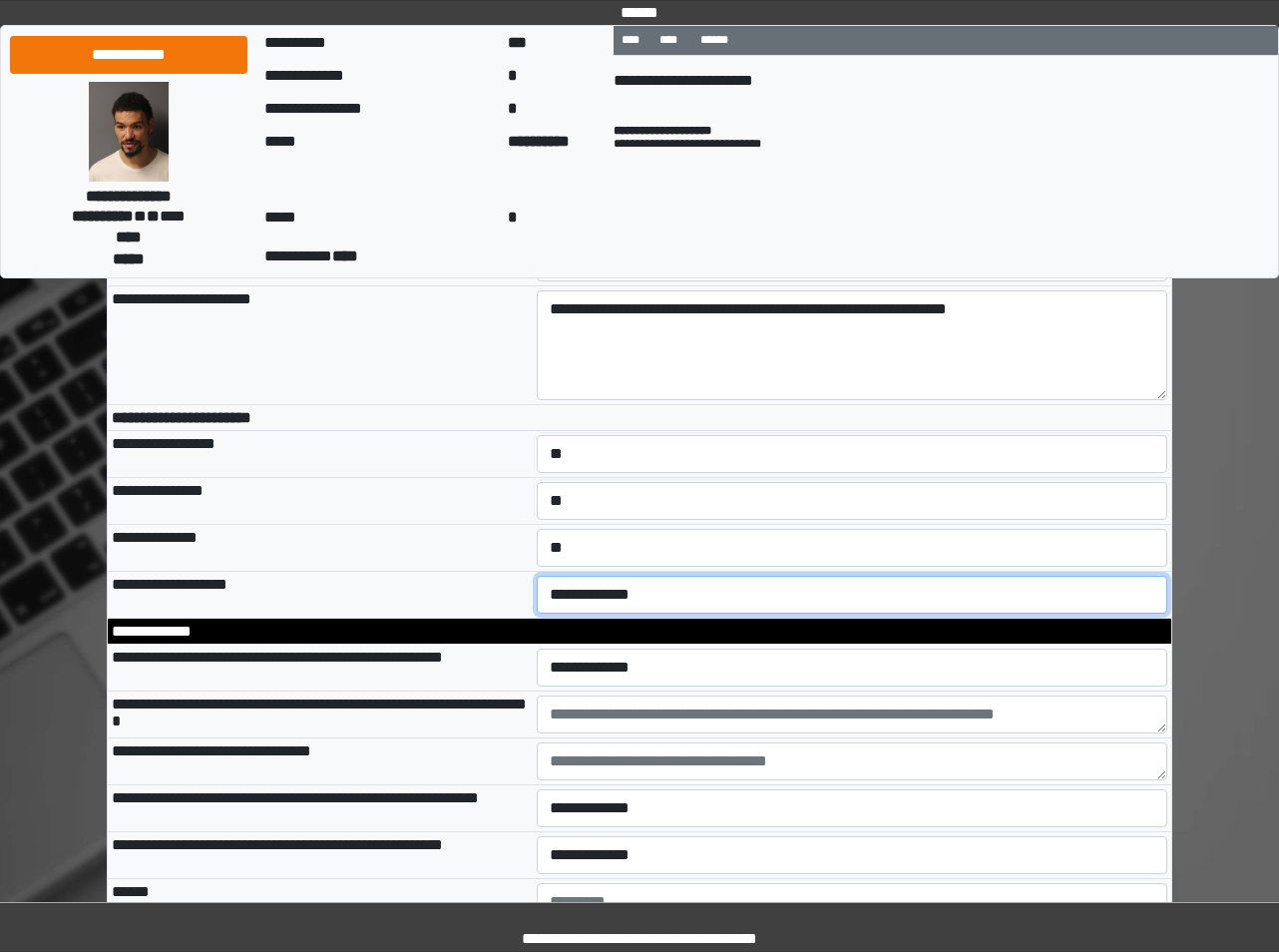 select on "*" 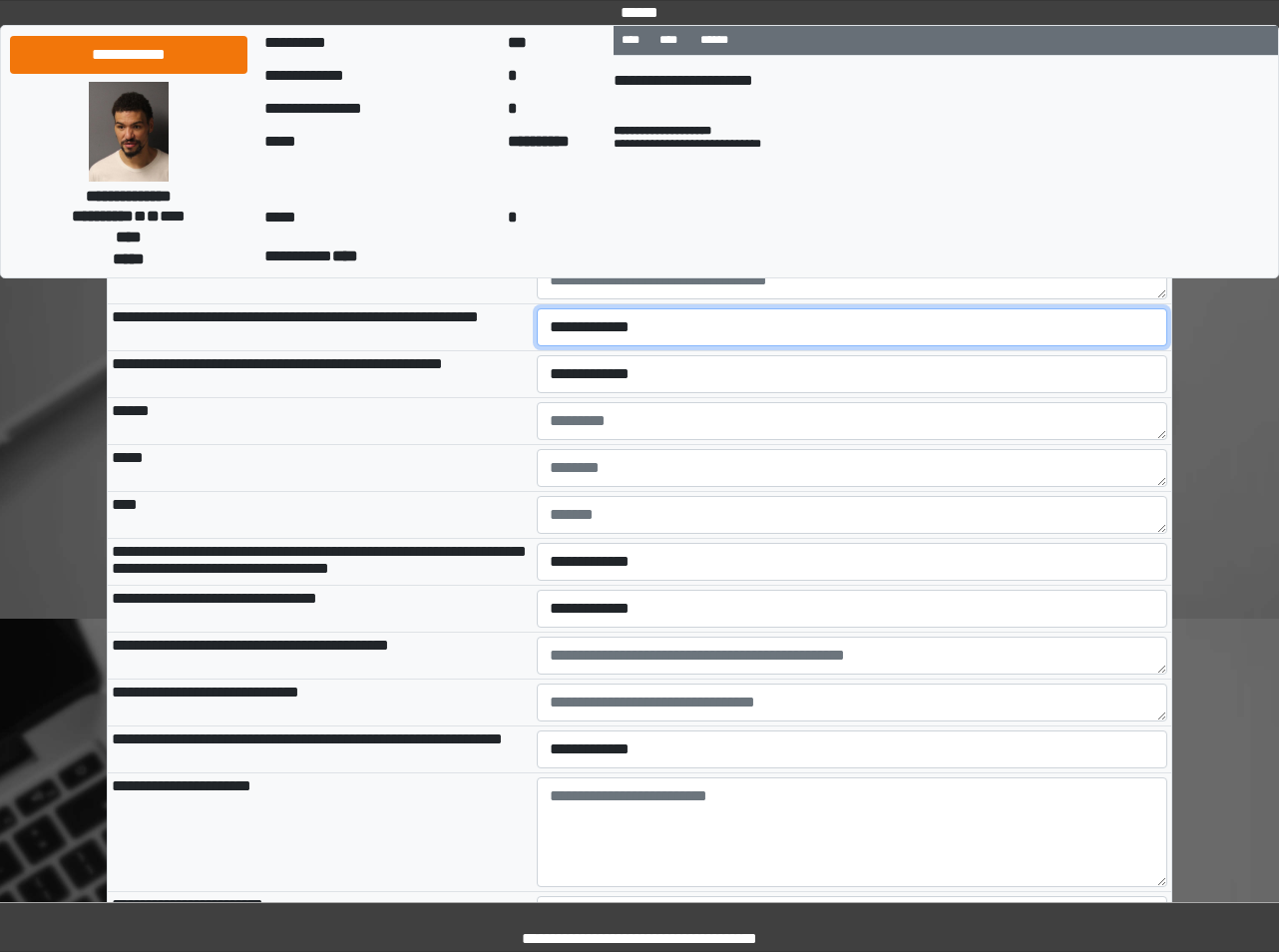 scroll, scrollTop: 10829, scrollLeft: 0, axis: vertical 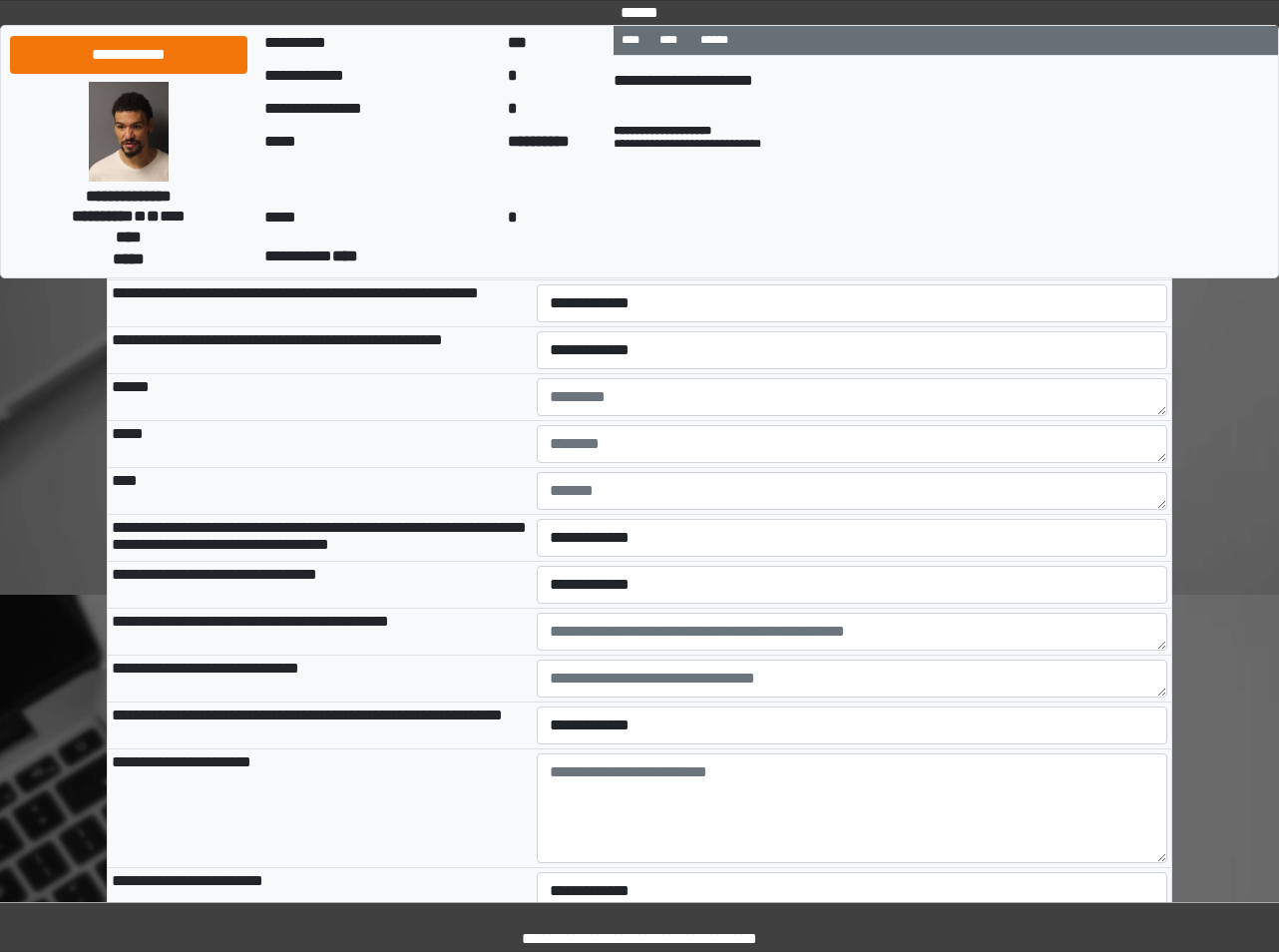 select on "*" 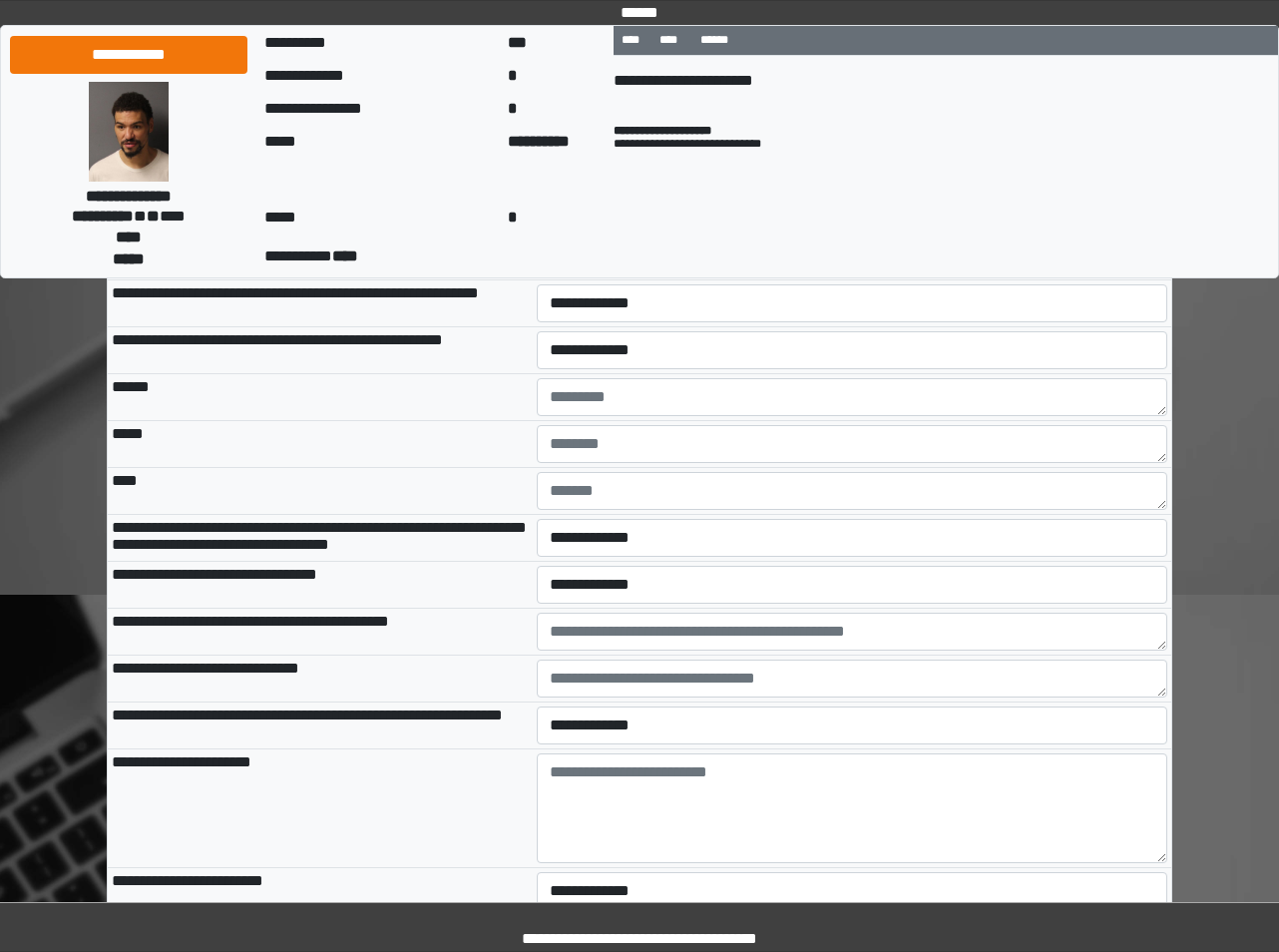 type on "**********" 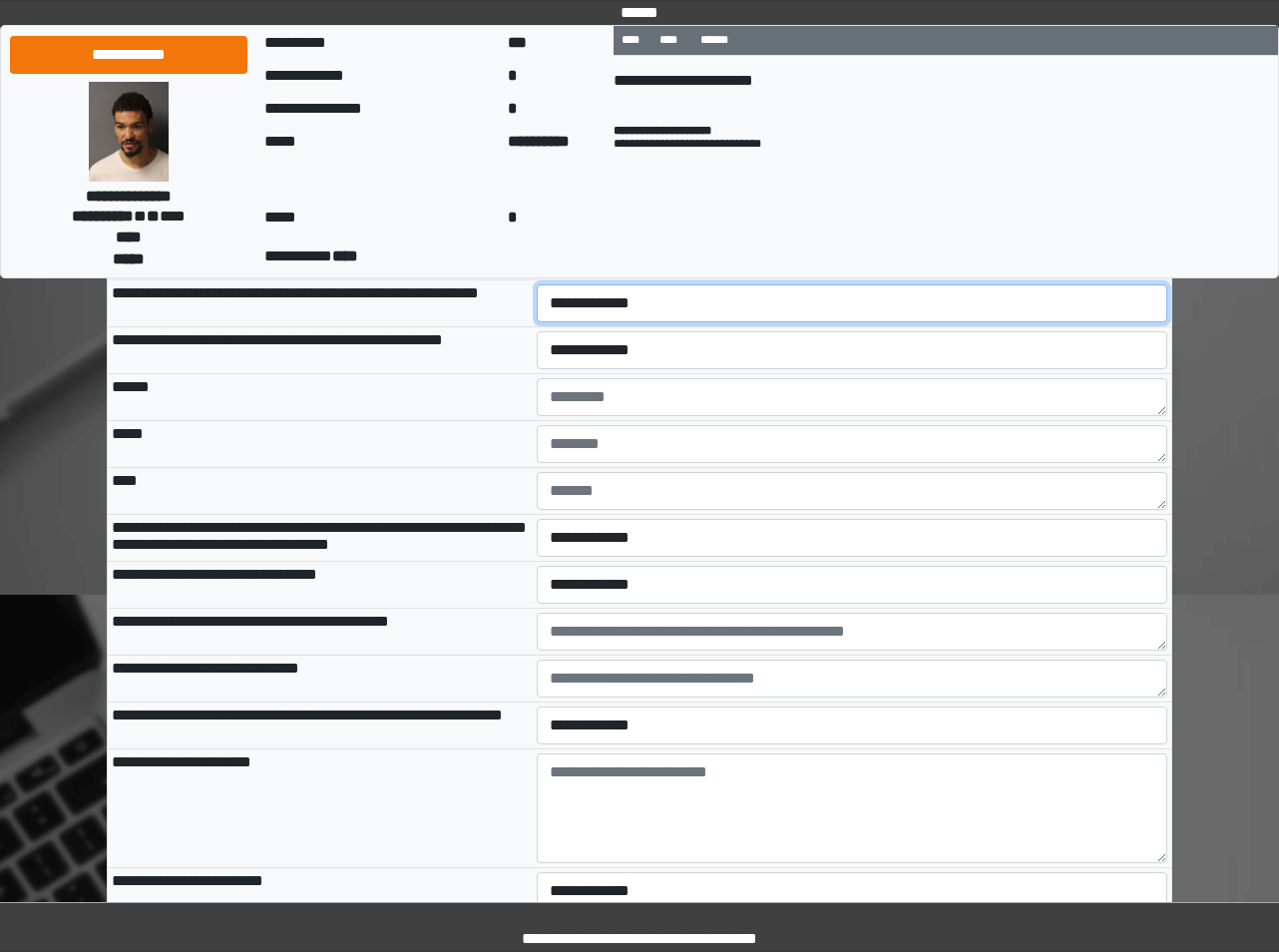 select on "*" 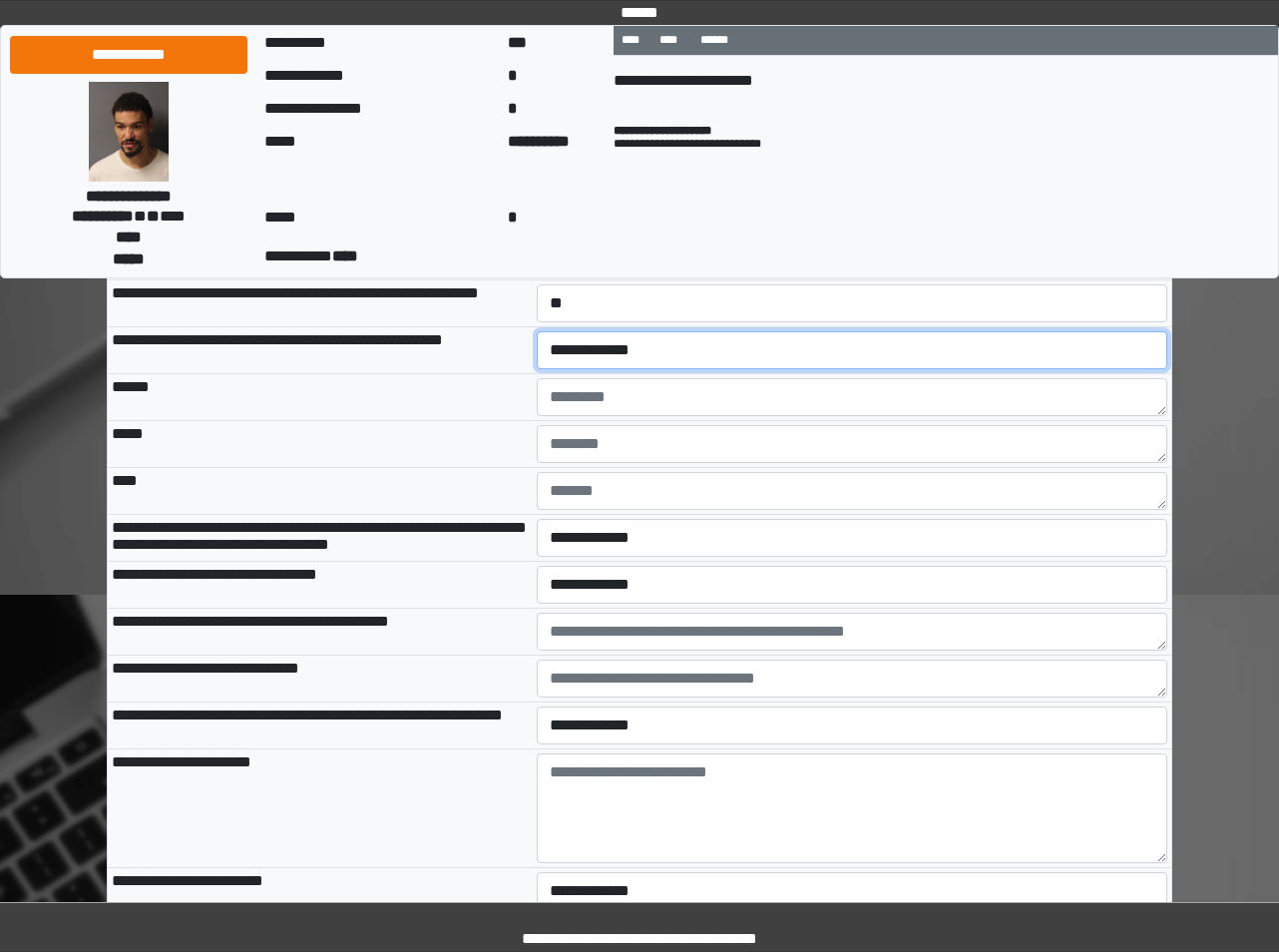 select on "*" 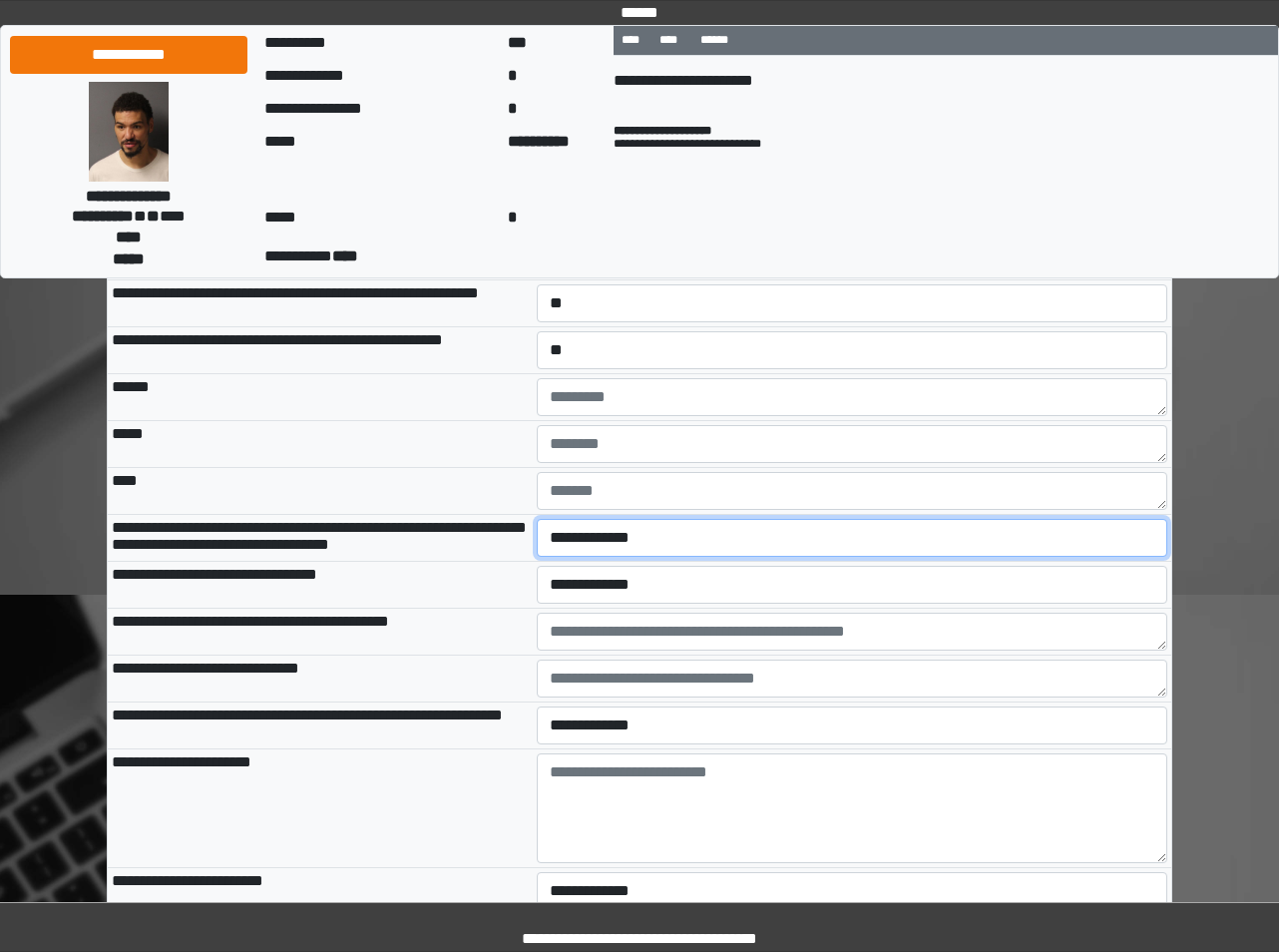 select on "*" 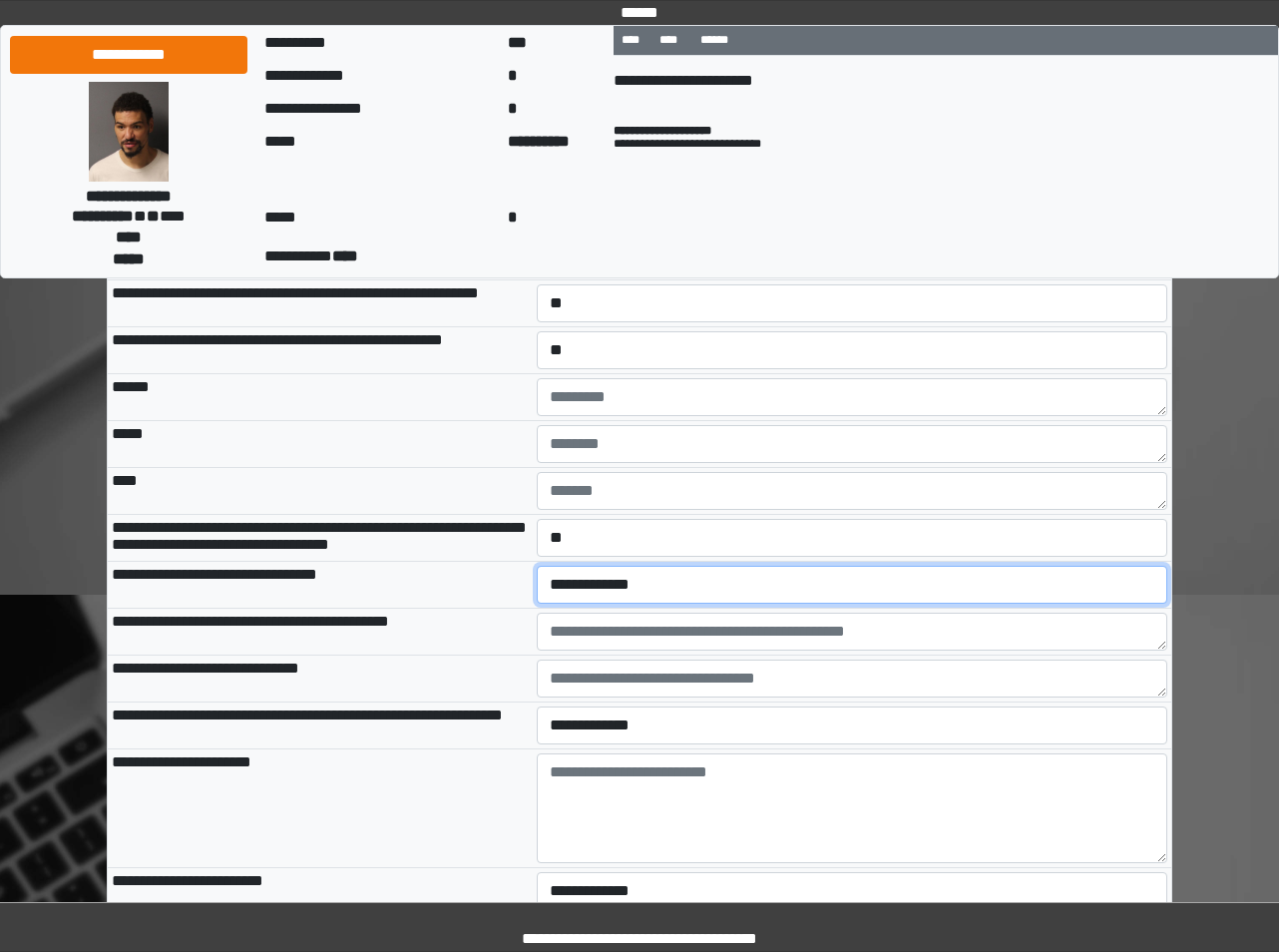 select on "*" 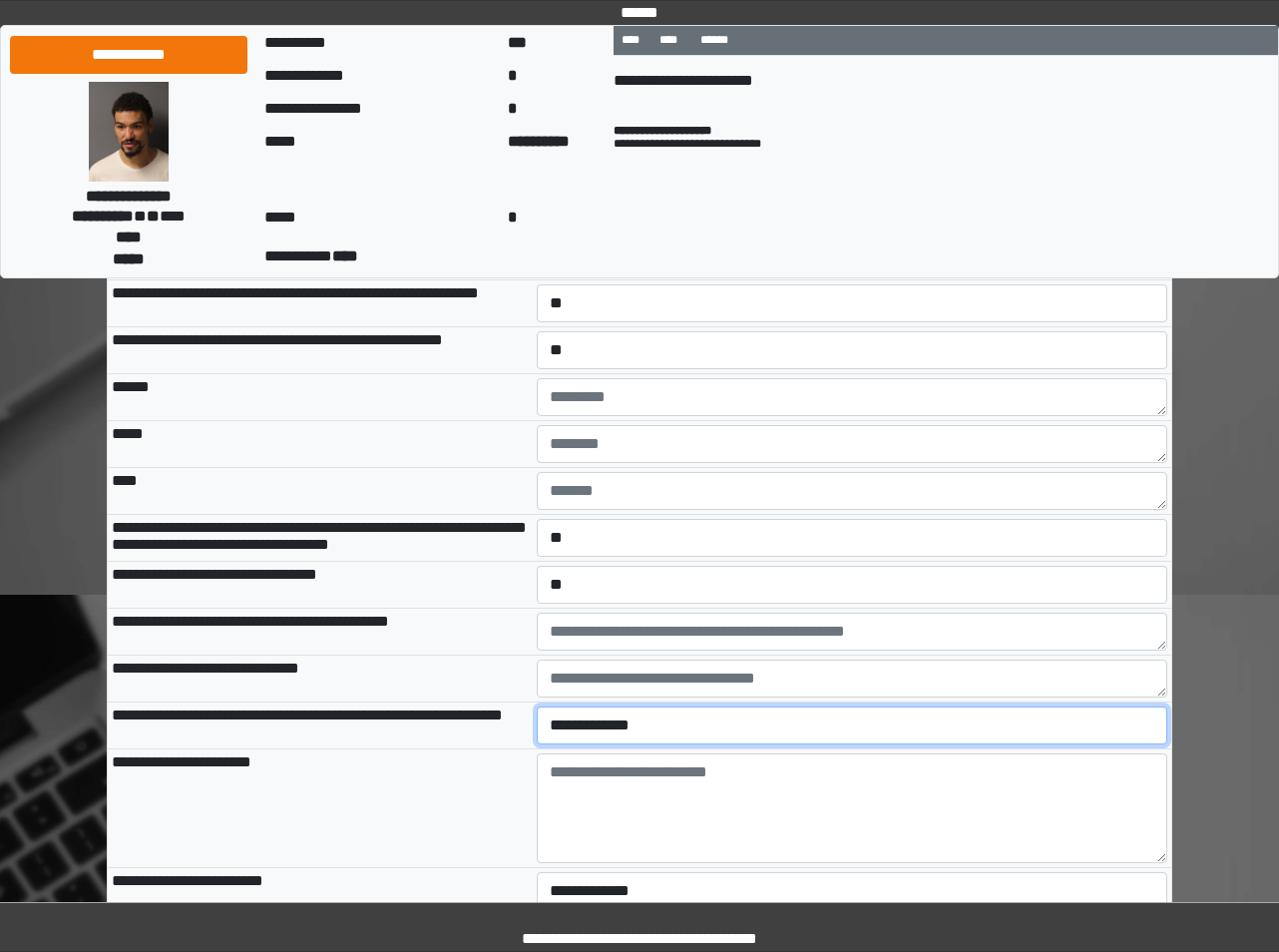 select on "*" 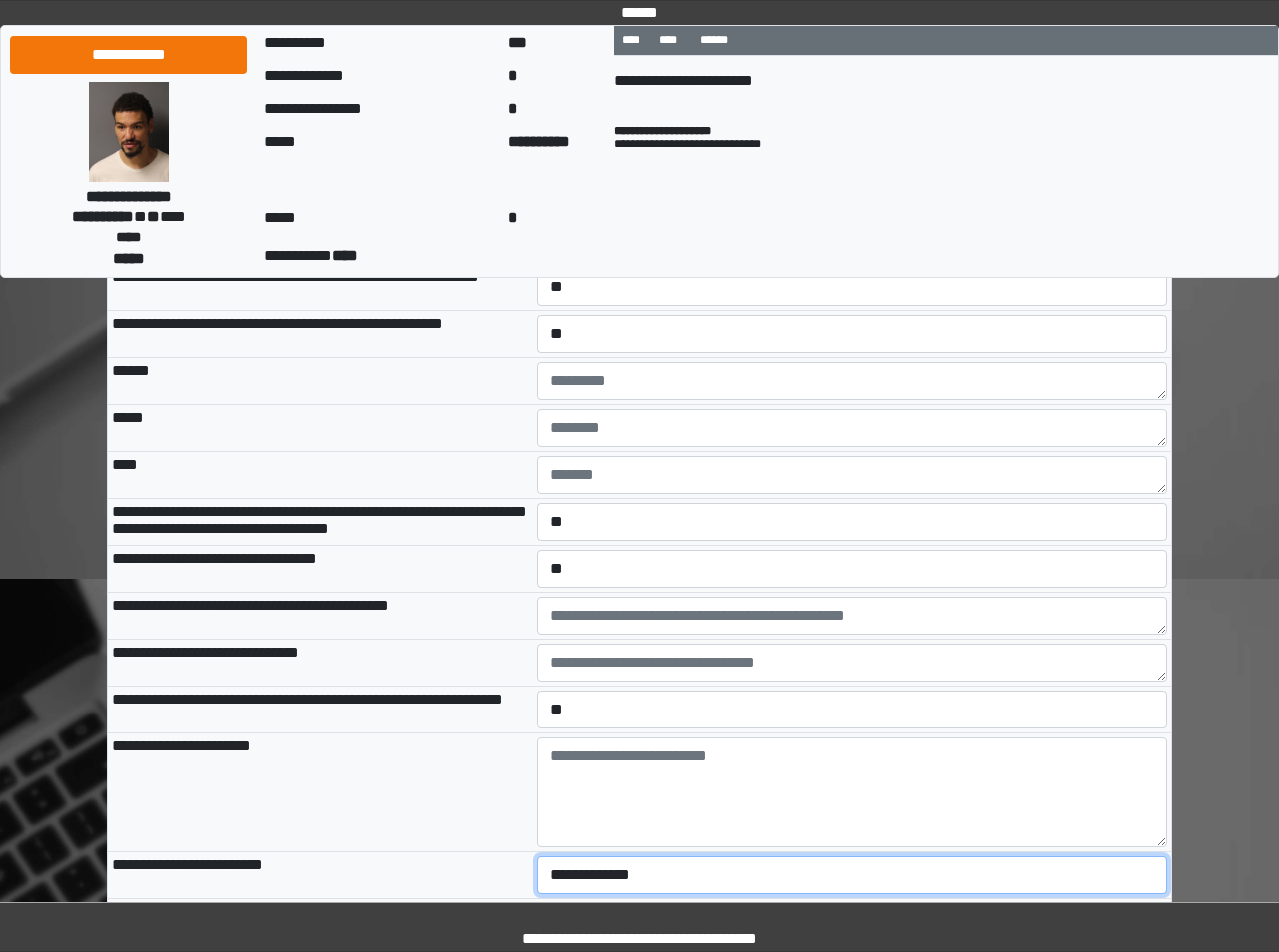 select on "*" 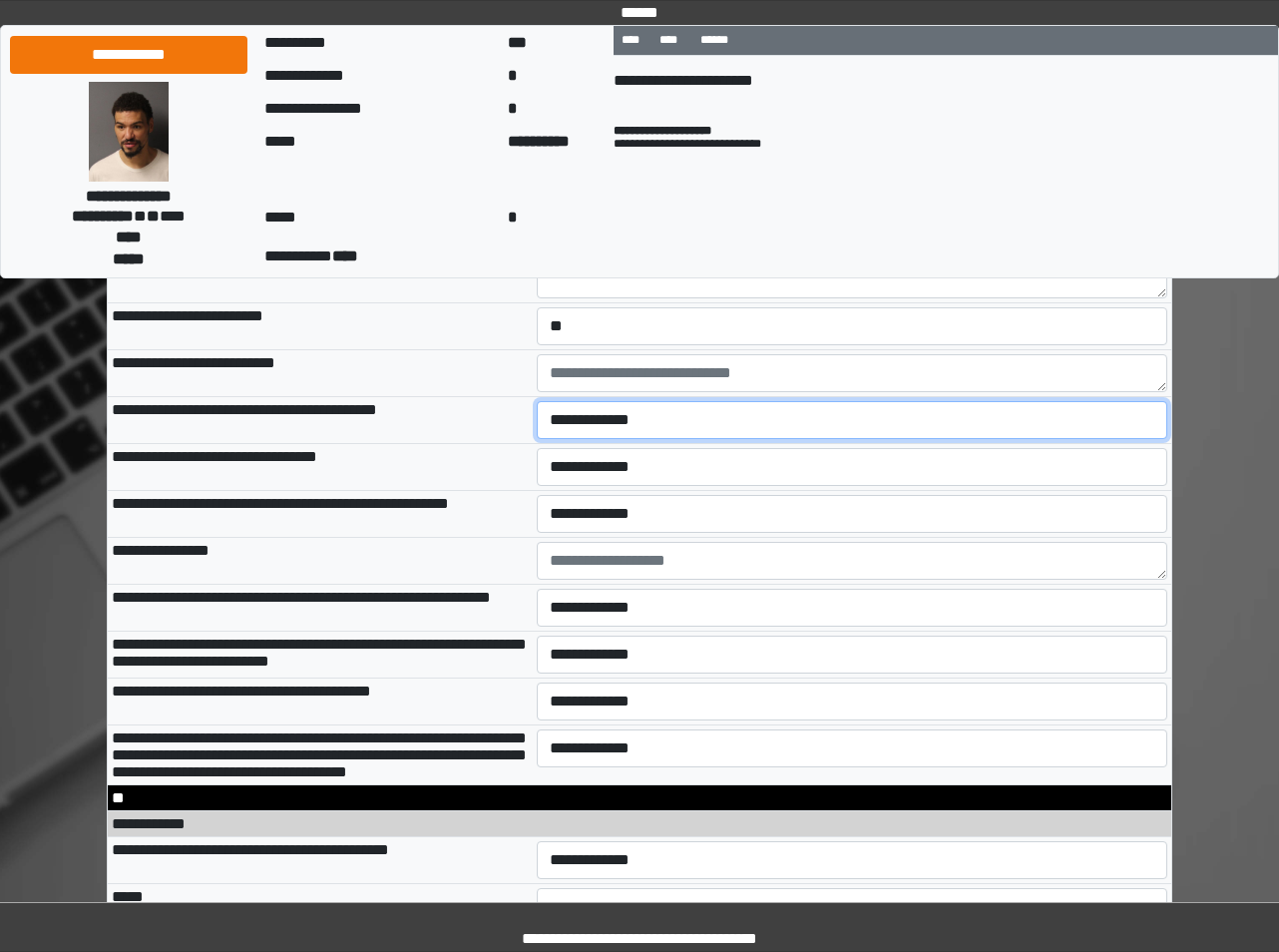 scroll, scrollTop: 11429, scrollLeft: 0, axis: vertical 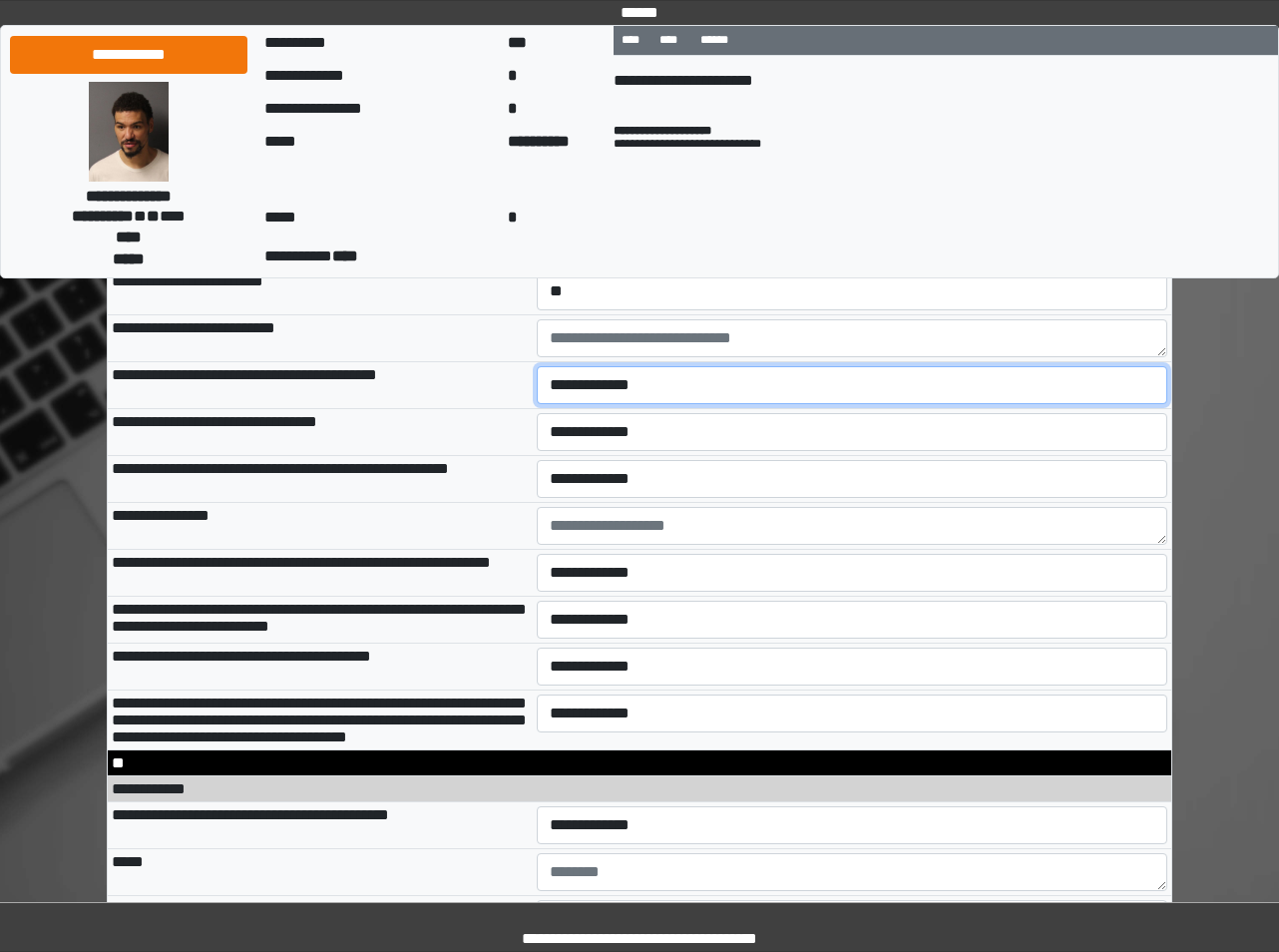 select on "*" 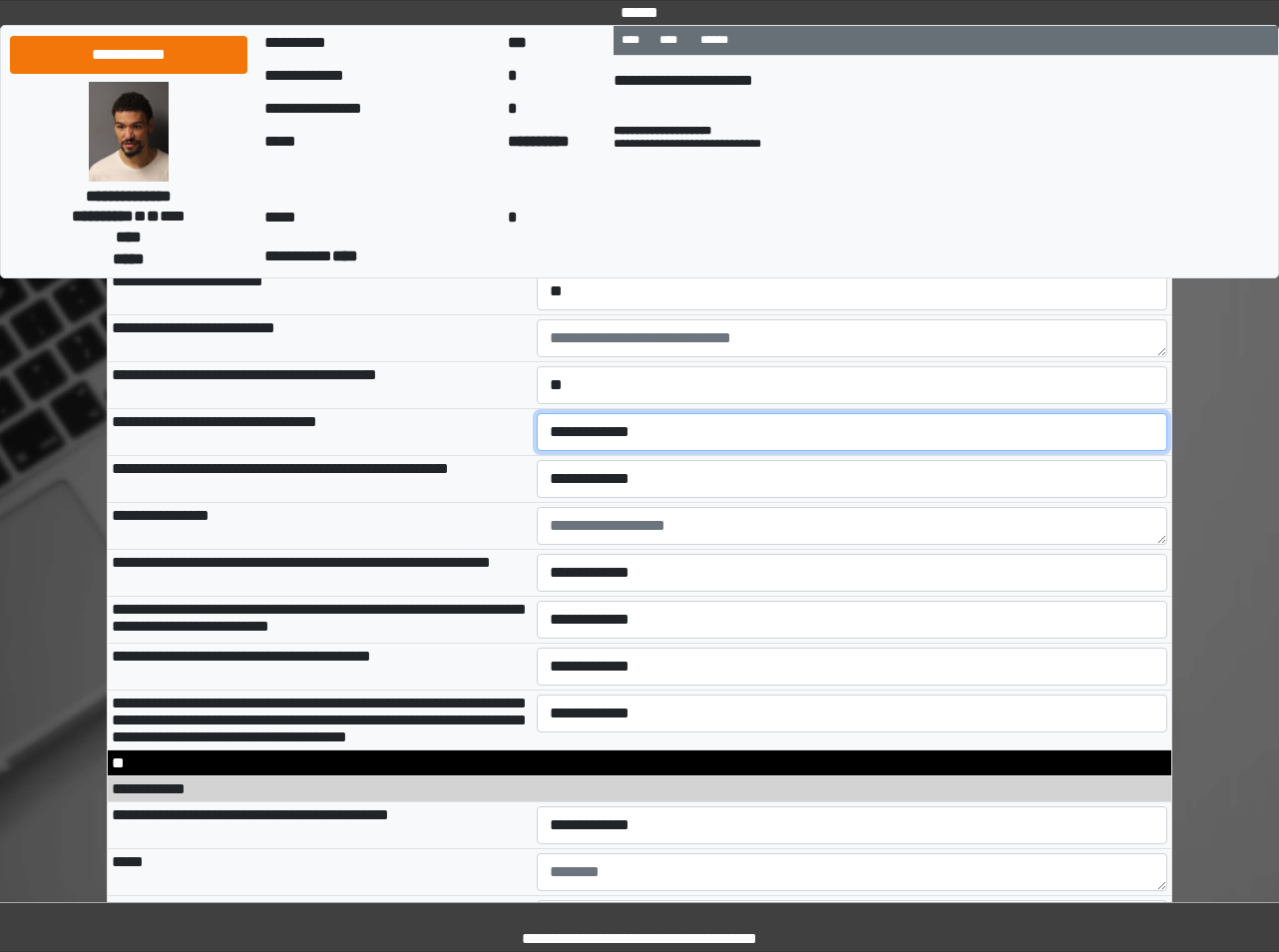 select on "*" 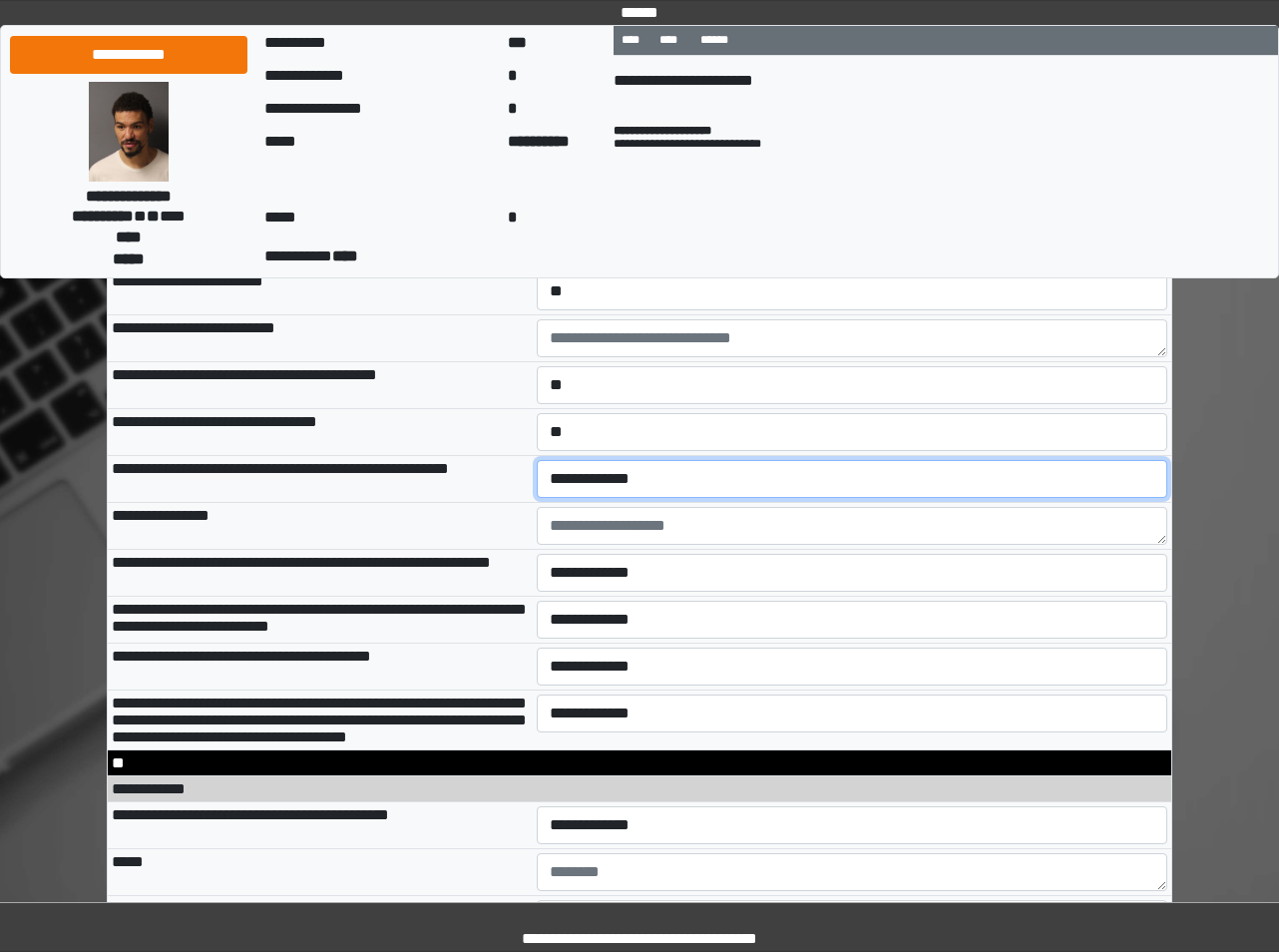 select on "*" 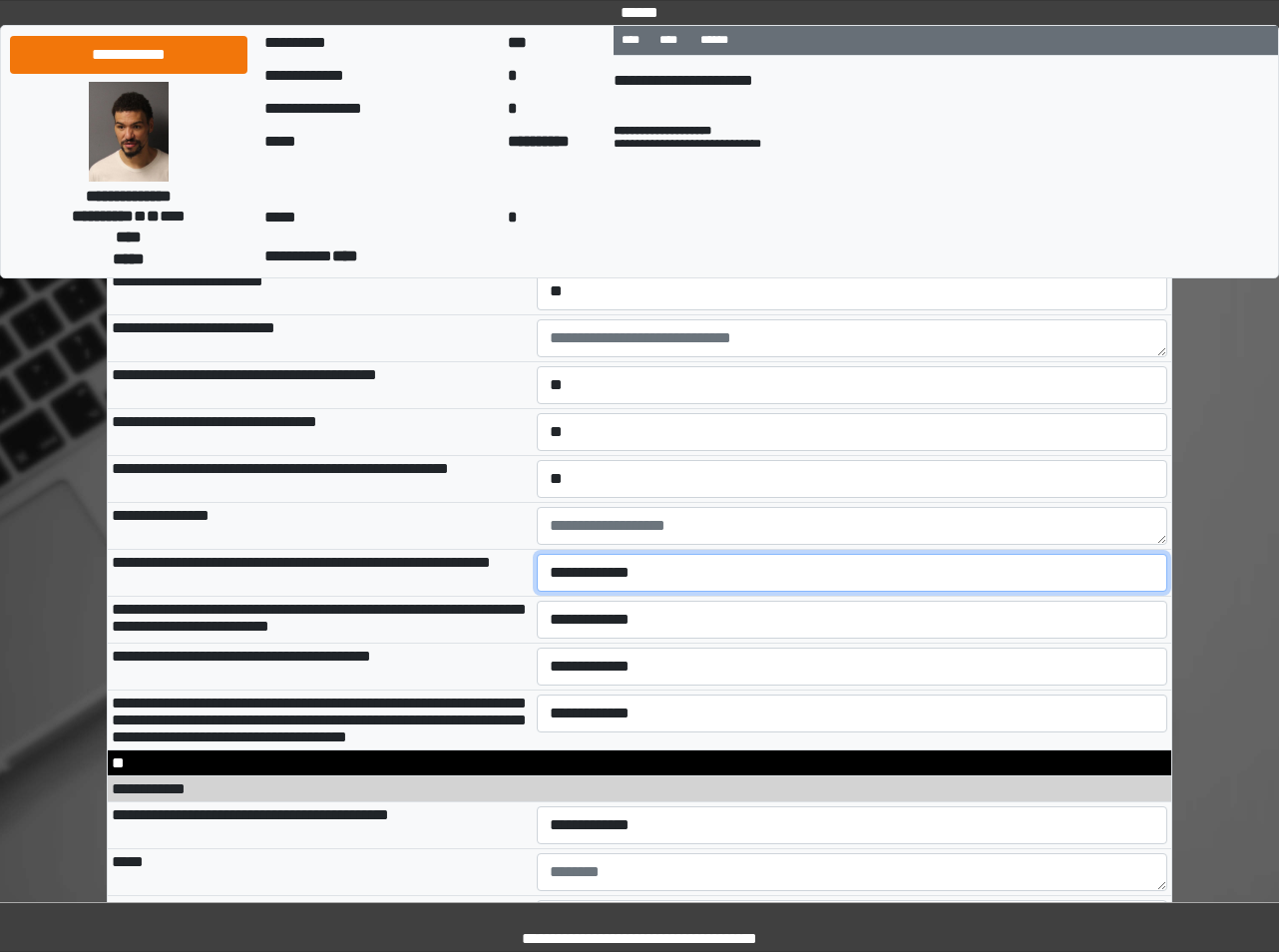 select on "*" 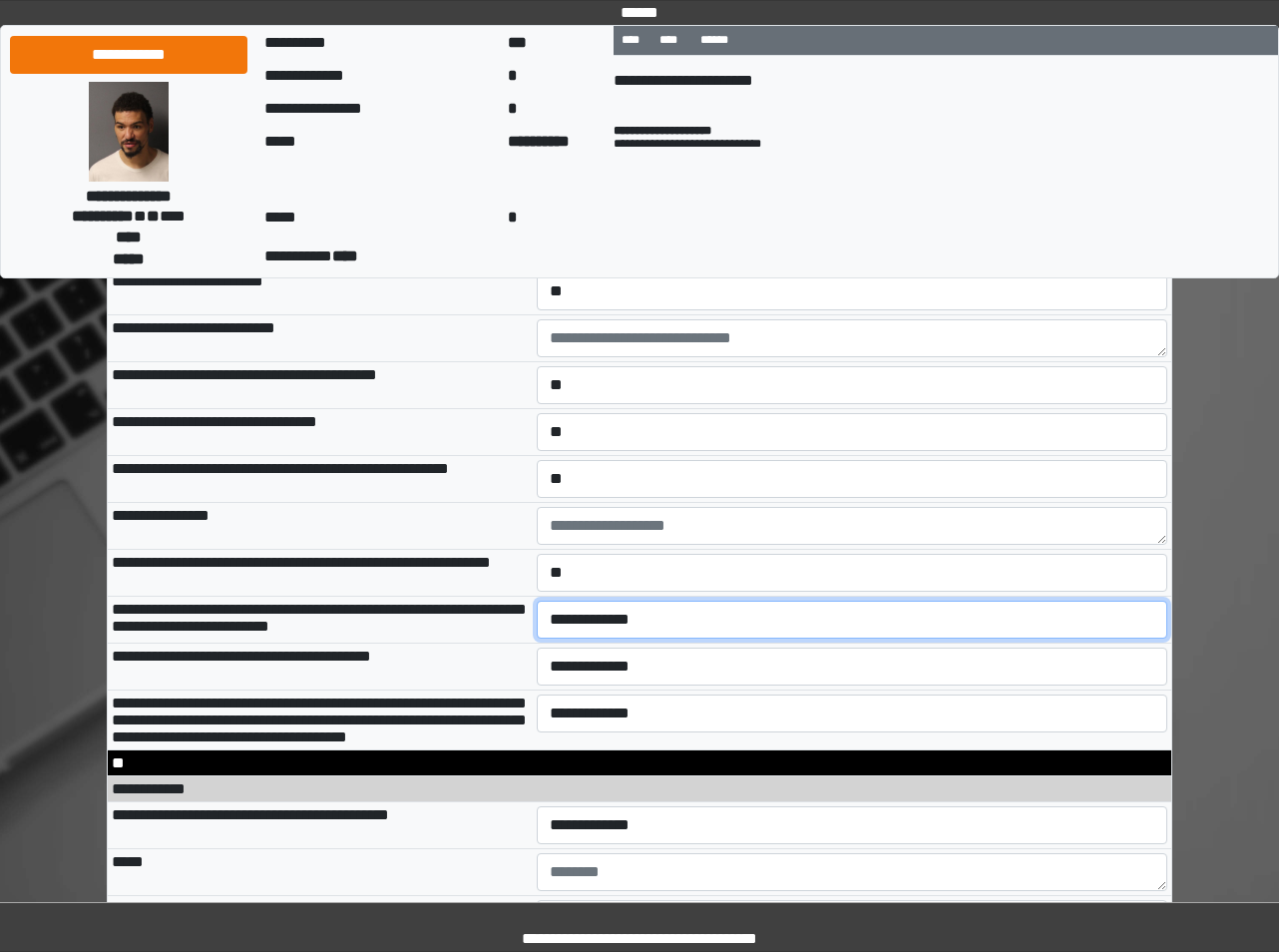 select on "*" 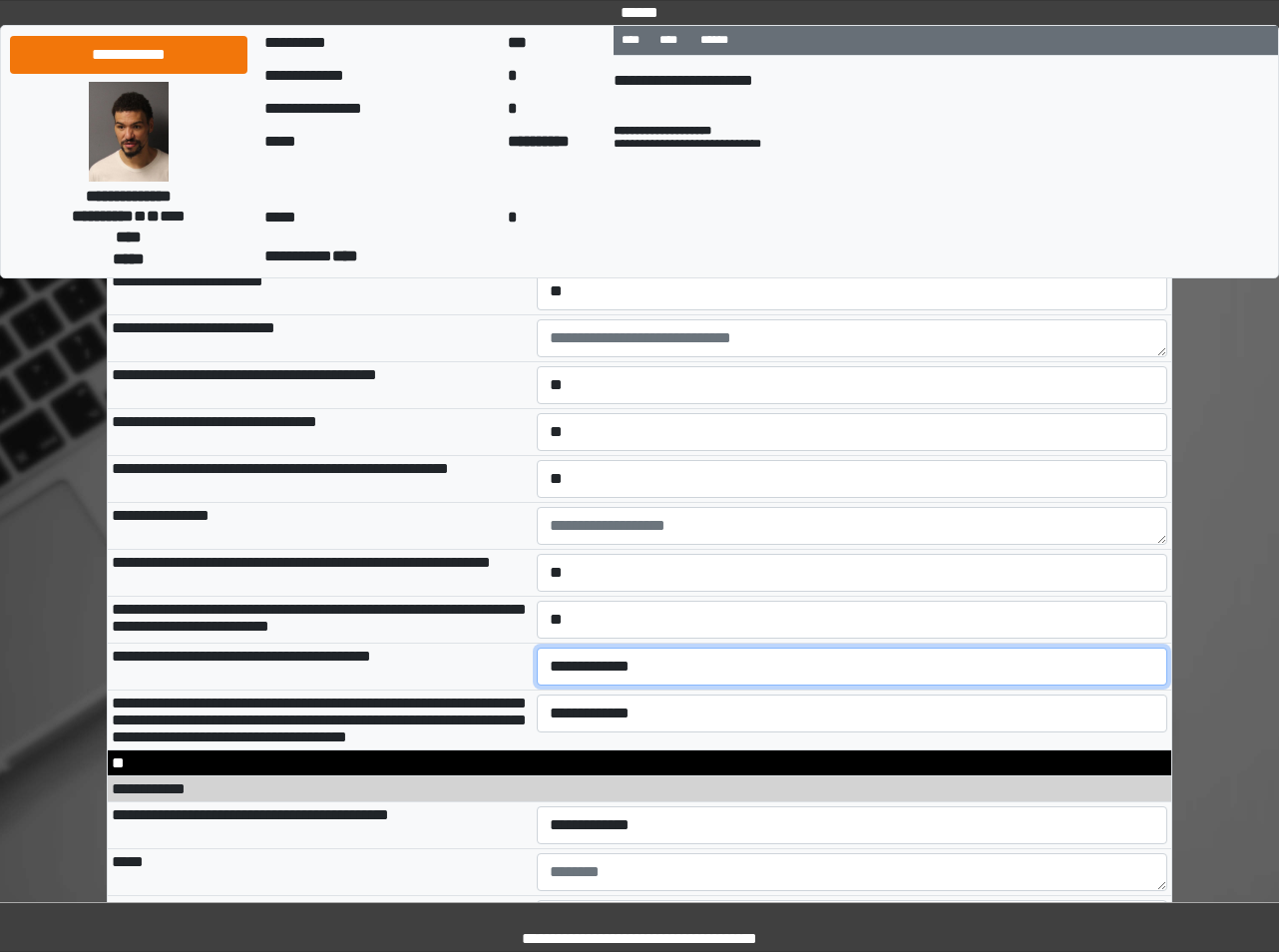 select on "*" 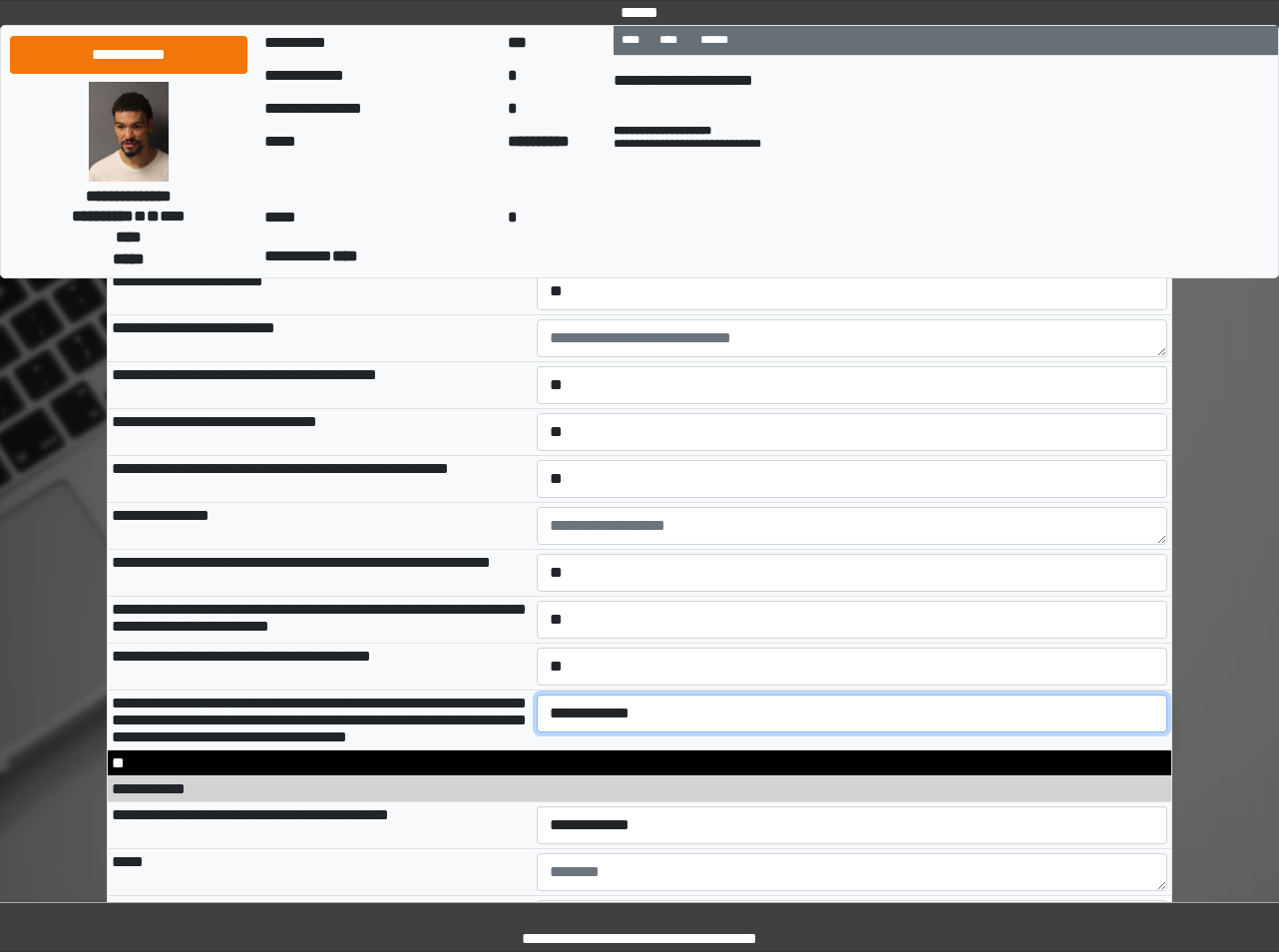 select on "*" 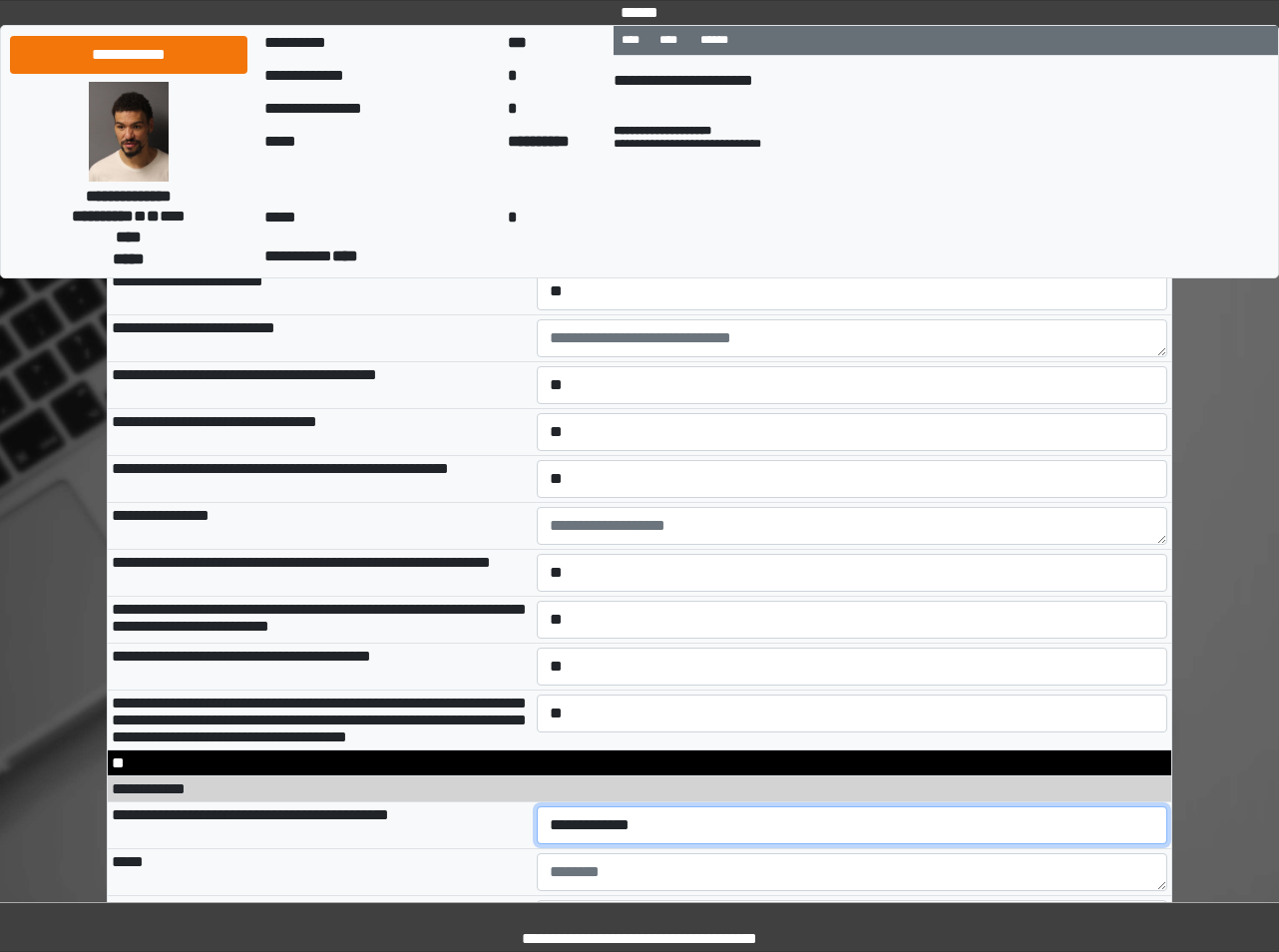 select on "*" 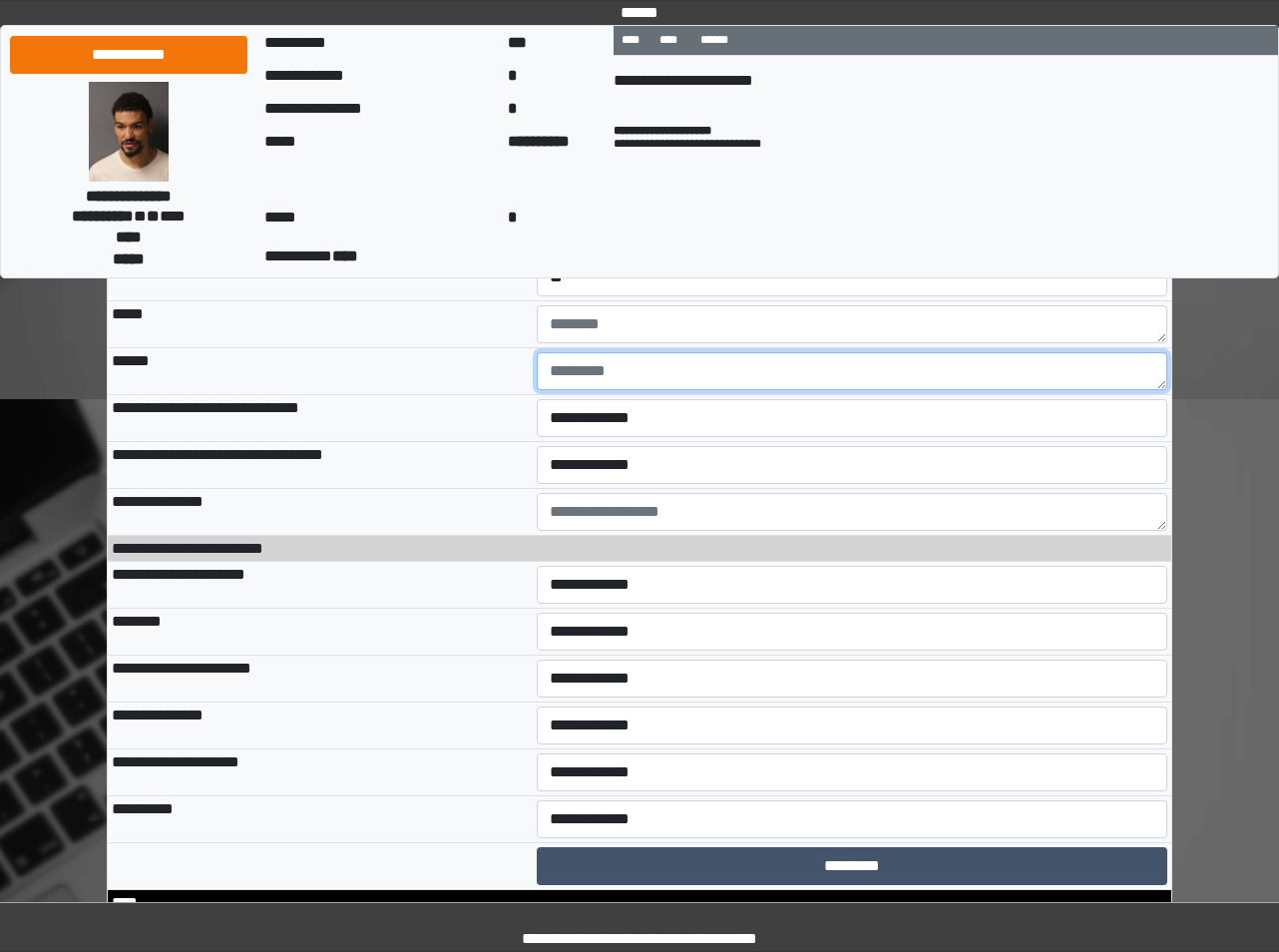 scroll, scrollTop: 12012, scrollLeft: 0, axis: vertical 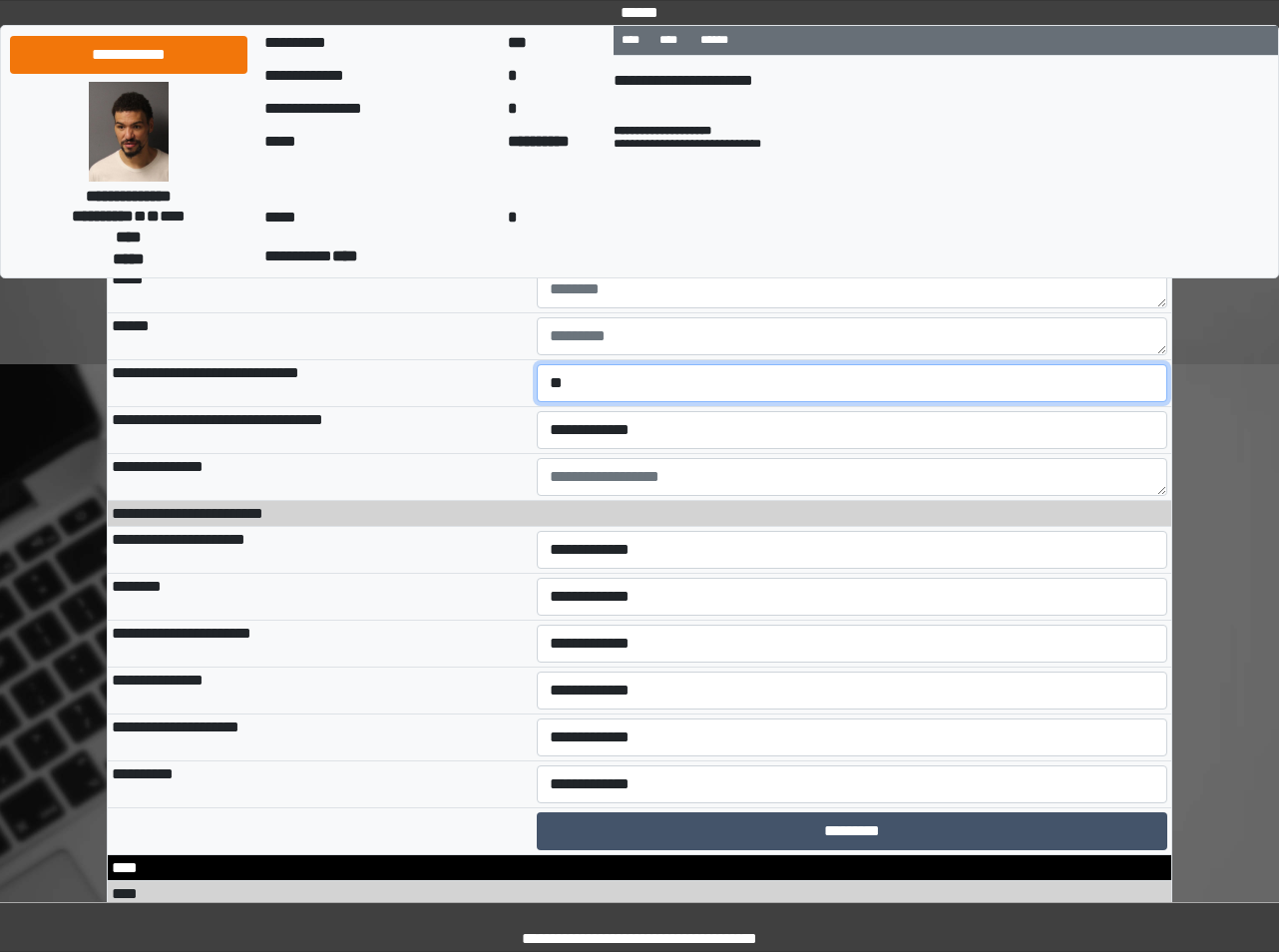 select on "*" 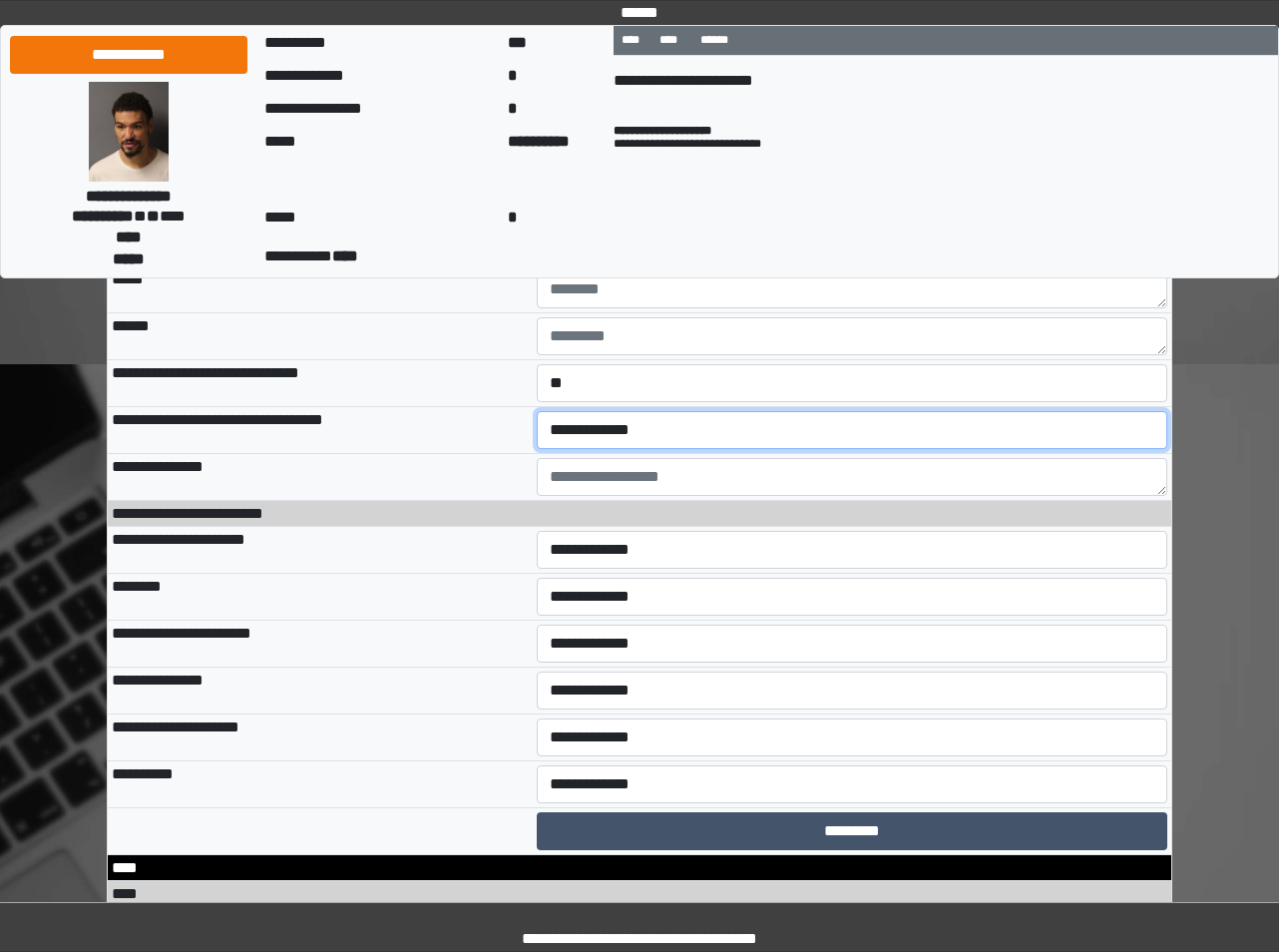 select on "*" 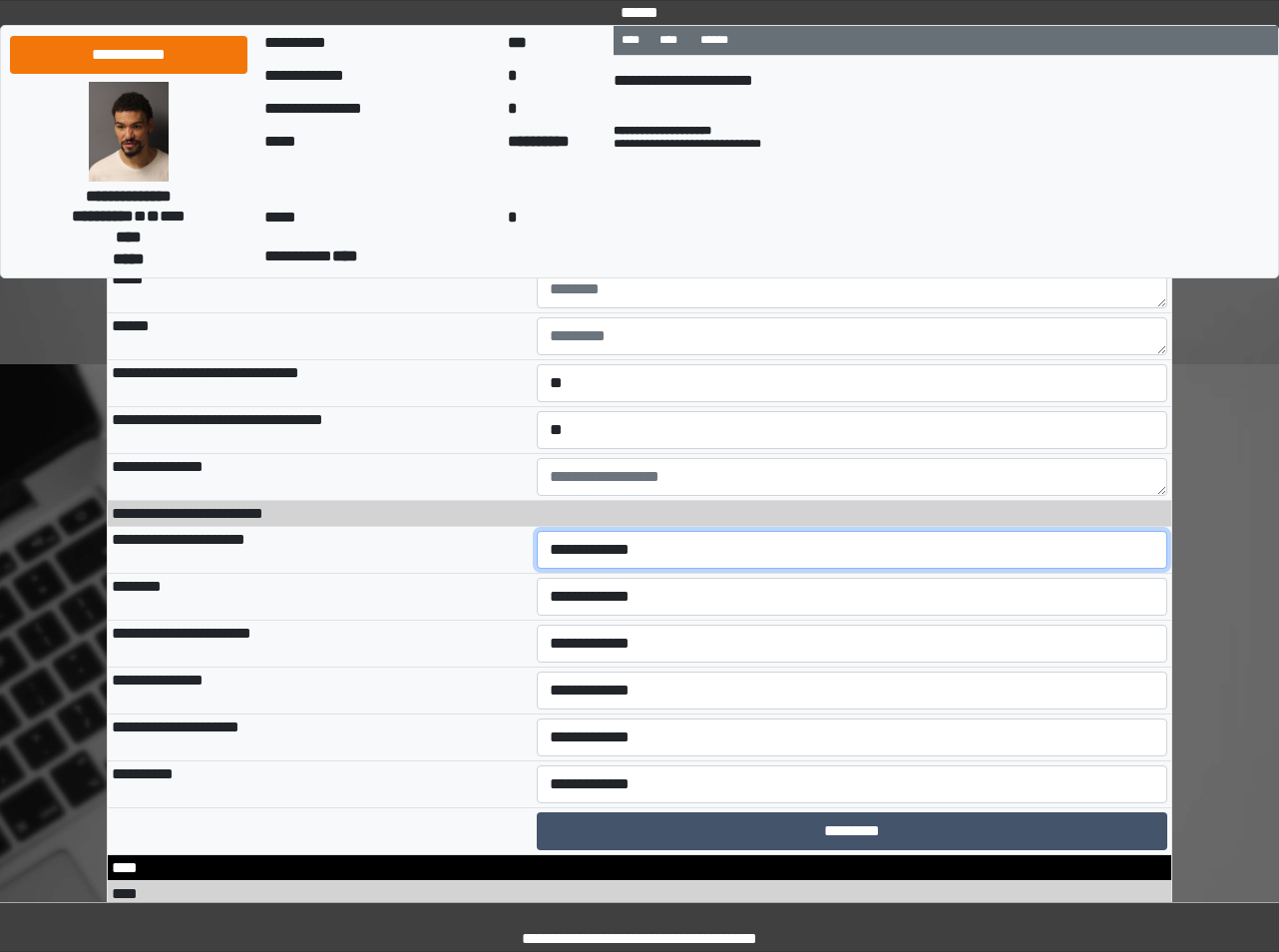 select on "*" 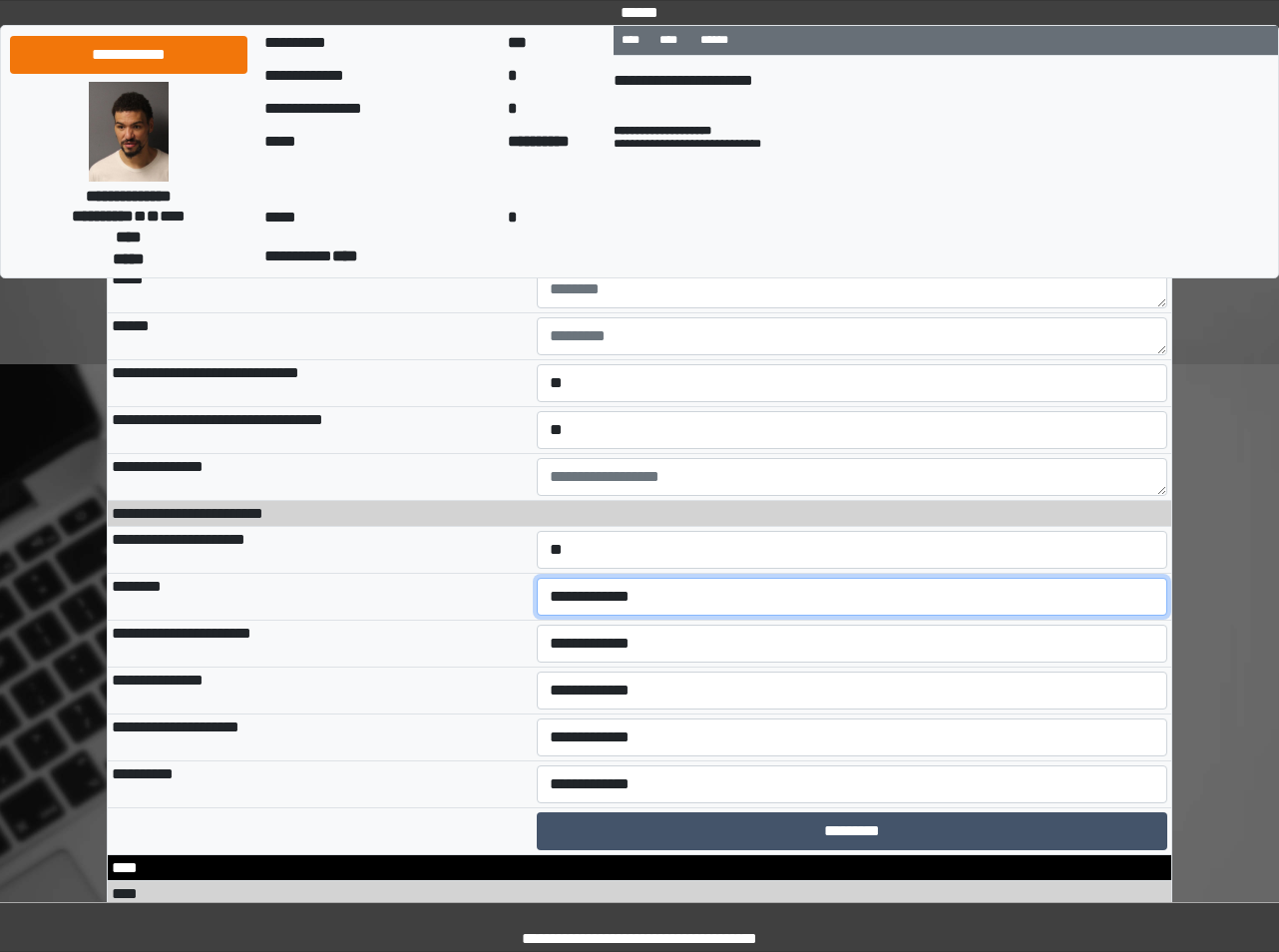 select on "*" 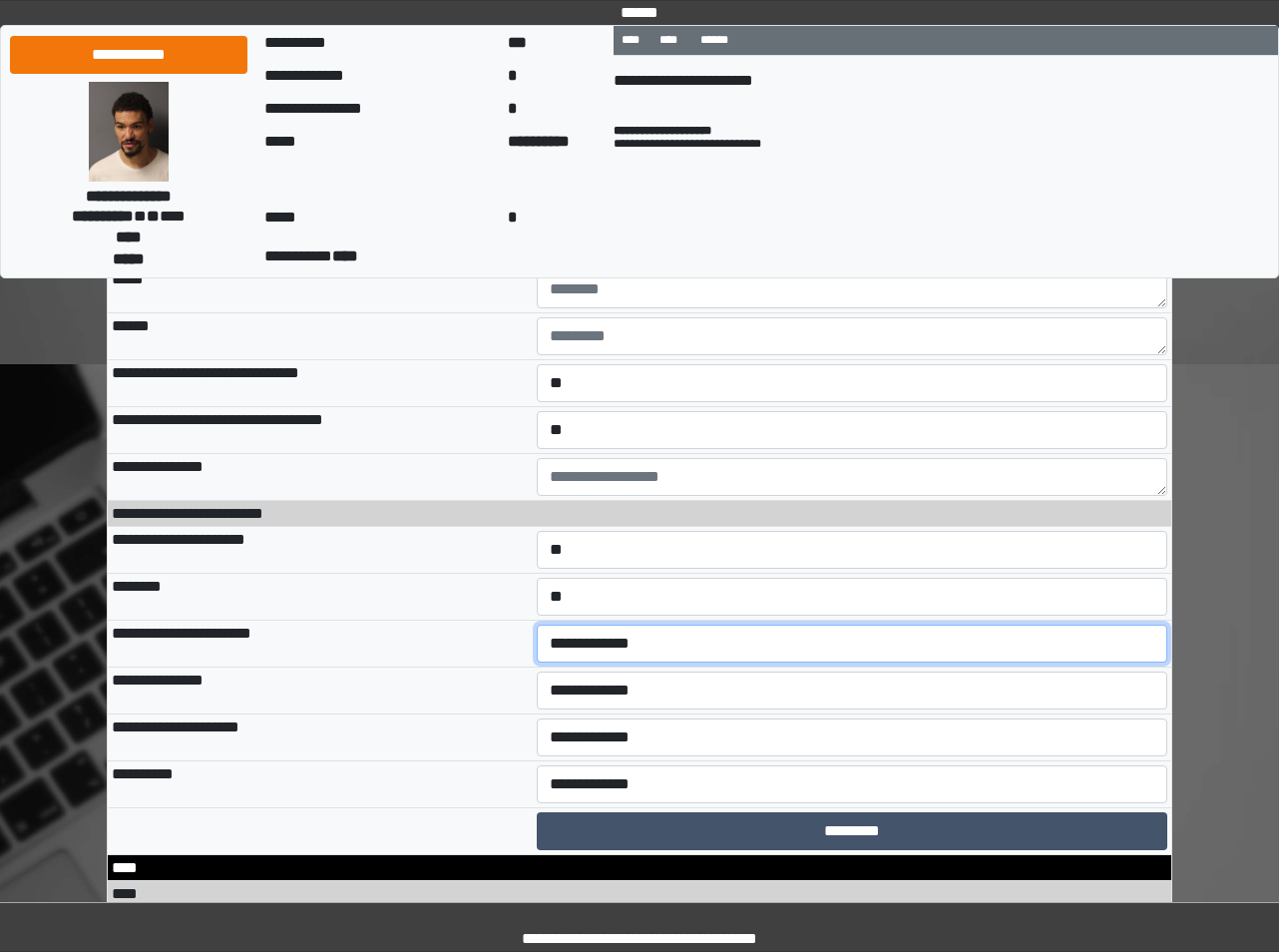 select on "*" 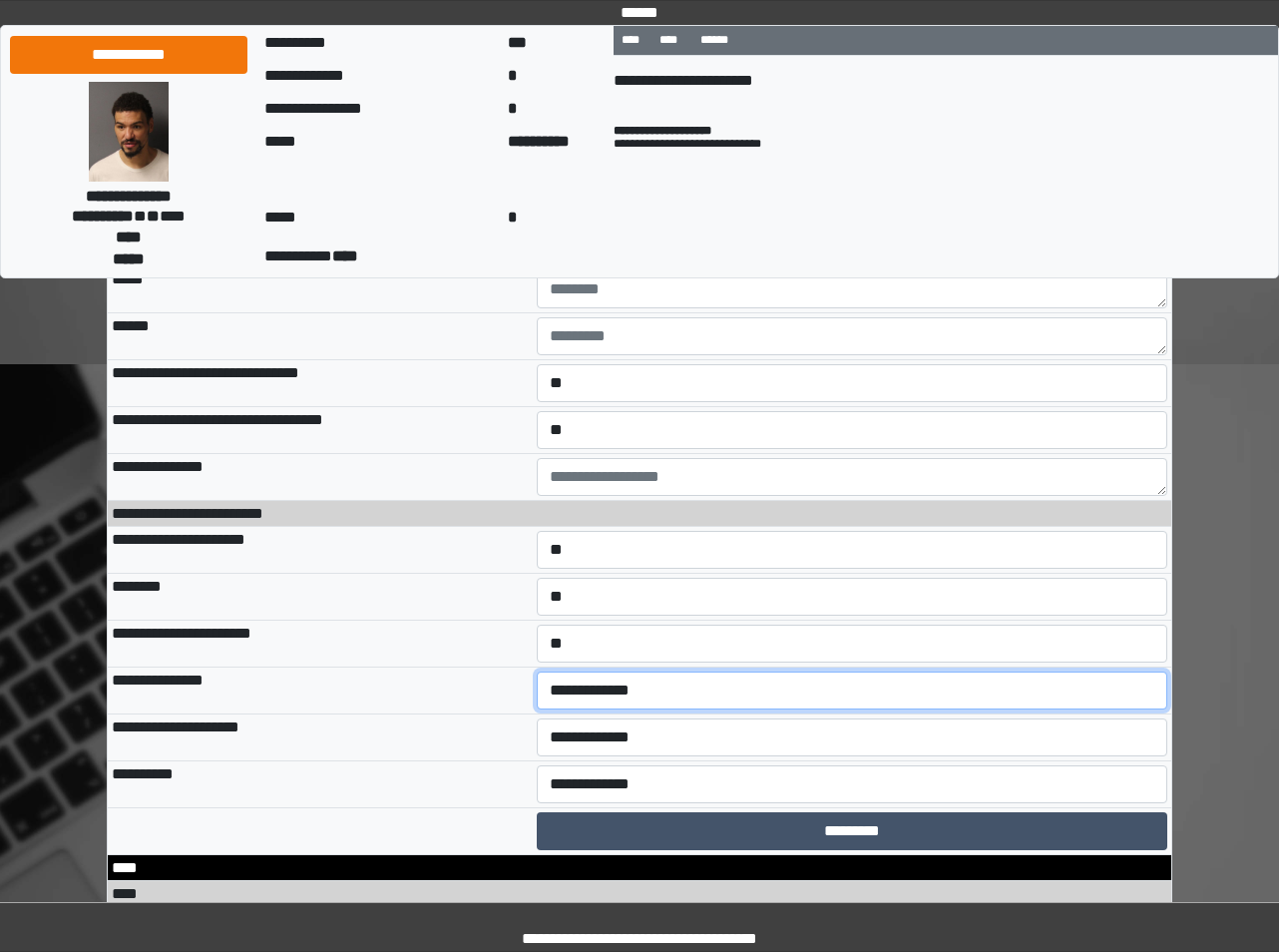 select on "*" 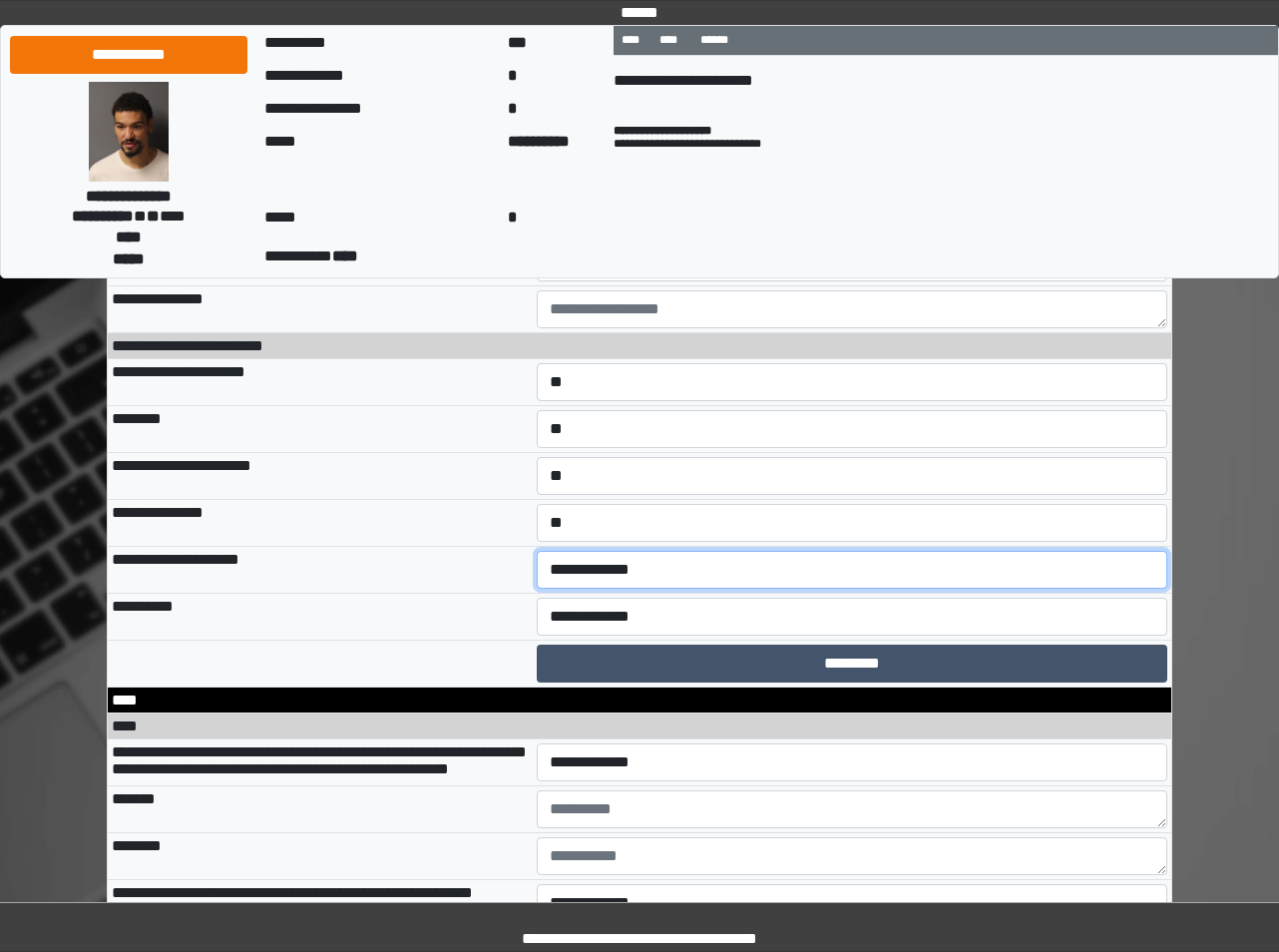 select on "*" 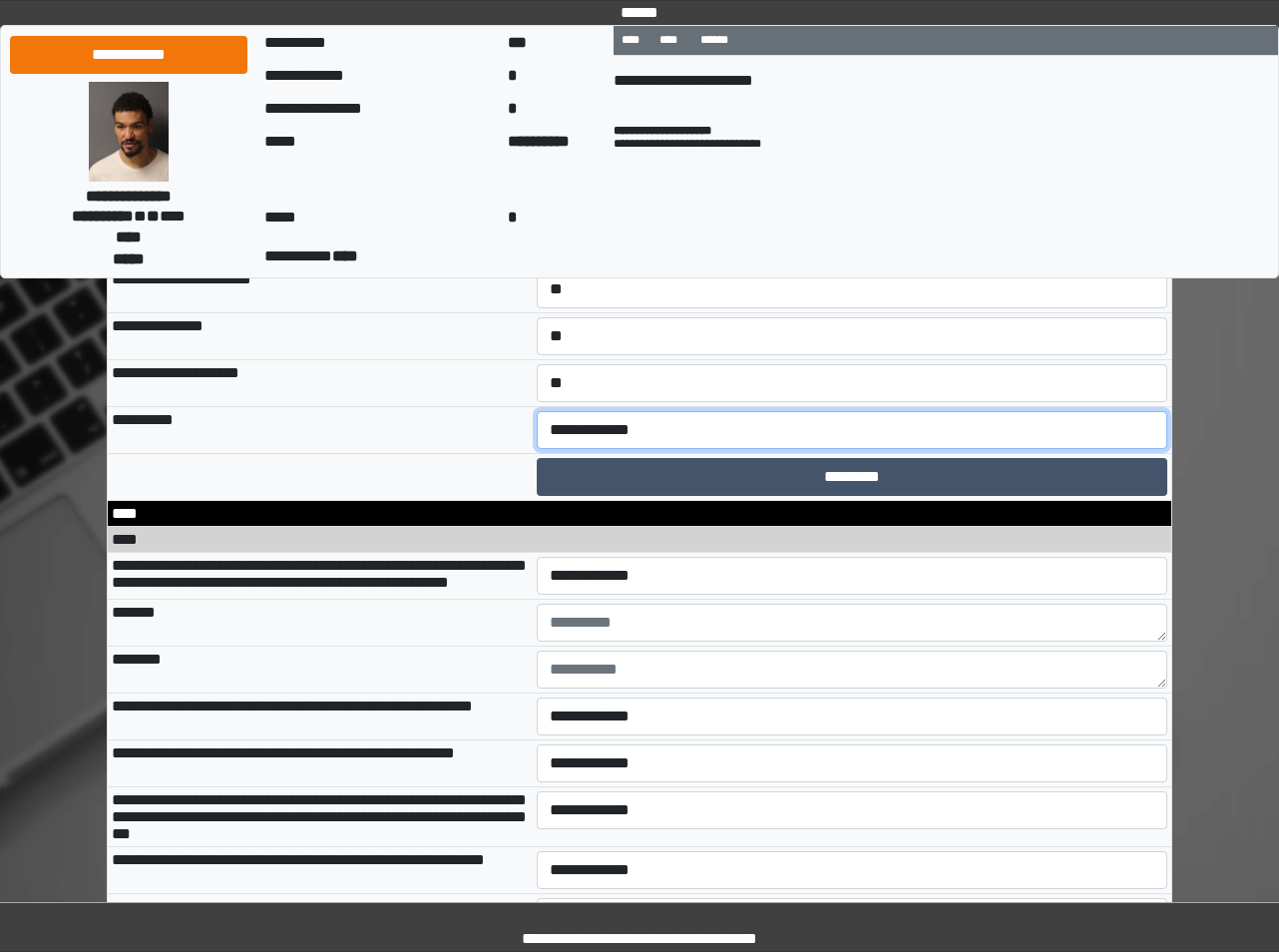 scroll, scrollTop: 12511, scrollLeft: 0, axis: vertical 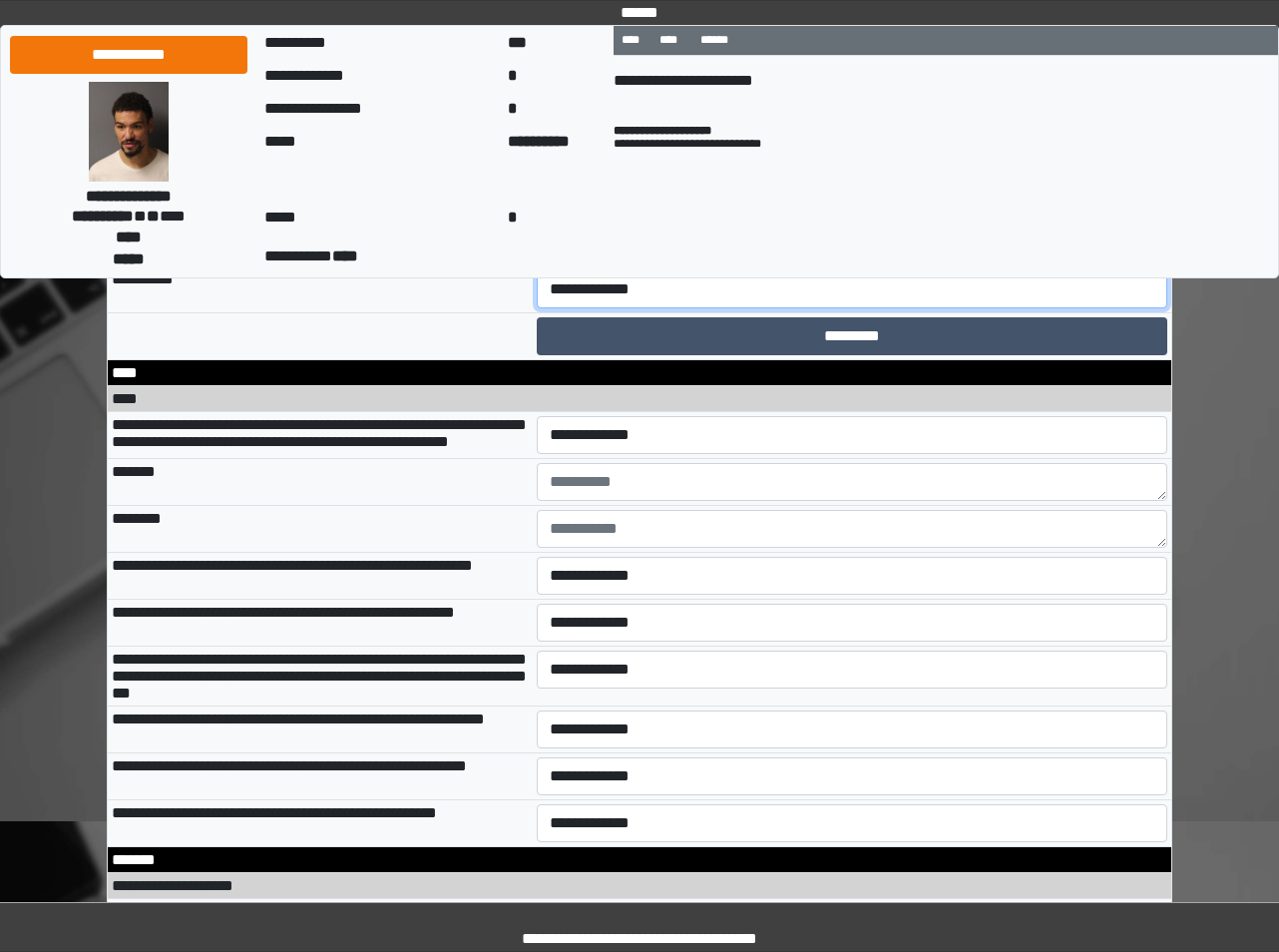 select on "*" 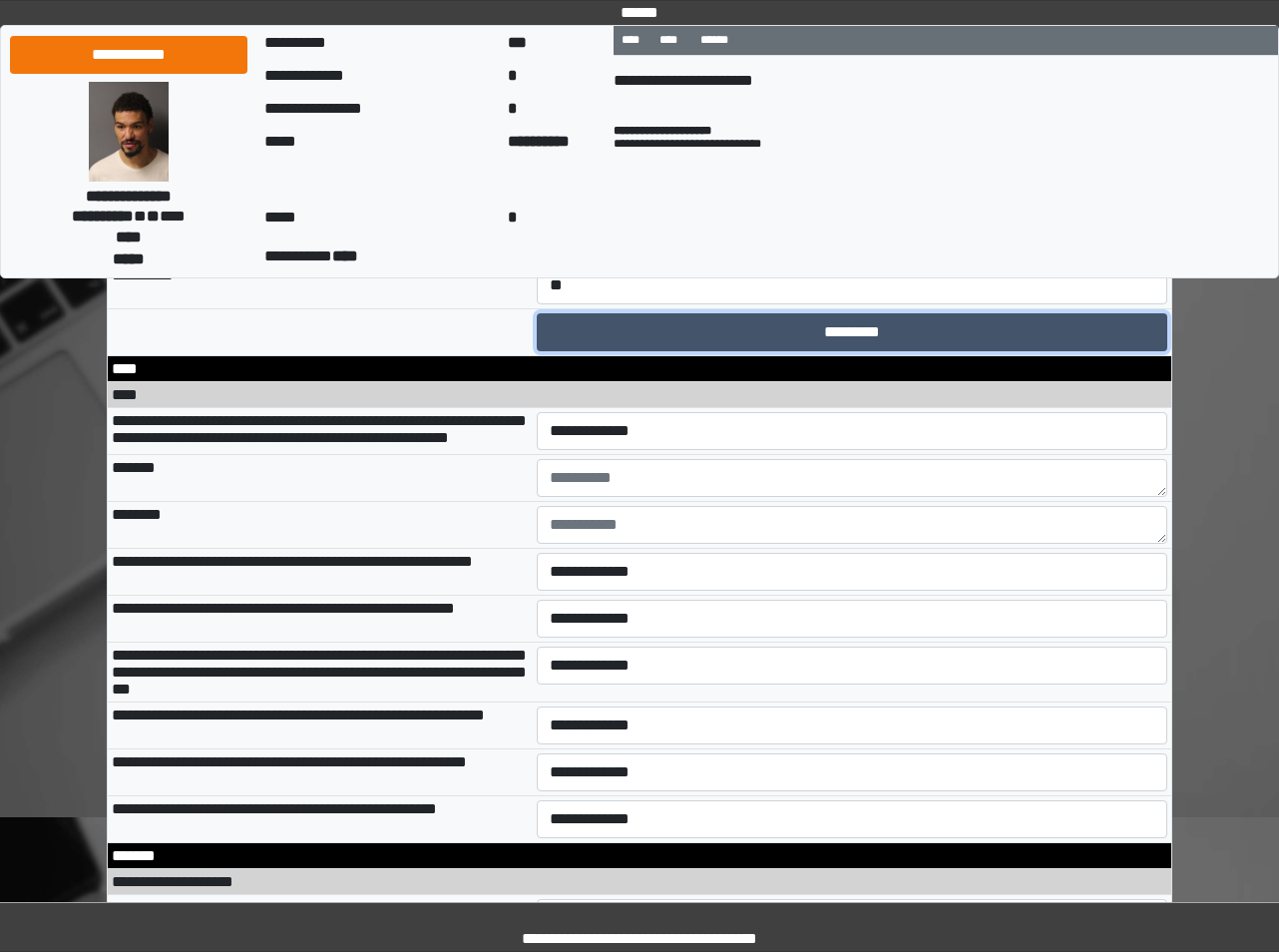 type 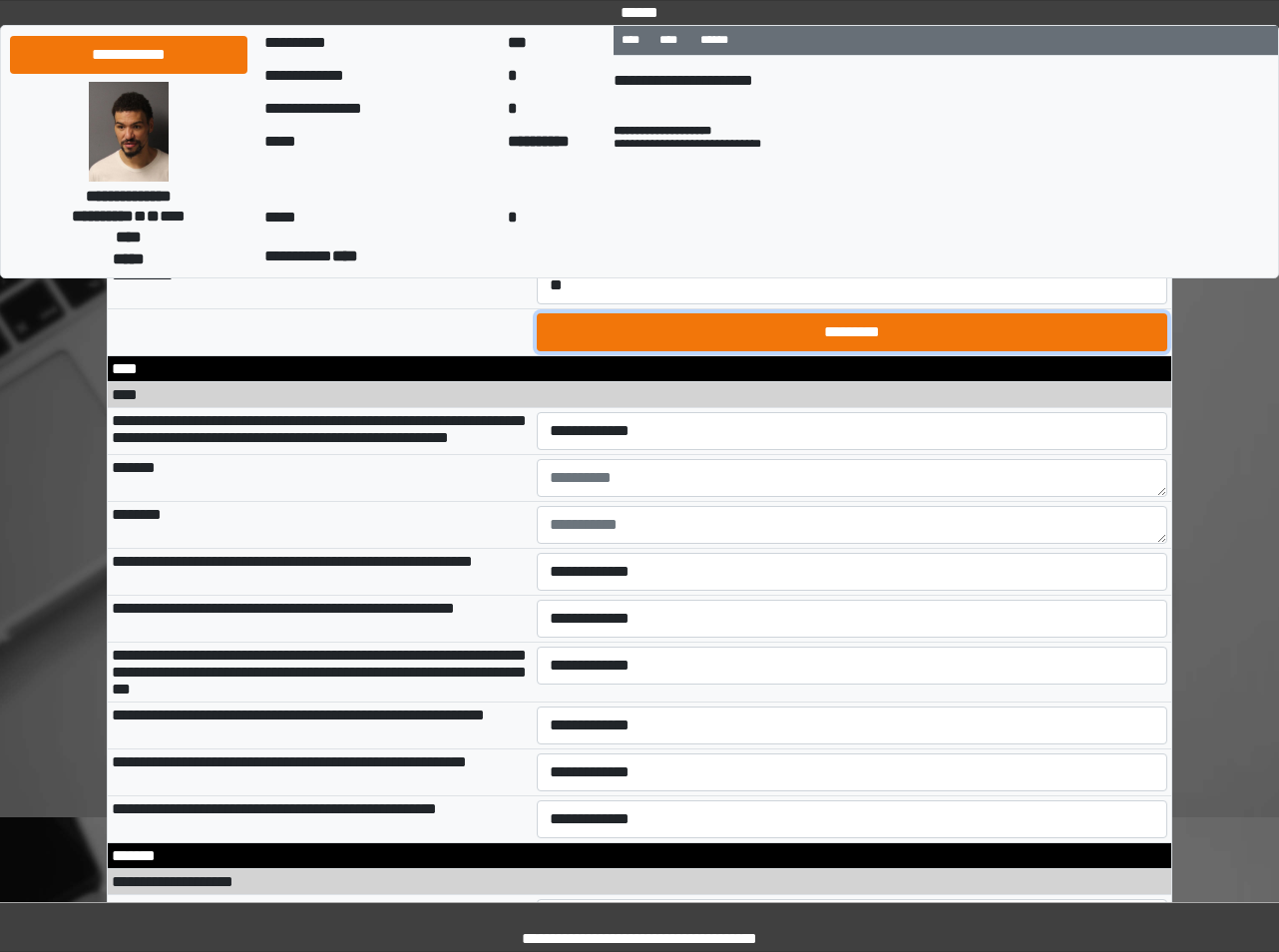 click on "*********" at bounding box center [852, 332] 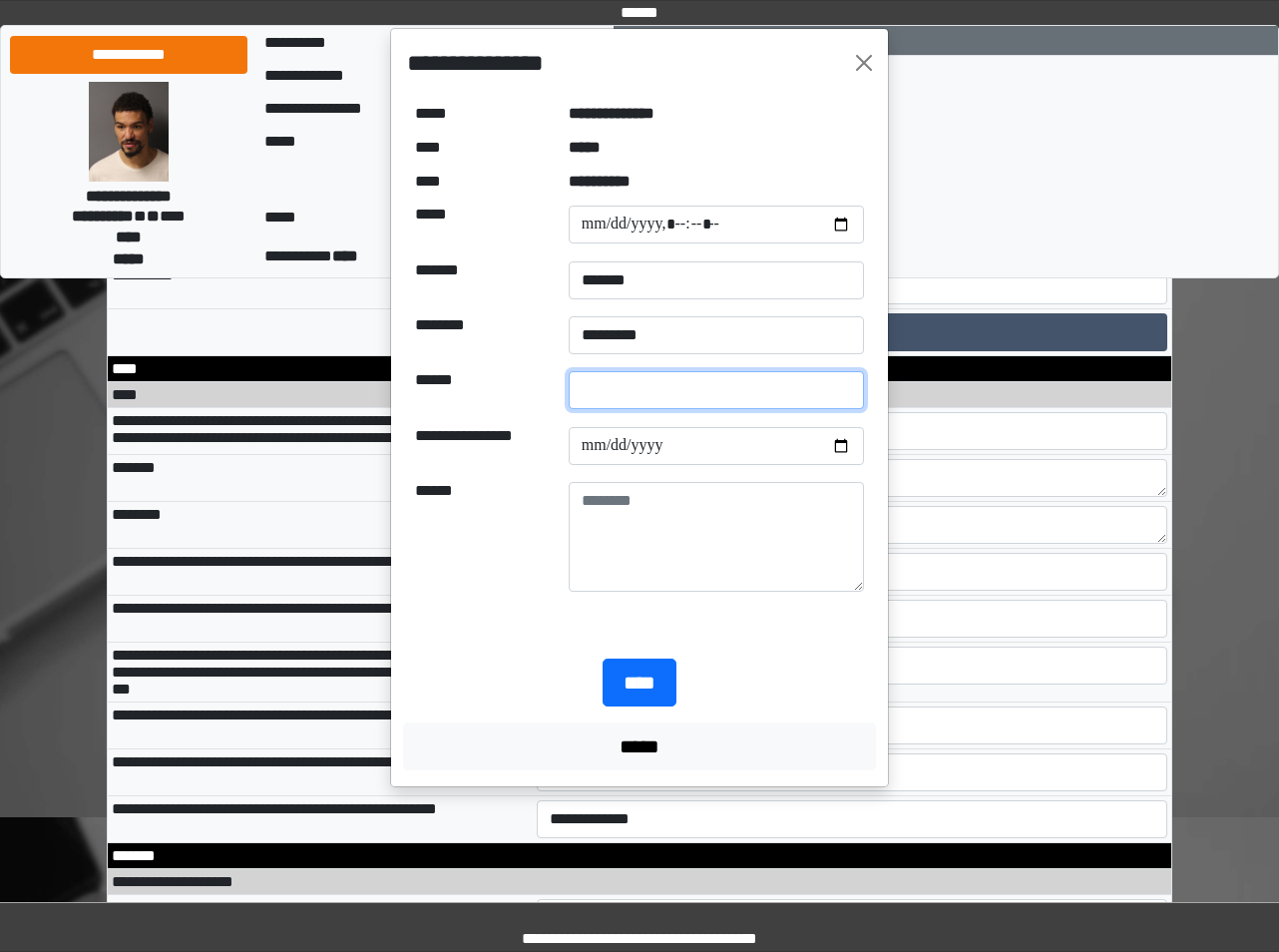 click at bounding box center [716, 390] 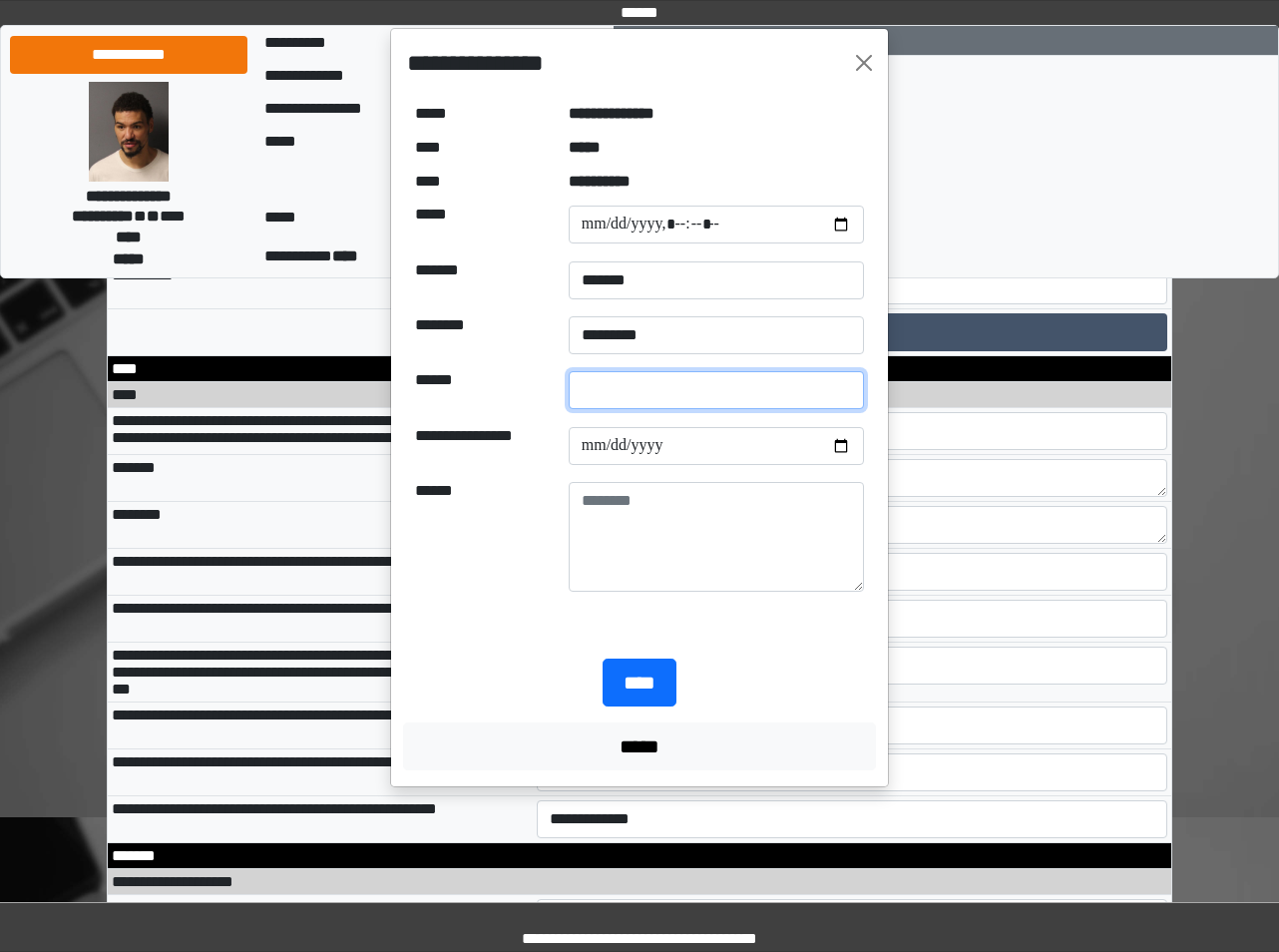 type on "*****" 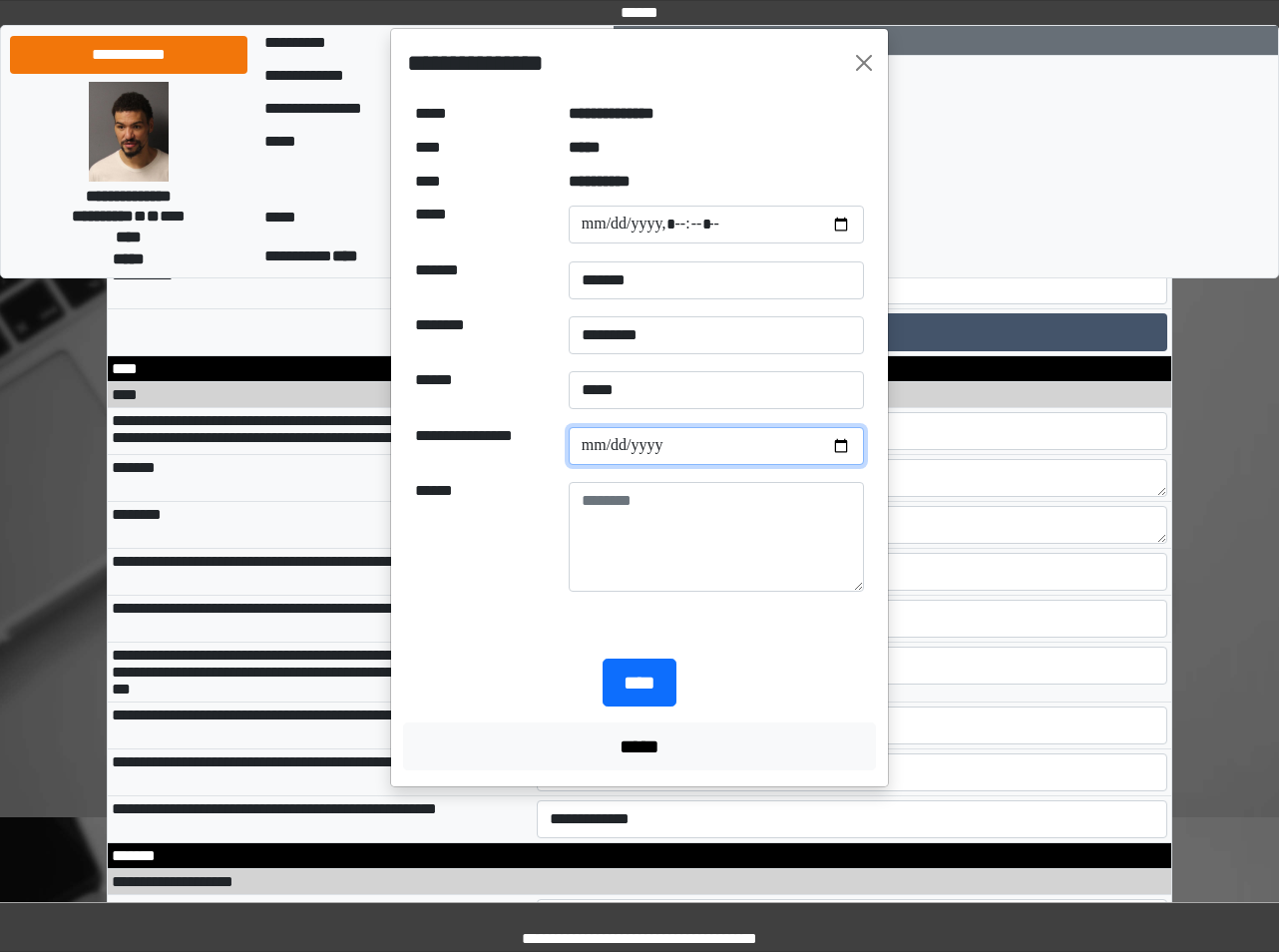 click at bounding box center (716, 446) 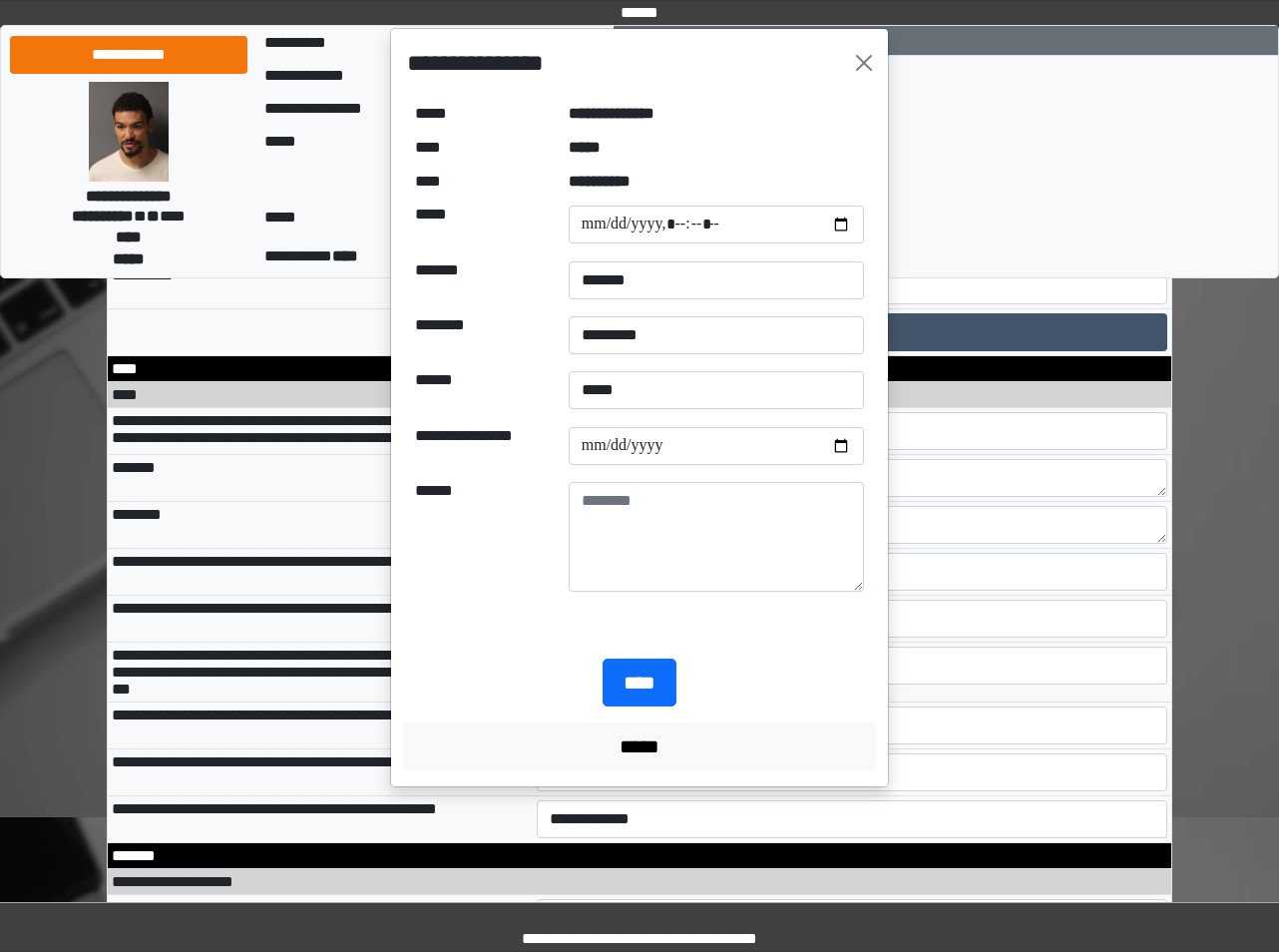 drag, startPoint x: 456, startPoint y: 518, endPoint x: 533, endPoint y: 653, distance: 155.41557 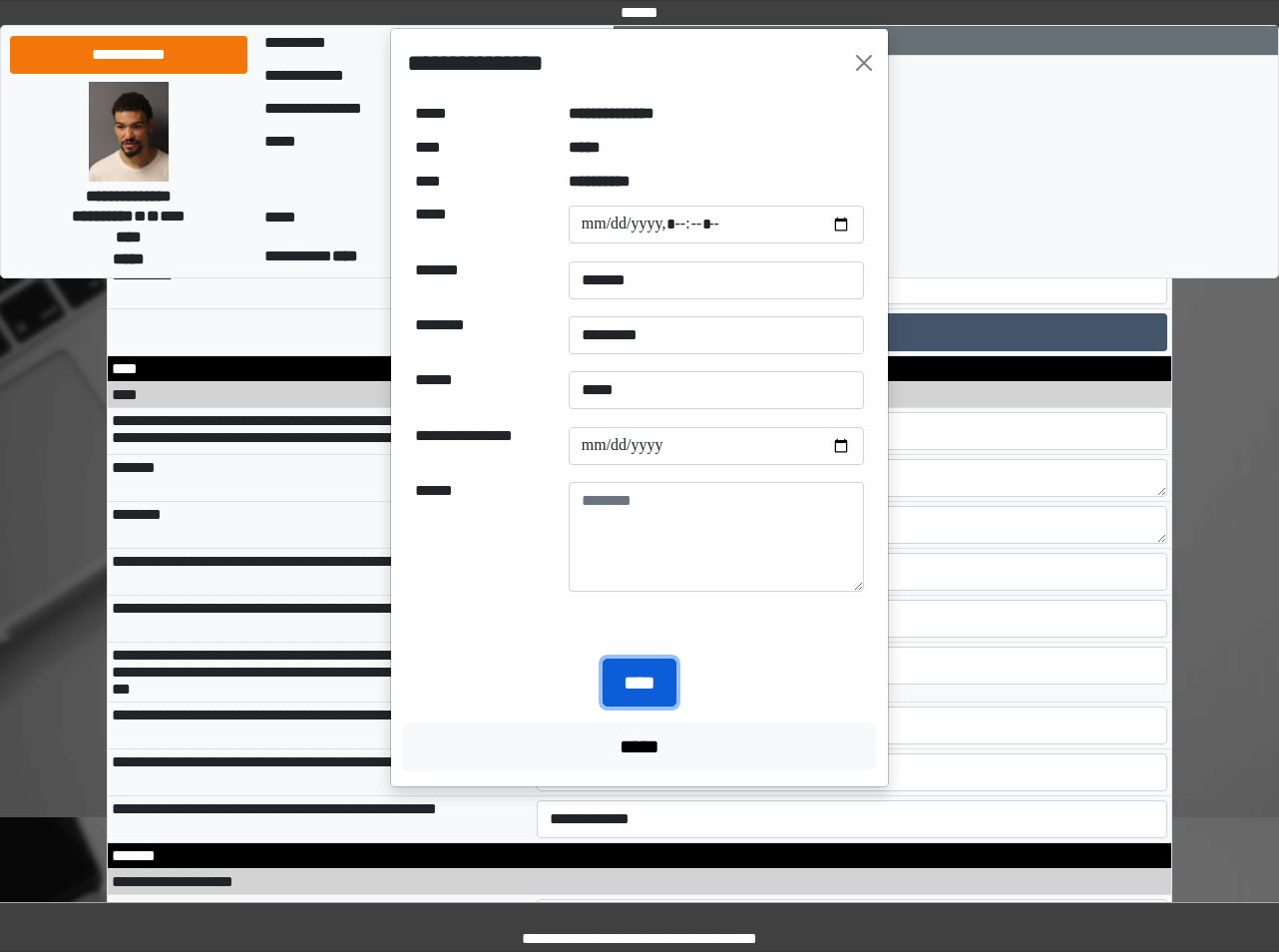 click on "****" at bounding box center (640, 683) 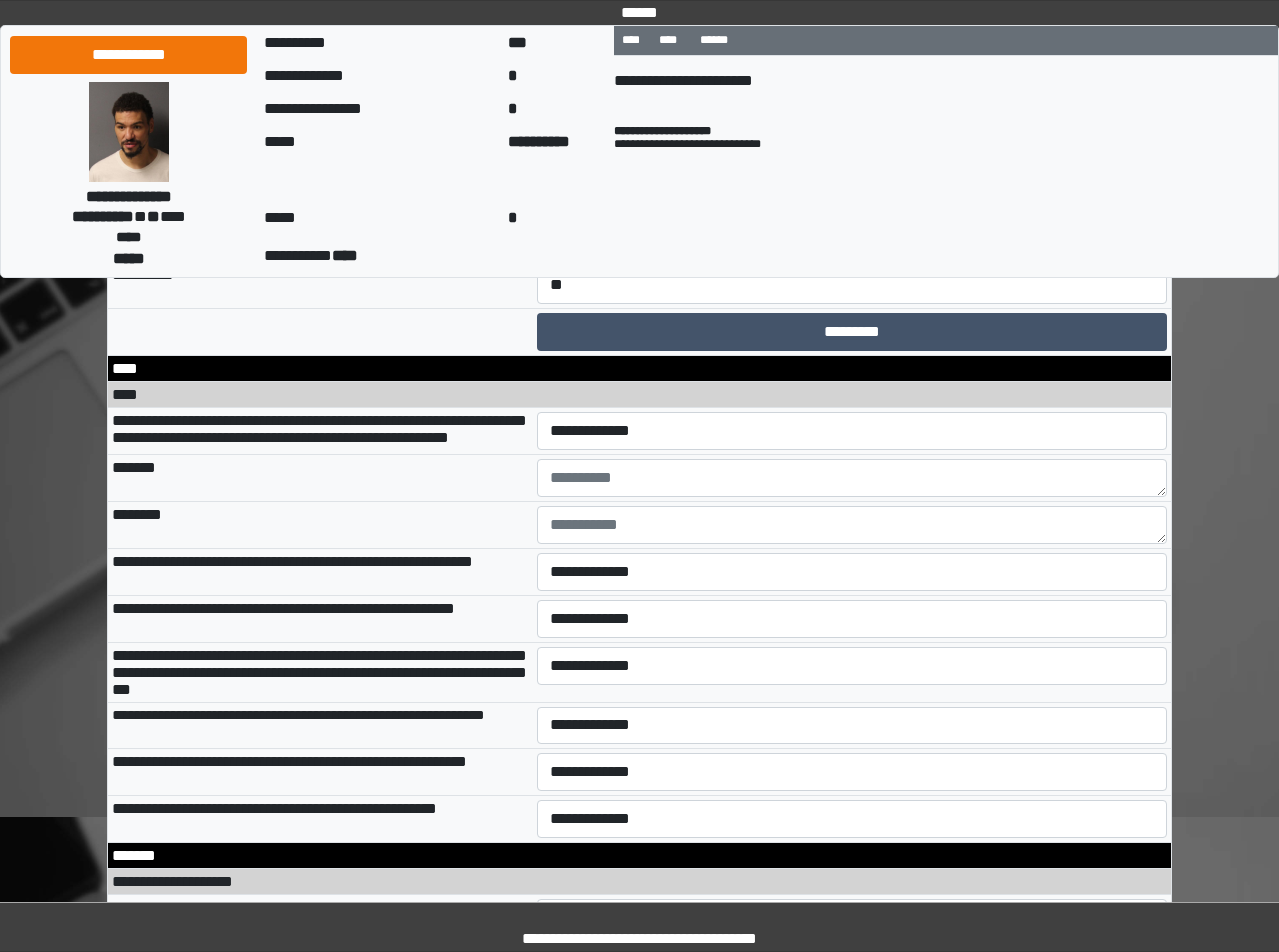 click on "**********" at bounding box center (320, 285) 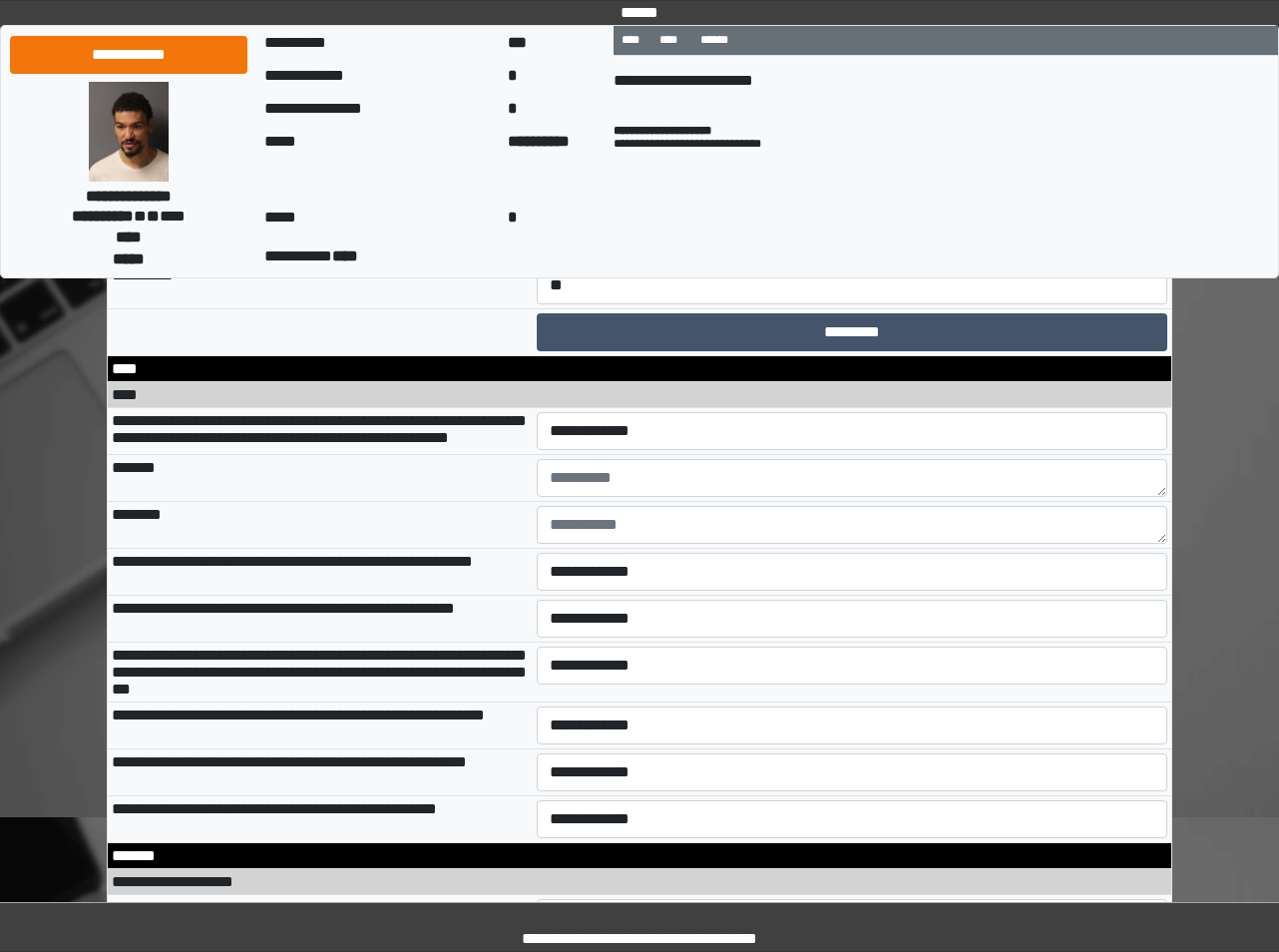 scroll, scrollTop: 12710, scrollLeft: 0, axis: vertical 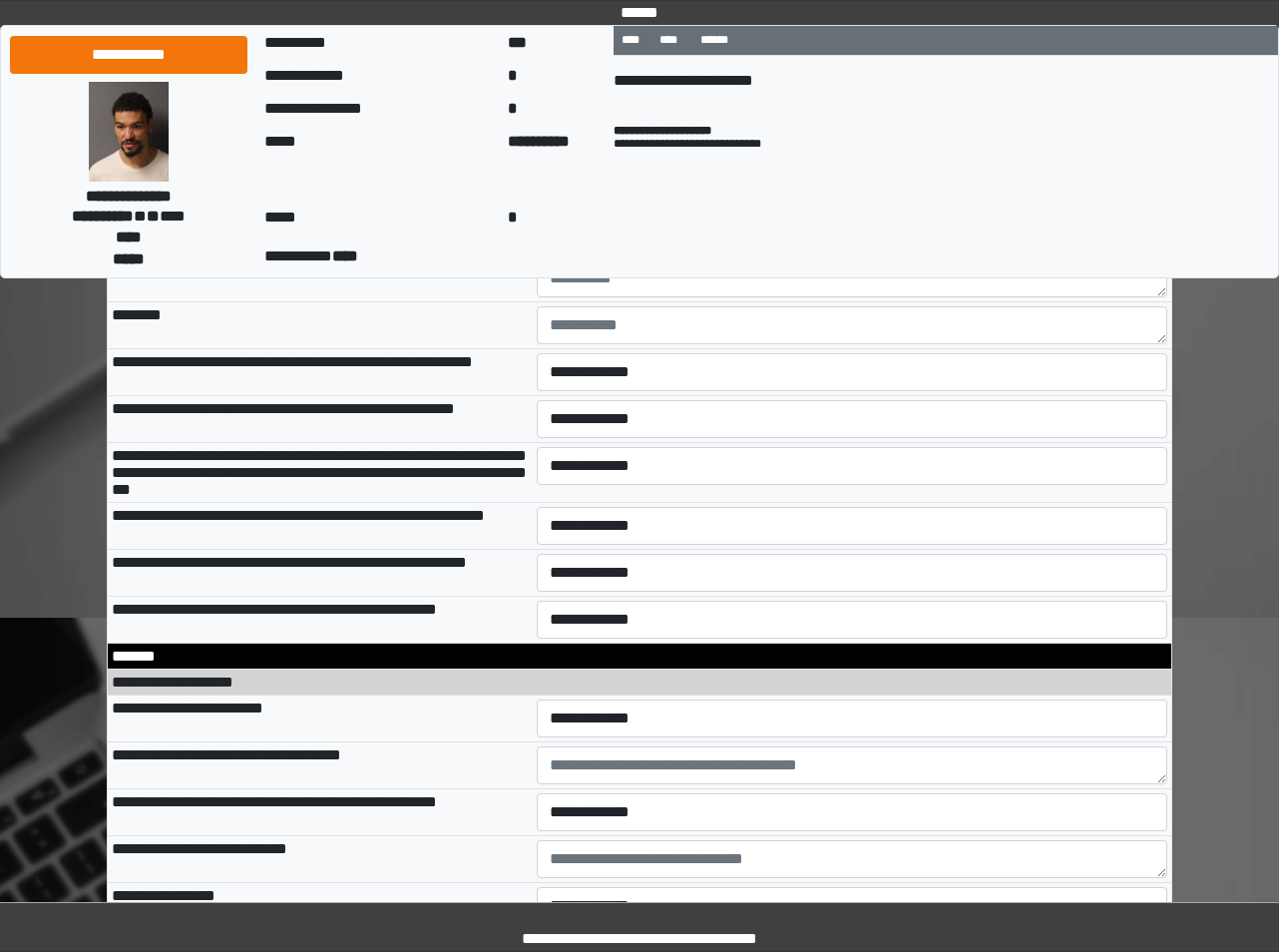 click on "**********" at bounding box center (852, 232) 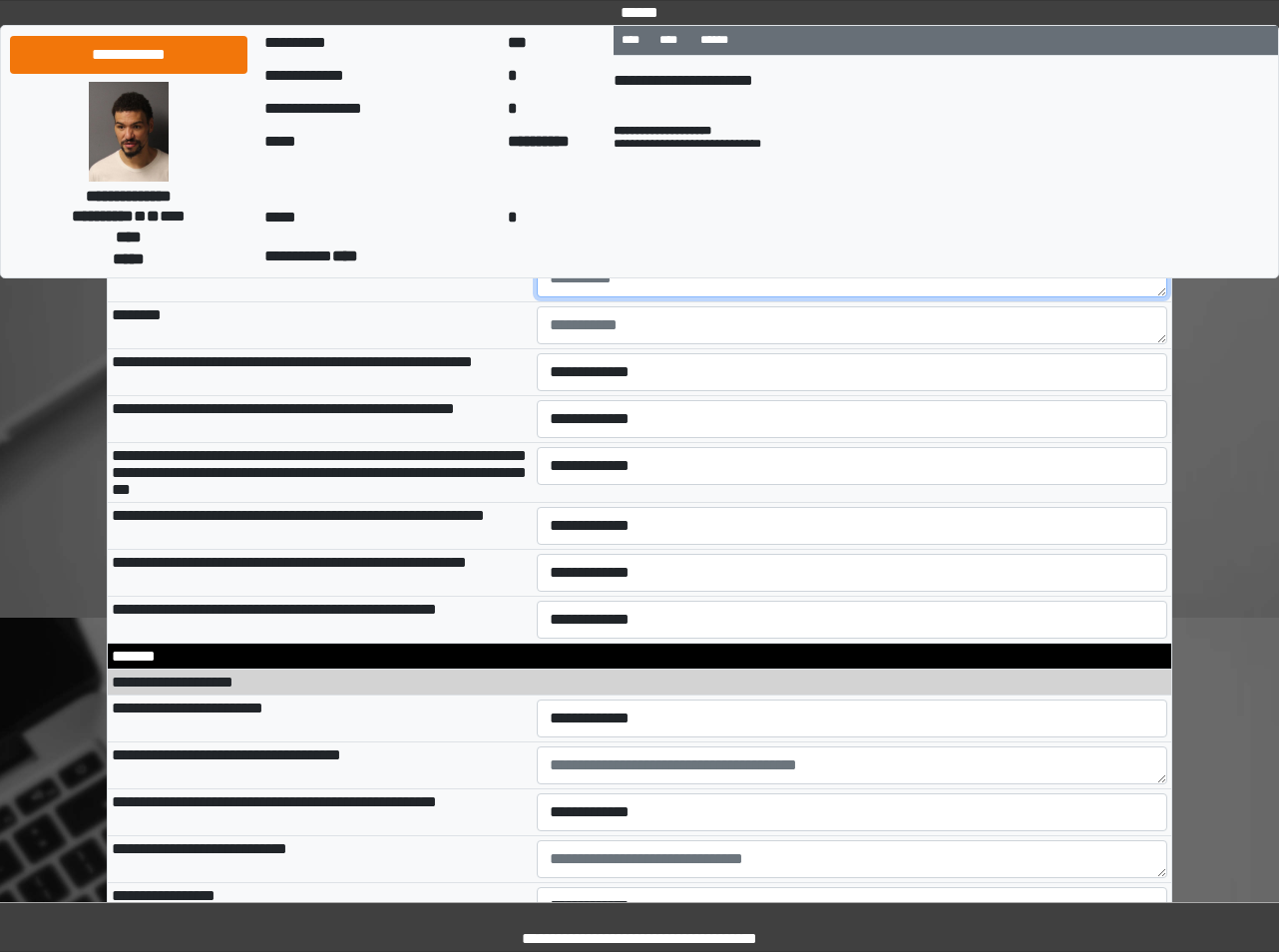 drag, startPoint x: 588, startPoint y: 544, endPoint x: 589, endPoint y: 554, distance: 10.049876 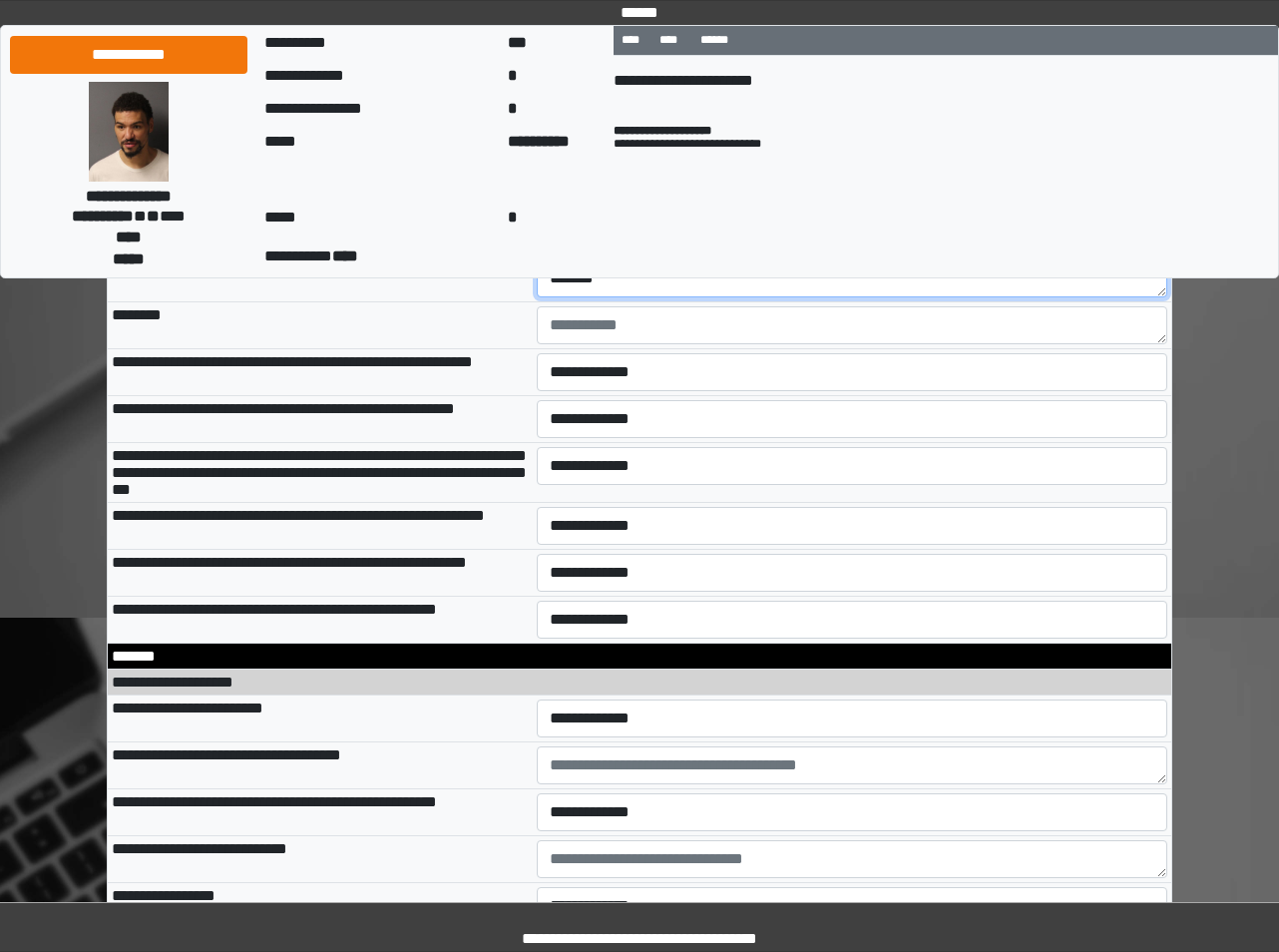 type on "*******" 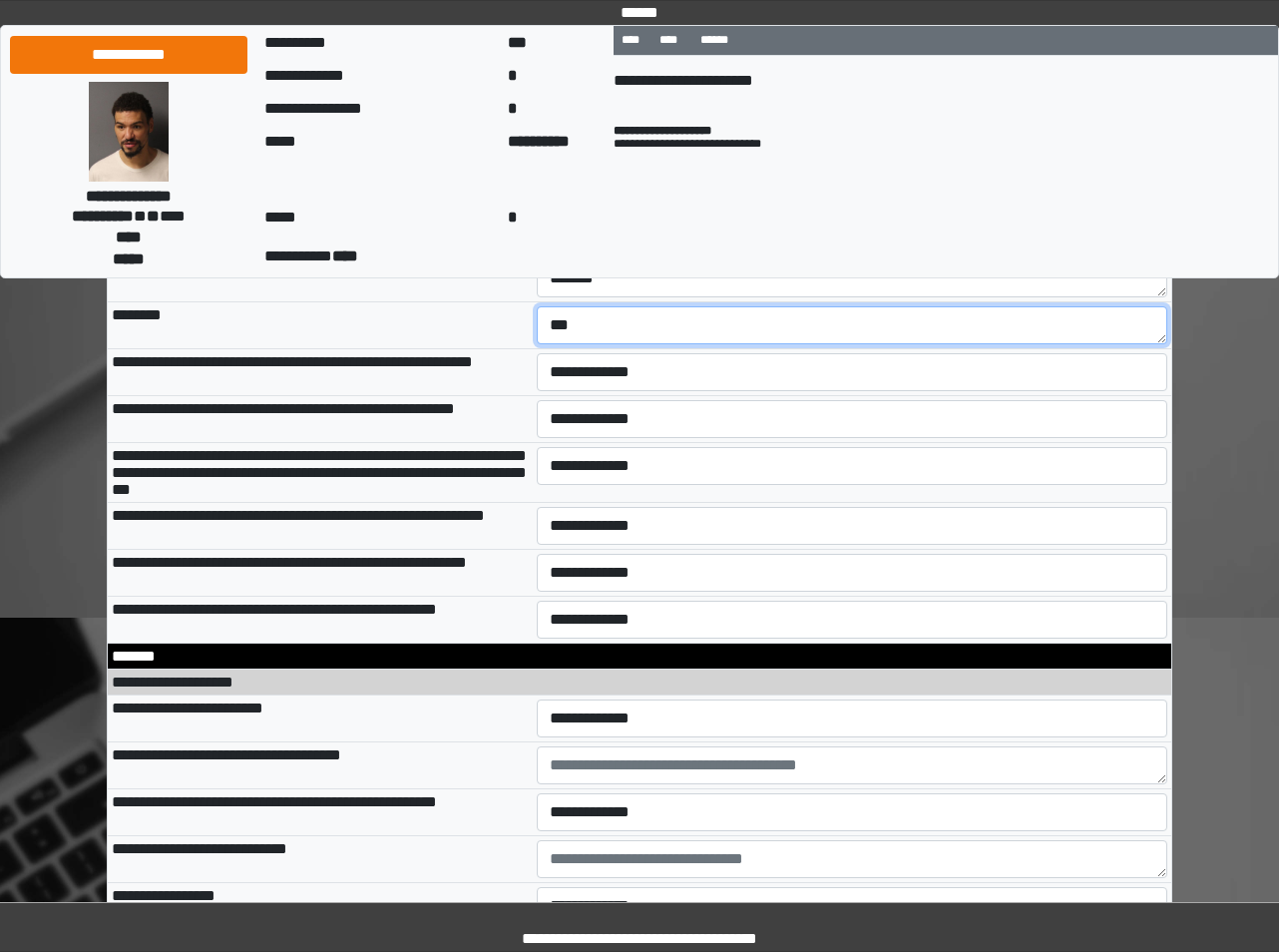 type on "***" 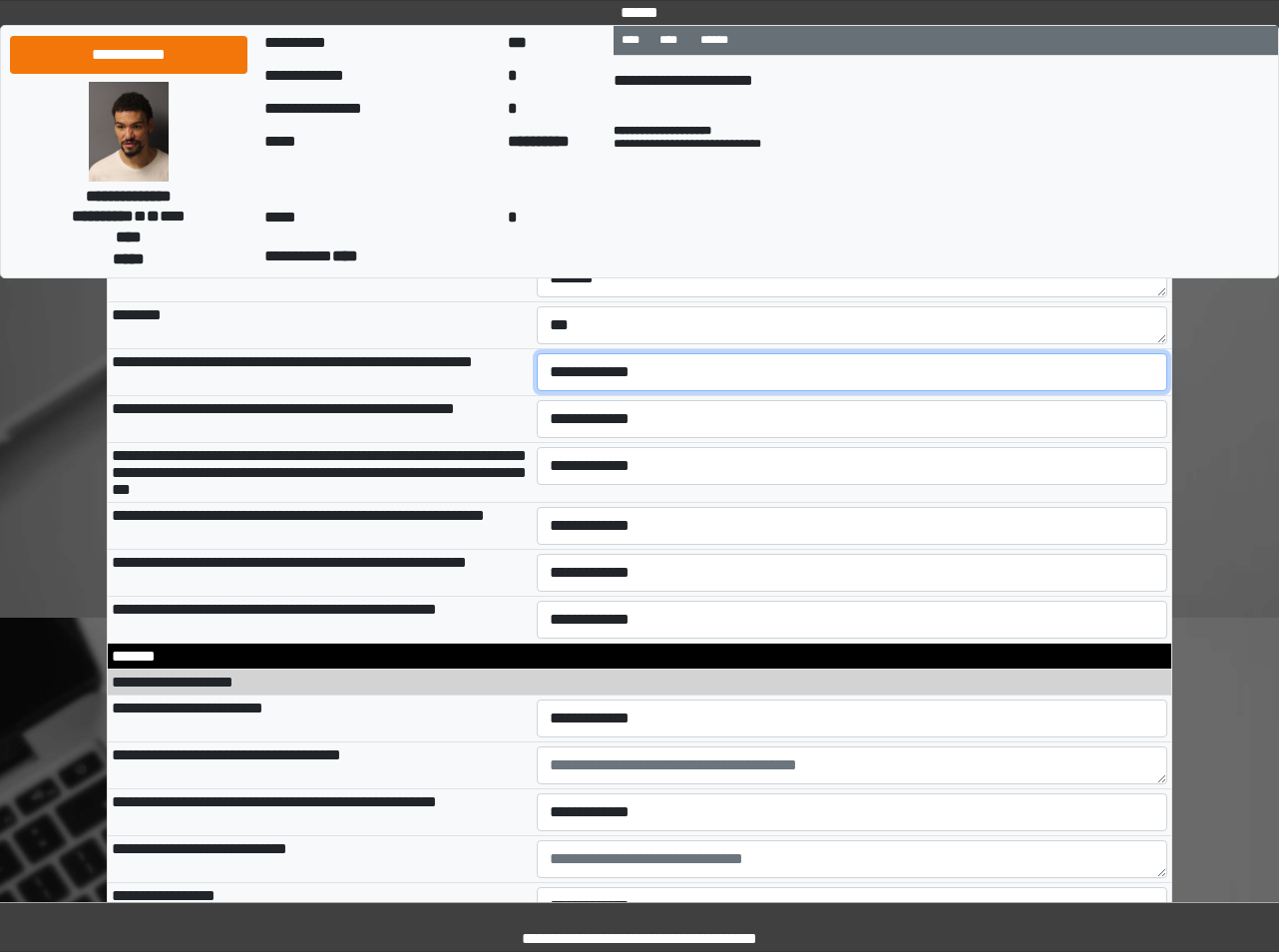 select on "*" 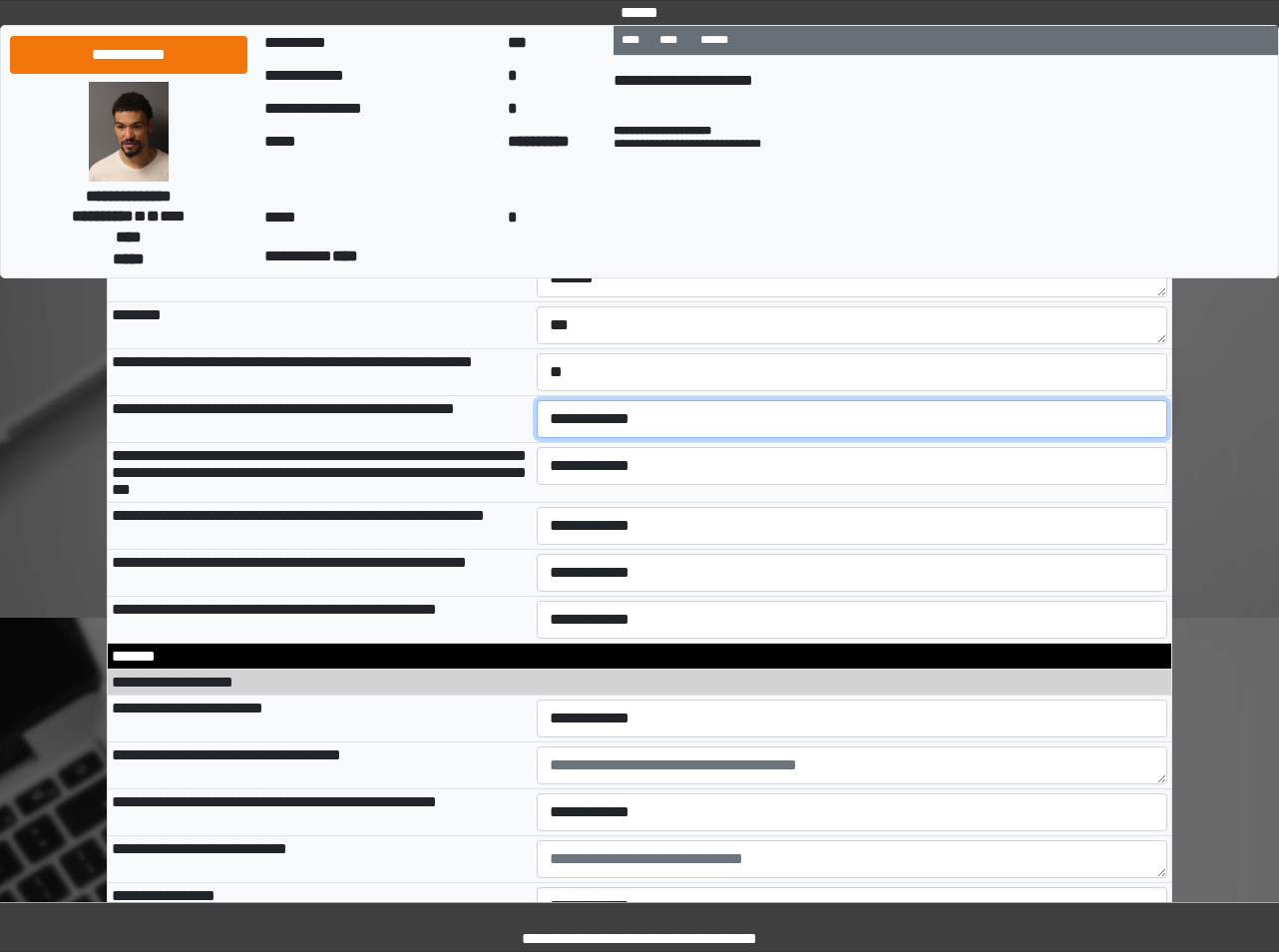 select on "*" 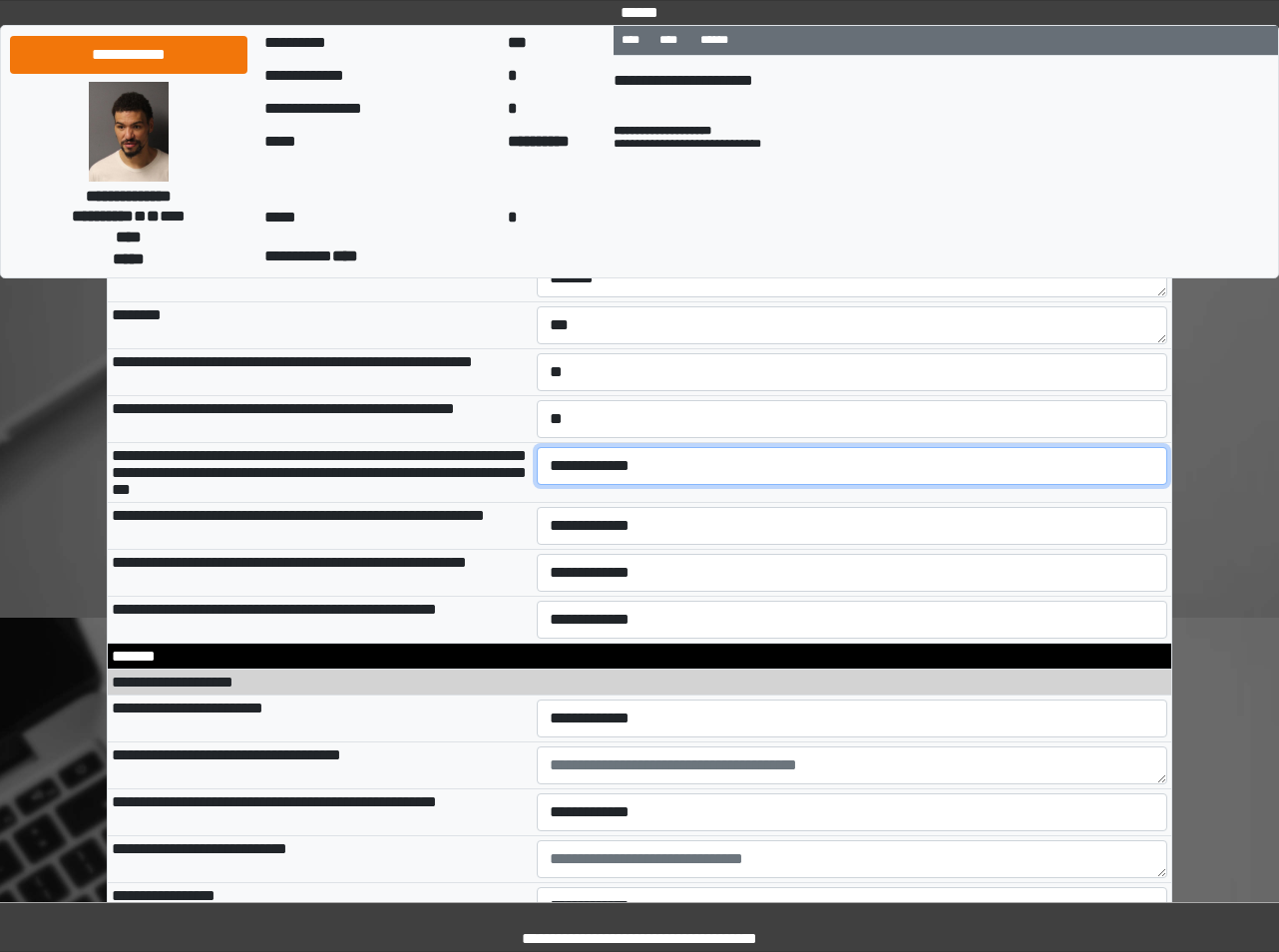 select on "*" 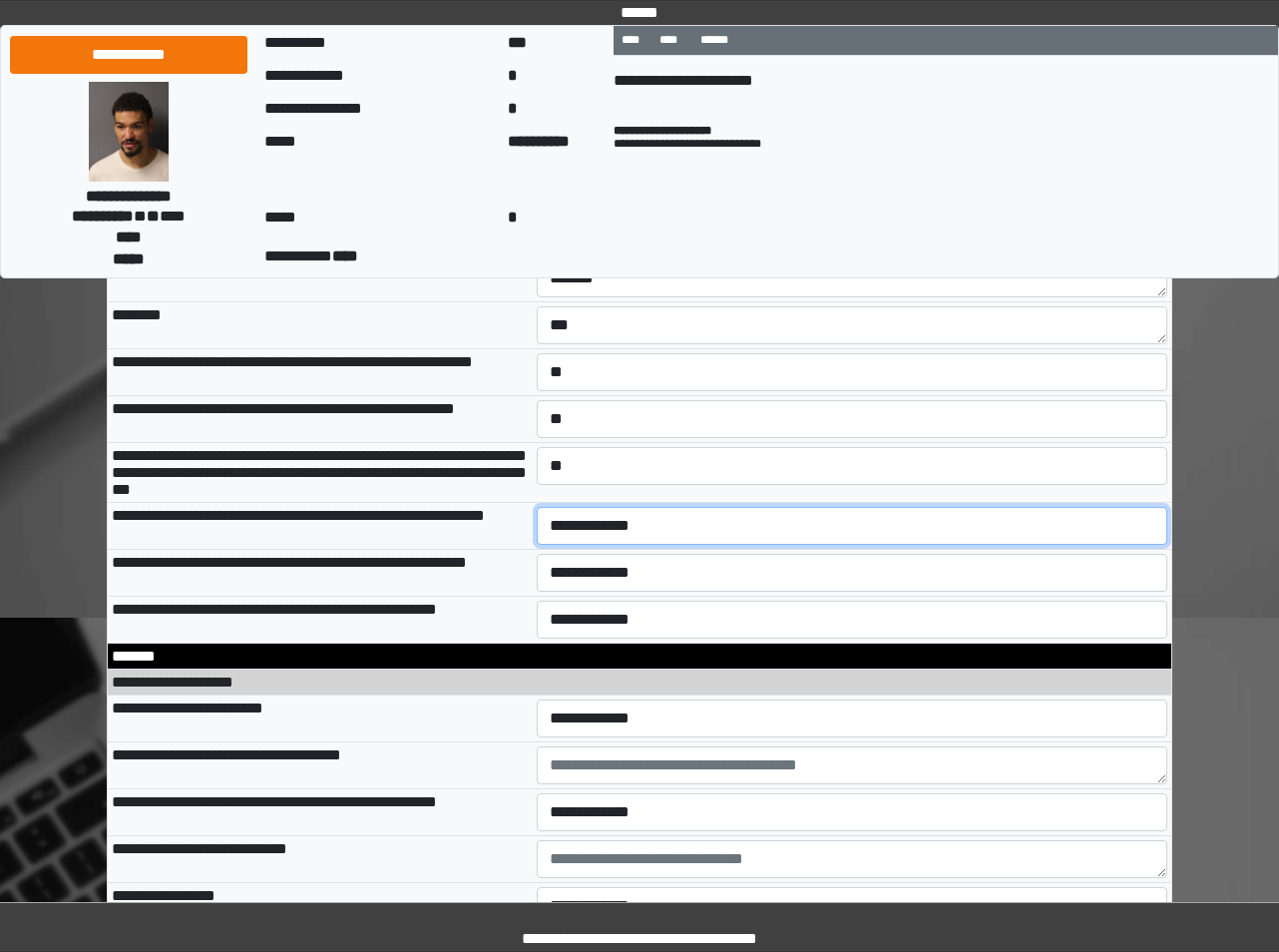 select on "*" 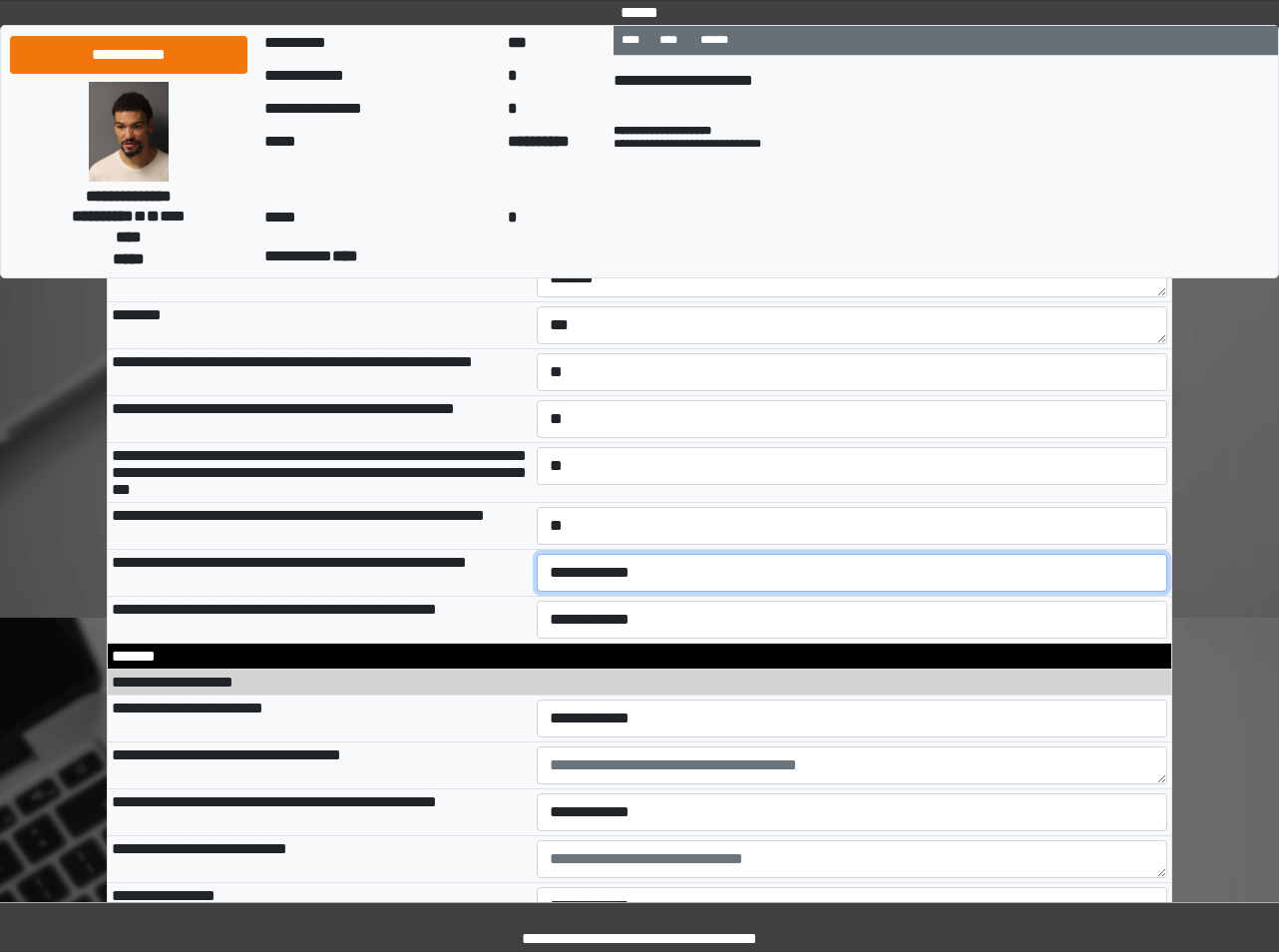 select on "*" 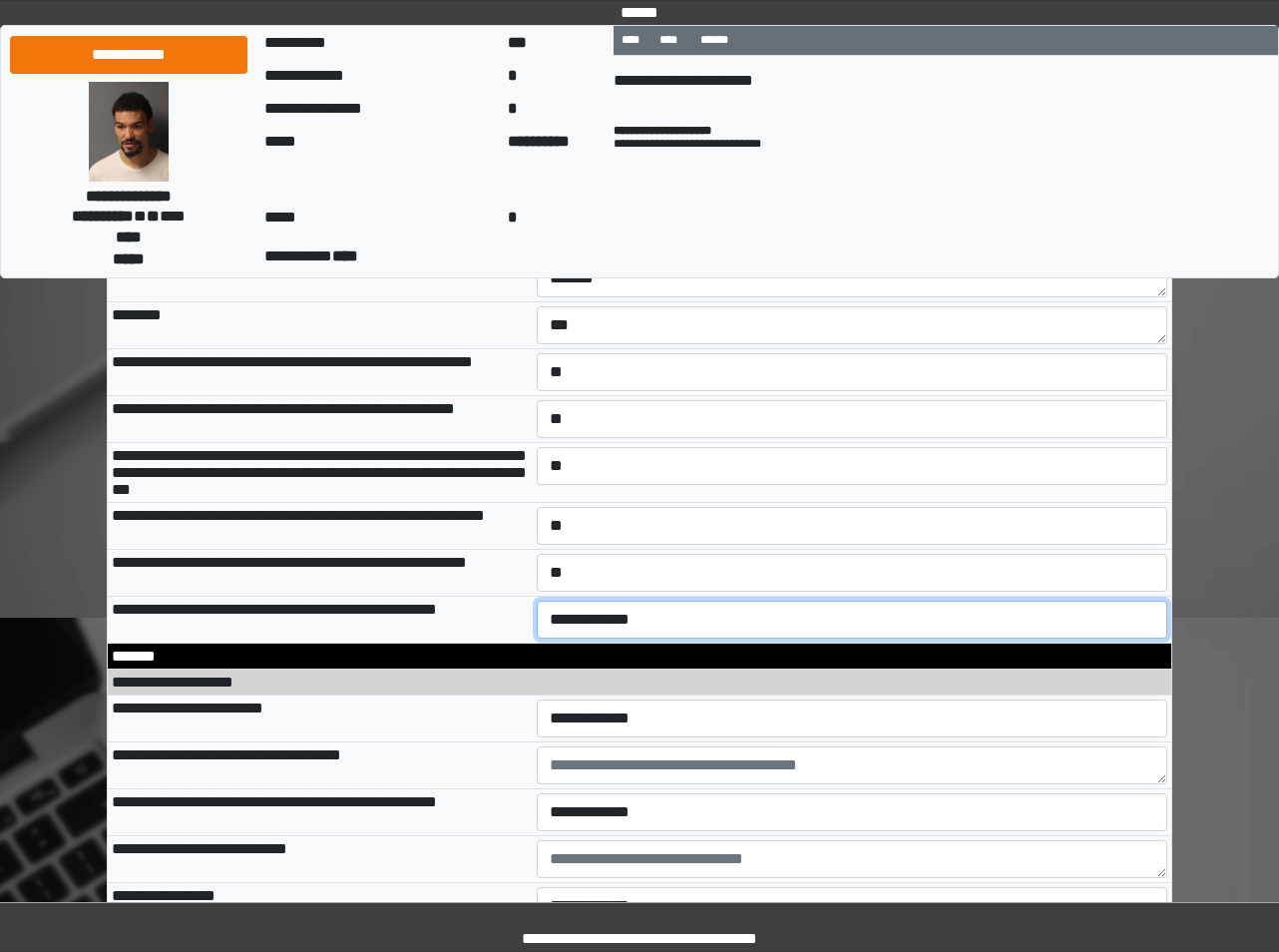 select on "*" 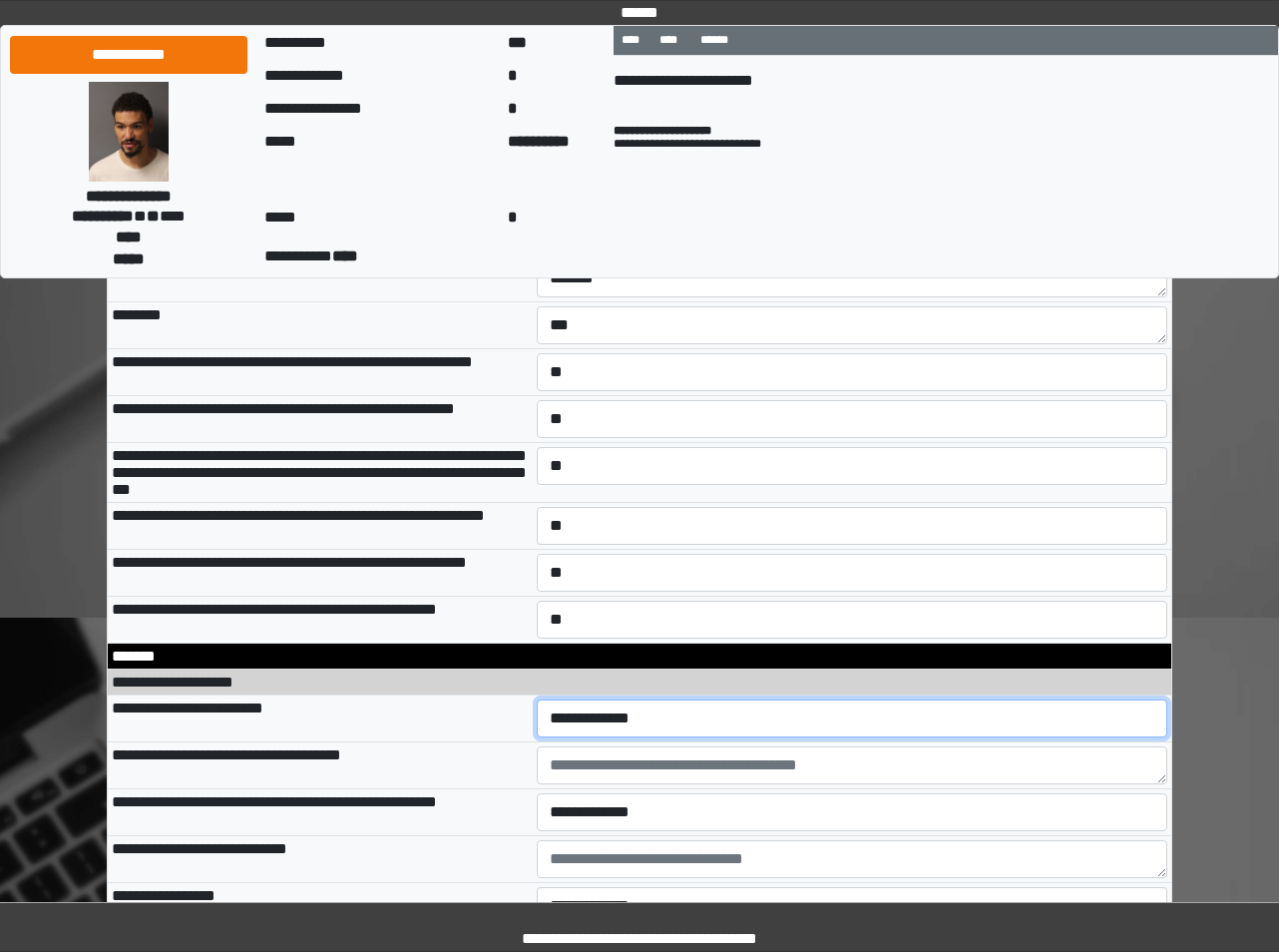 select on "*" 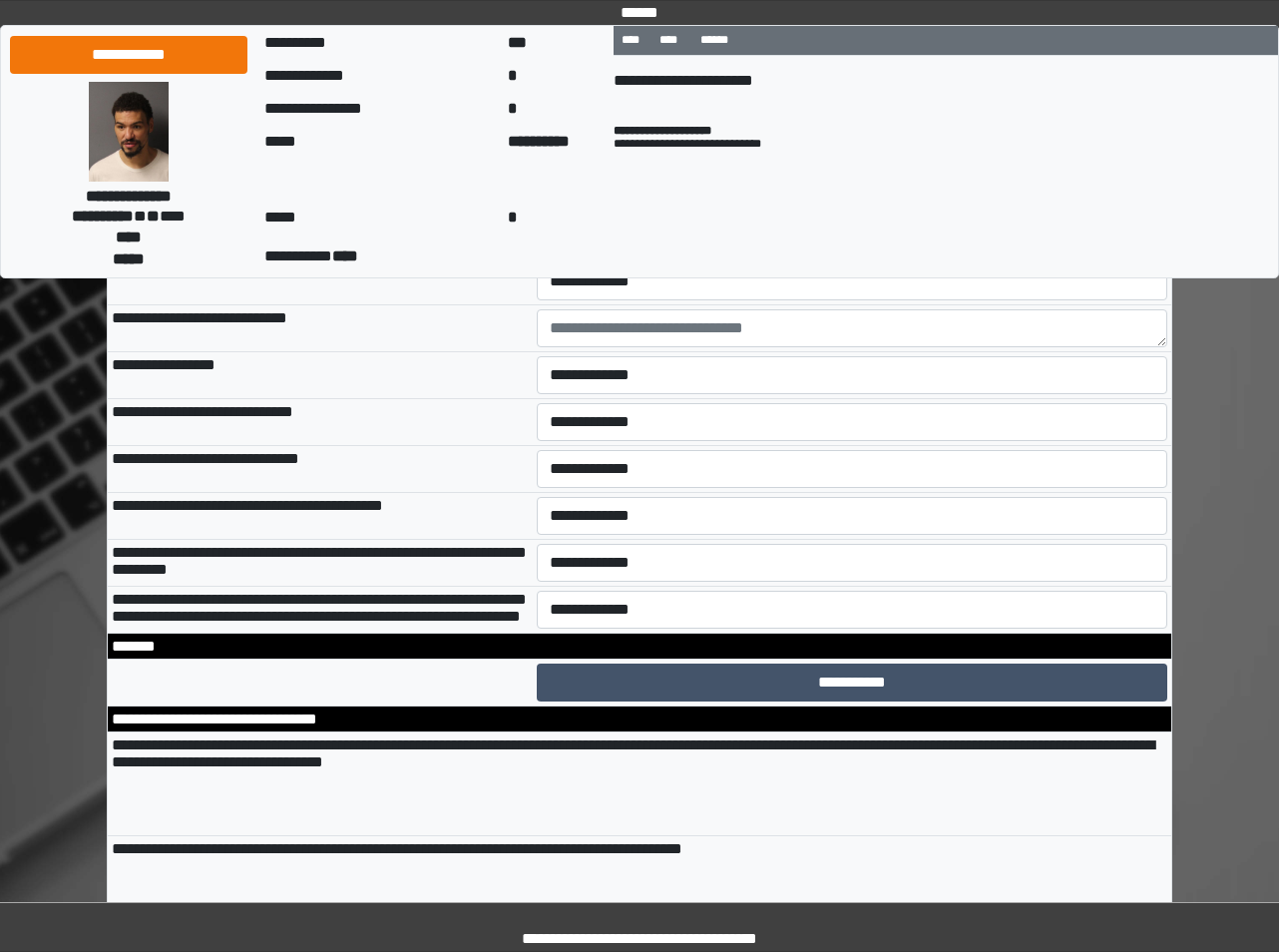 scroll, scrollTop: 13251, scrollLeft: 0, axis: vertical 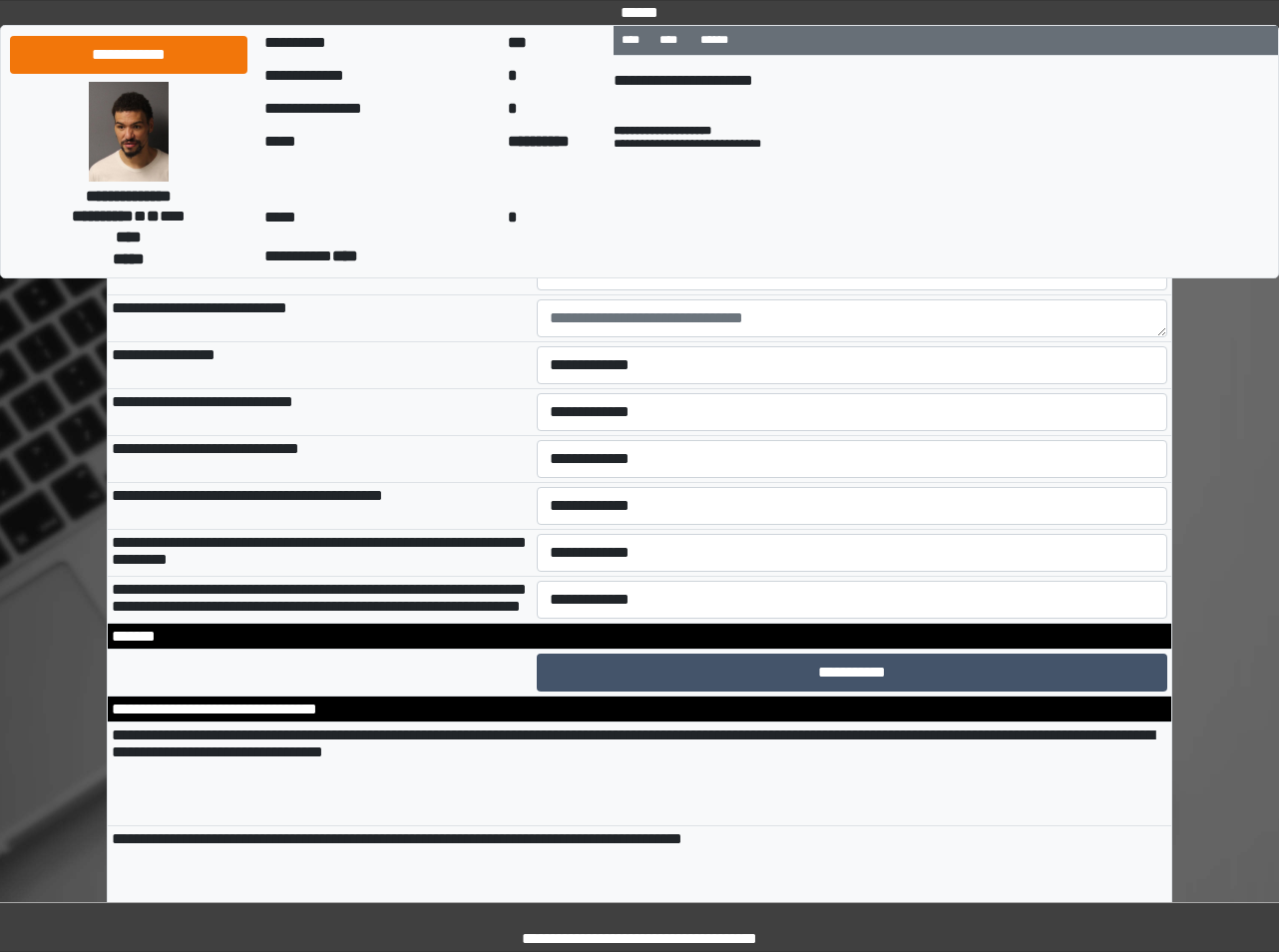 click on "**********" at bounding box center [320, 271] 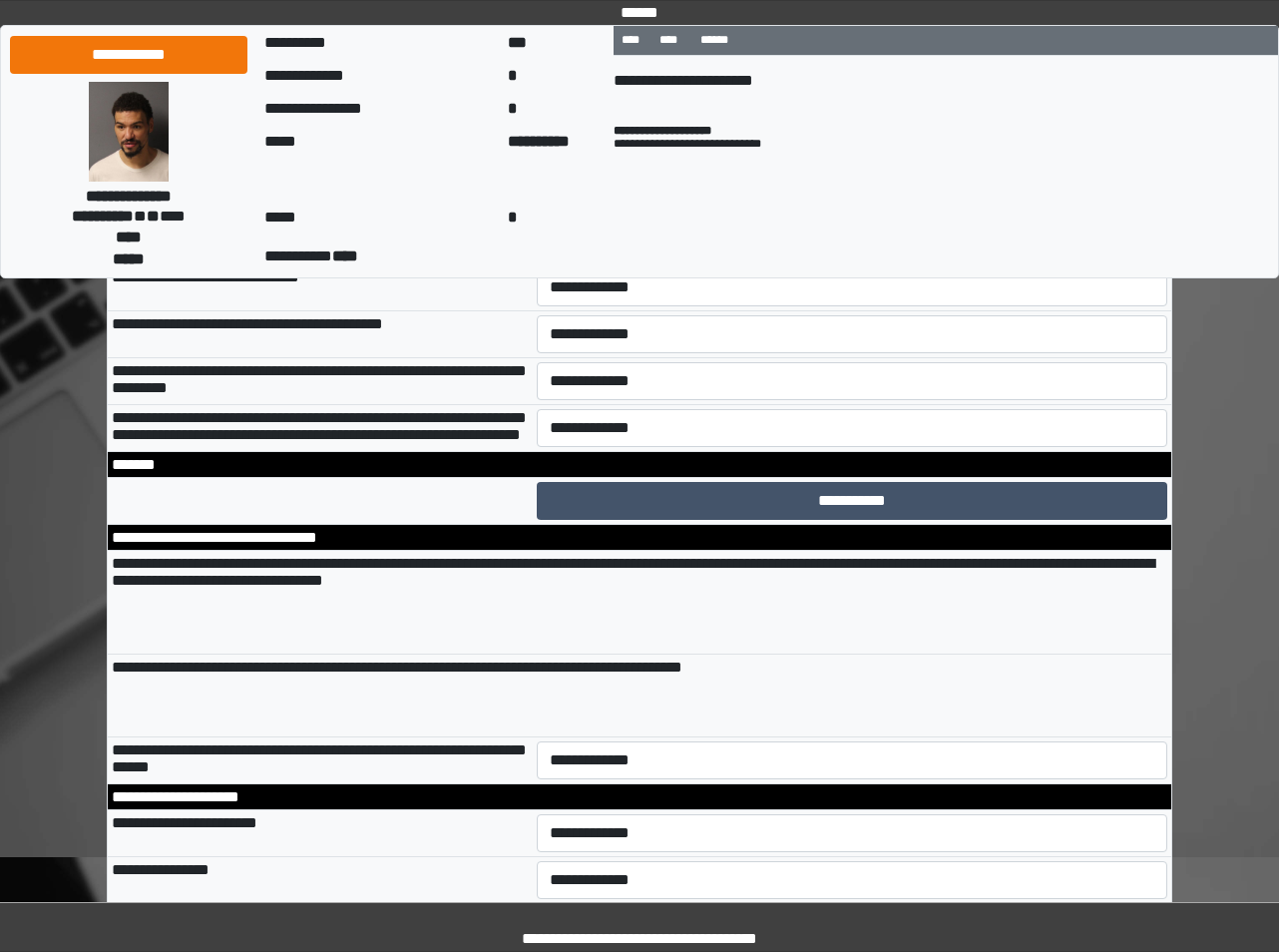 scroll, scrollTop: 13650, scrollLeft: 0, axis: vertical 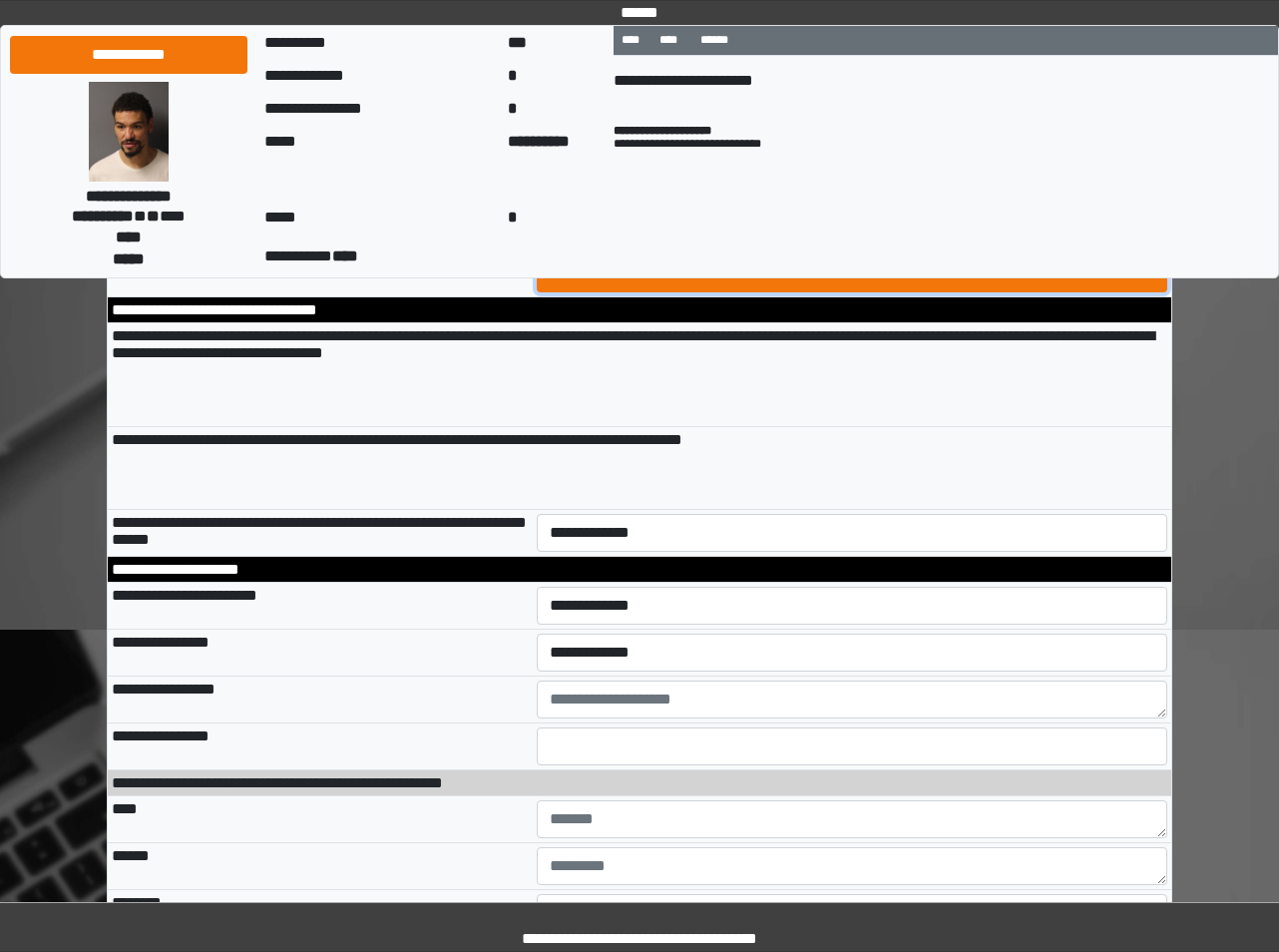 click on "**********" at bounding box center (852, 273) 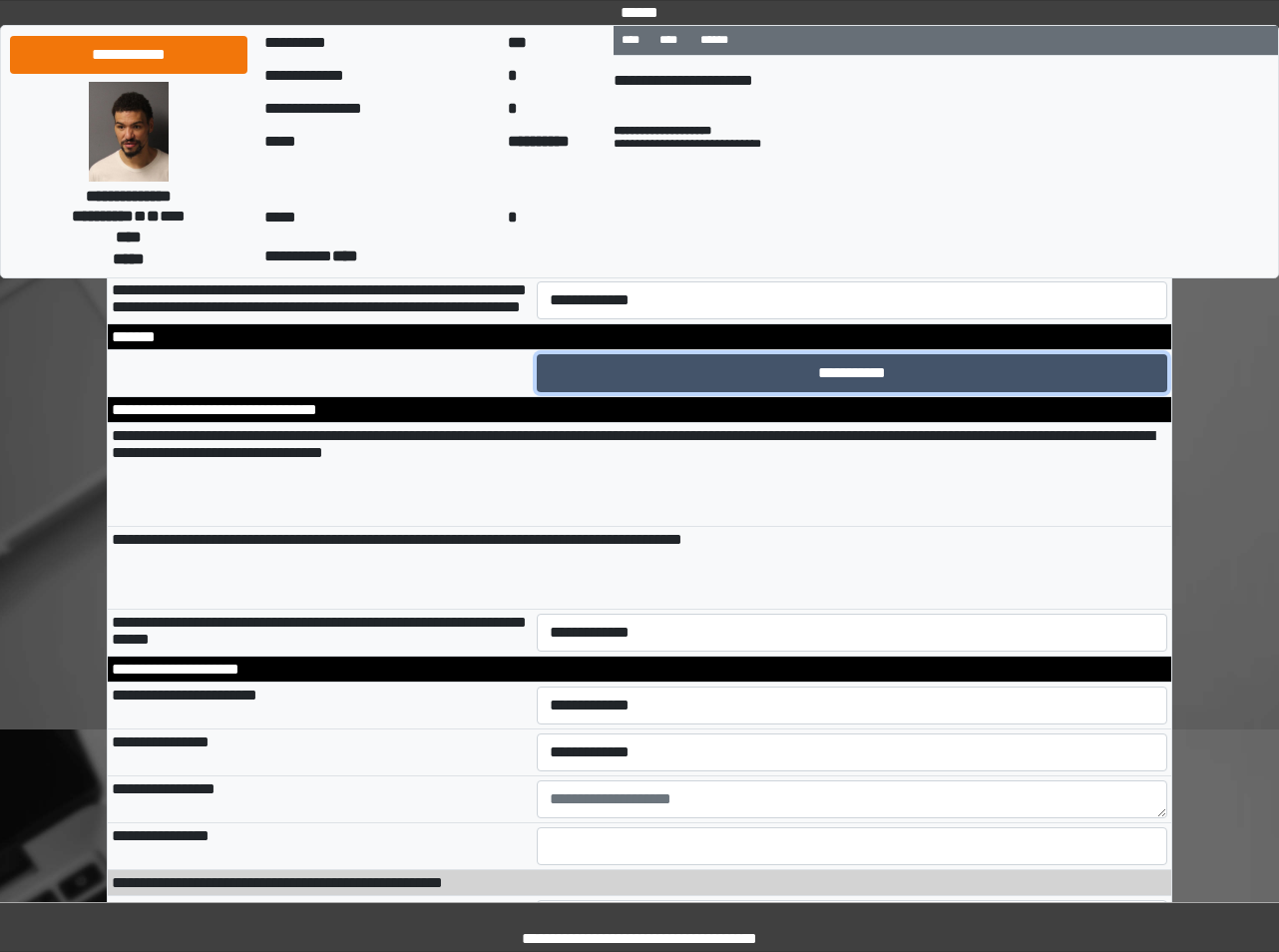 scroll, scrollTop: 13151, scrollLeft: 0, axis: vertical 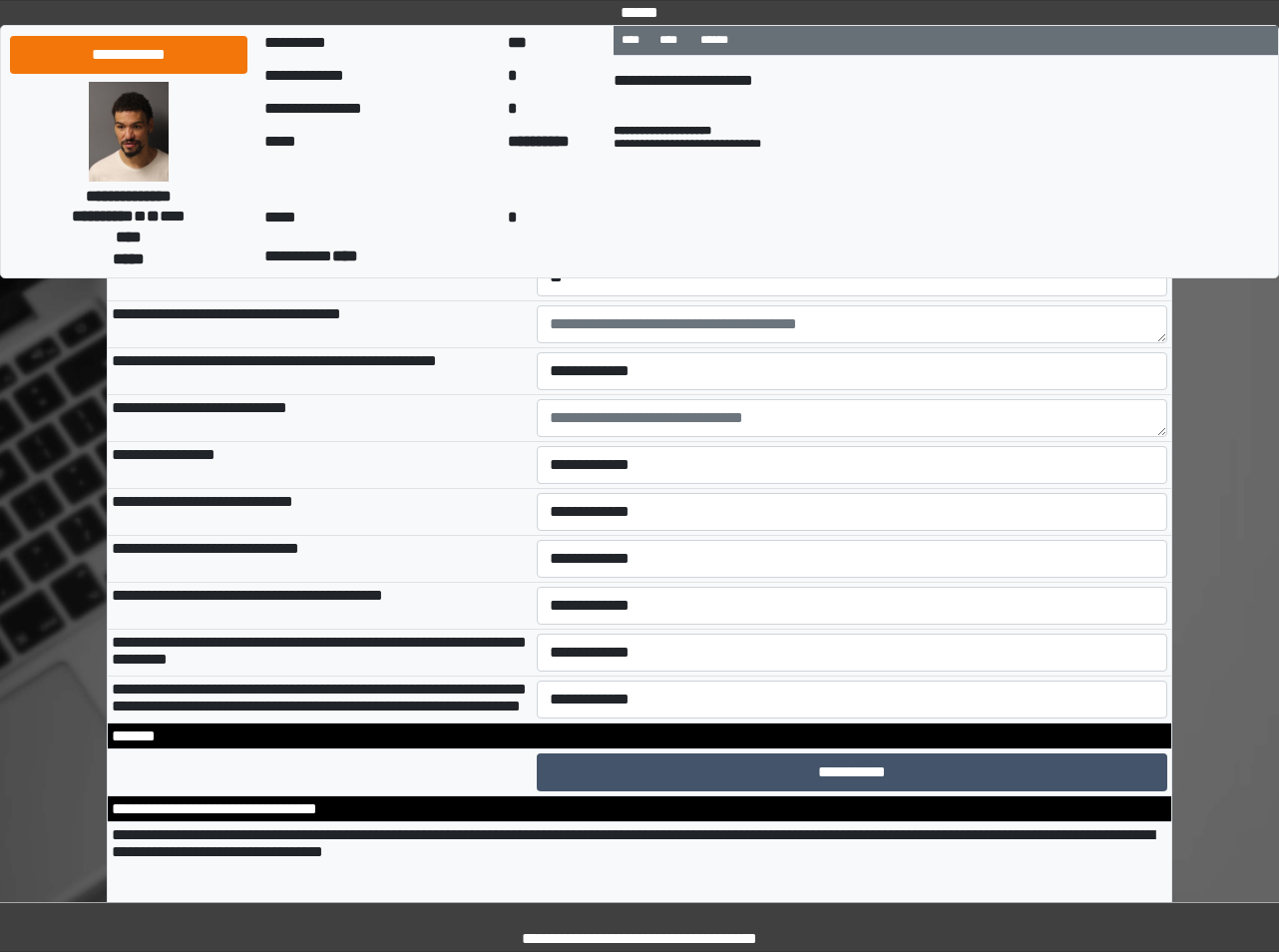 click on "**********" at bounding box center [320, 179] 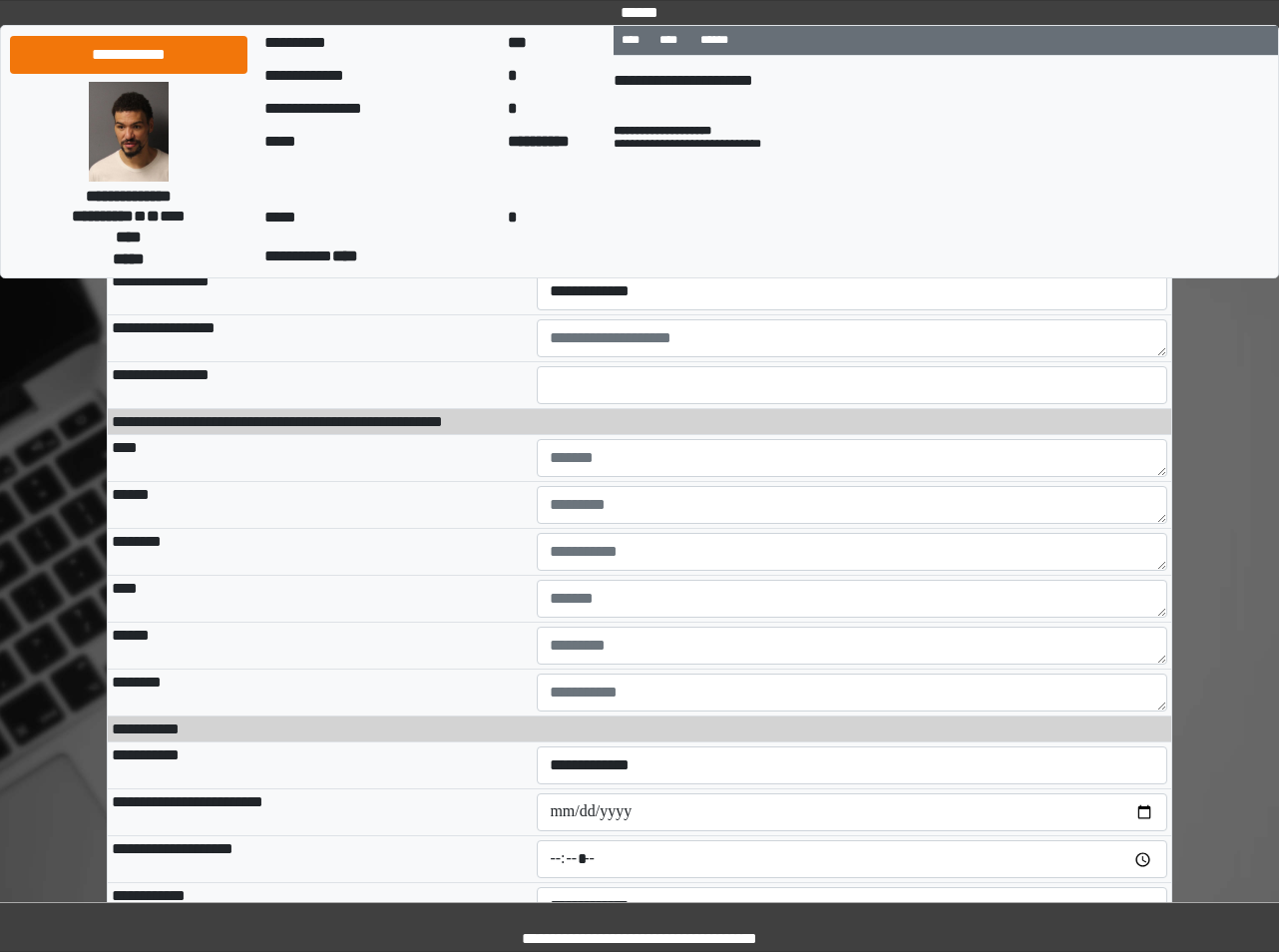 scroll, scrollTop: 14049, scrollLeft: 0, axis: vertical 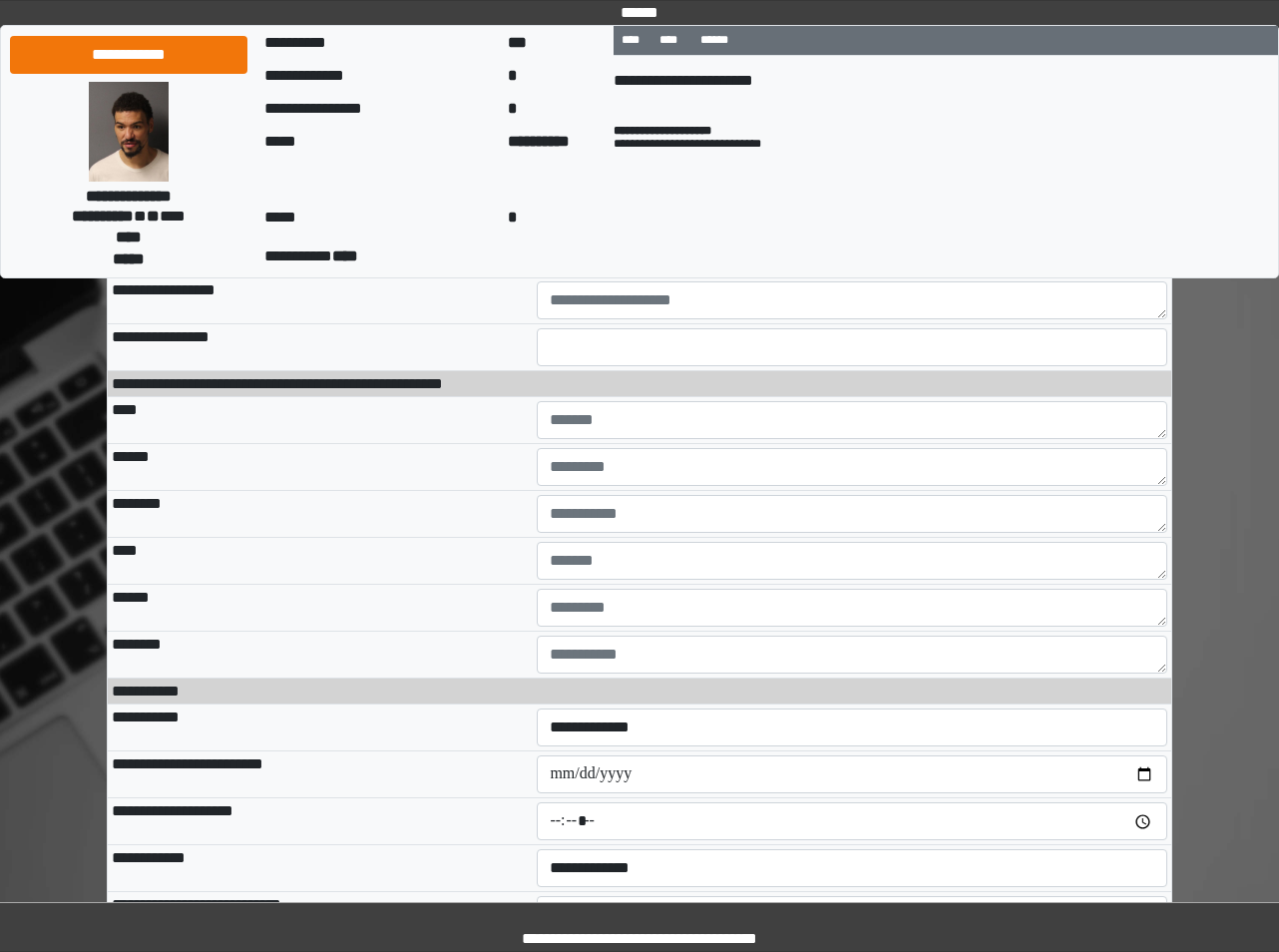click on "**********" at bounding box center (852, 134) 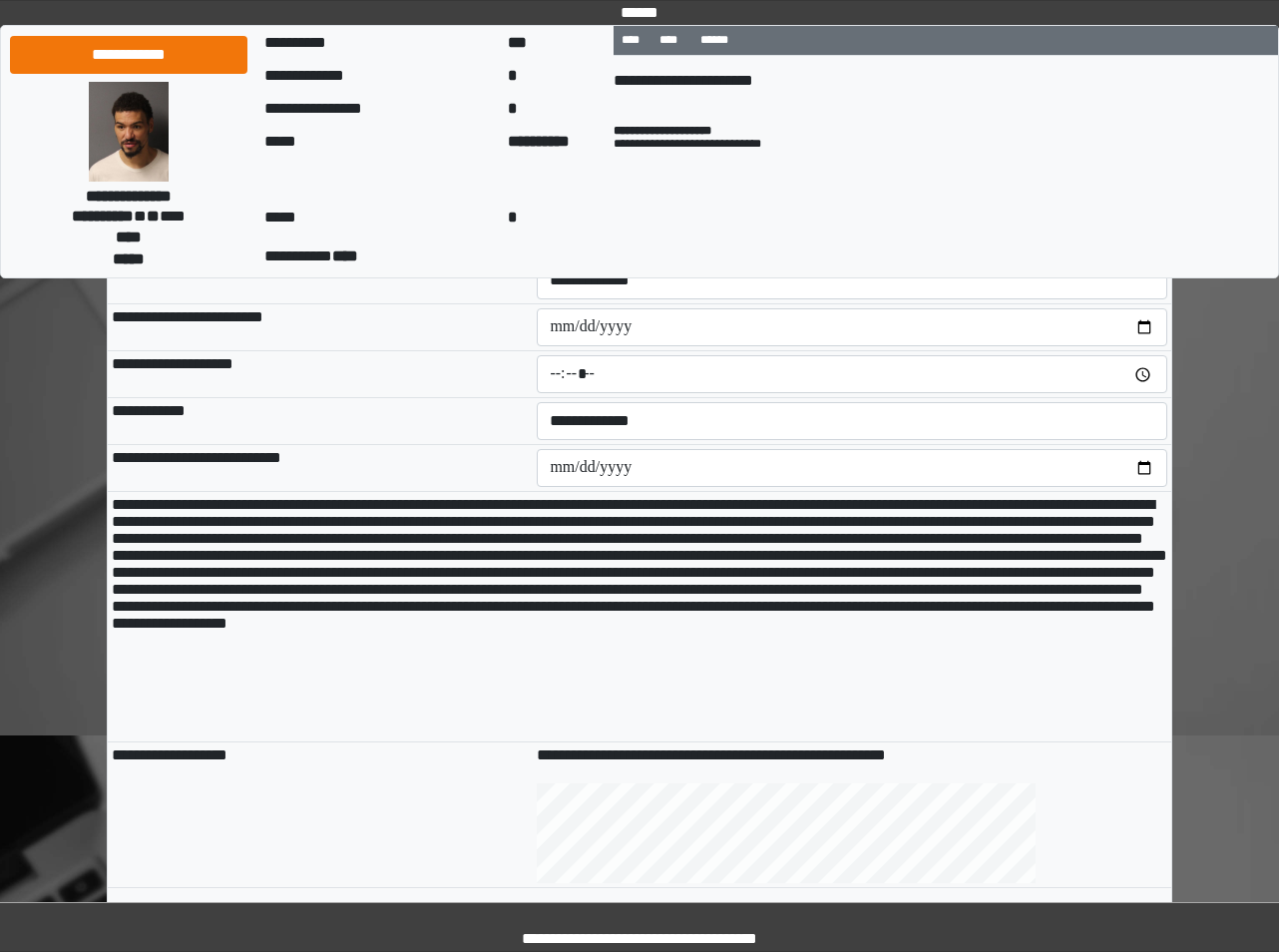 scroll, scrollTop: 14648, scrollLeft: 0, axis: vertical 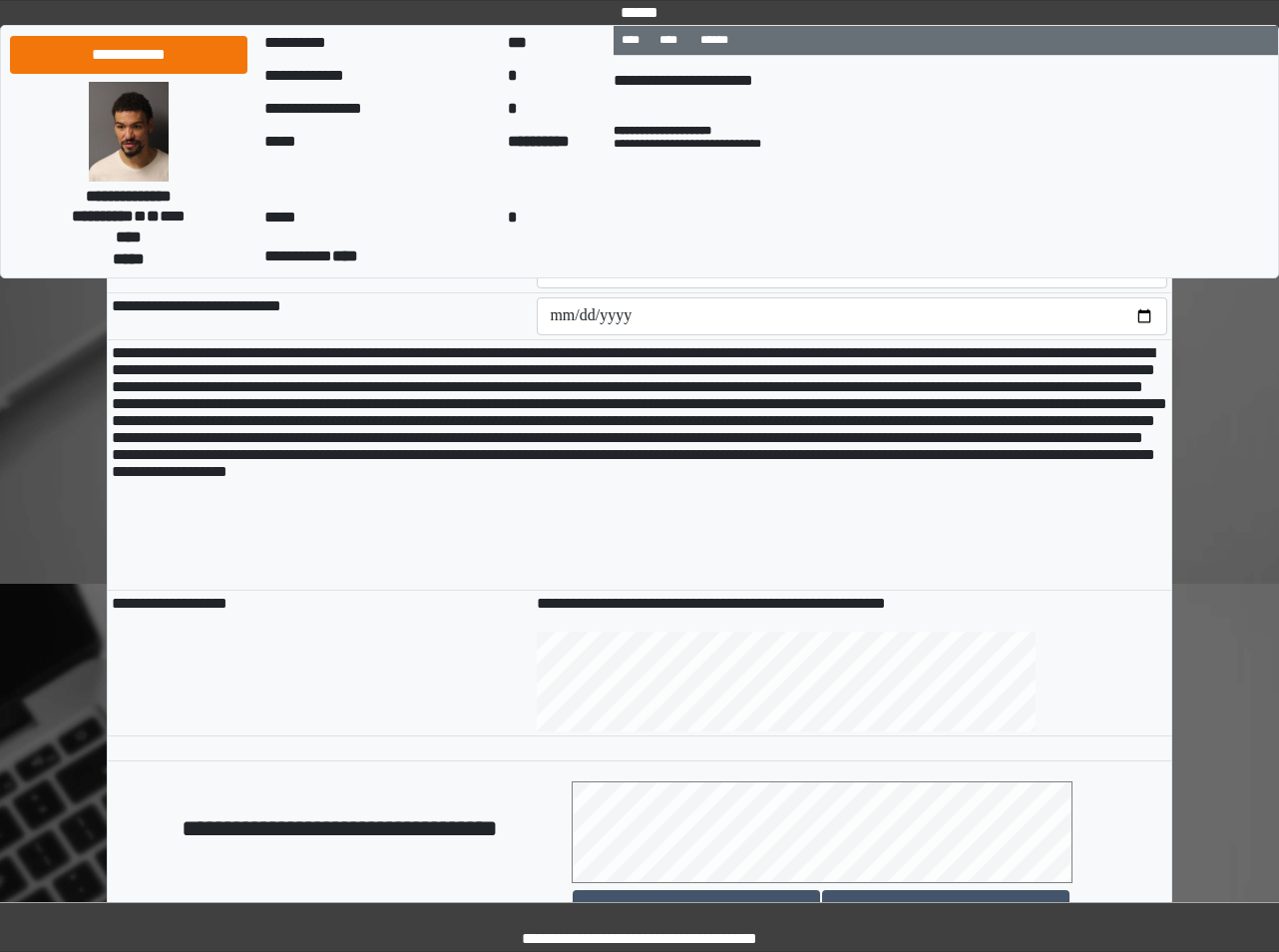 drag, startPoint x: 709, startPoint y: 485, endPoint x: 700, endPoint y: 499, distance: 16.643317 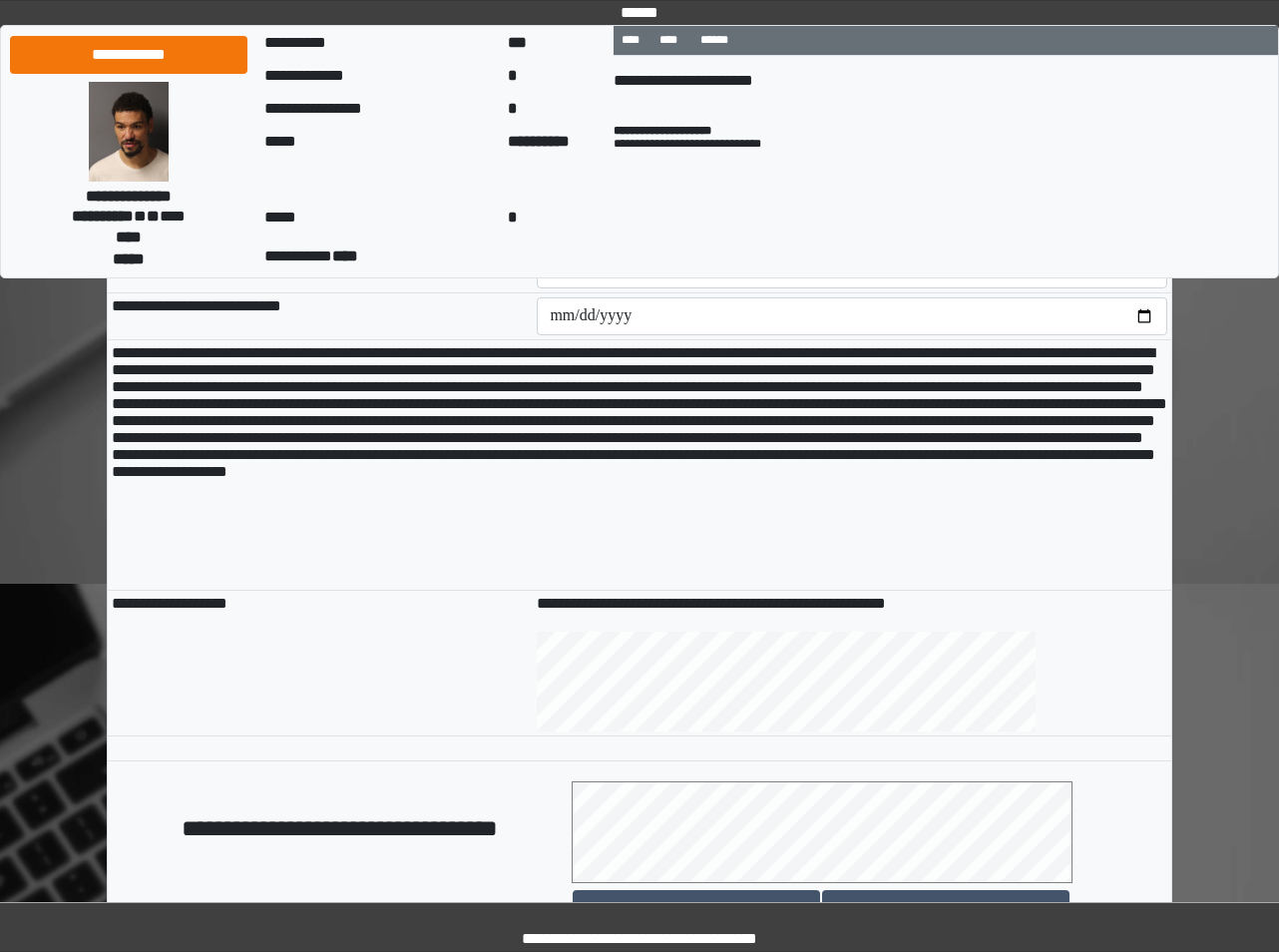 type on "**********" 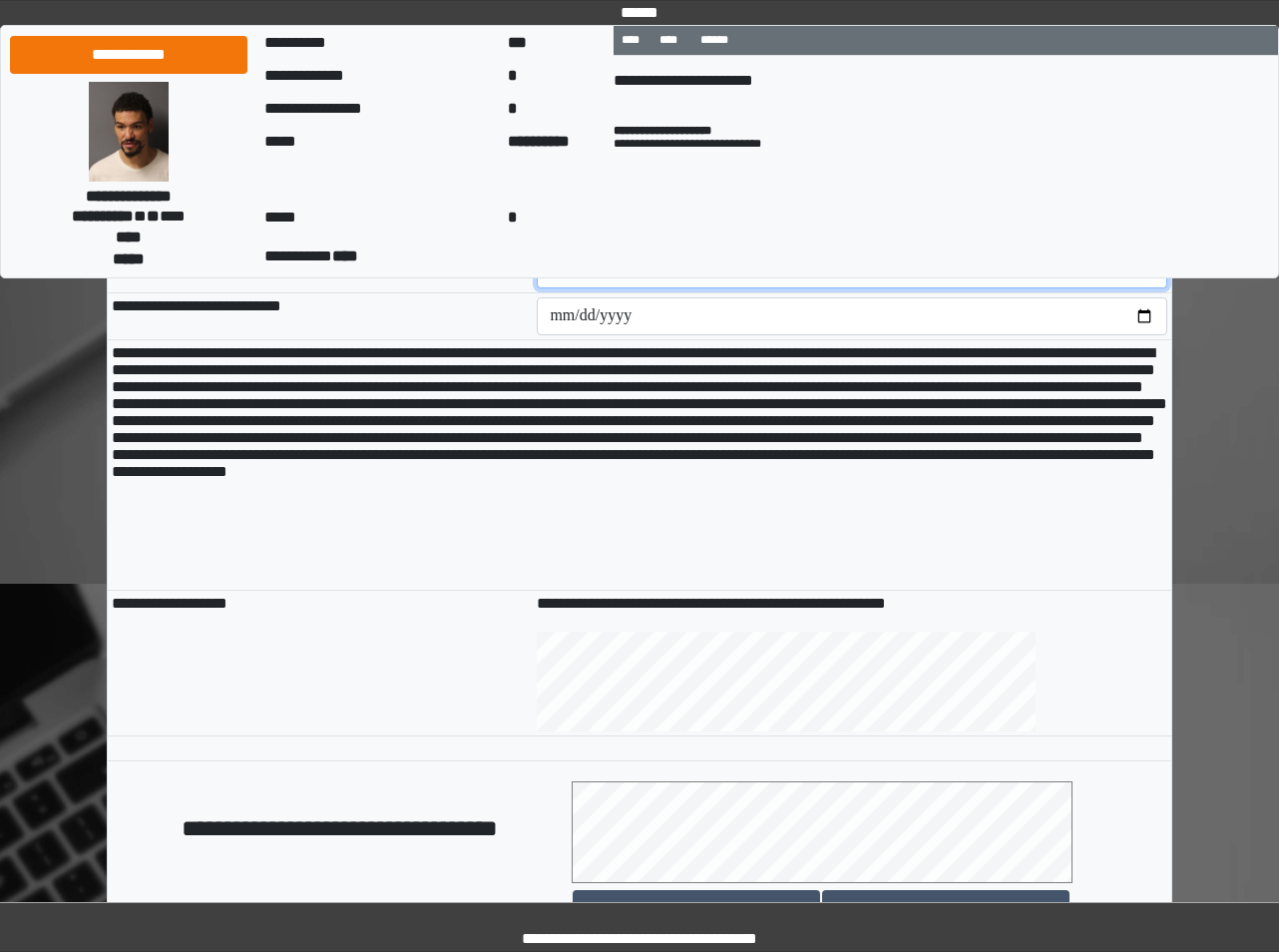 type on "*****" 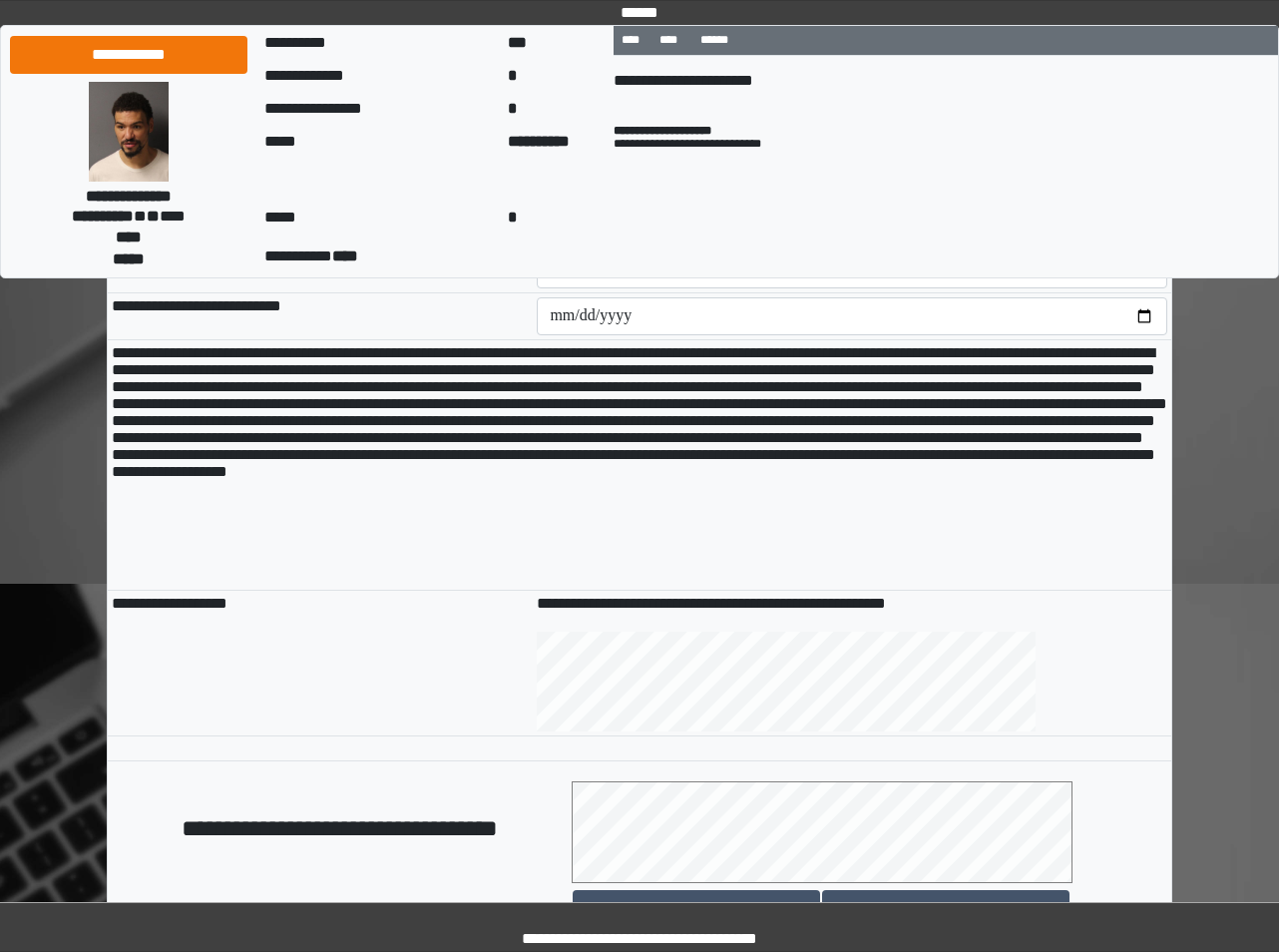 click on "******" at bounding box center (320, 9) 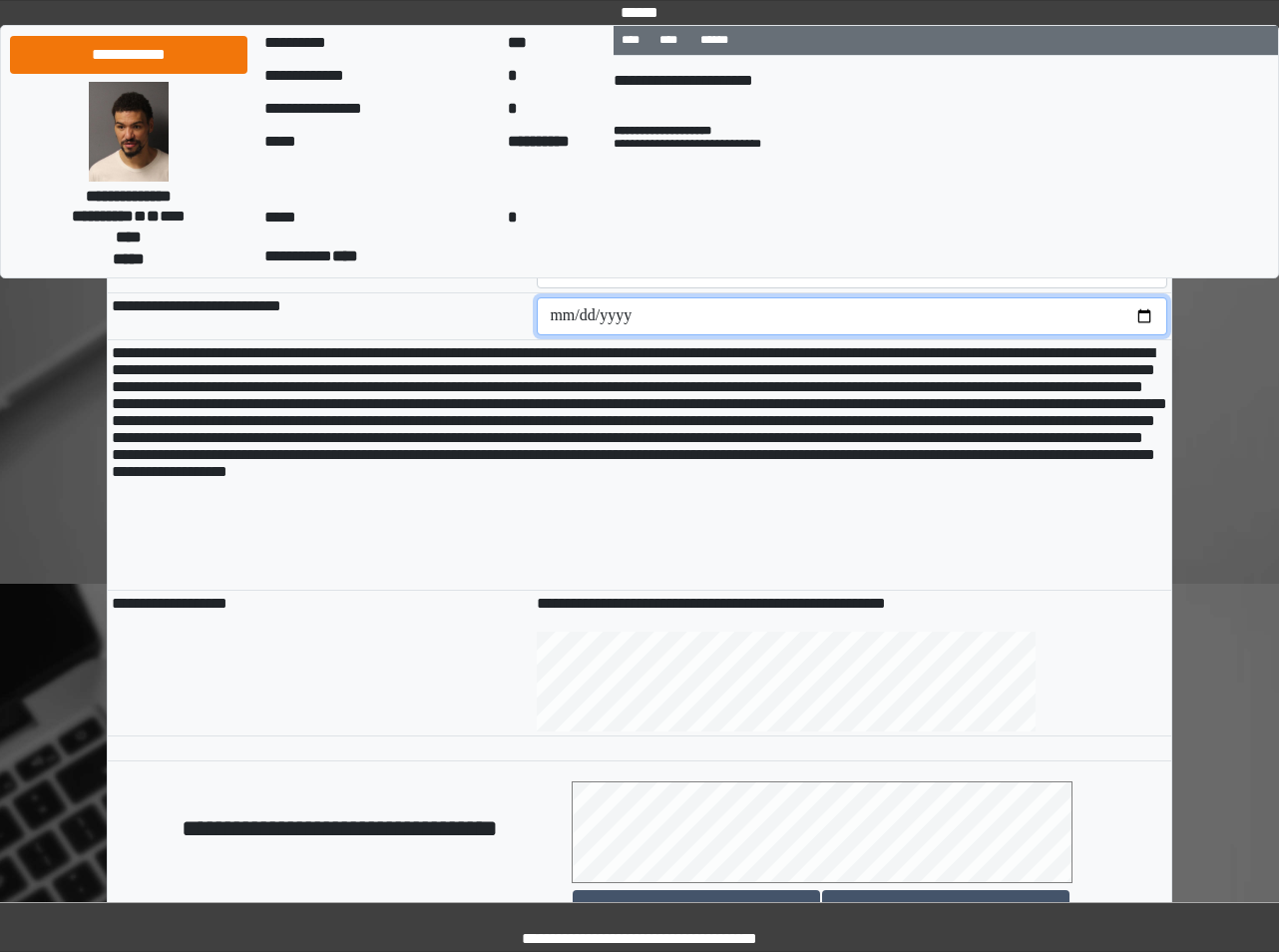 click at bounding box center [852, 316] 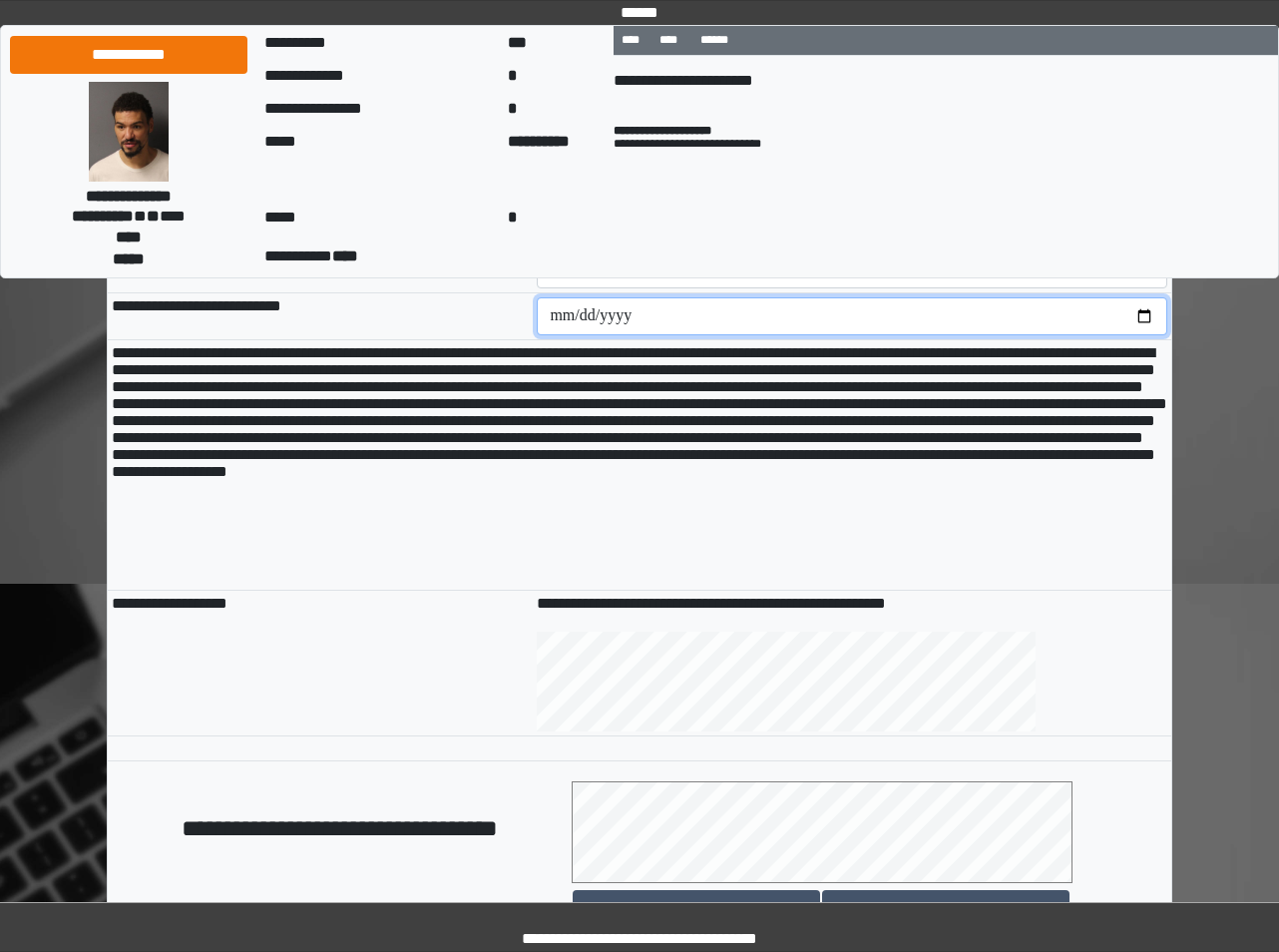 type on "**********" 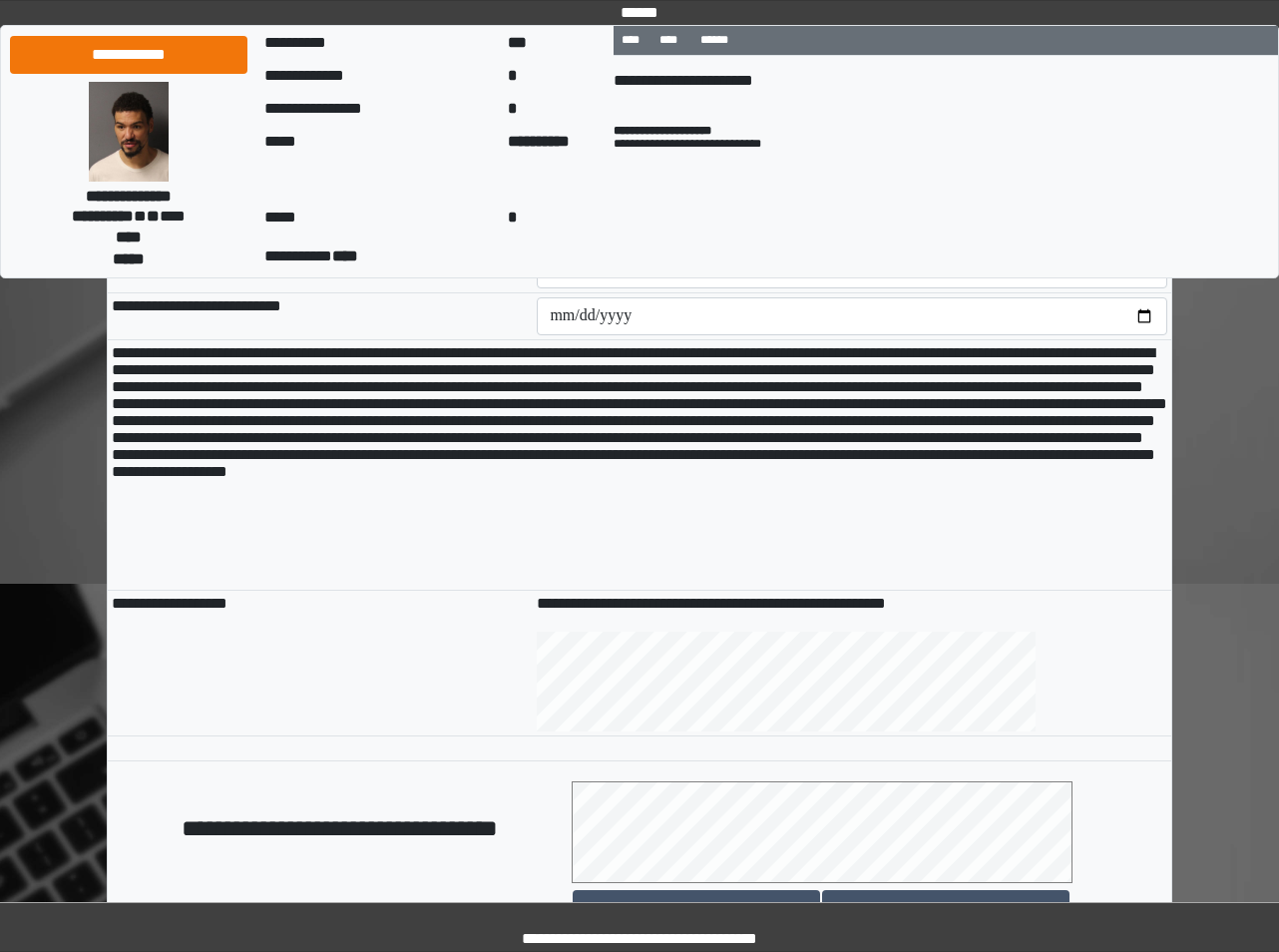 drag, startPoint x: 454, startPoint y: 507, endPoint x: 458, endPoint y: 532, distance: 25.317978 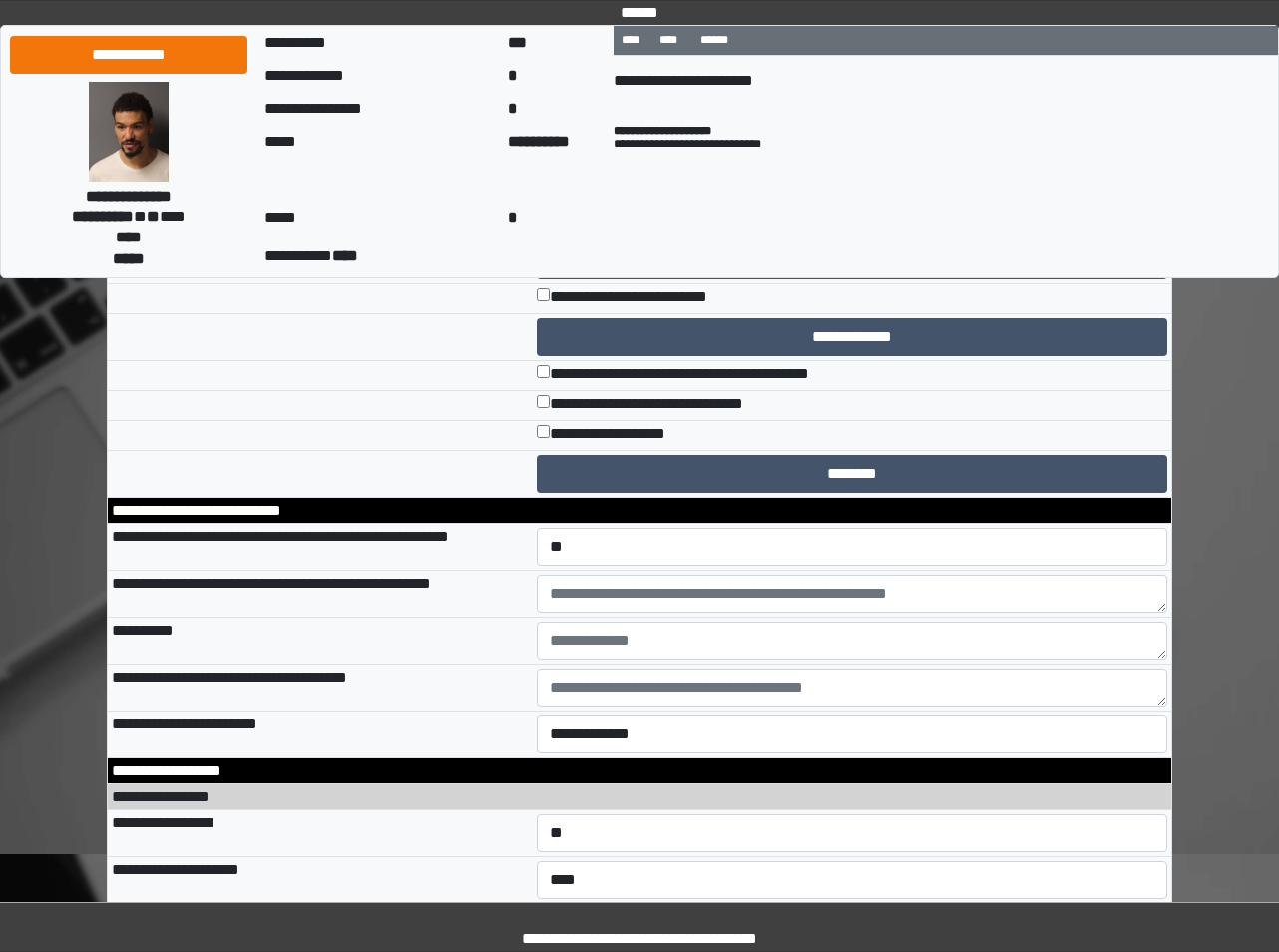 scroll, scrollTop: 8630, scrollLeft: 0, axis: vertical 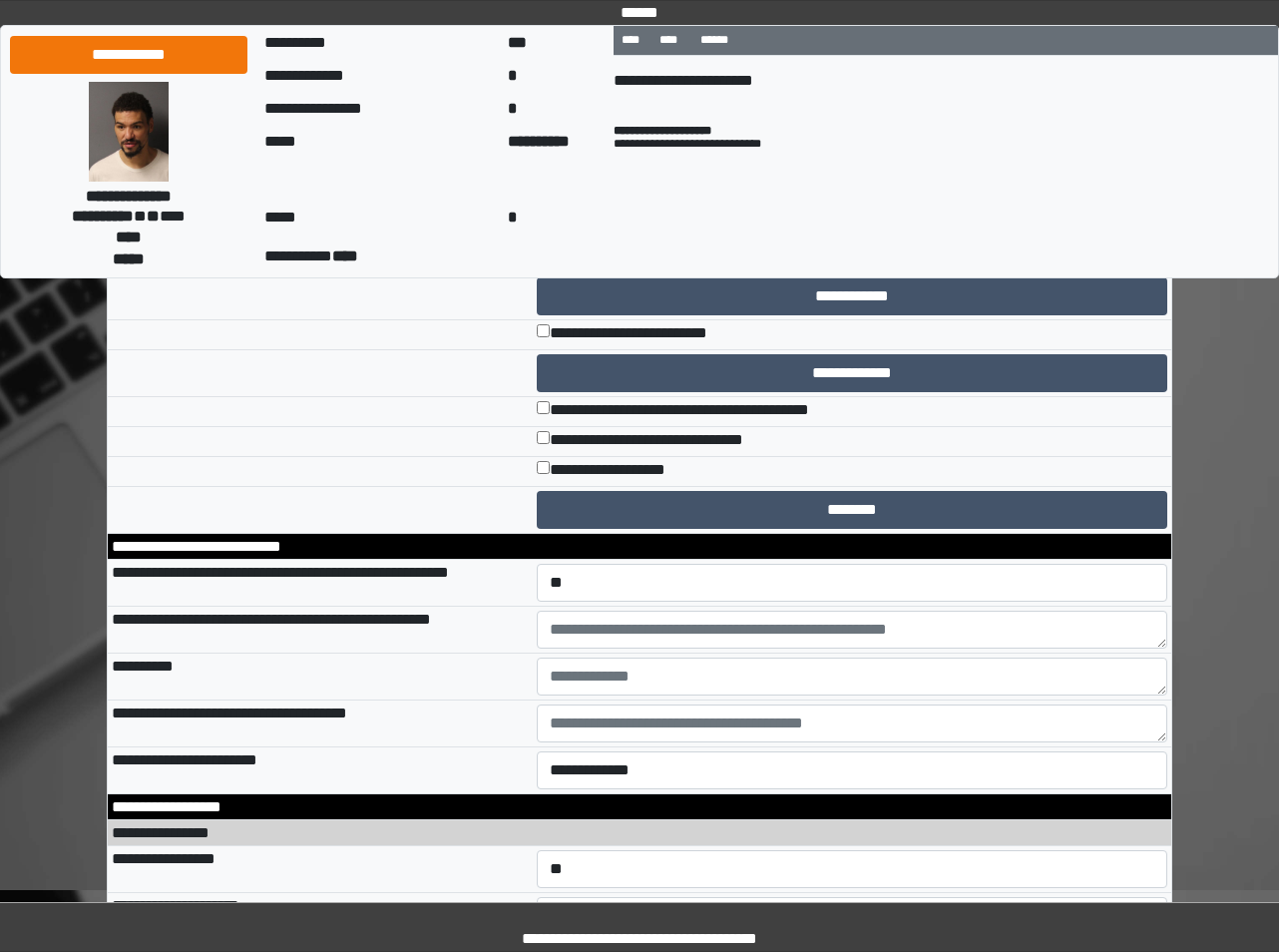 click on "**********" at bounding box center (852, 258) 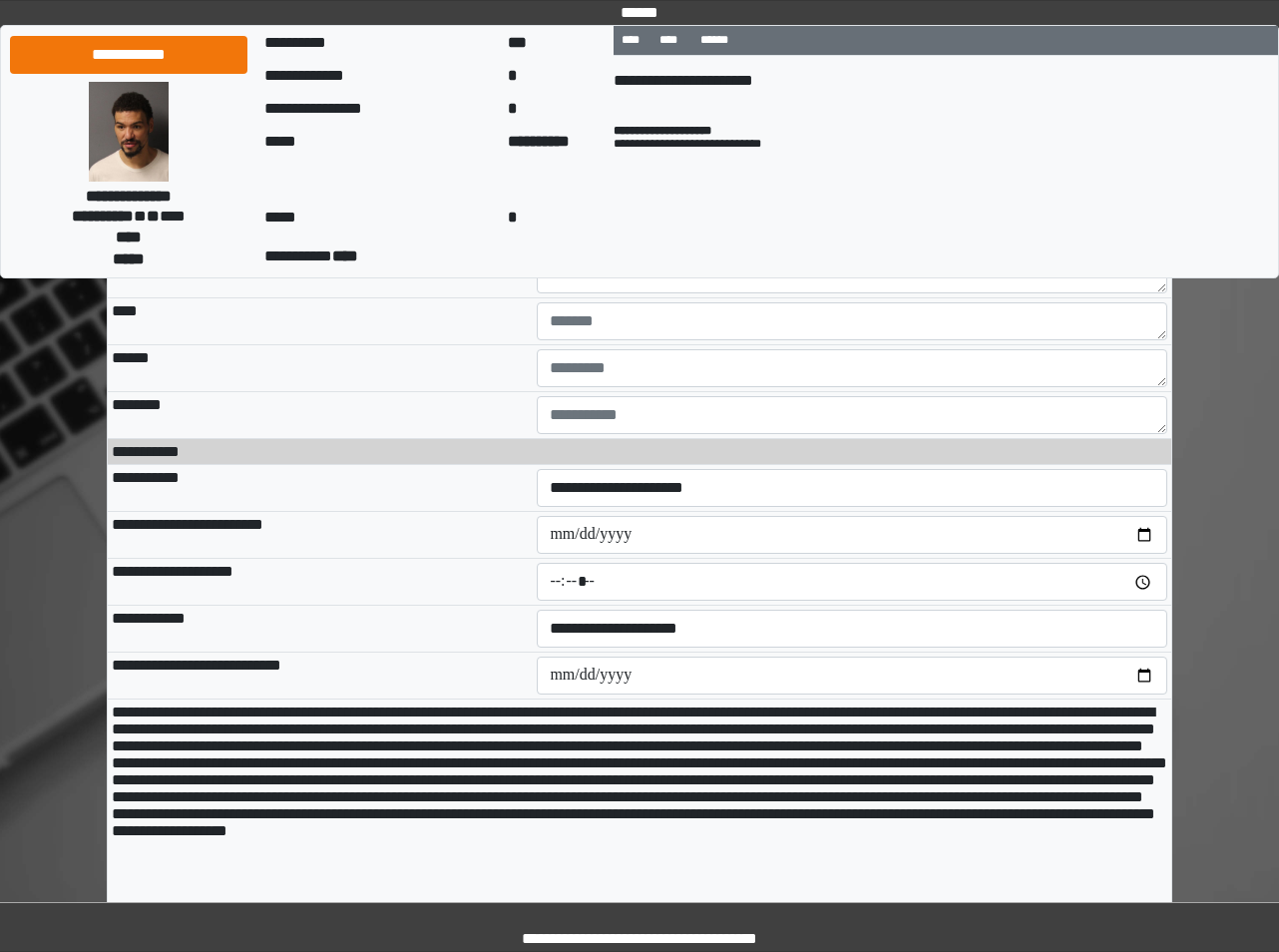 drag, startPoint x: 476, startPoint y: 602, endPoint x: 480, endPoint y: 615, distance: 13.601471 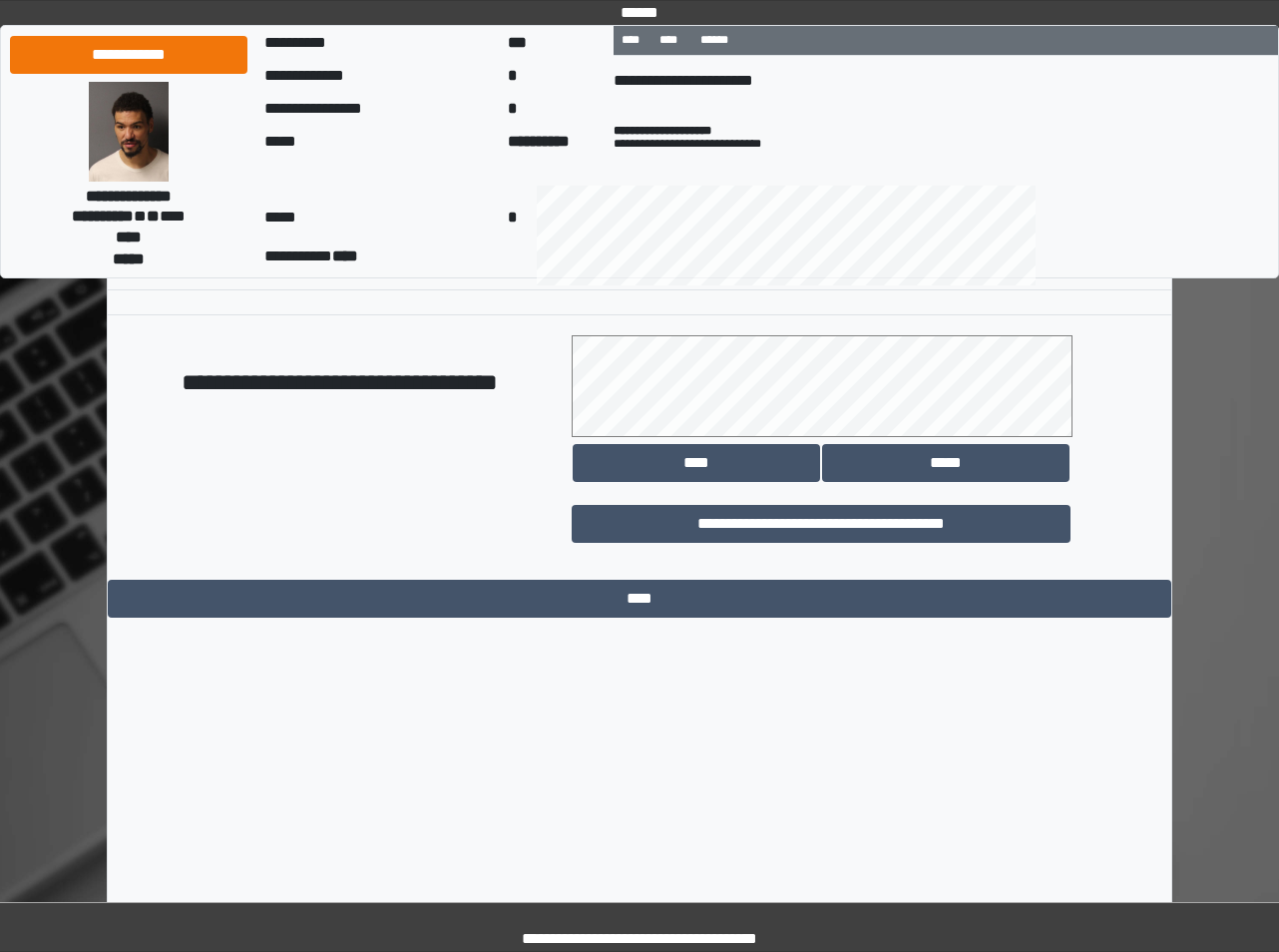scroll, scrollTop: 15216, scrollLeft: 0, axis: vertical 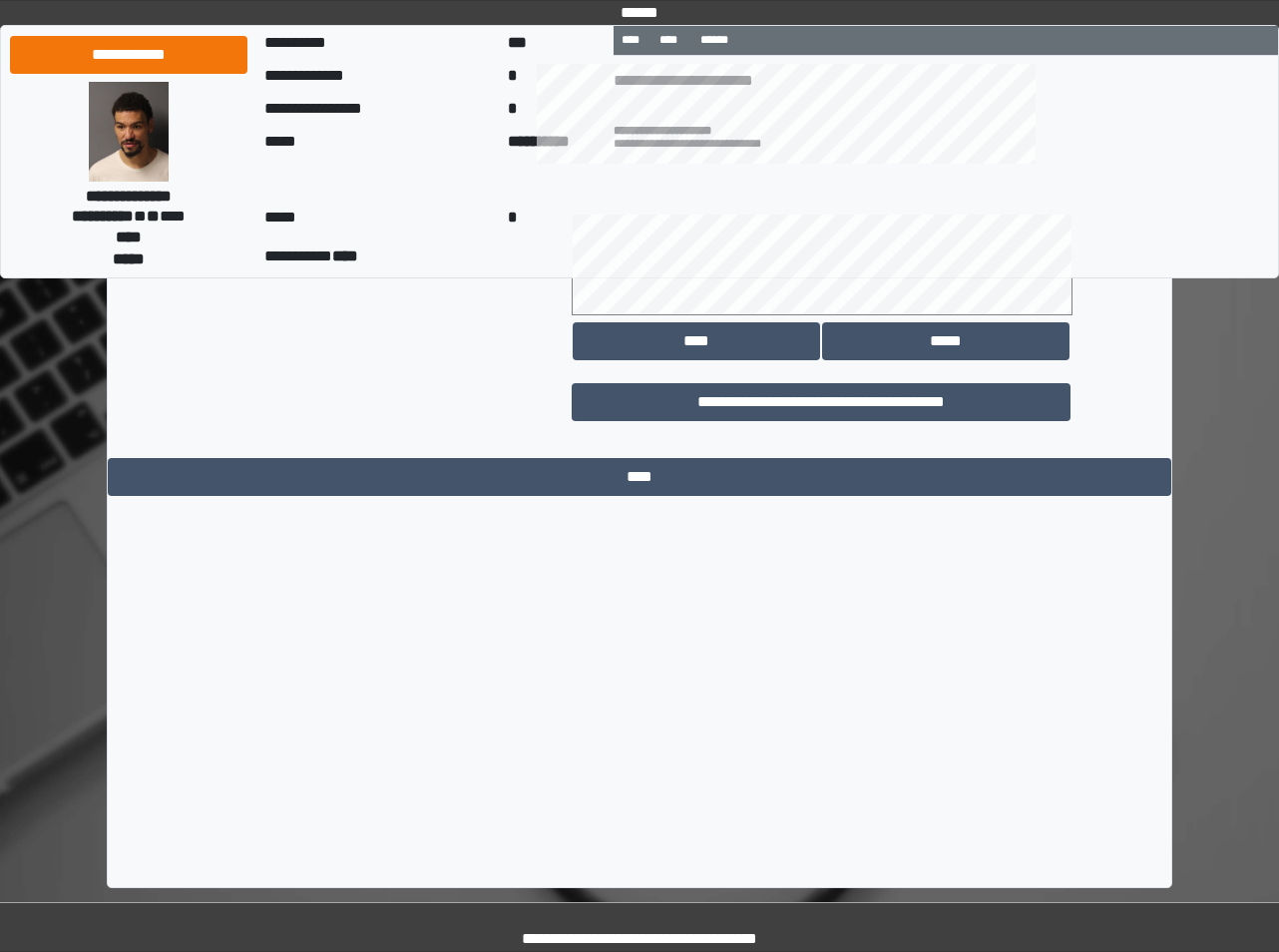 click on "**********" at bounding box center (339, 263) 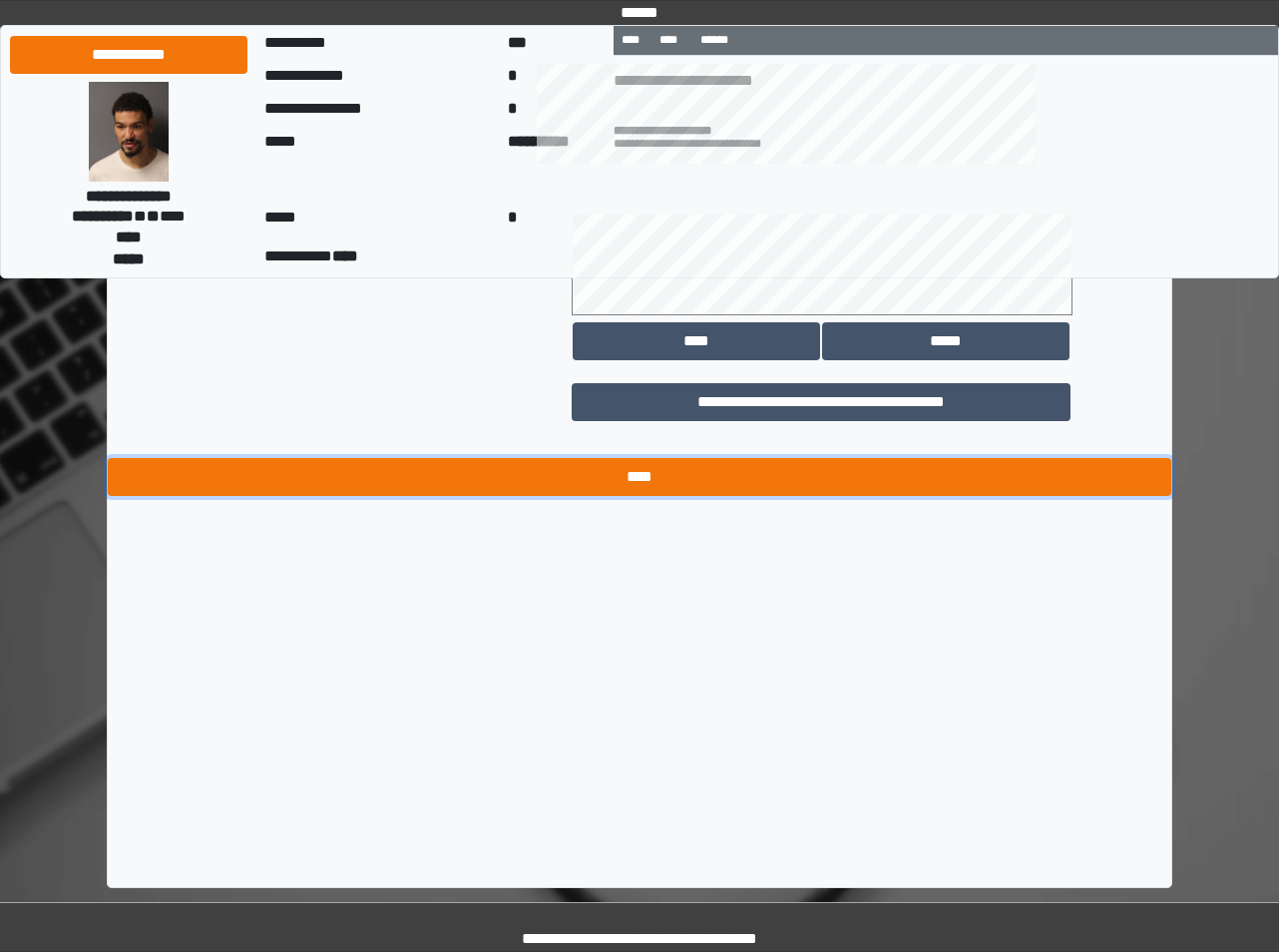 click on "****" at bounding box center [640, 477] 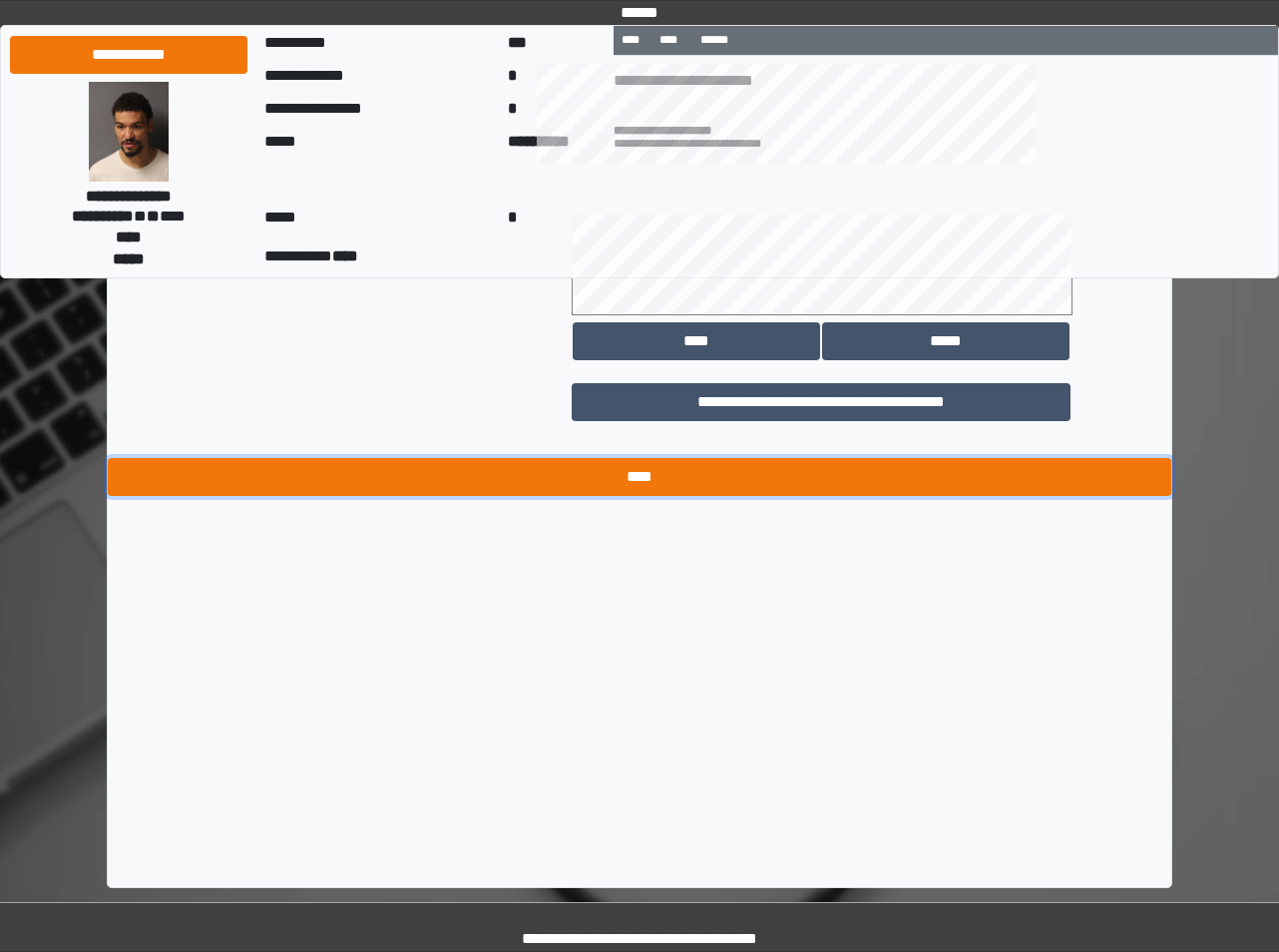 click on "****" at bounding box center (640, 477) 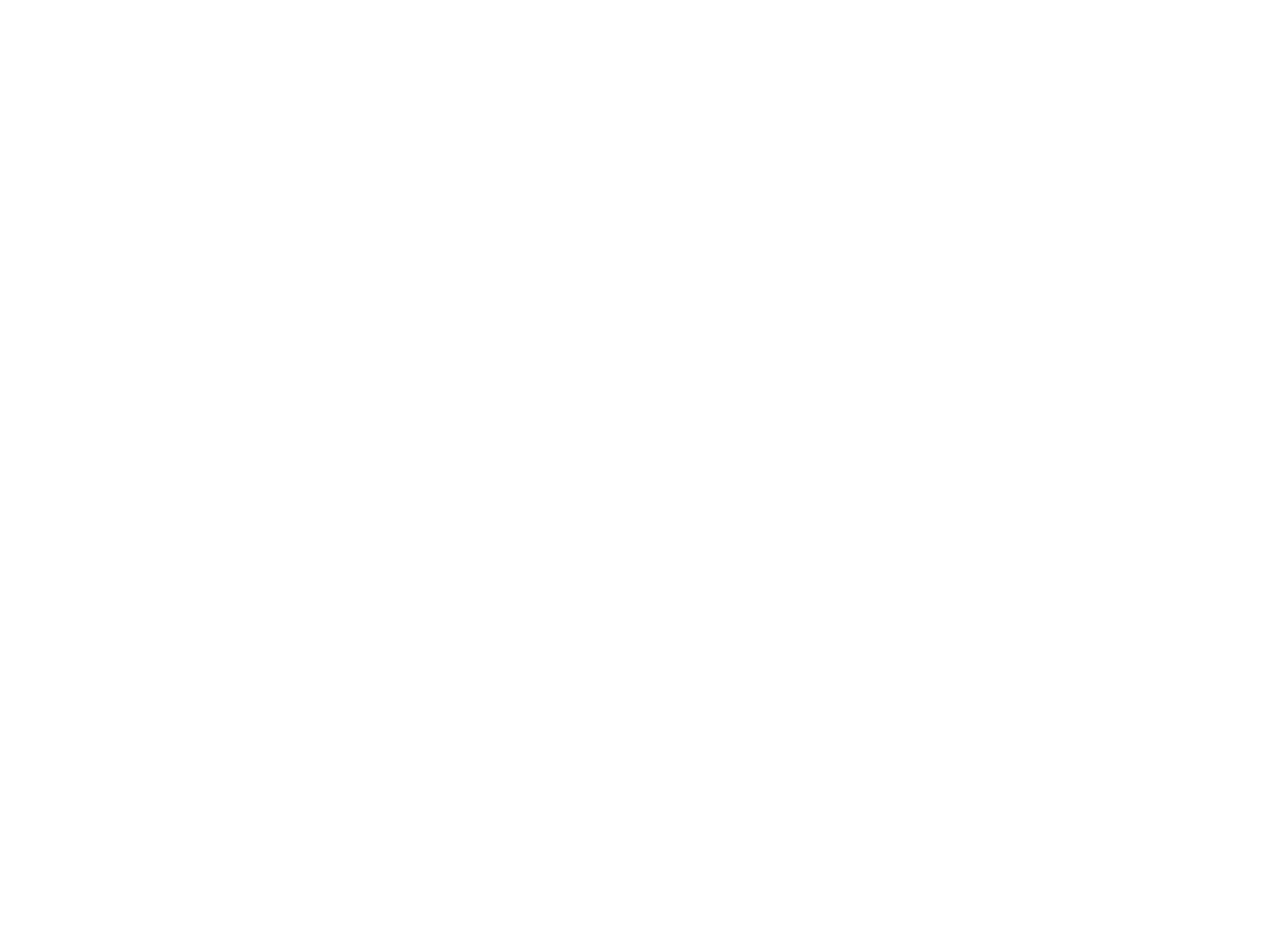 scroll, scrollTop: 0, scrollLeft: 0, axis: both 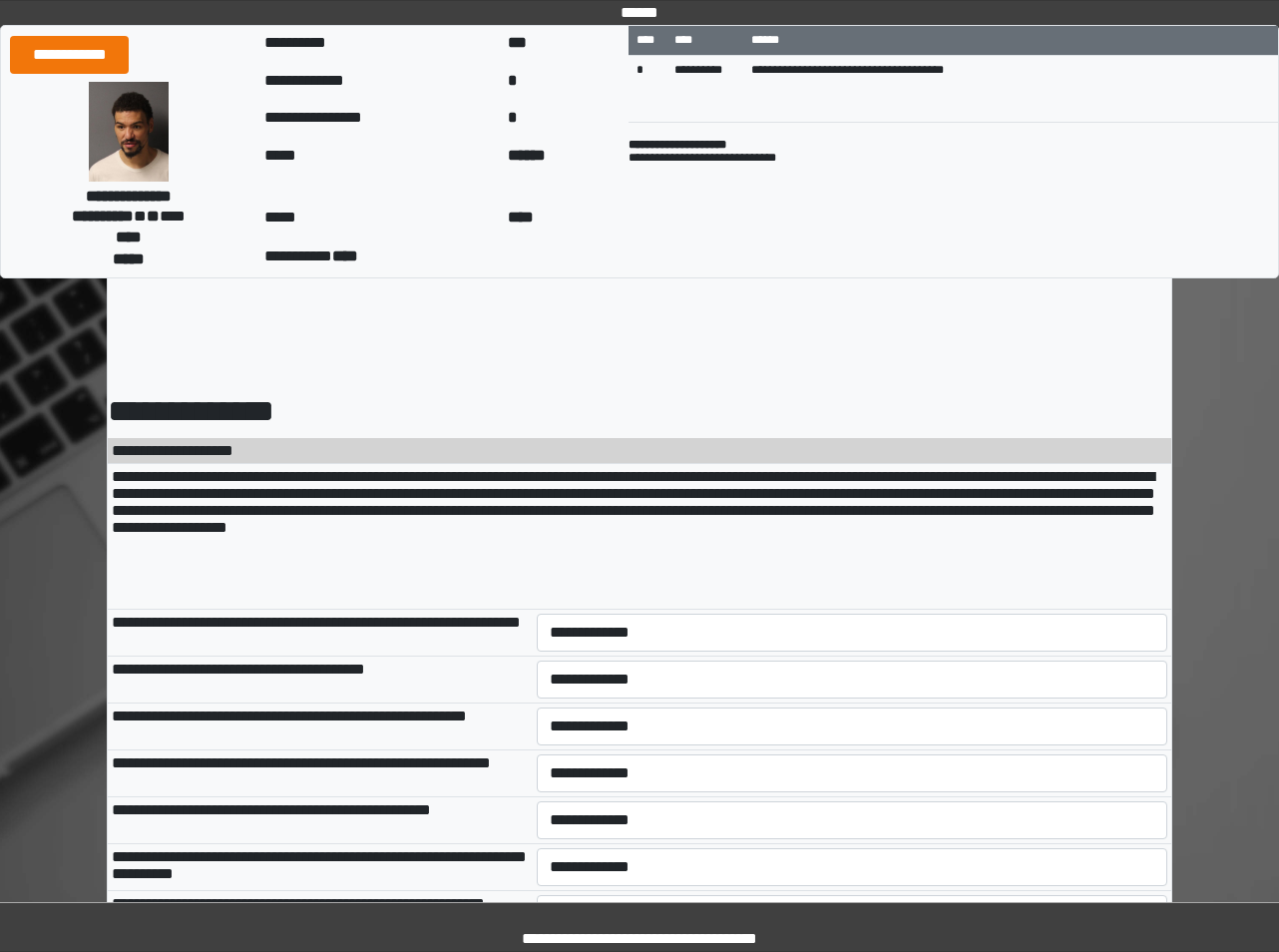 drag, startPoint x: 564, startPoint y: 607, endPoint x: 605, endPoint y: 626, distance: 45.188494 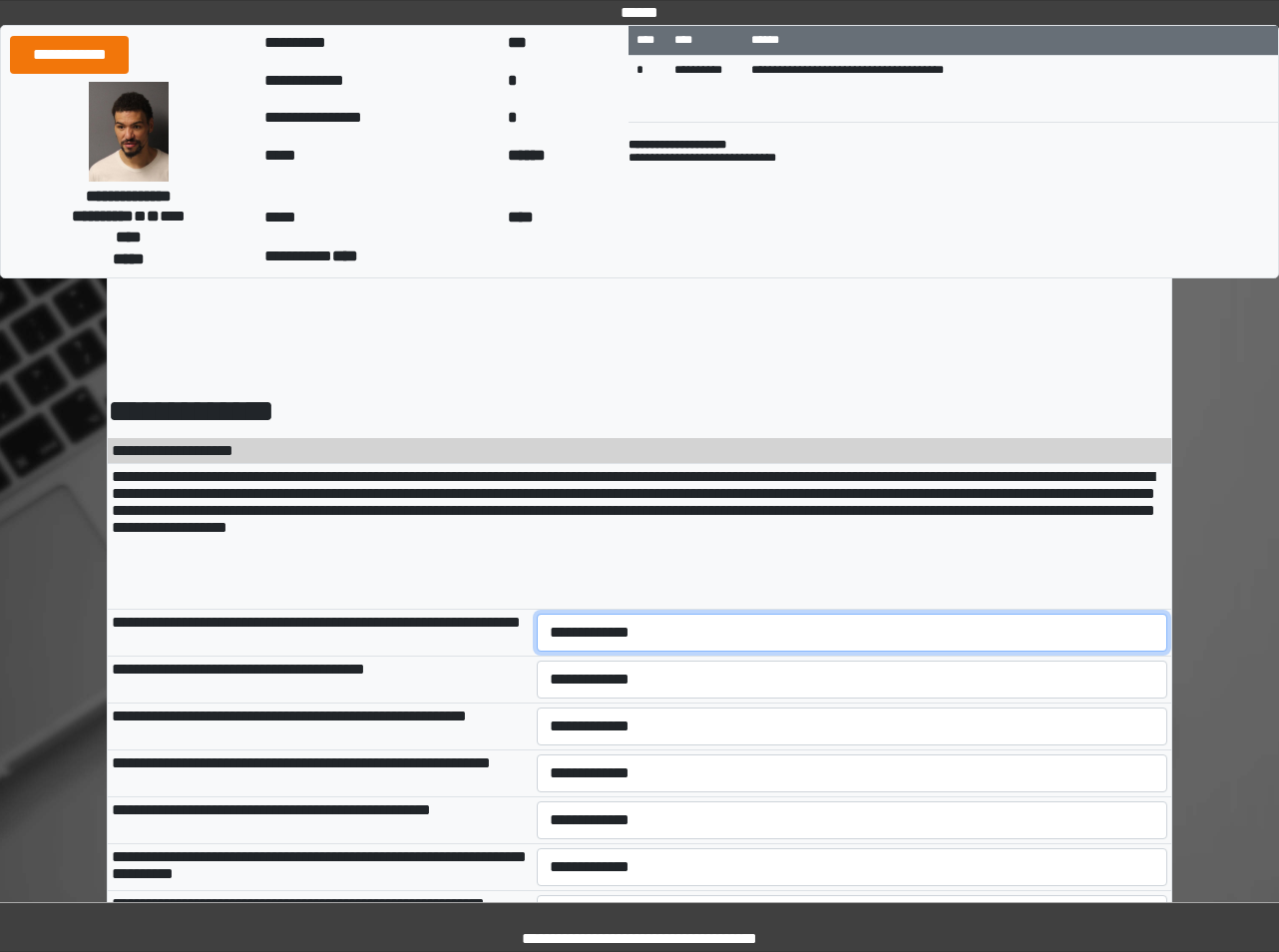 drag, startPoint x: 605, startPoint y: 627, endPoint x: 608, endPoint y: 659, distance: 32.140317 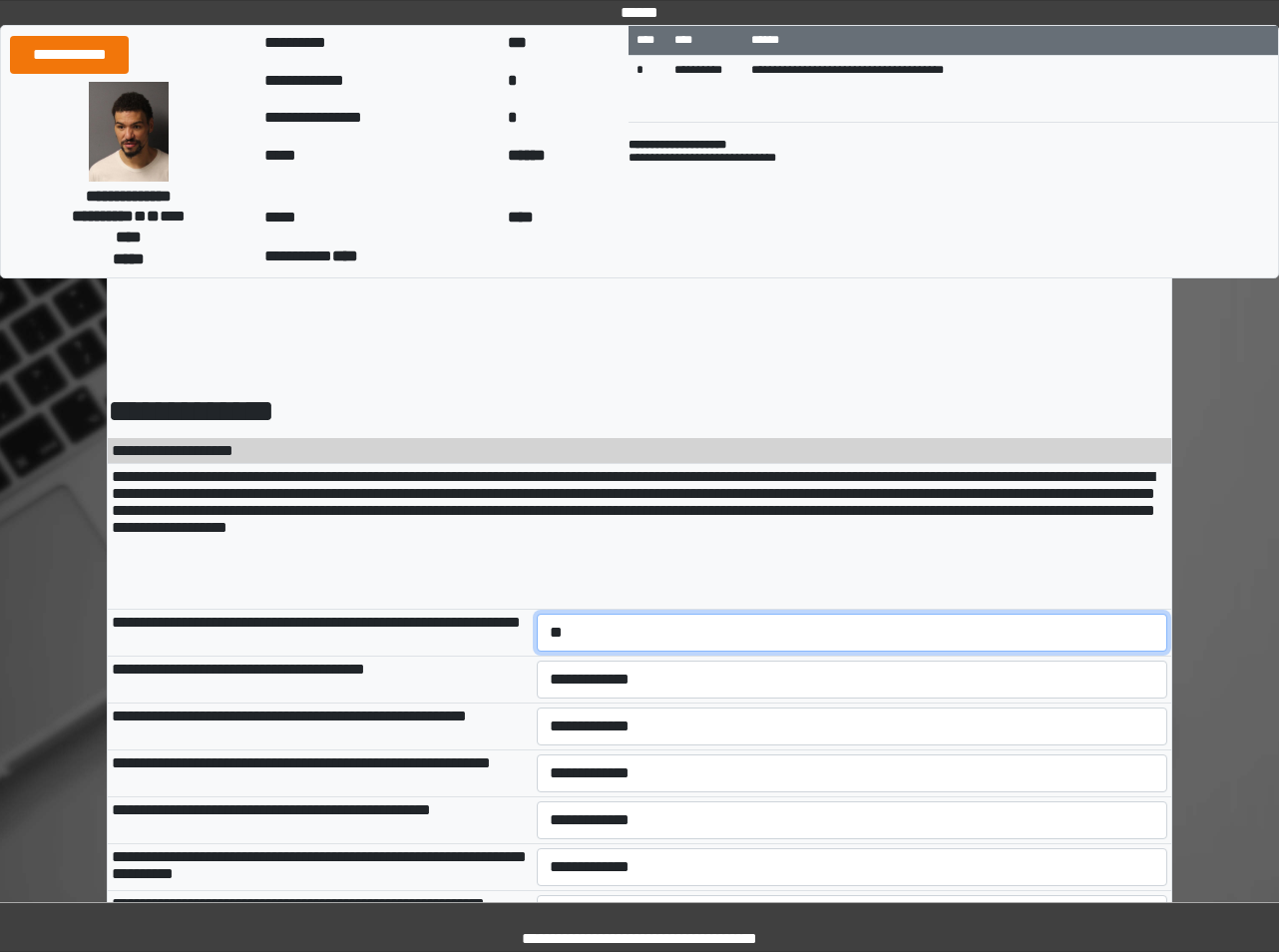 click on "**********" at bounding box center (852, 633) 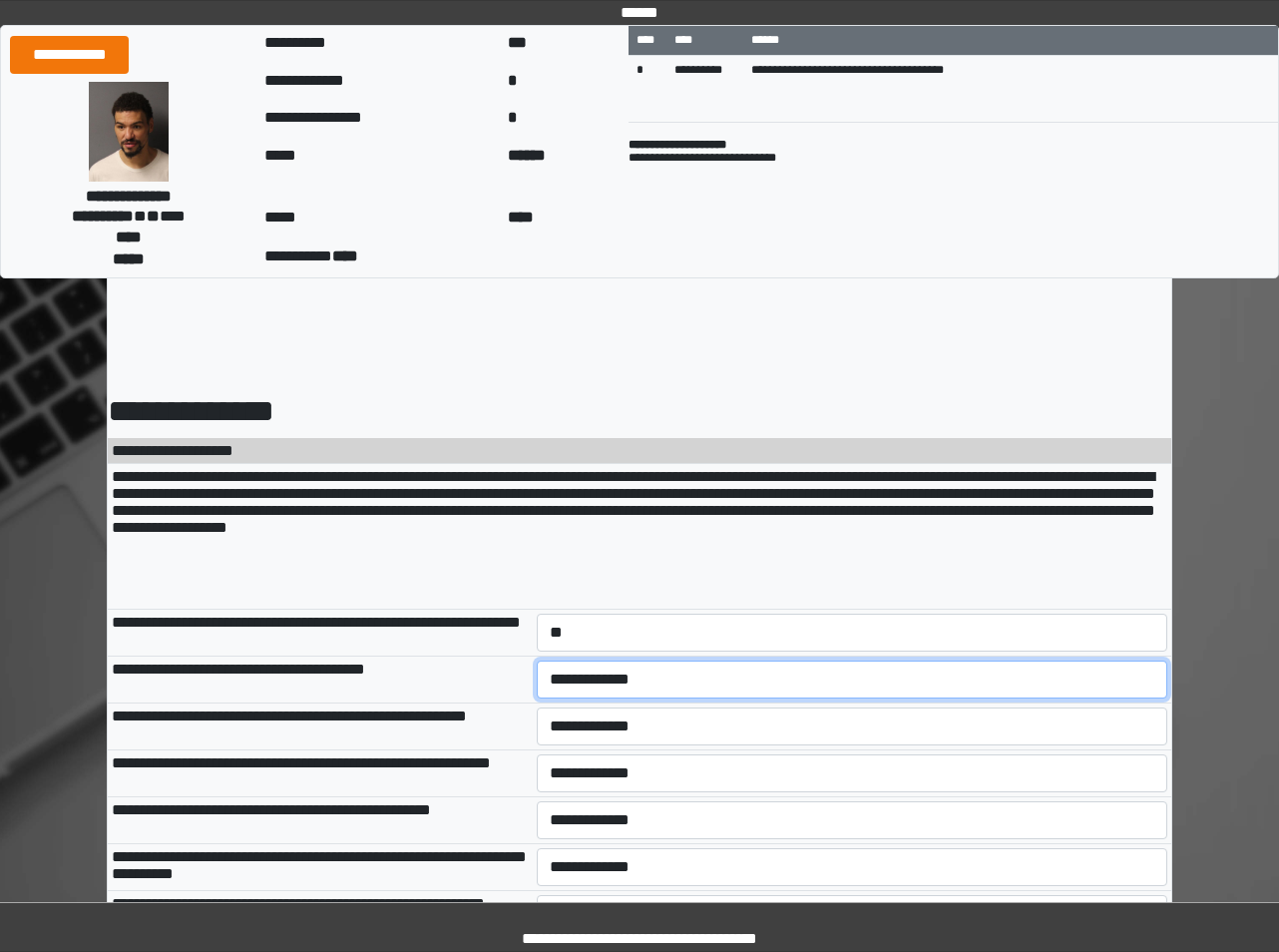 select on "***" 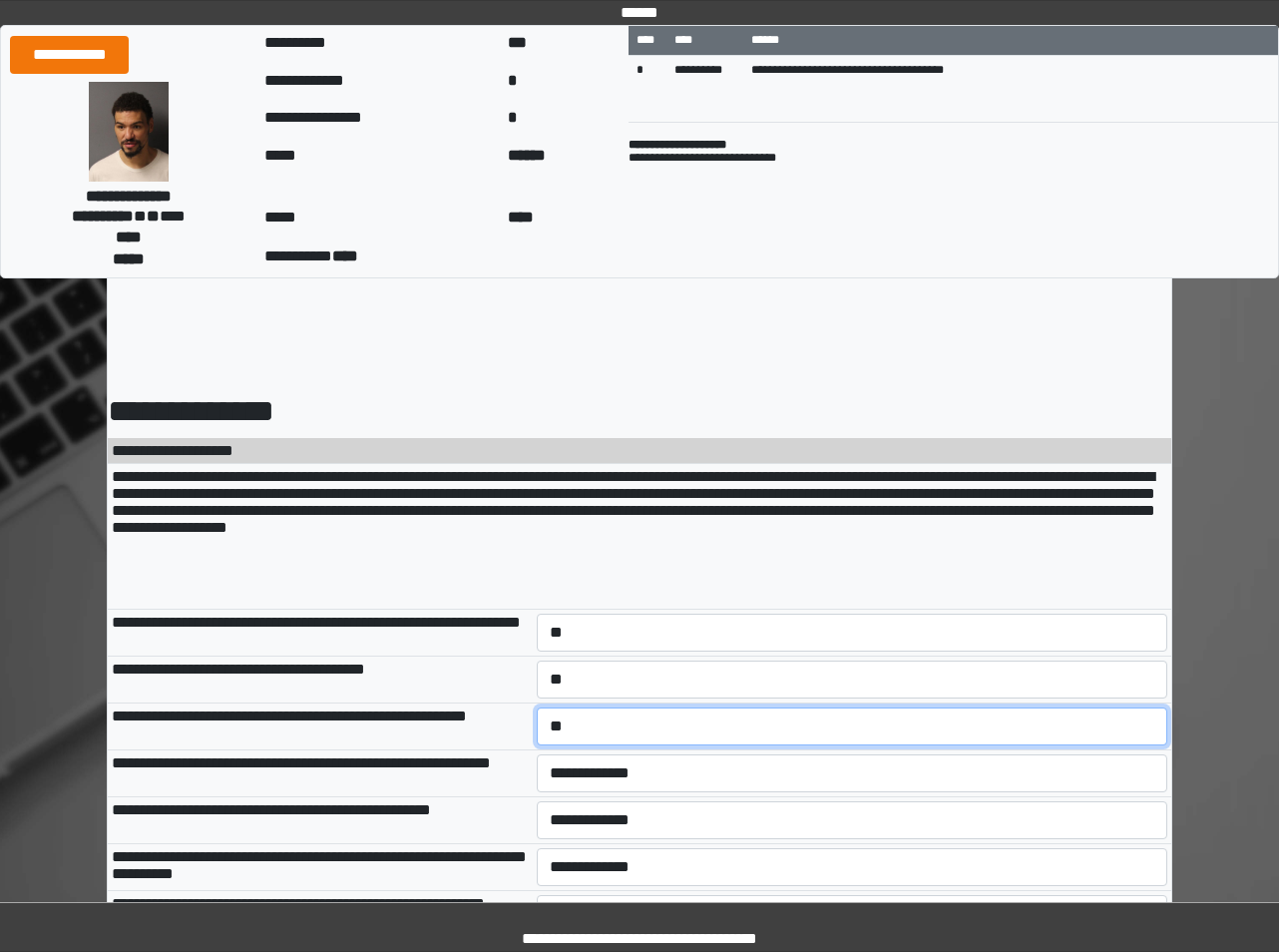 select on "***" 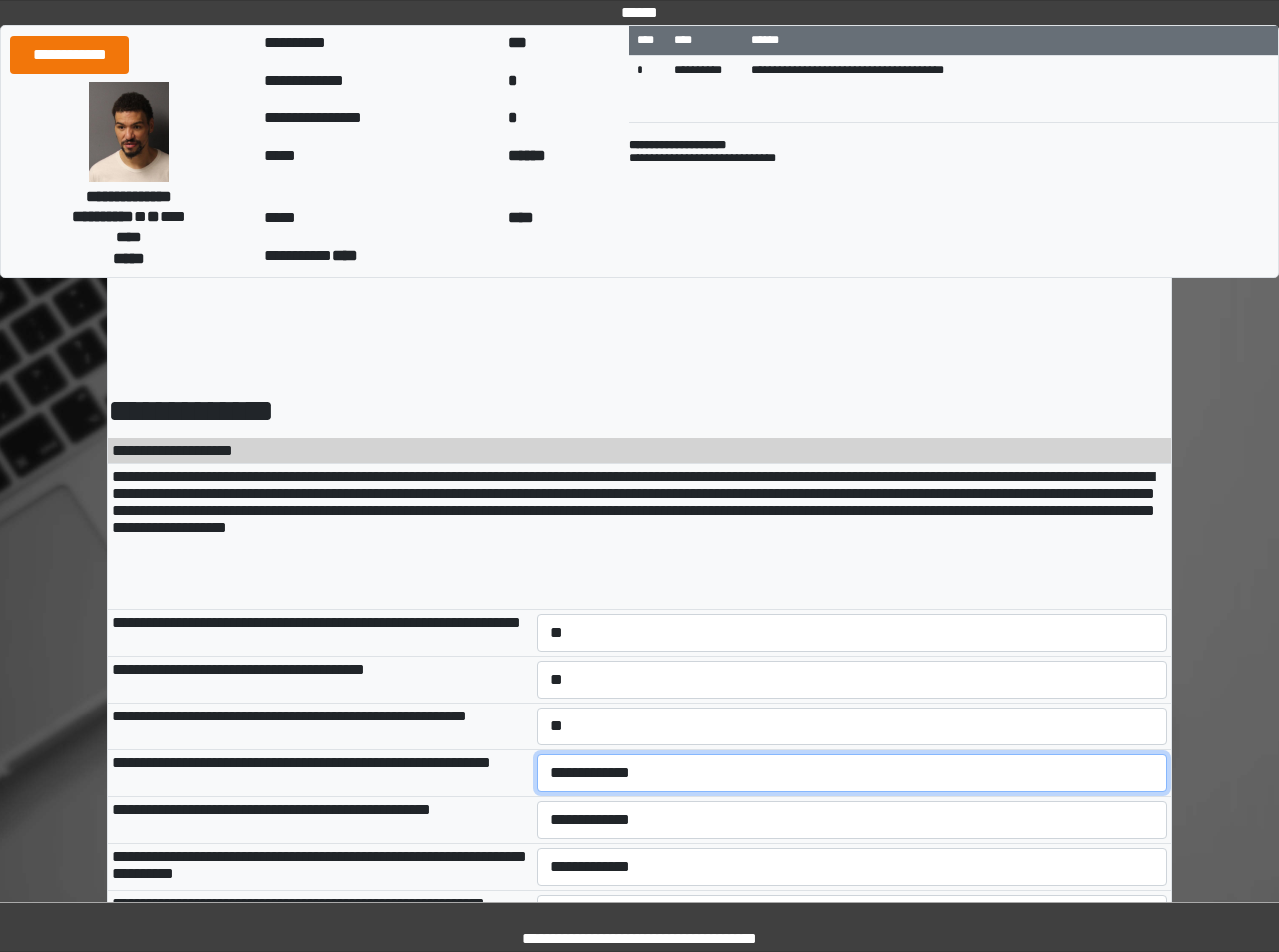 select on "***" 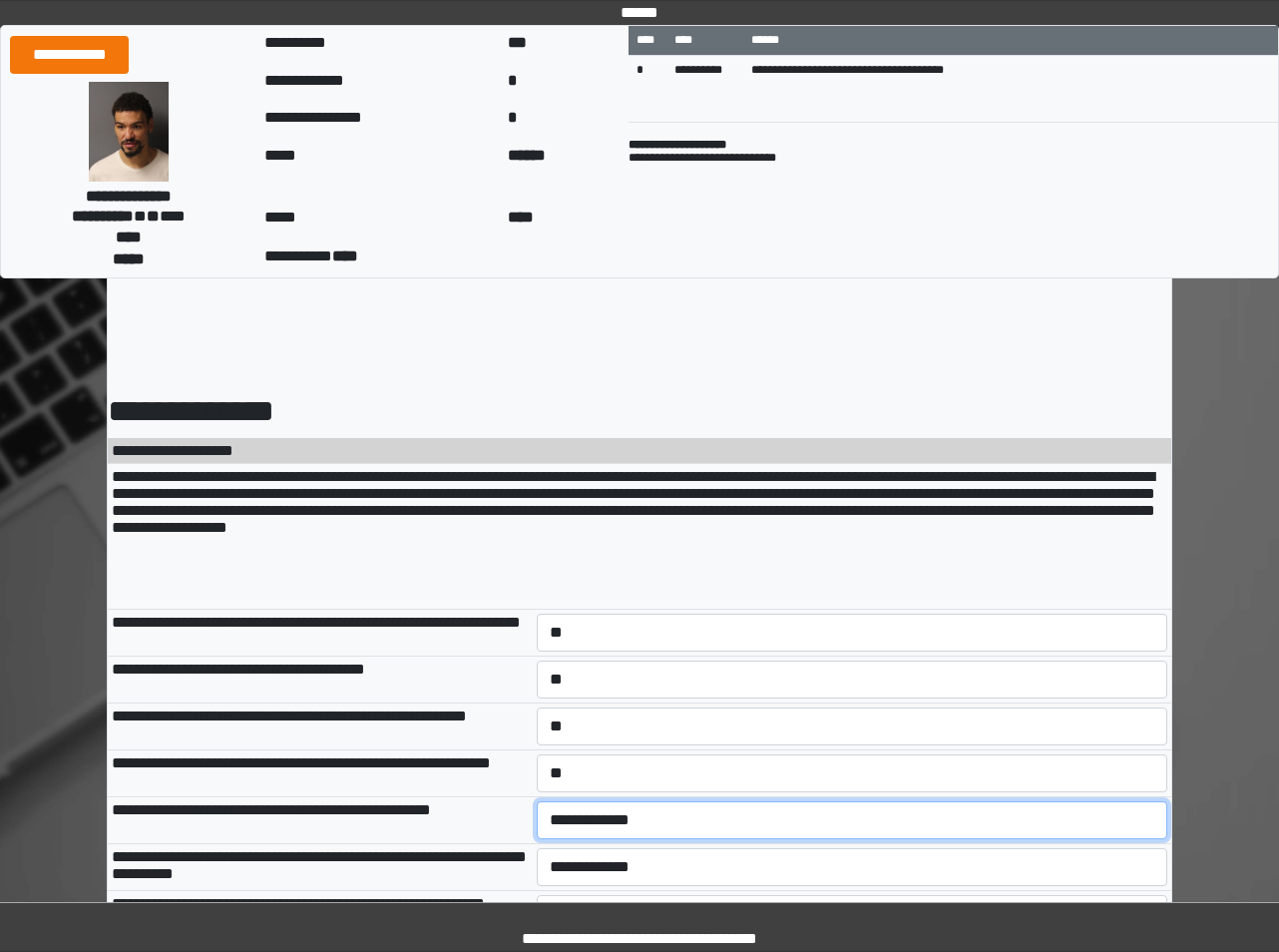 select on "***" 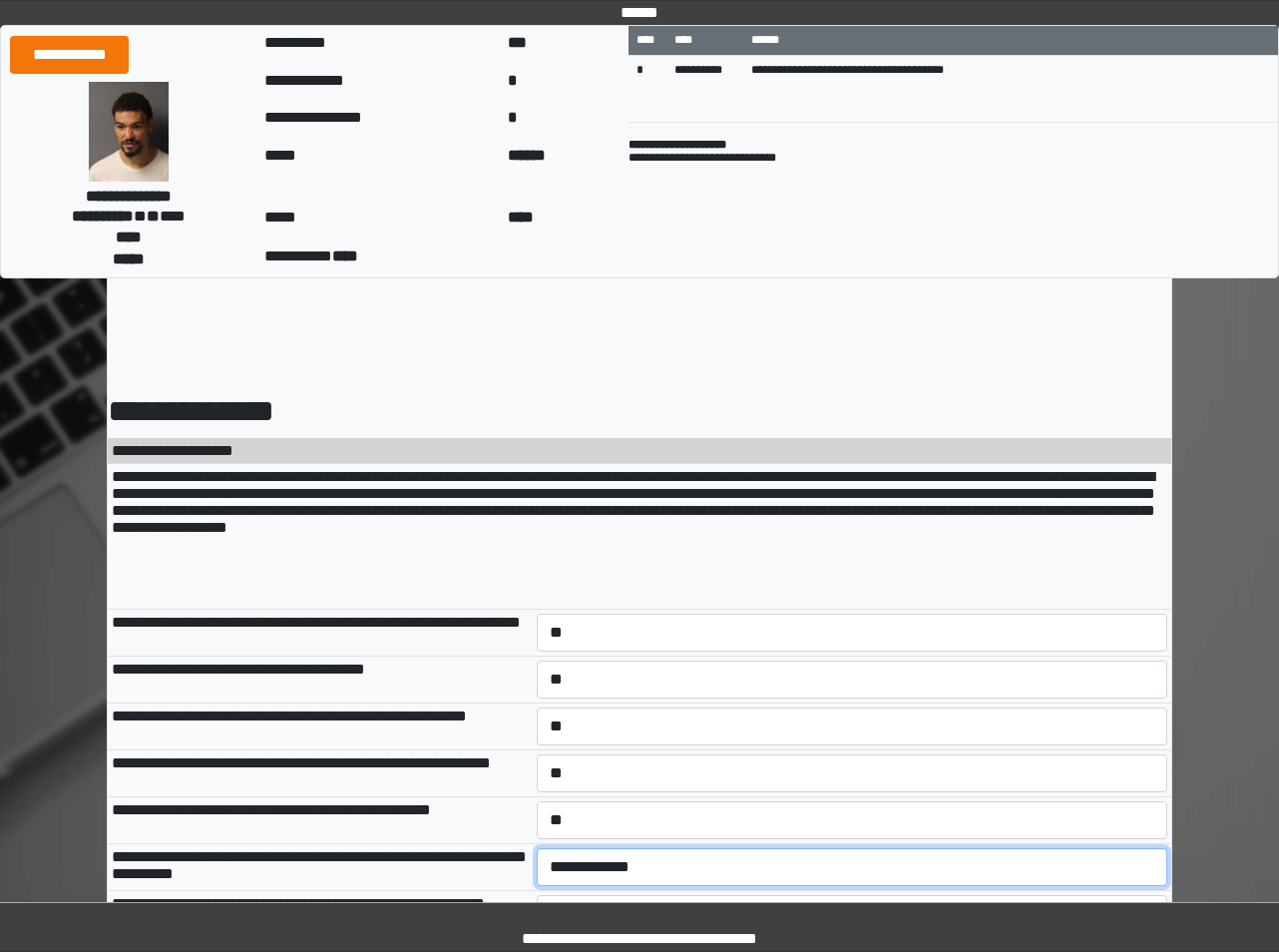 select on "***" 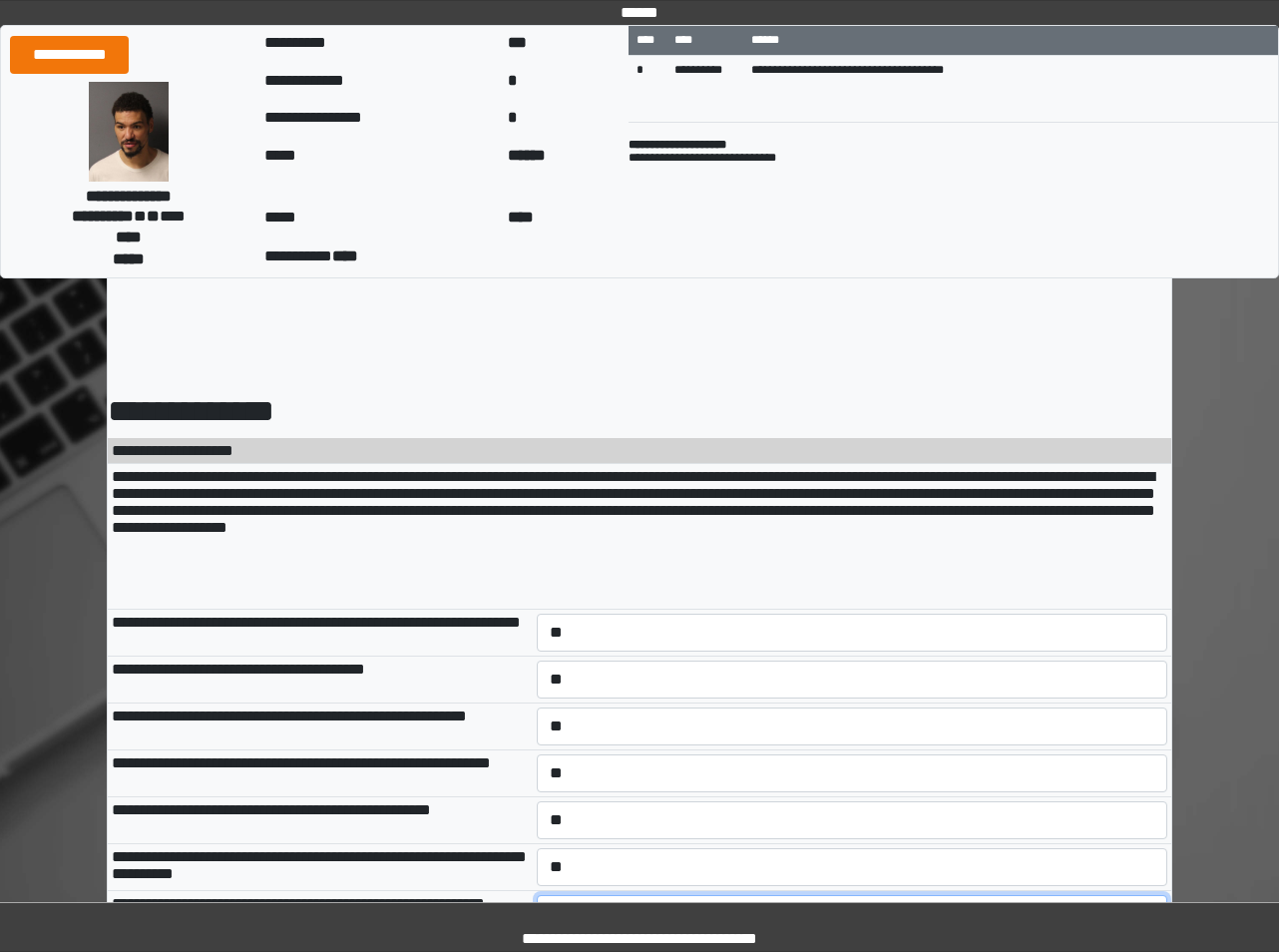 select on "***" 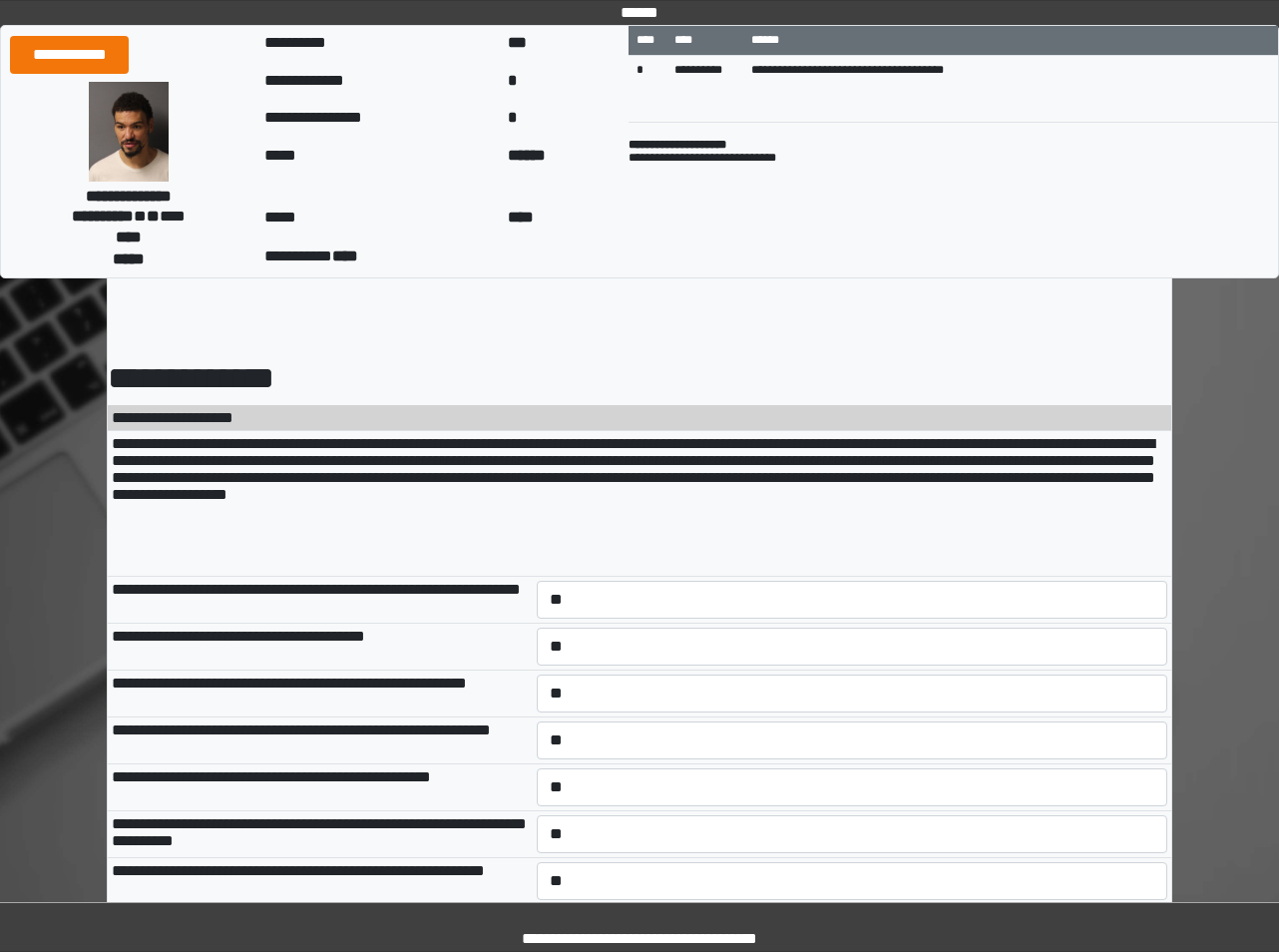 select on "***" 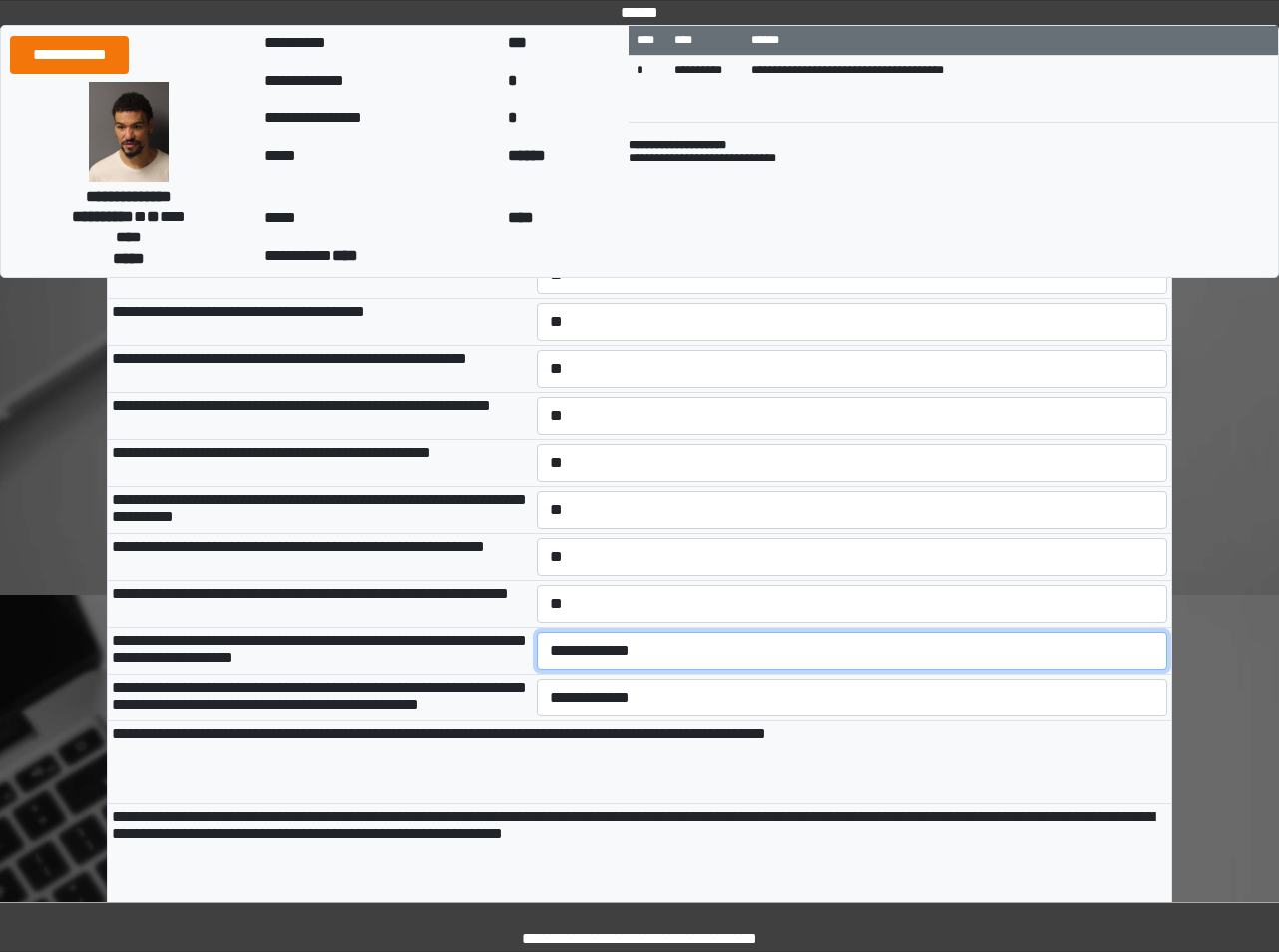 select on "***" 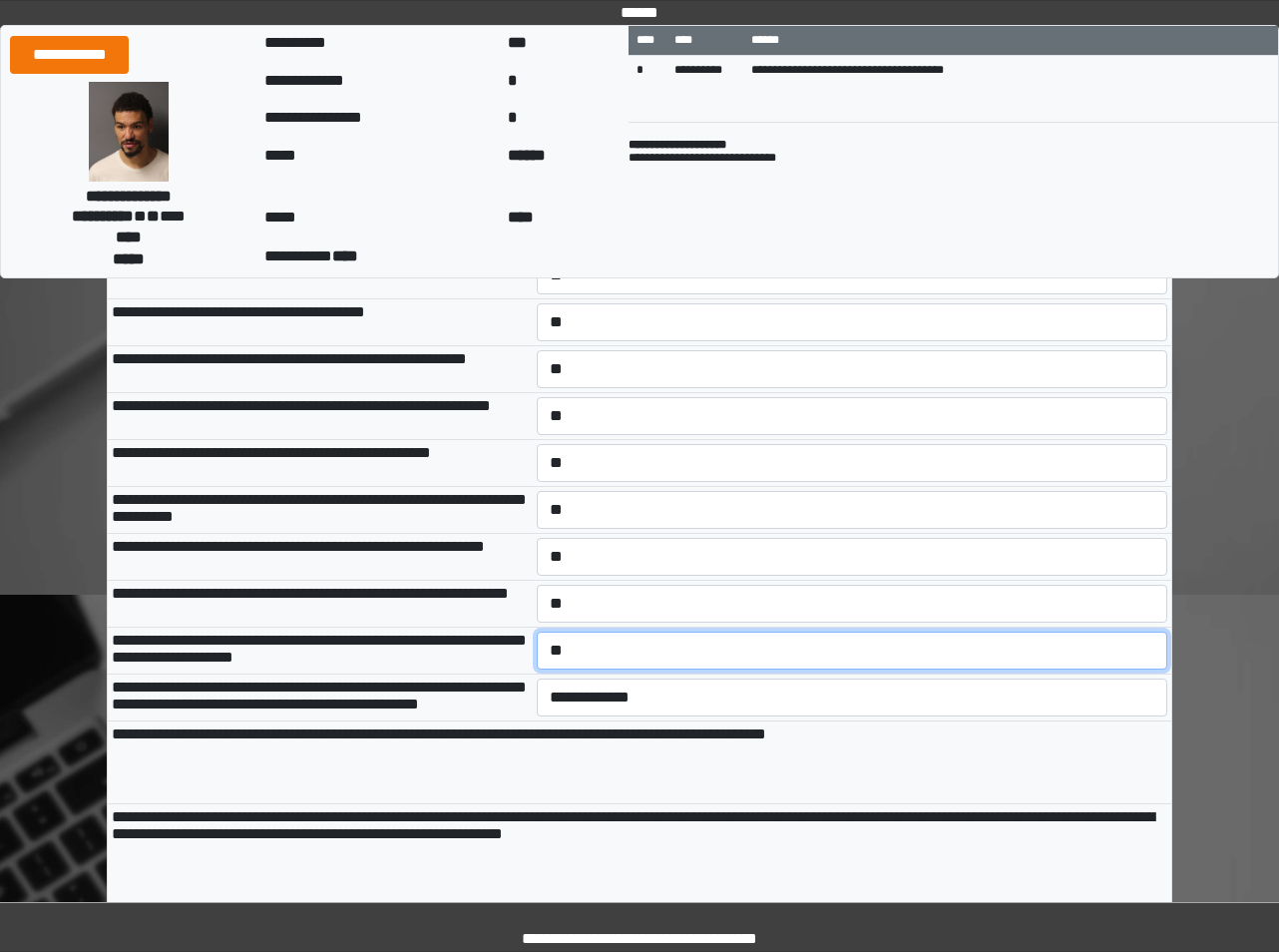 scroll, scrollTop: 509, scrollLeft: 0, axis: vertical 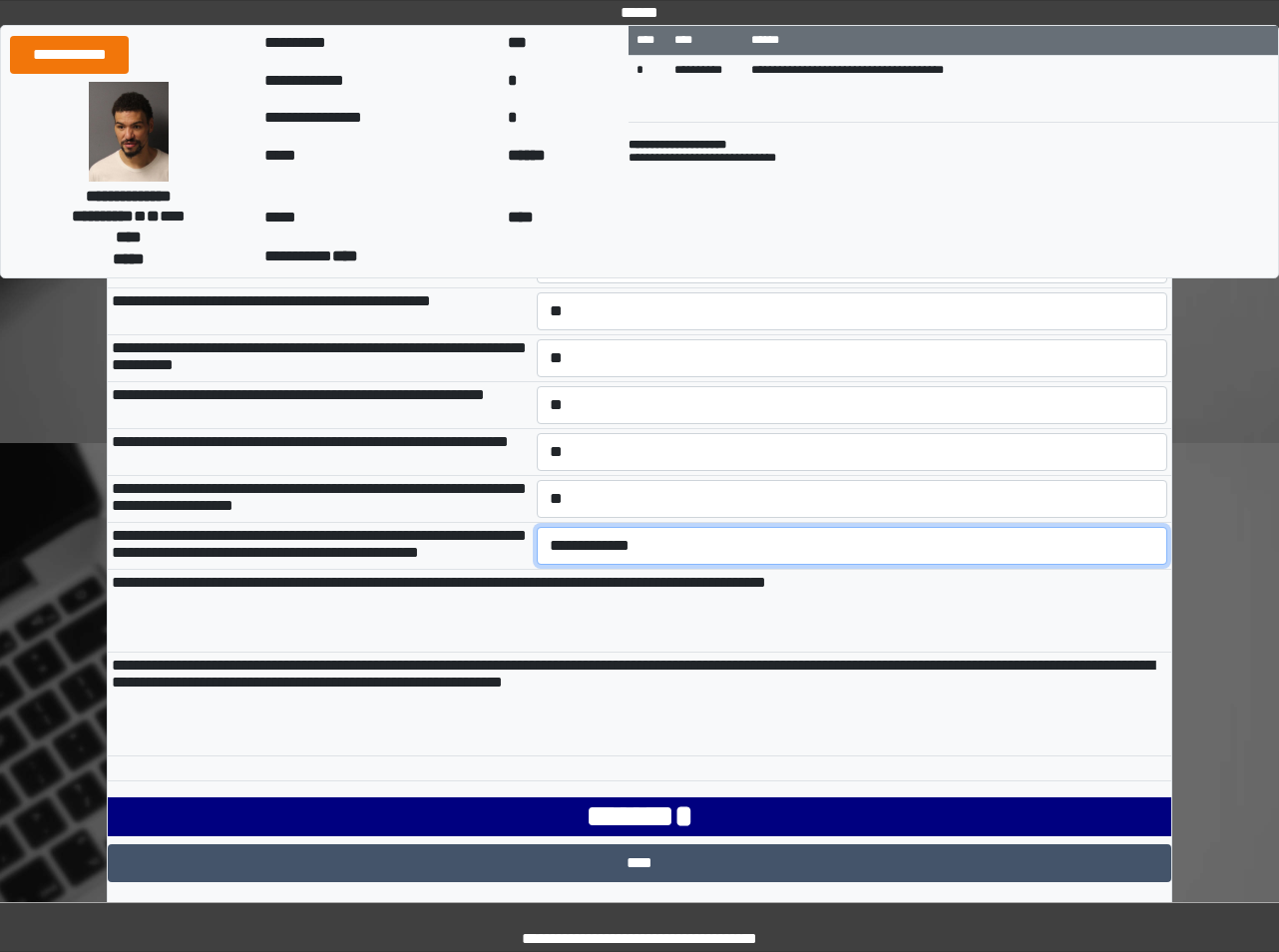select on "***" 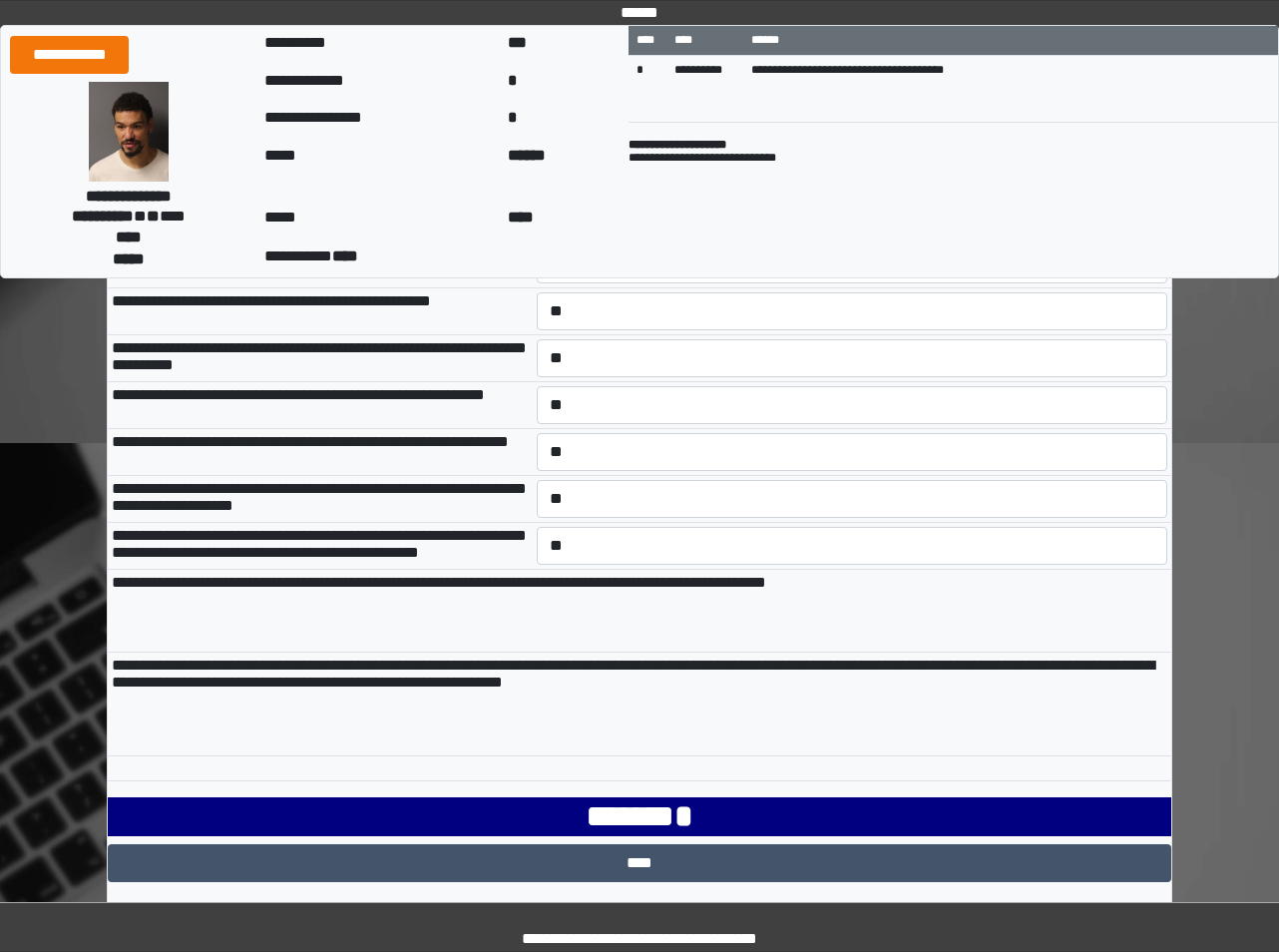 click on "**********" at bounding box center [640, 705] 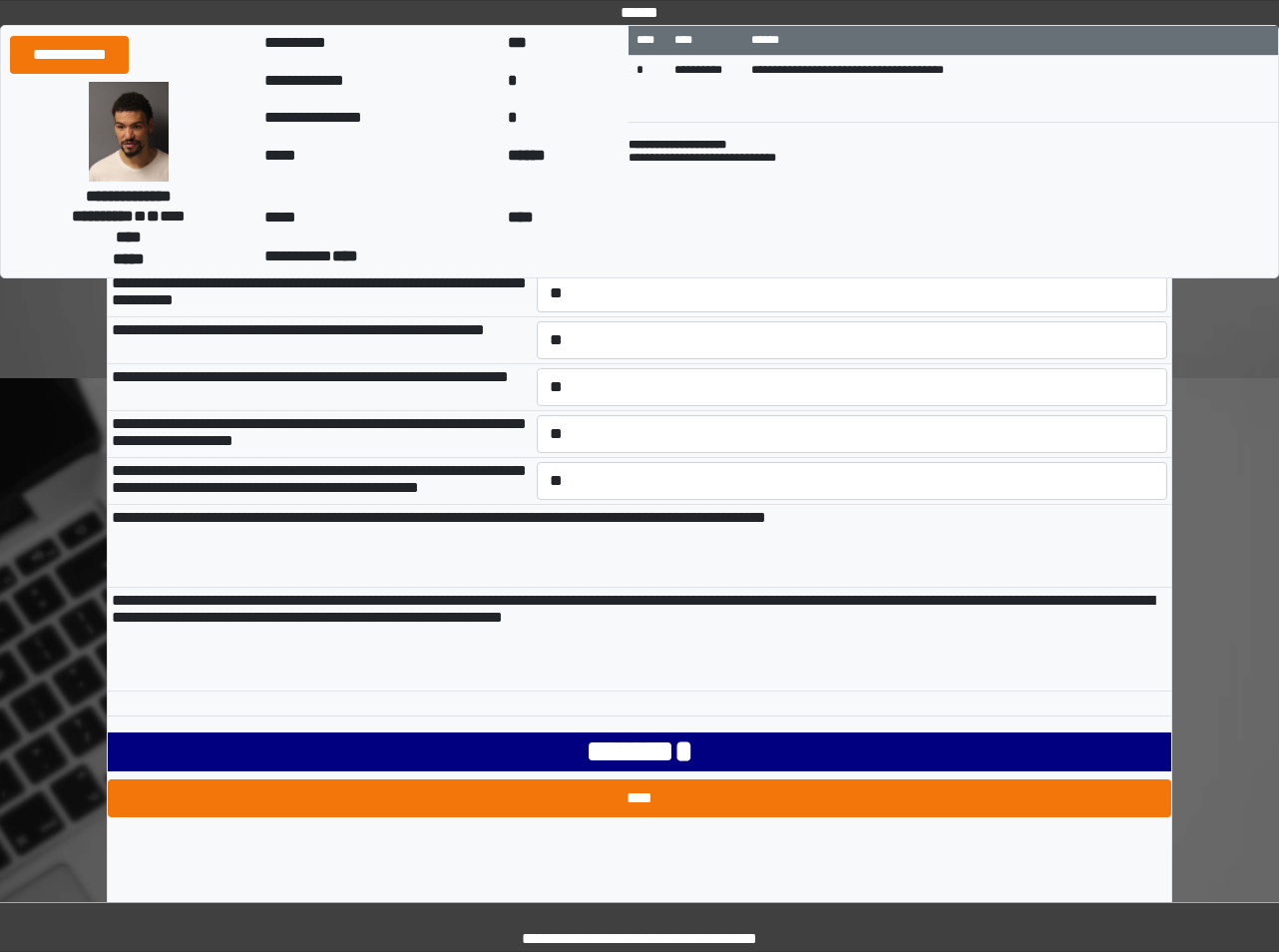 scroll, scrollTop: 609, scrollLeft: 0, axis: vertical 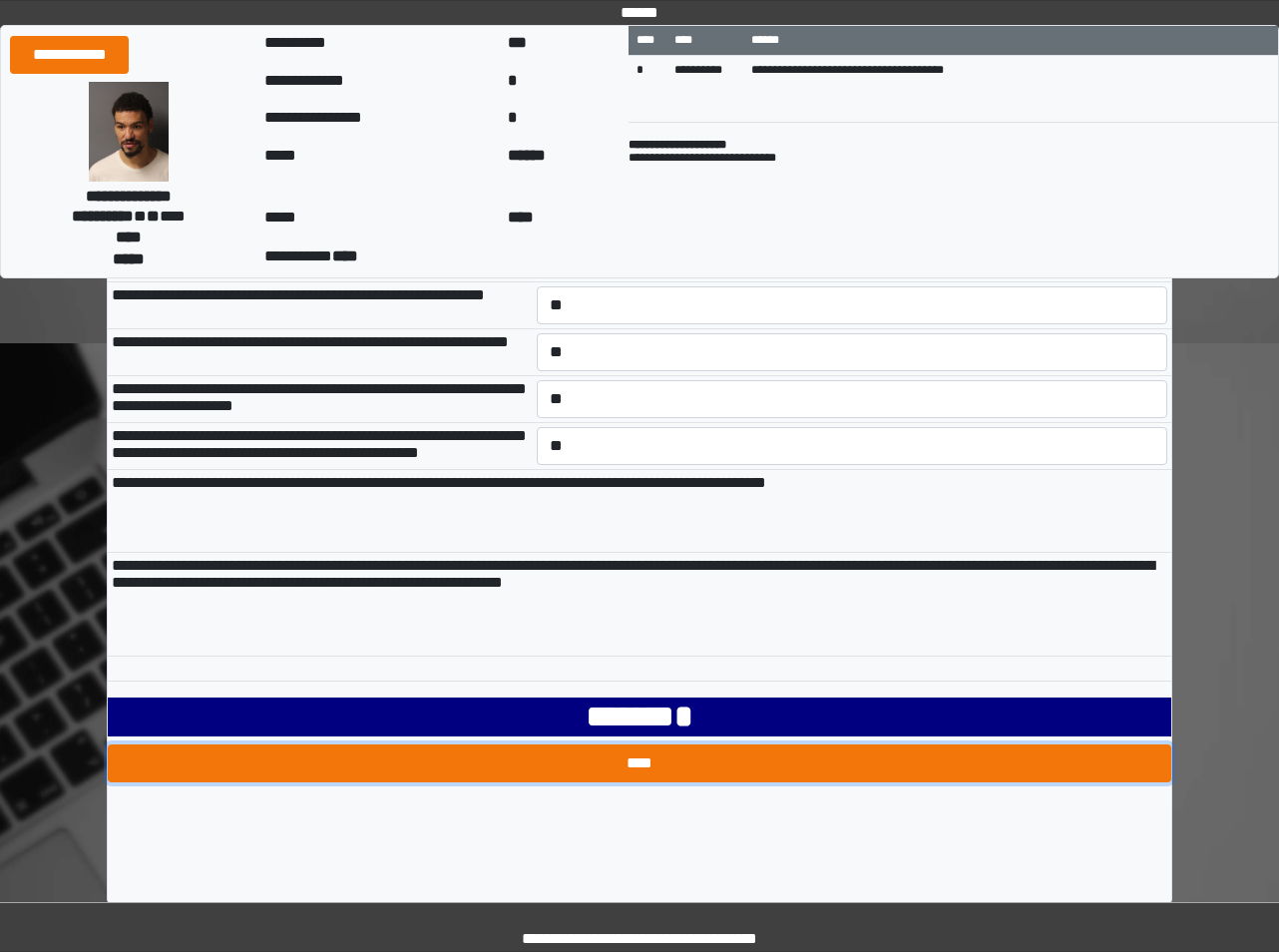 click on "****" at bounding box center [640, 763] 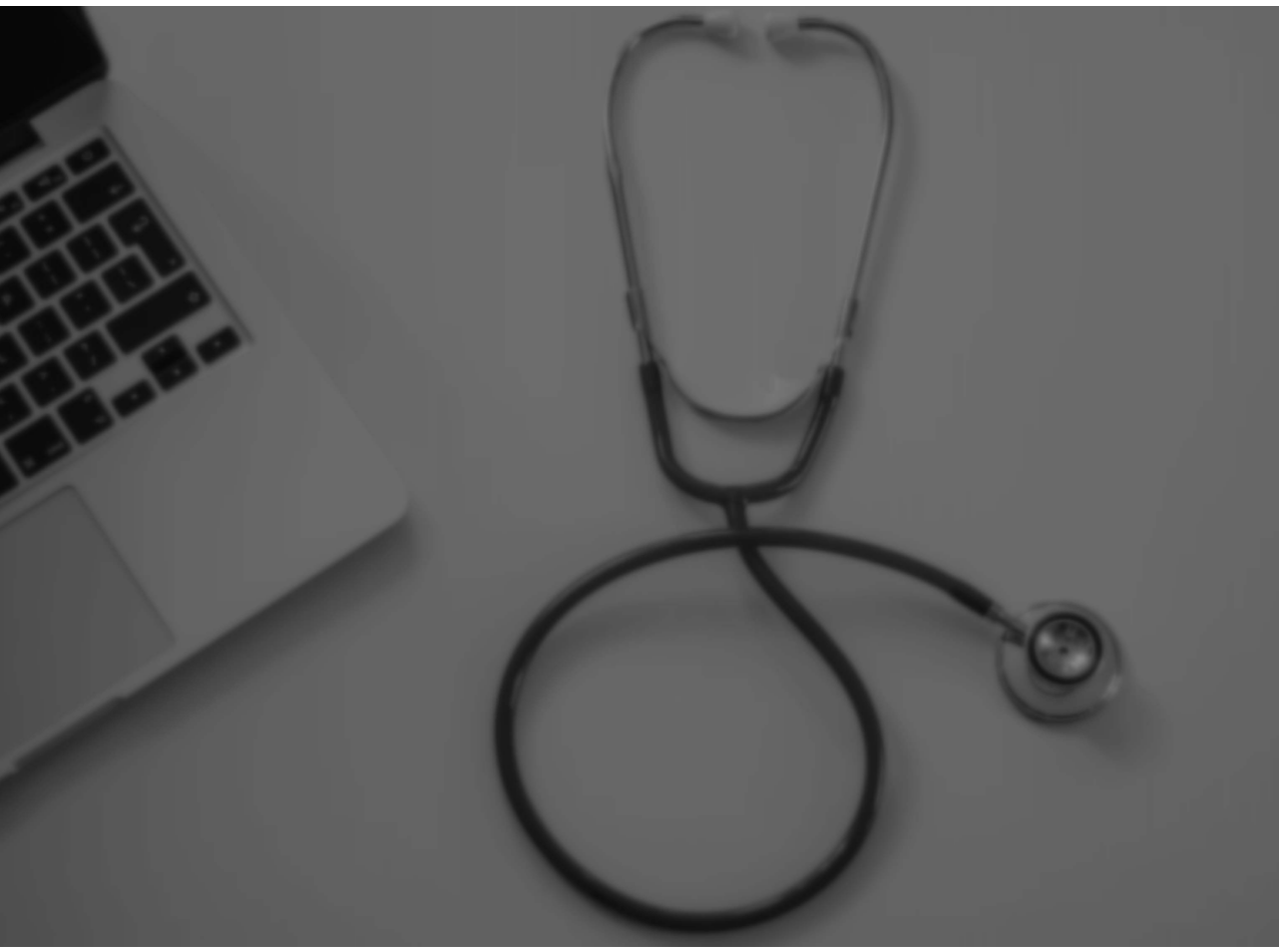scroll, scrollTop: 609, scrollLeft: 0, axis: vertical 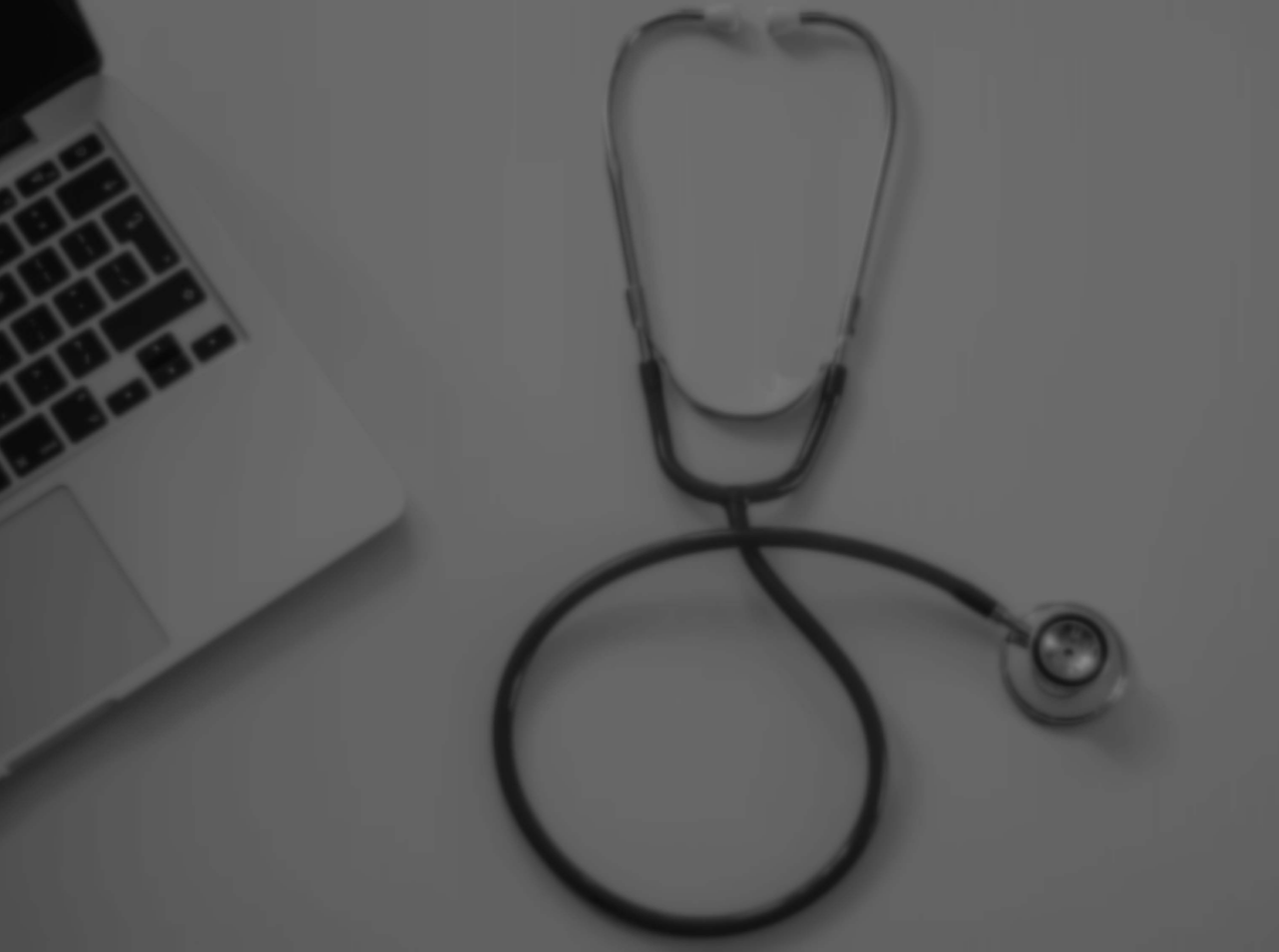 select on "***" 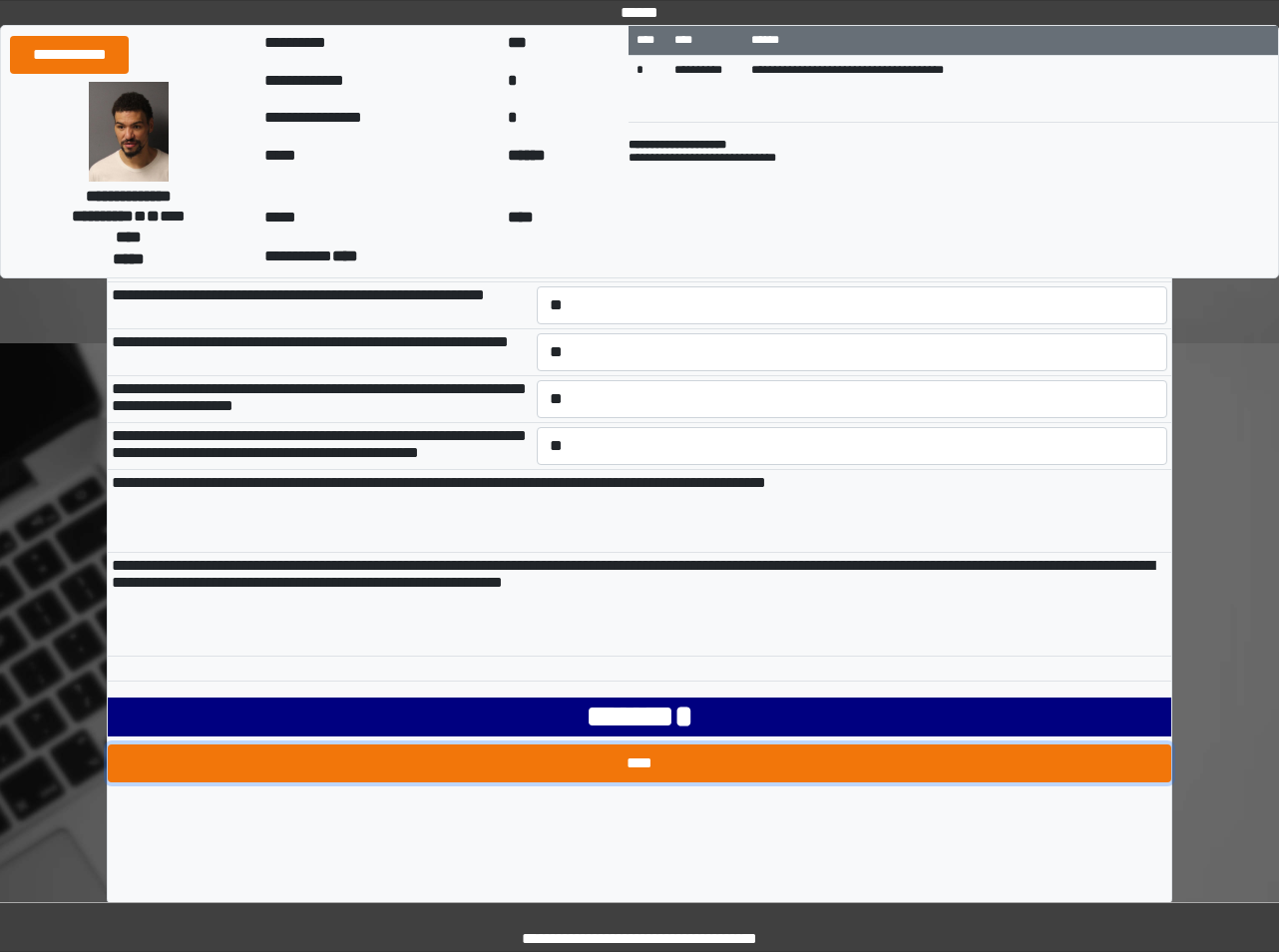 click on "****" at bounding box center [640, 763] 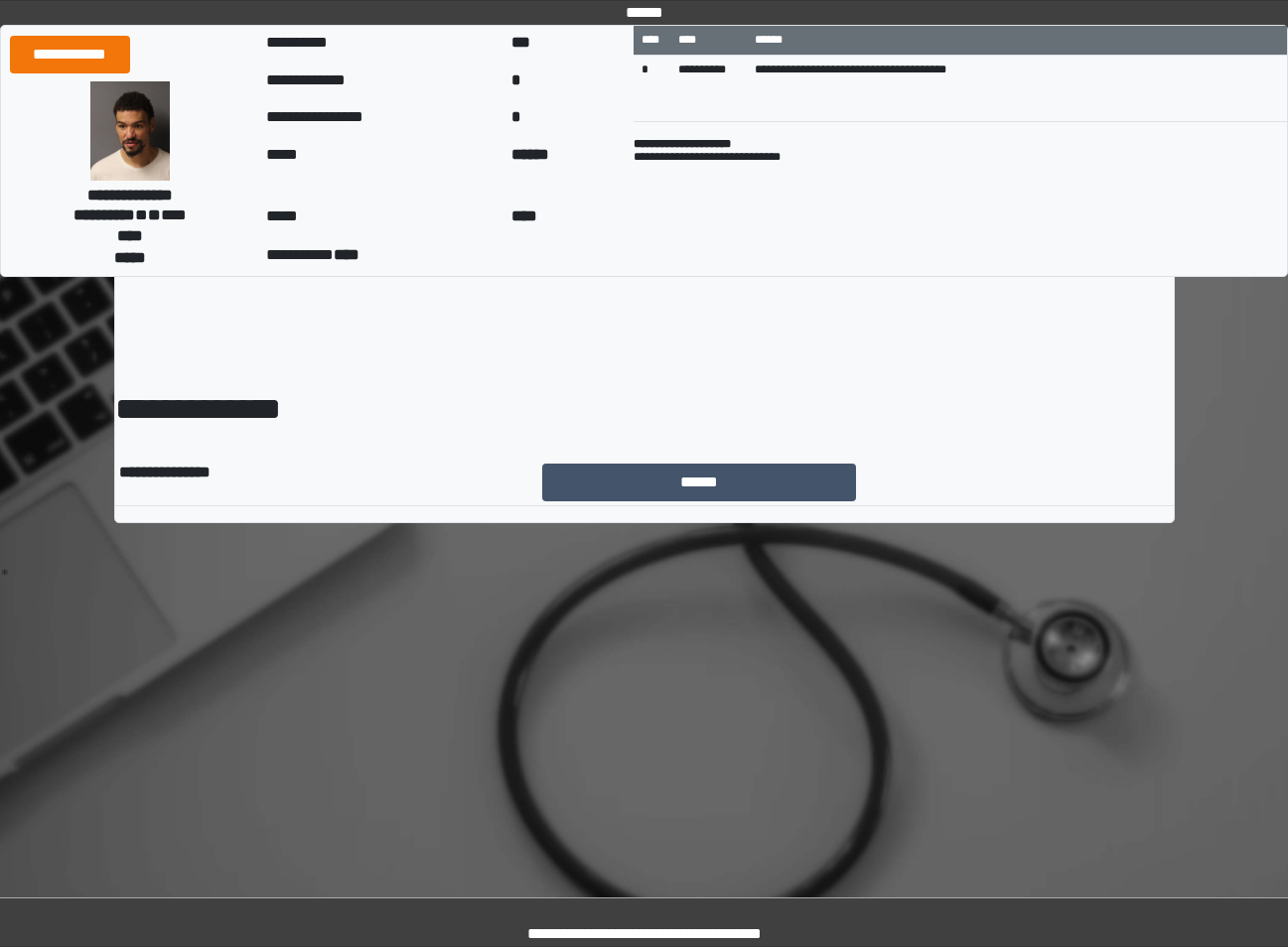 scroll, scrollTop: 0, scrollLeft: 0, axis: both 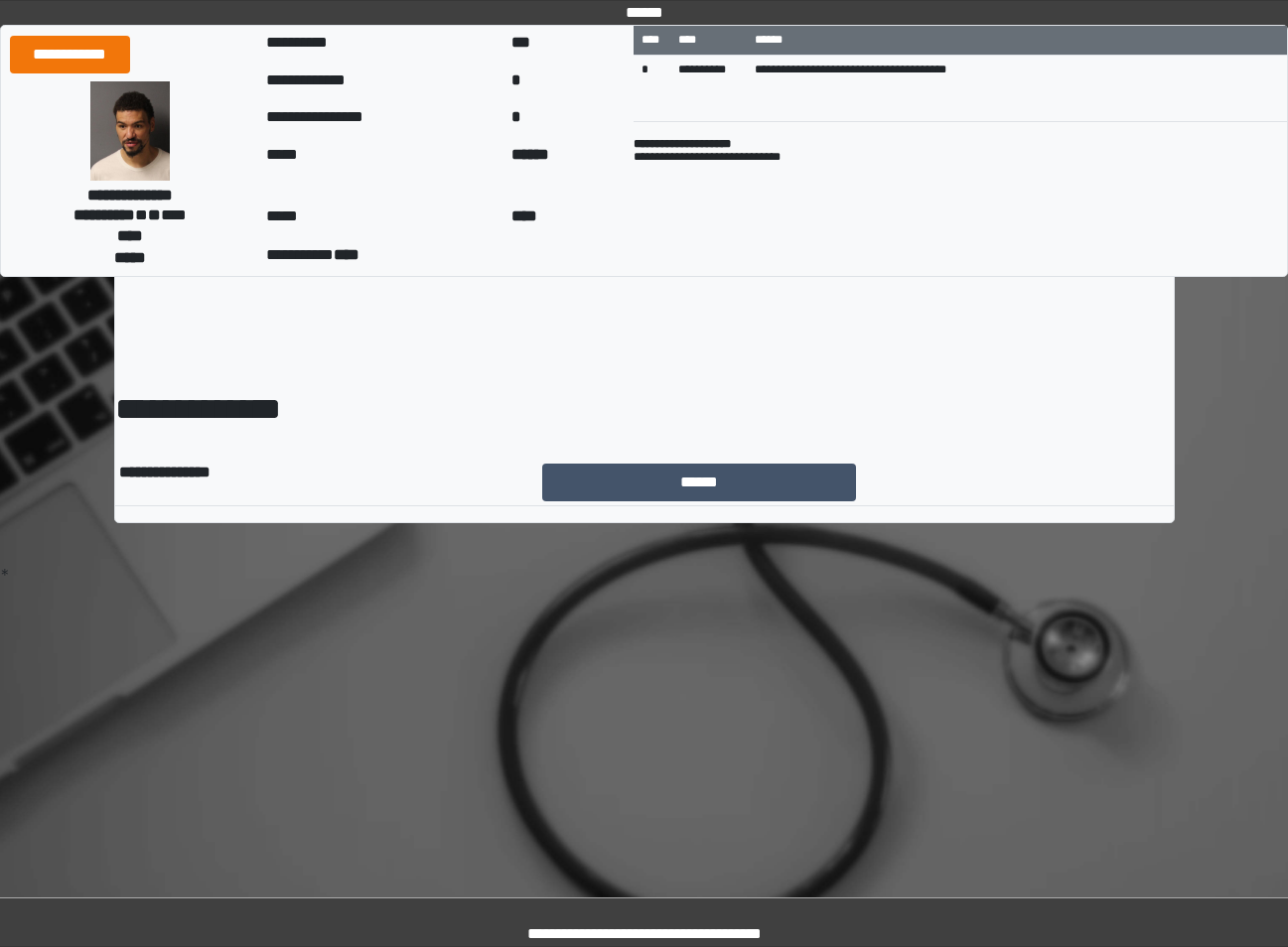 click on "**********" at bounding box center [644, 482] 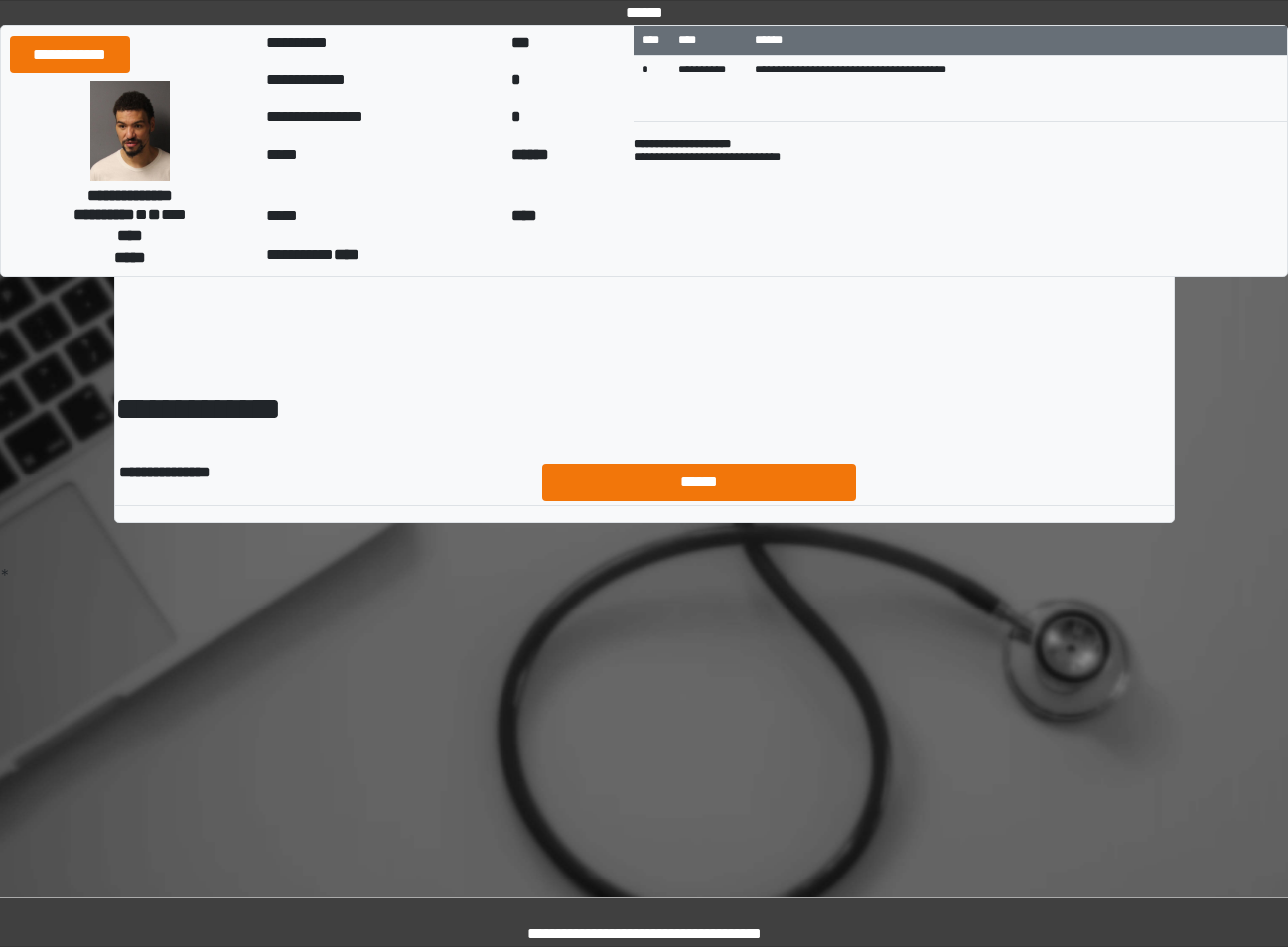 click on "******" at bounding box center [699, 482] 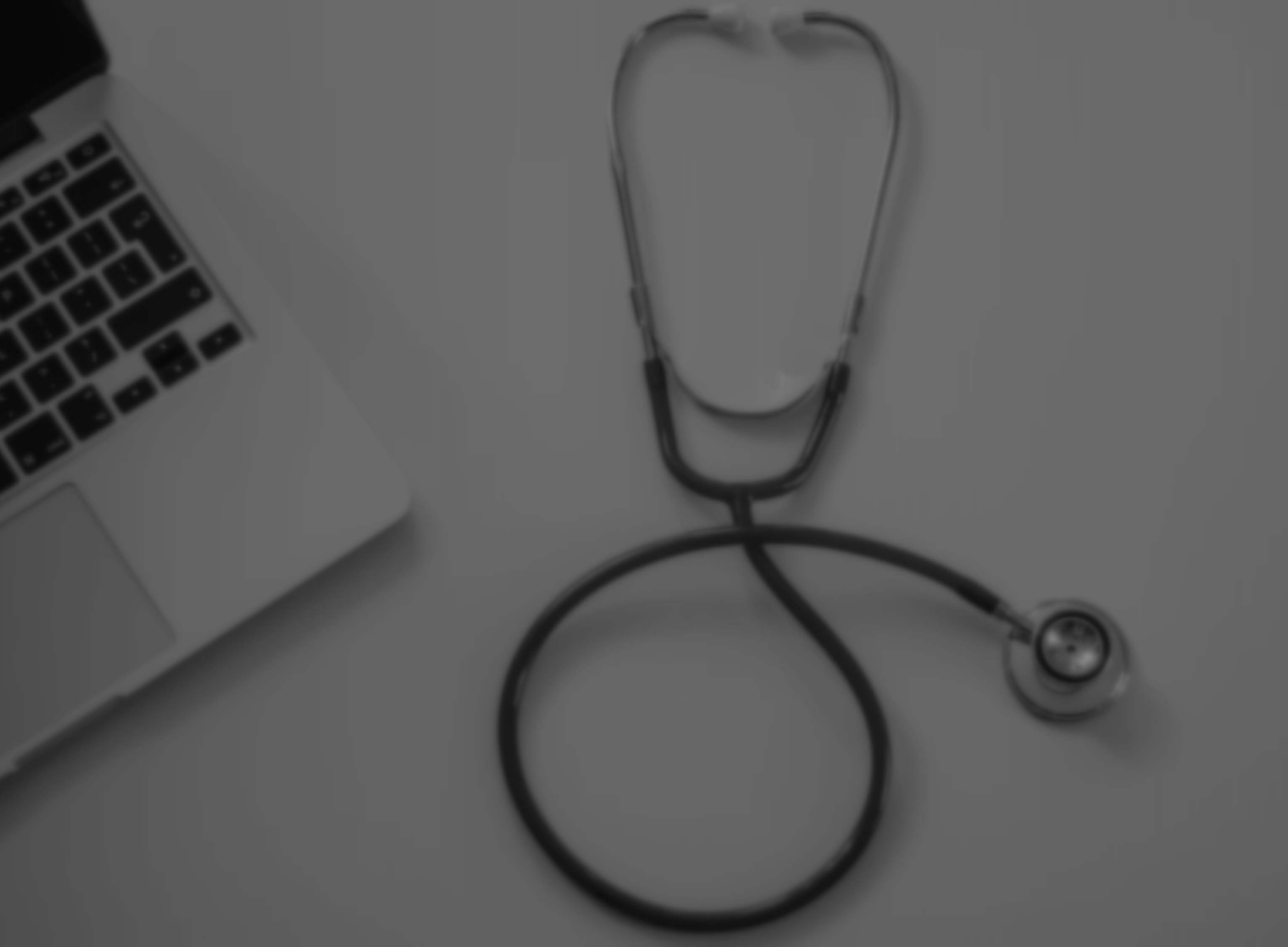 scroll, scrollTop: 0, scrollLeft: 0, axis: both 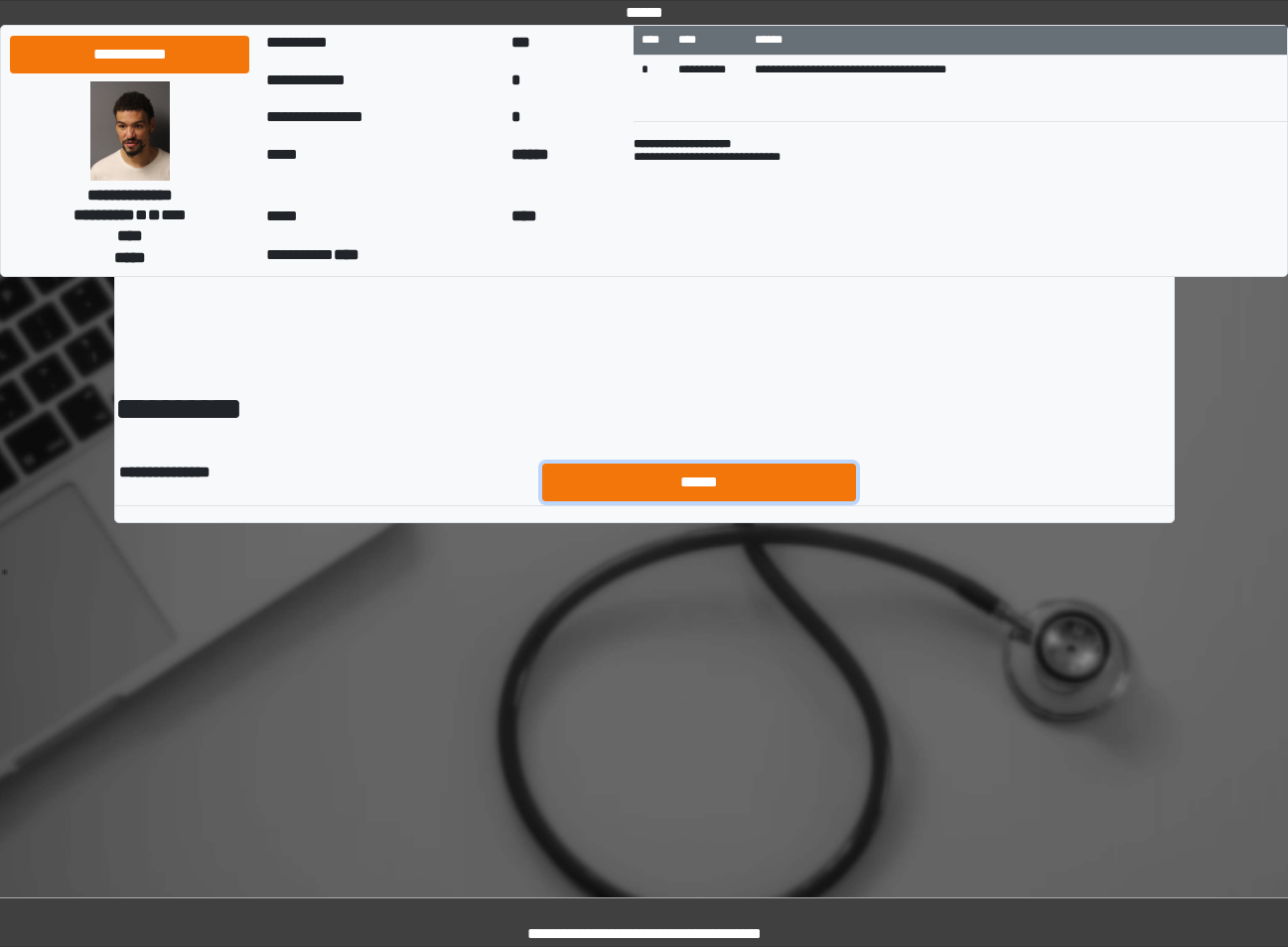 click on "******" at bounding box center [699, 482] 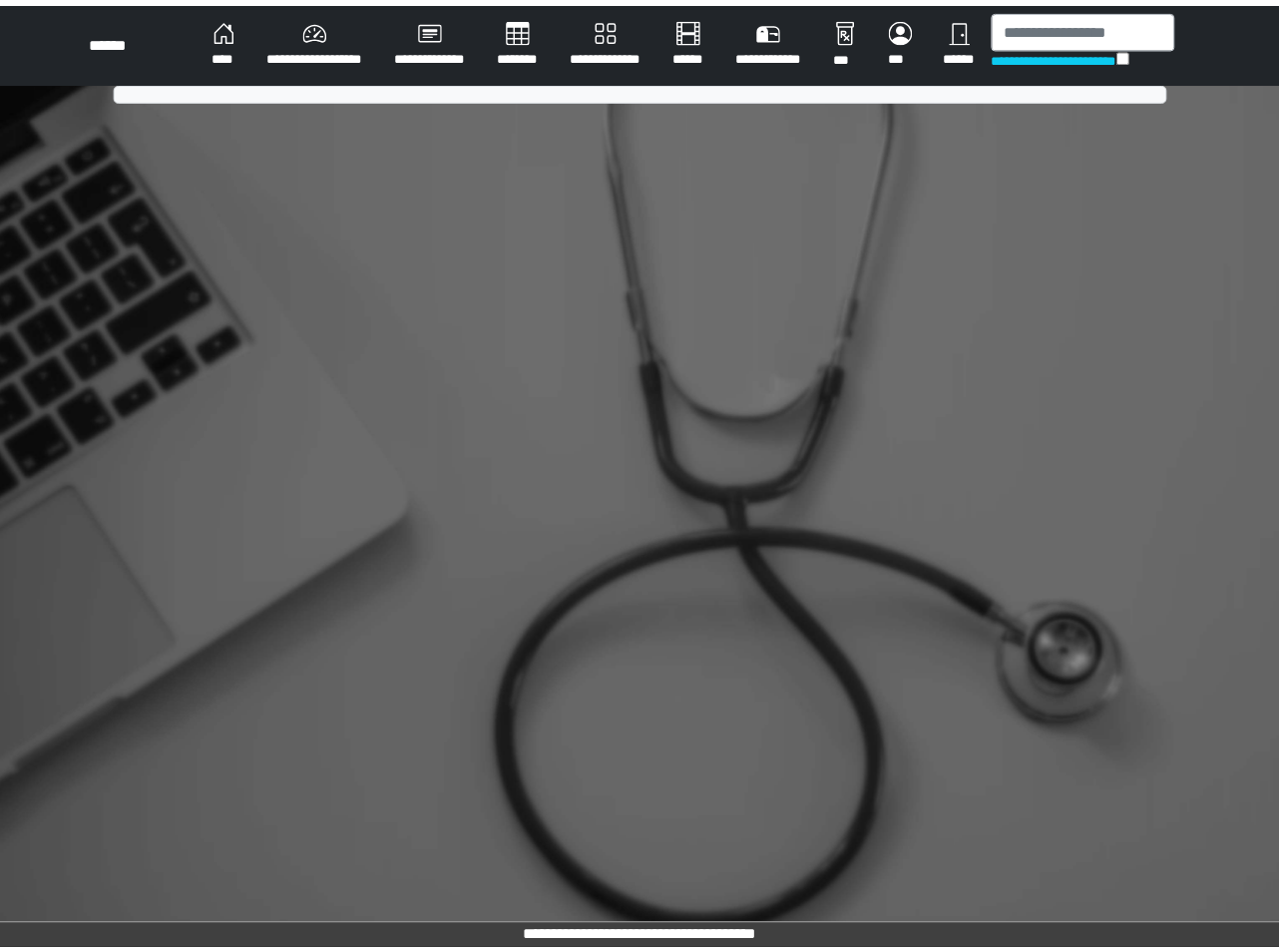 scroll, scrollTop: 0, scrollLeft: 0, axis: both 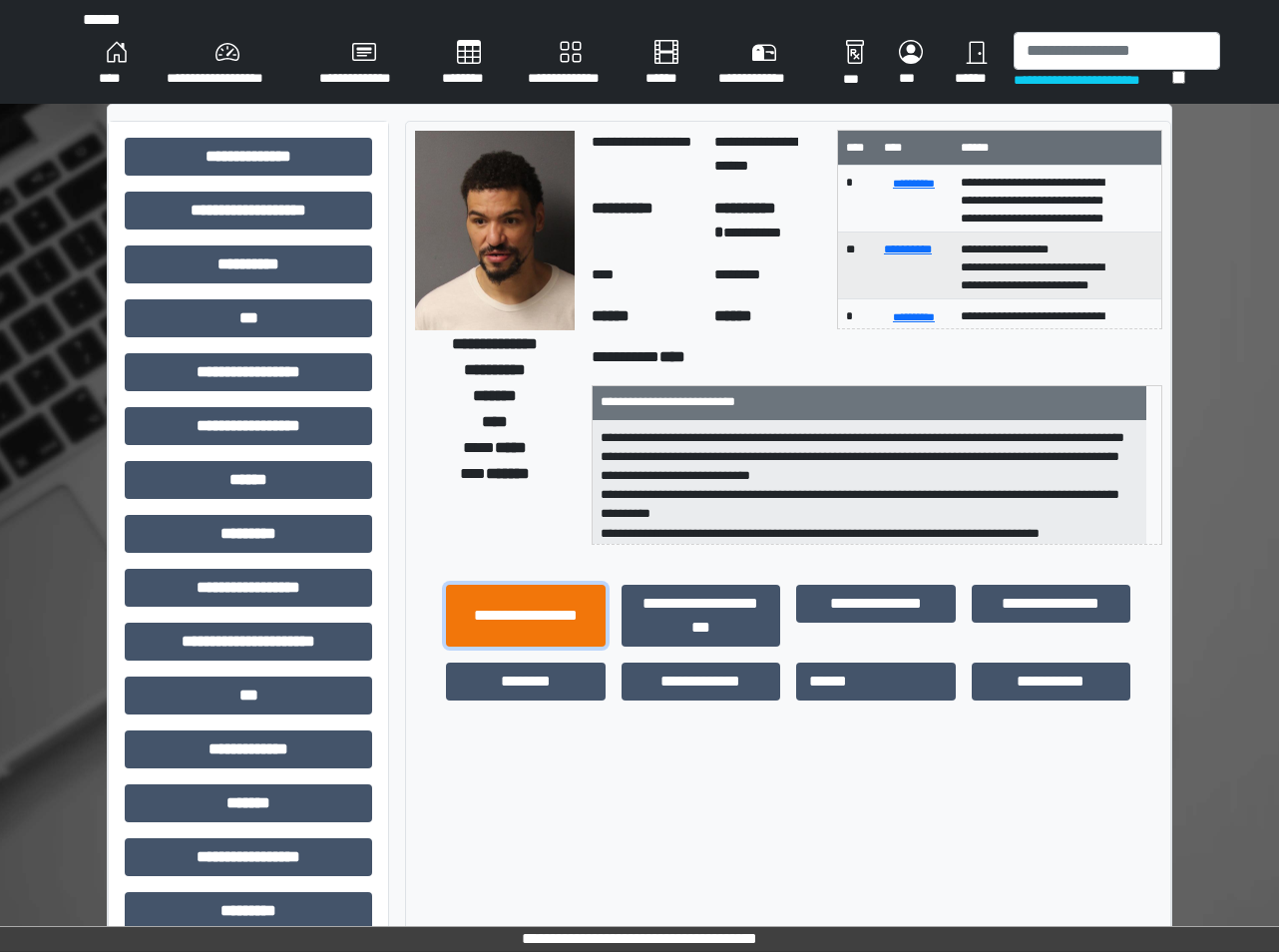click on "**********" at bounding box center (526, 616) 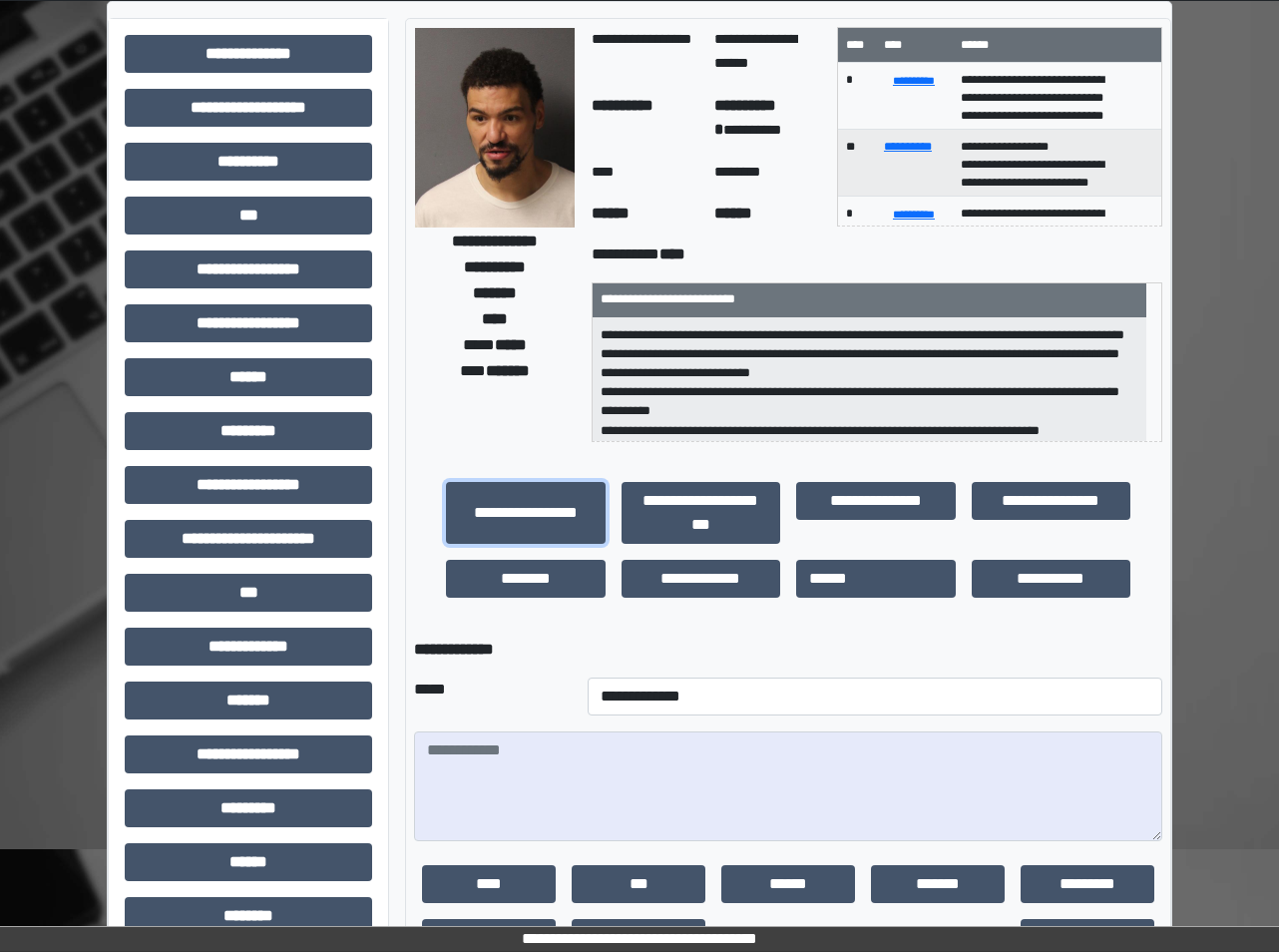 scroll, scrollTop: 200, scrollLeft: 0, axis: vertical 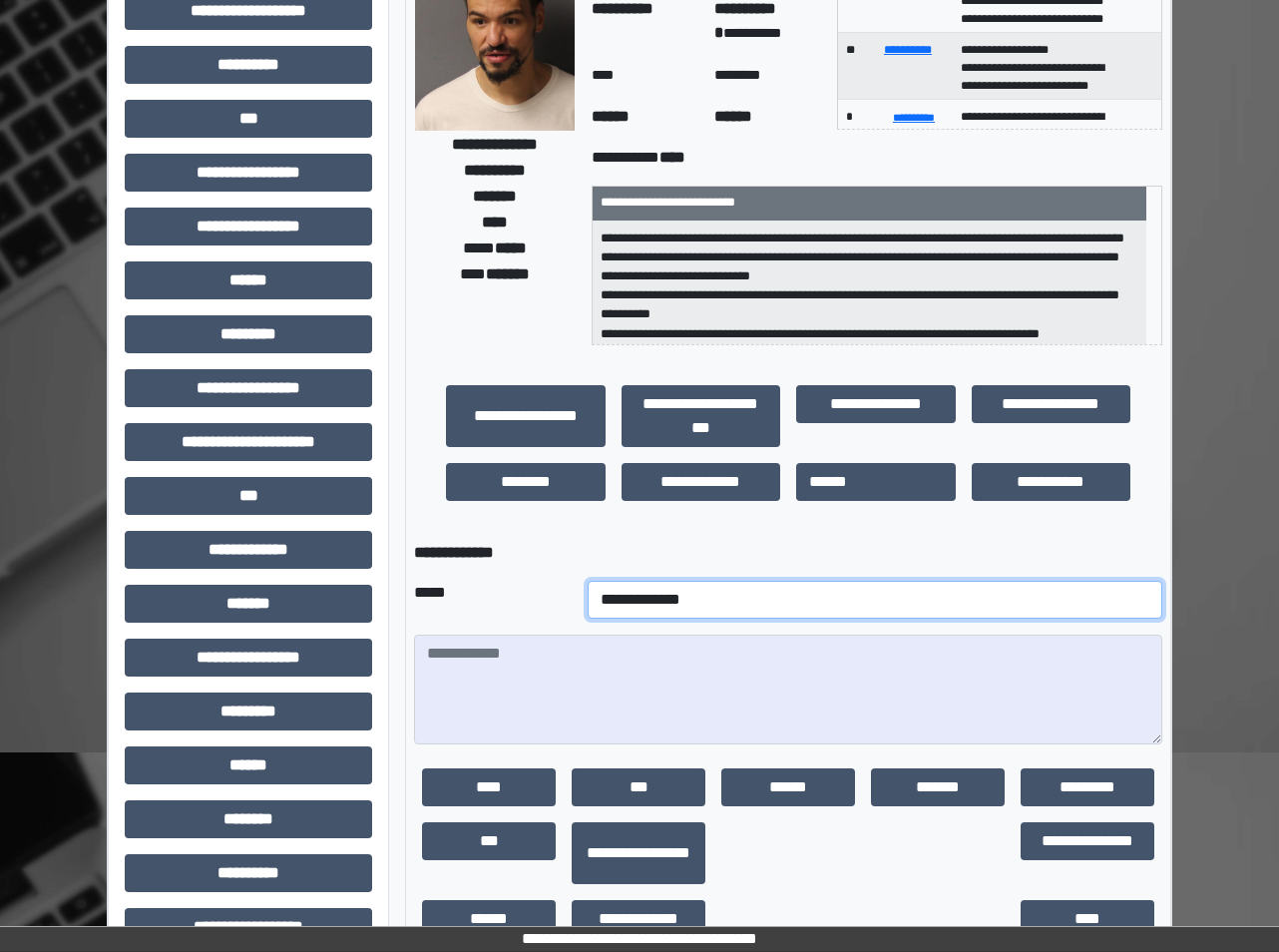 click on "**********" at bounding box center (875, 600) 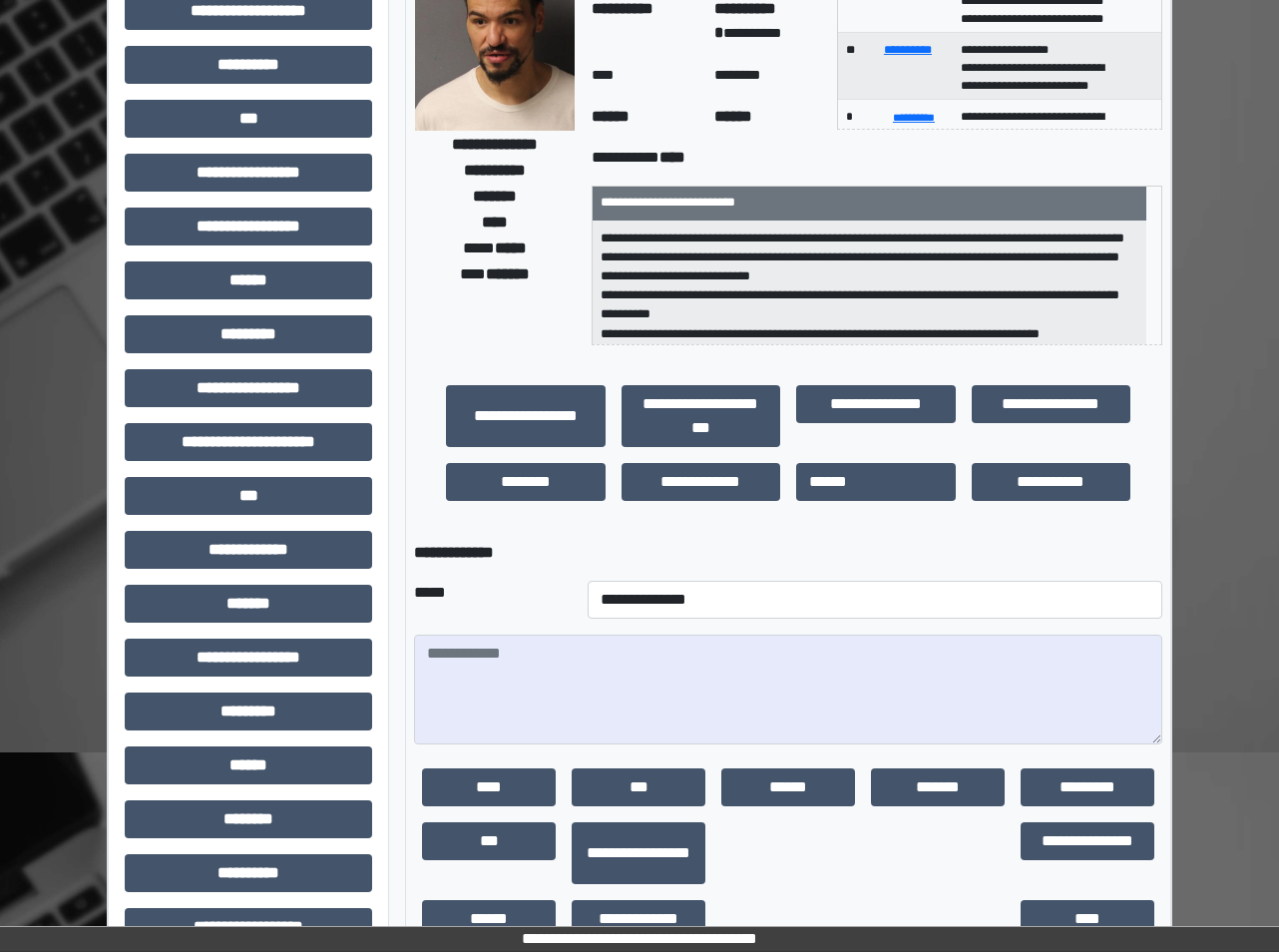 click on "**********" at bounding box center (788, 454) 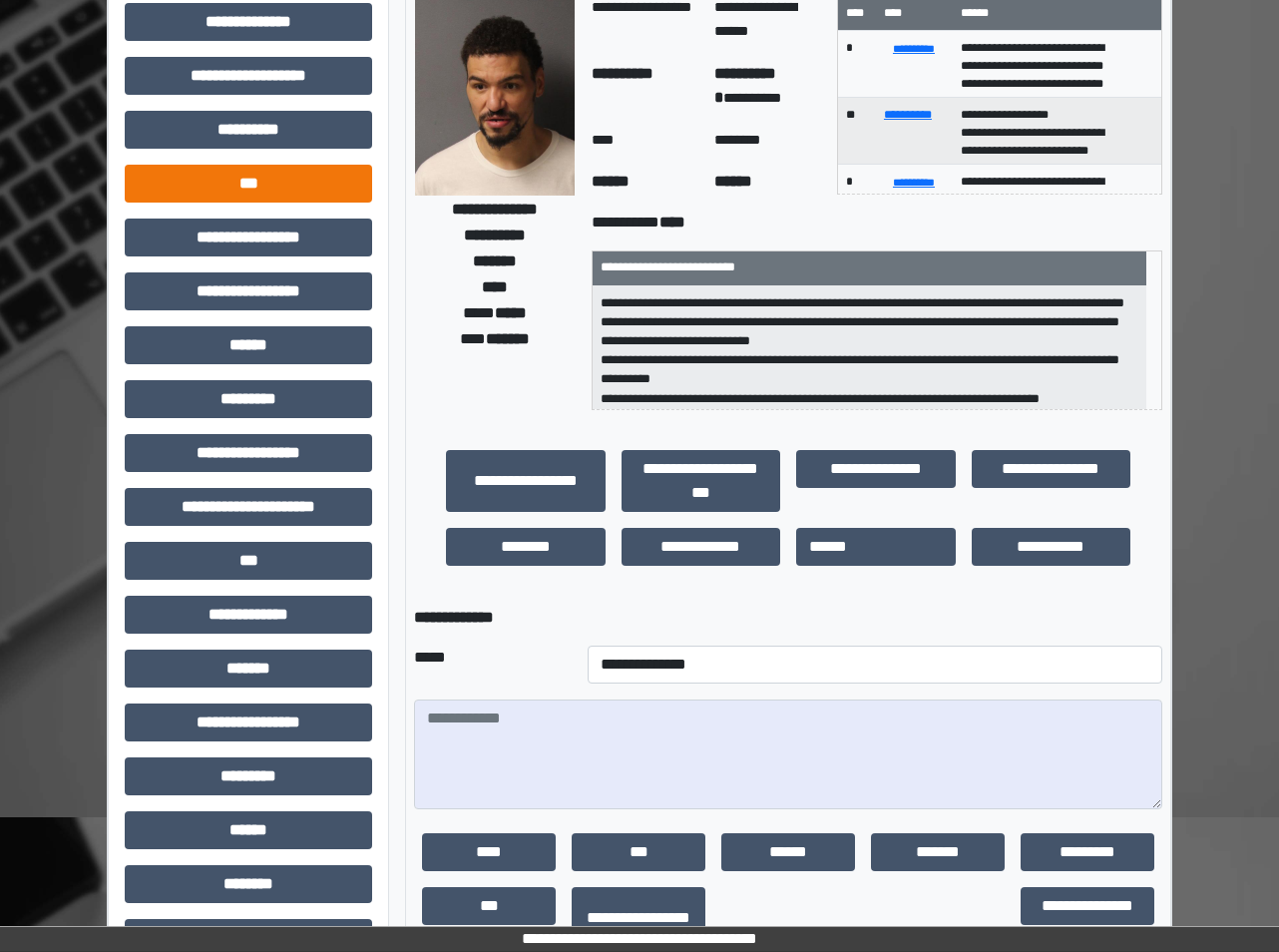 scroll, scrollTop: 100, scrollLeft: 0, axis: vertical 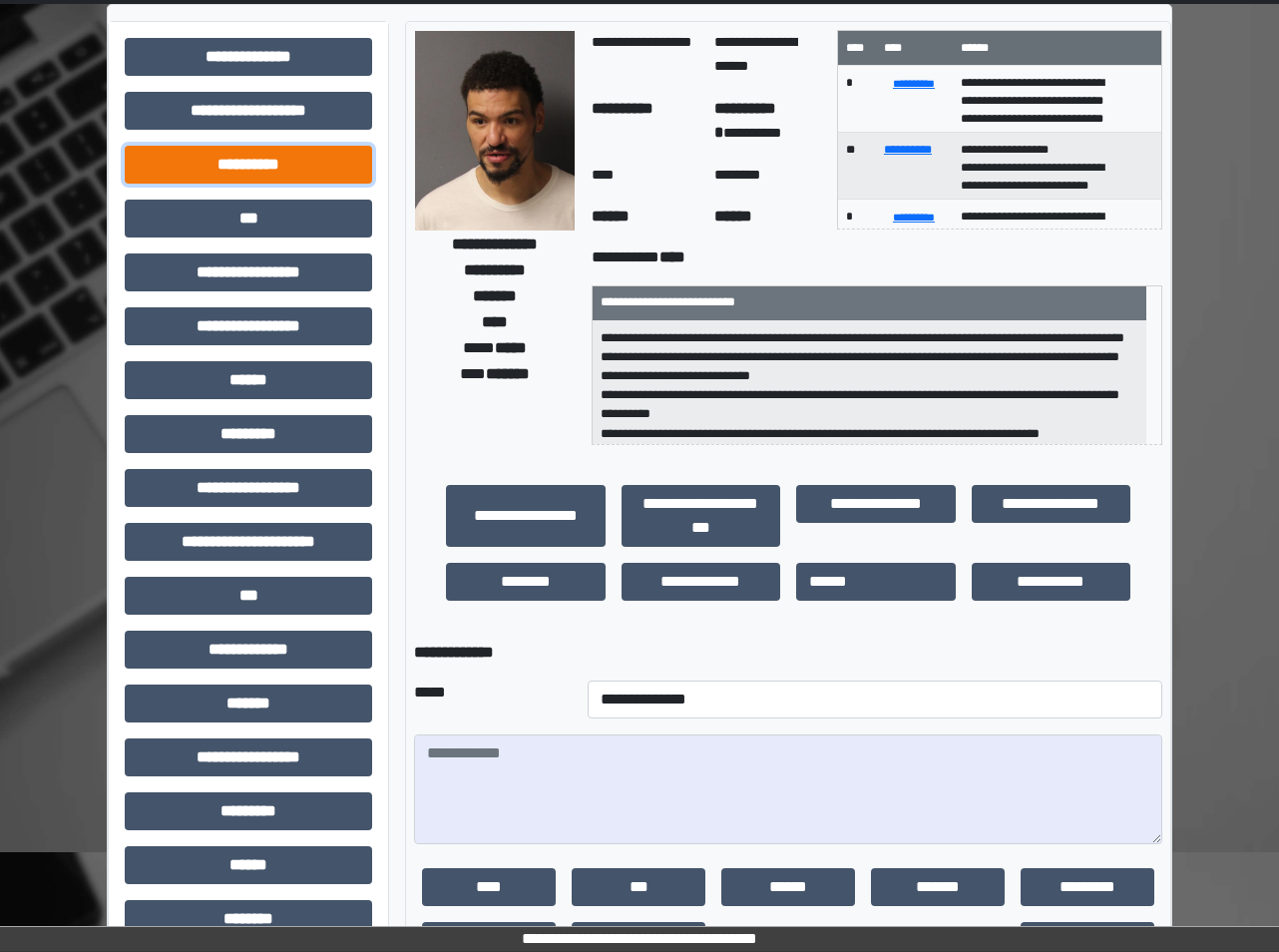click on "**********" at bounding box center [248, 165] 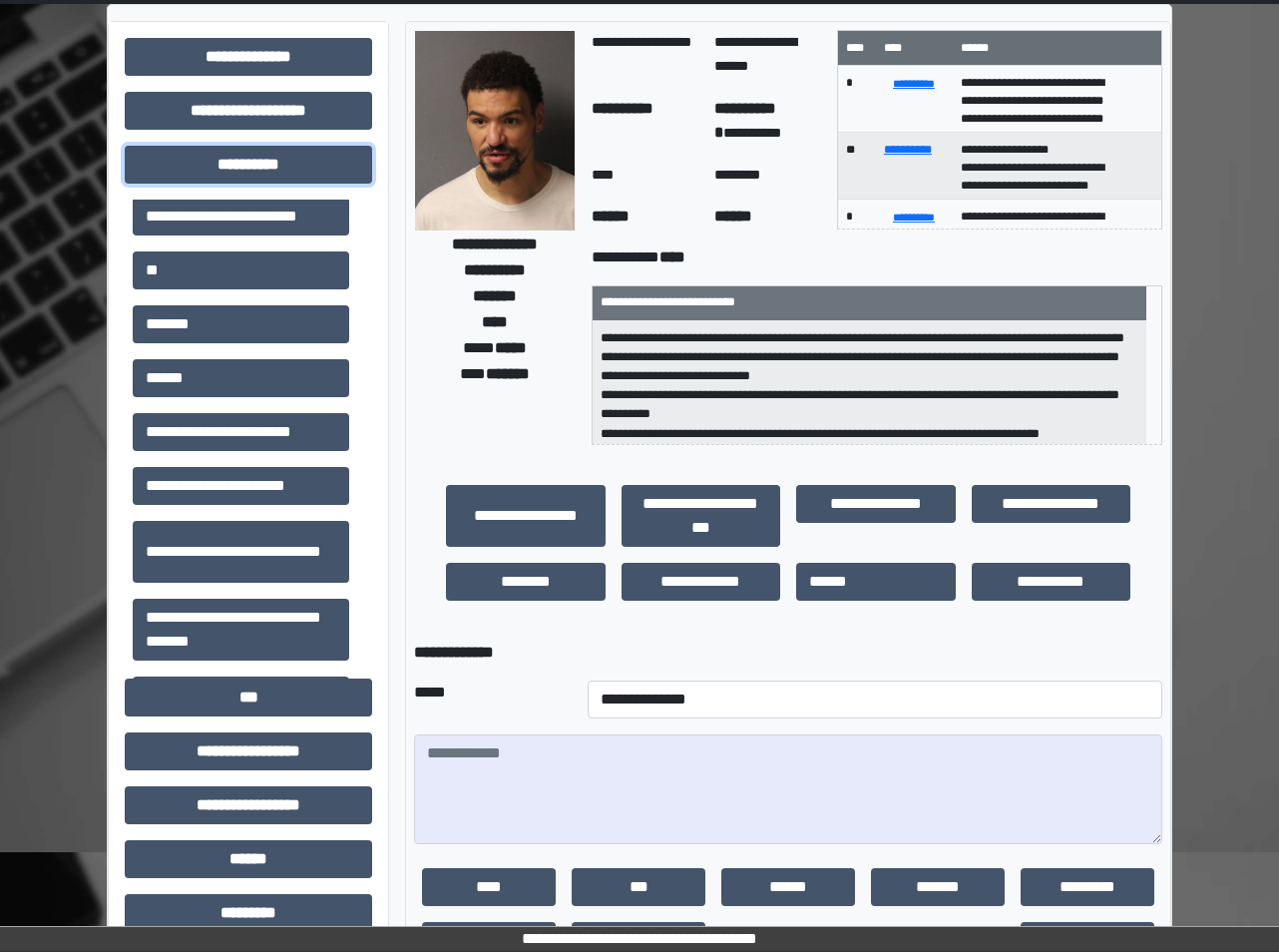 scroll, scrollTop: 100, scrollLeft: 0, axis: vertical 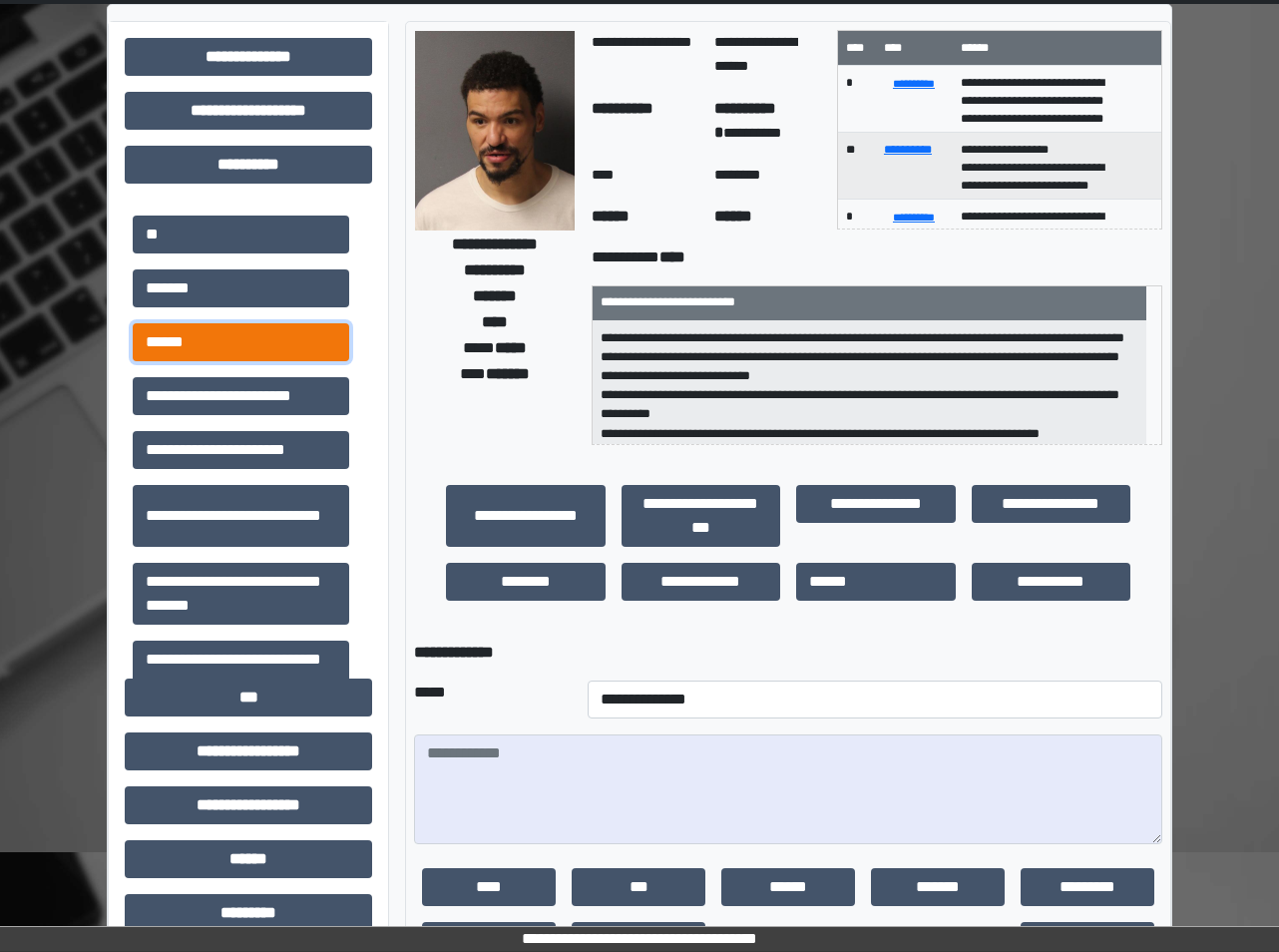 click on "******" at bounding box center [240, 342] 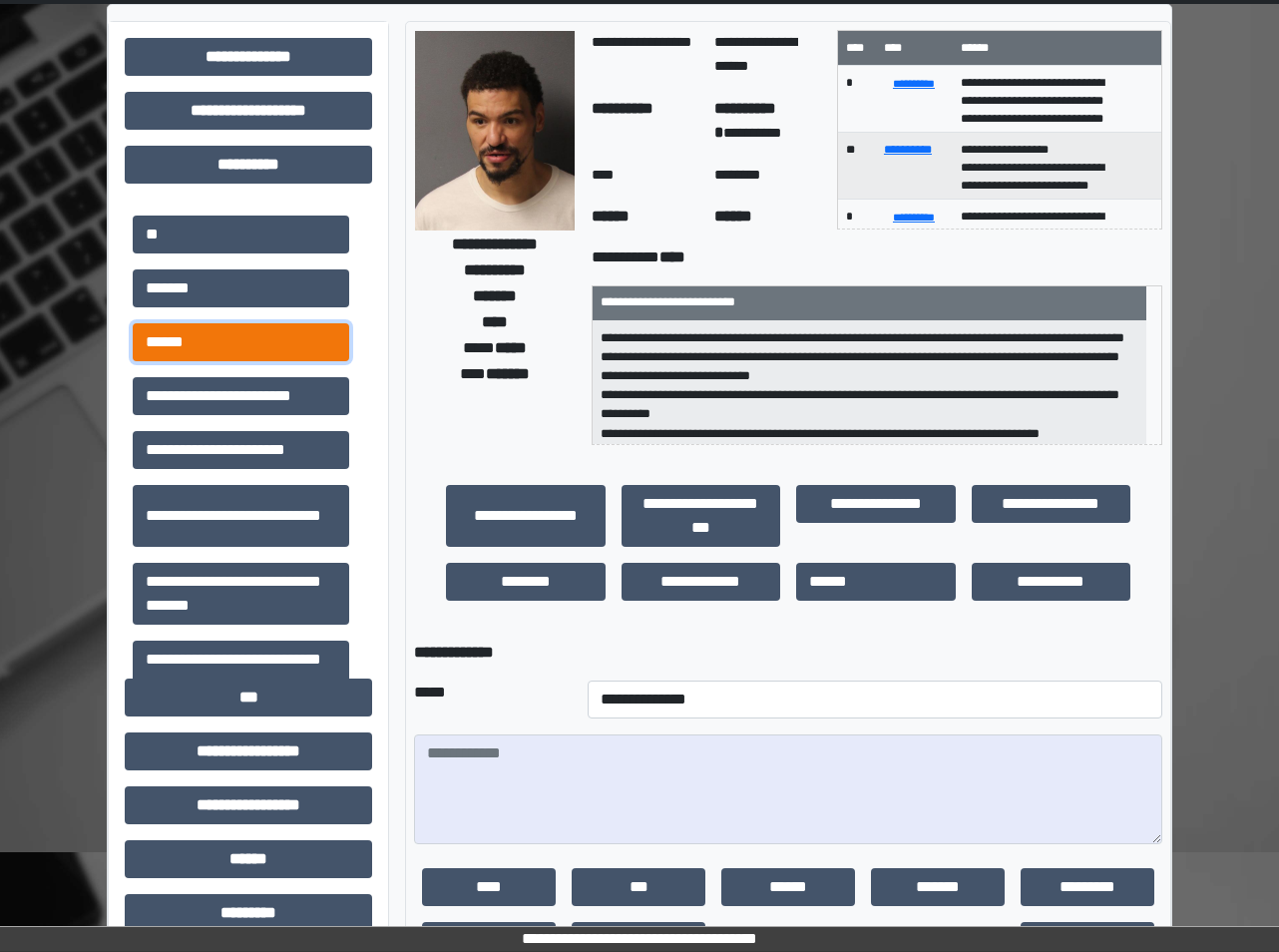 click on "******" at bounding box center (240, 342) 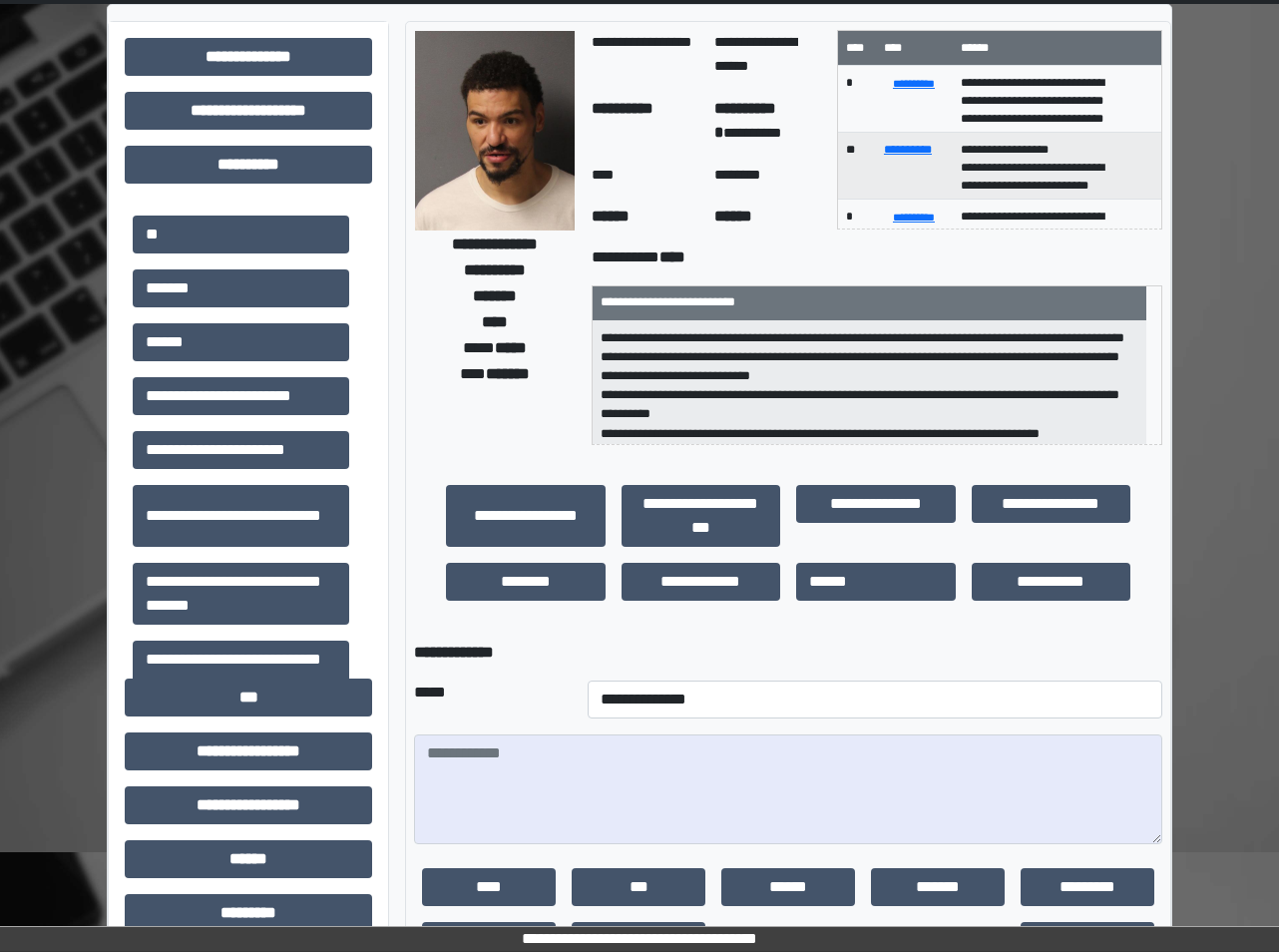 drag, startPoint x: 558, startPoint y: 723, endPoint x: 548, endPoint y: 696, distance: 28.79236 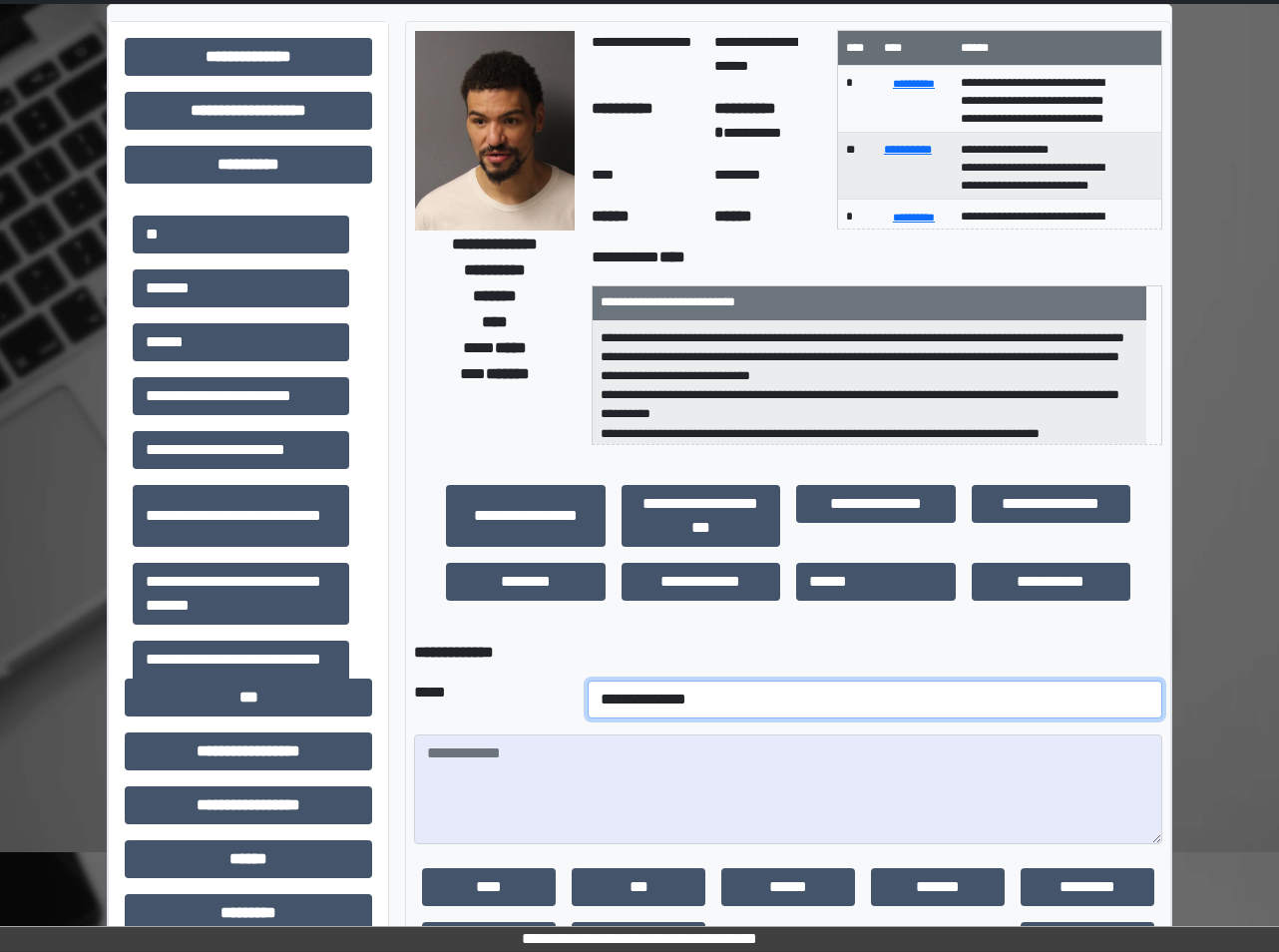 click on "**********" at bounding box center (875, 700) 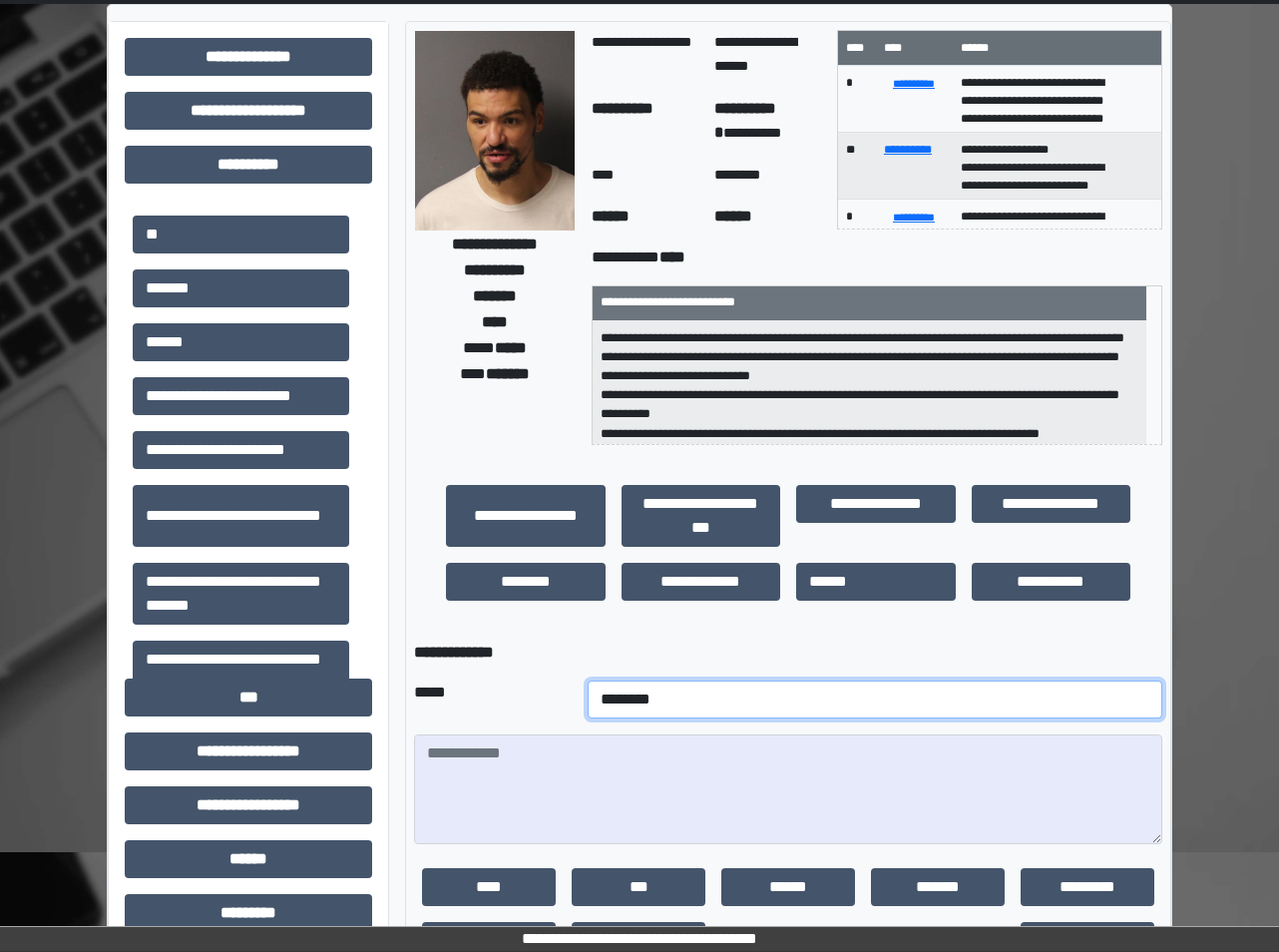 click on "**********" at bounding box center (875, 700) 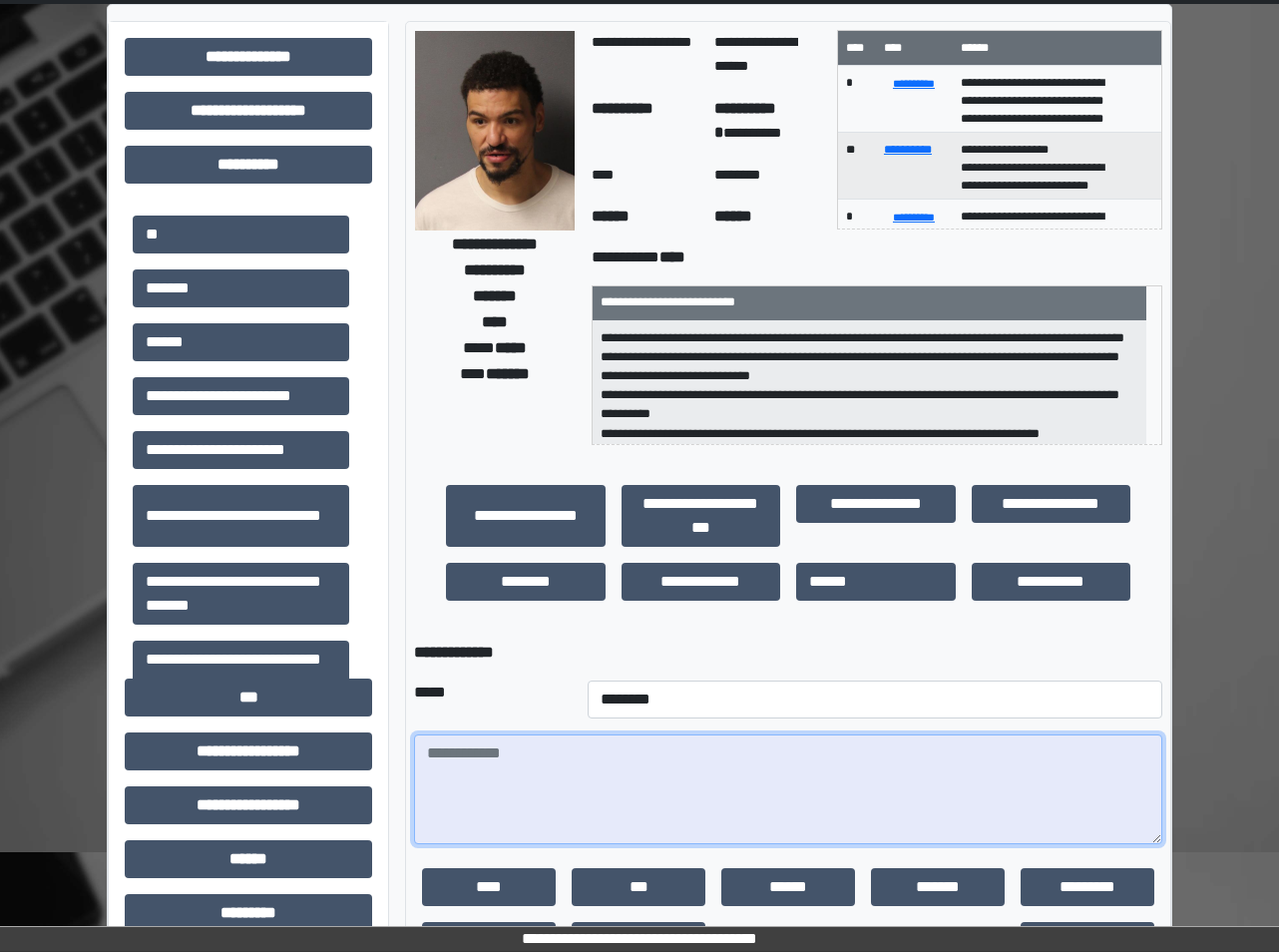 click at bounding box center (788, 789) 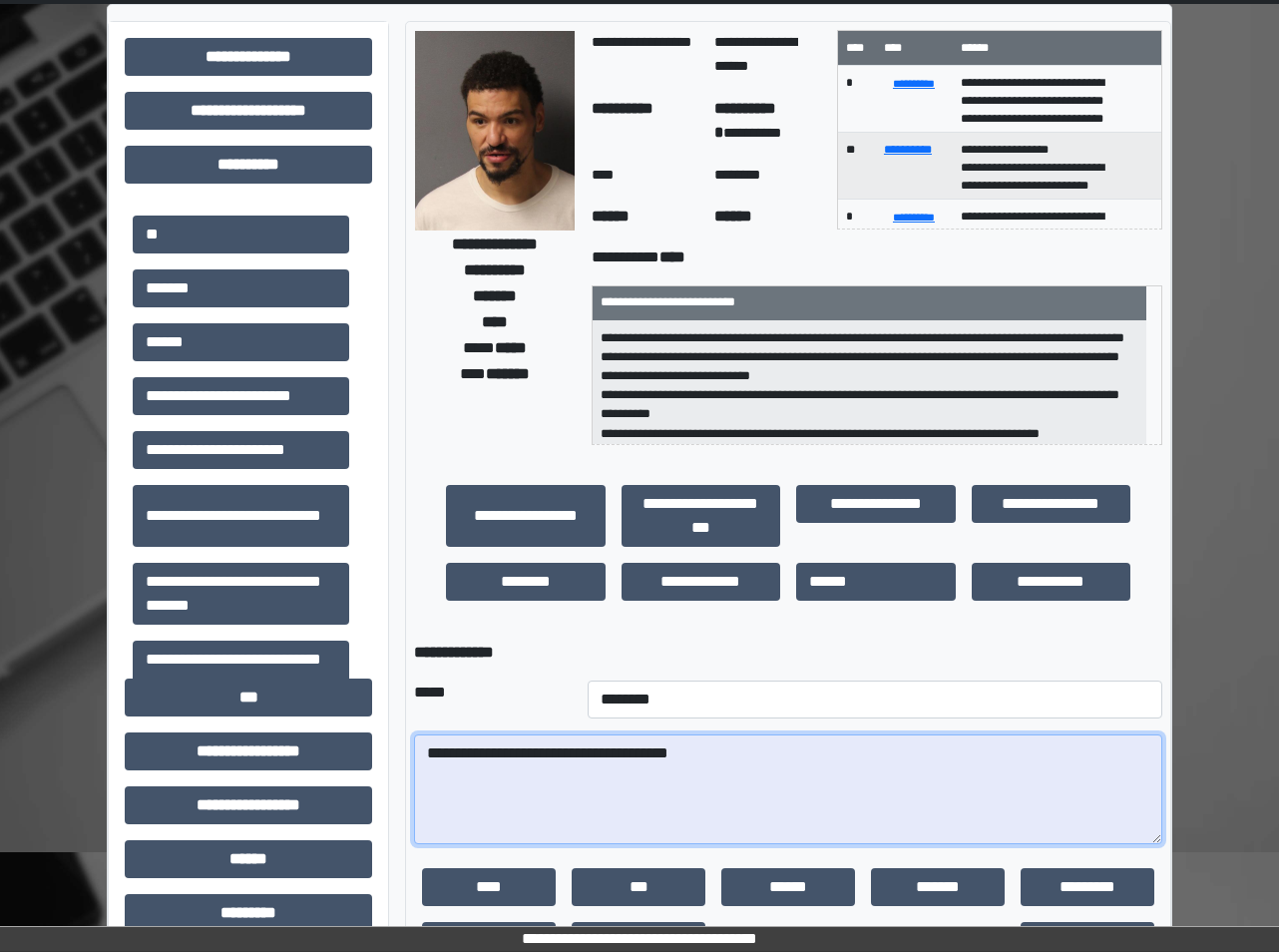 type on "**********" 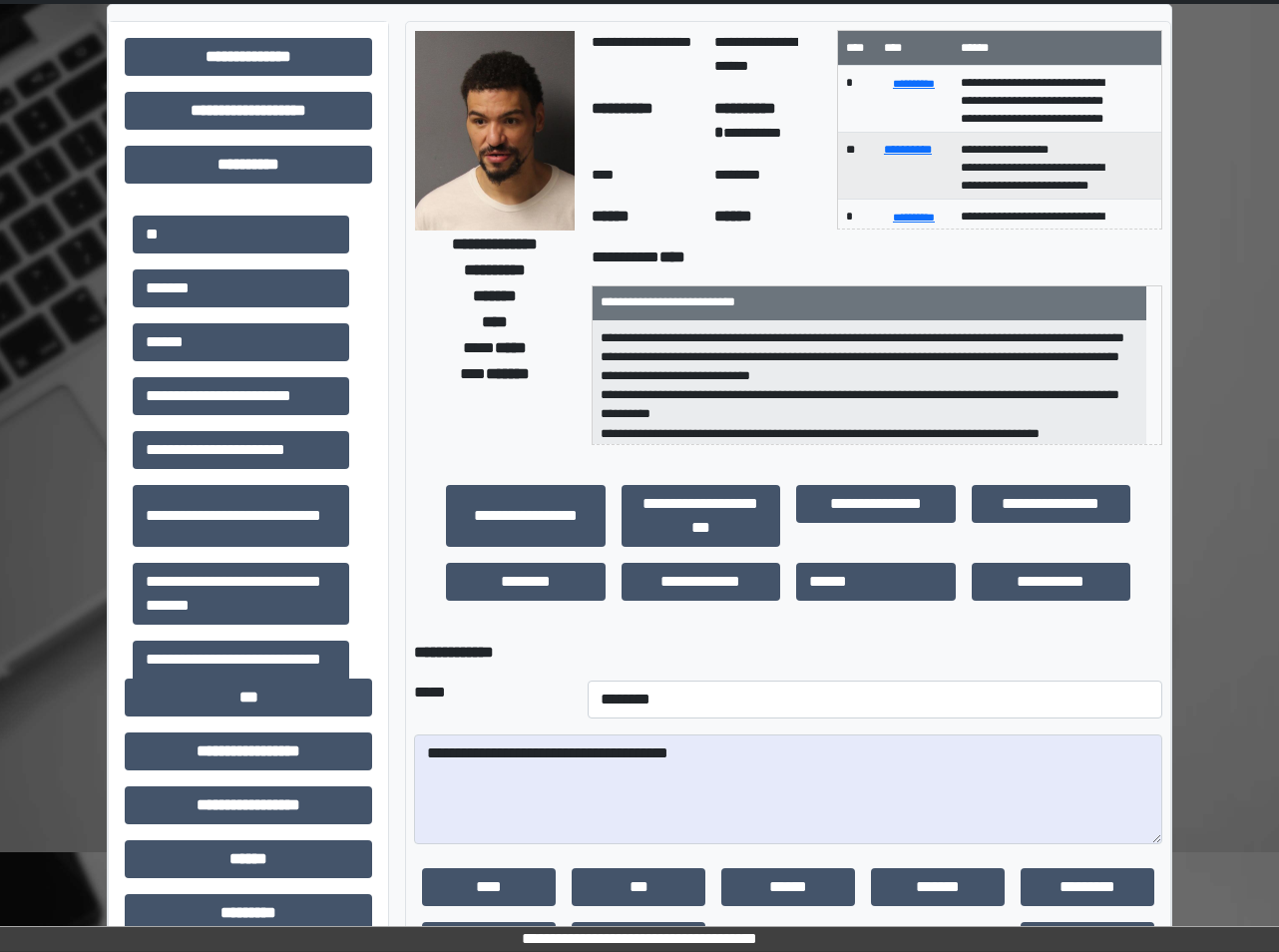 click on "**********" at bounding box center [788, 653] 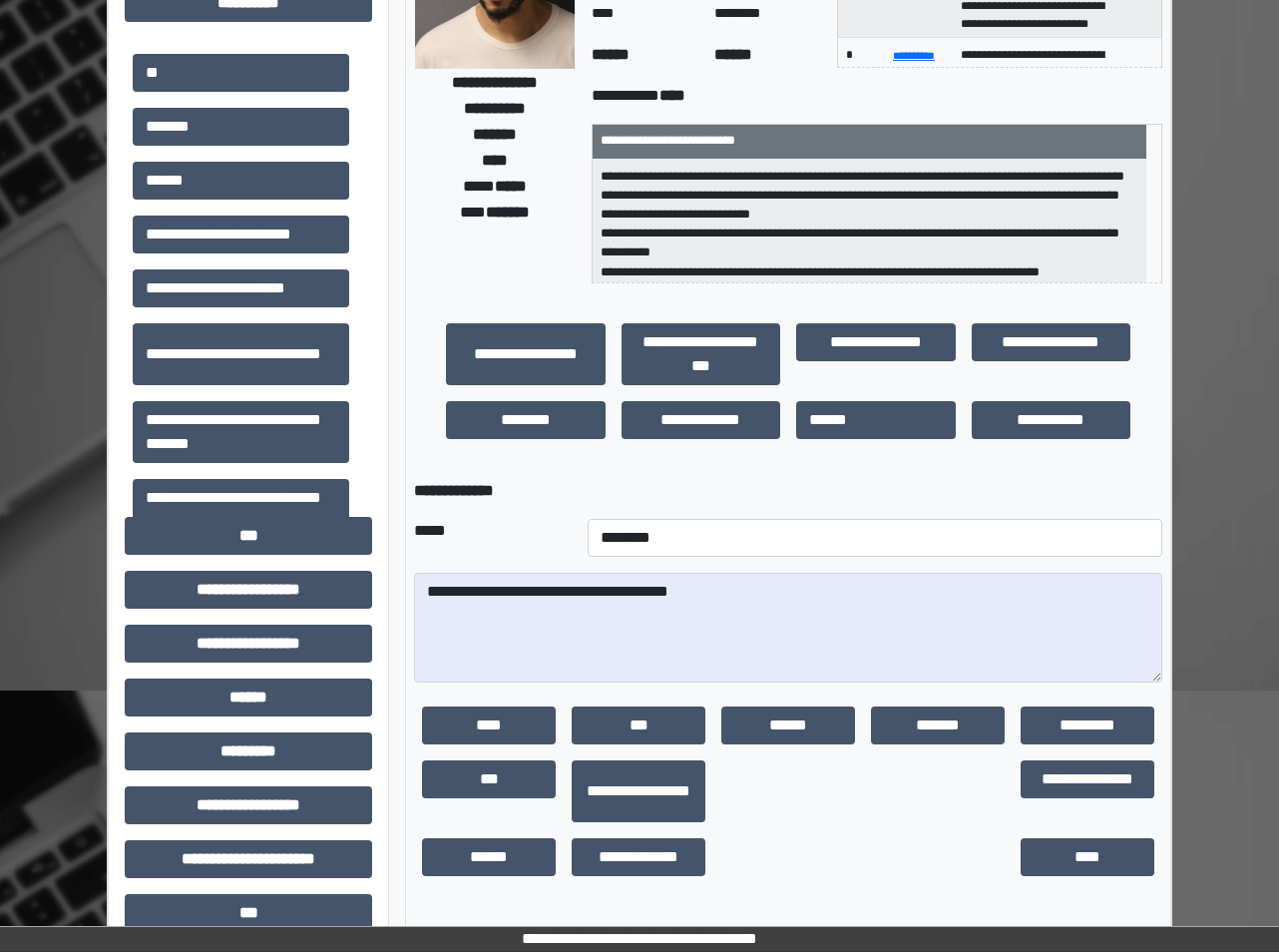 scroll, scrollTop: 399, scrollLeft: 0, axis: vertical 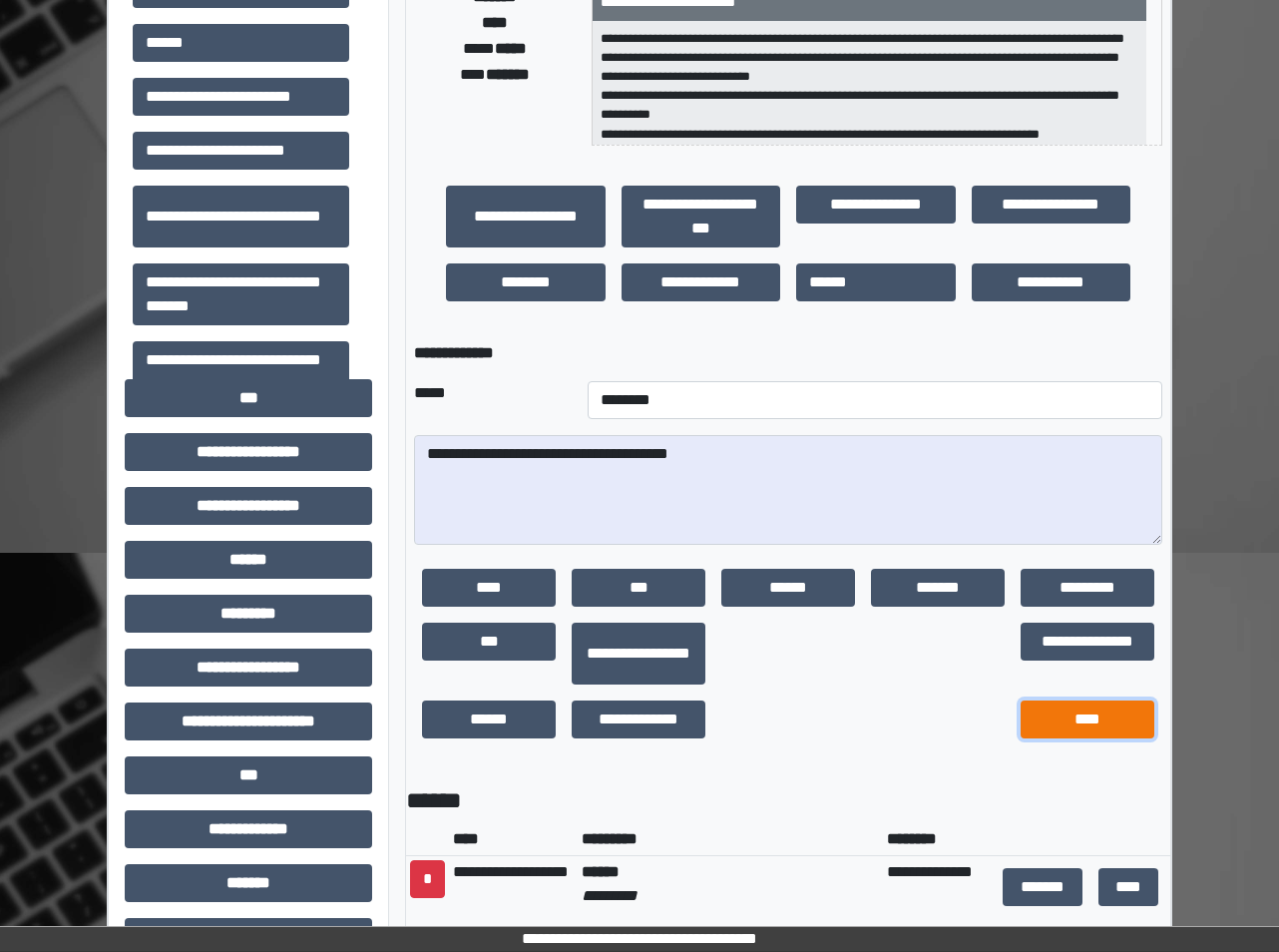 click on "****" at bounding box center [1087, 719] 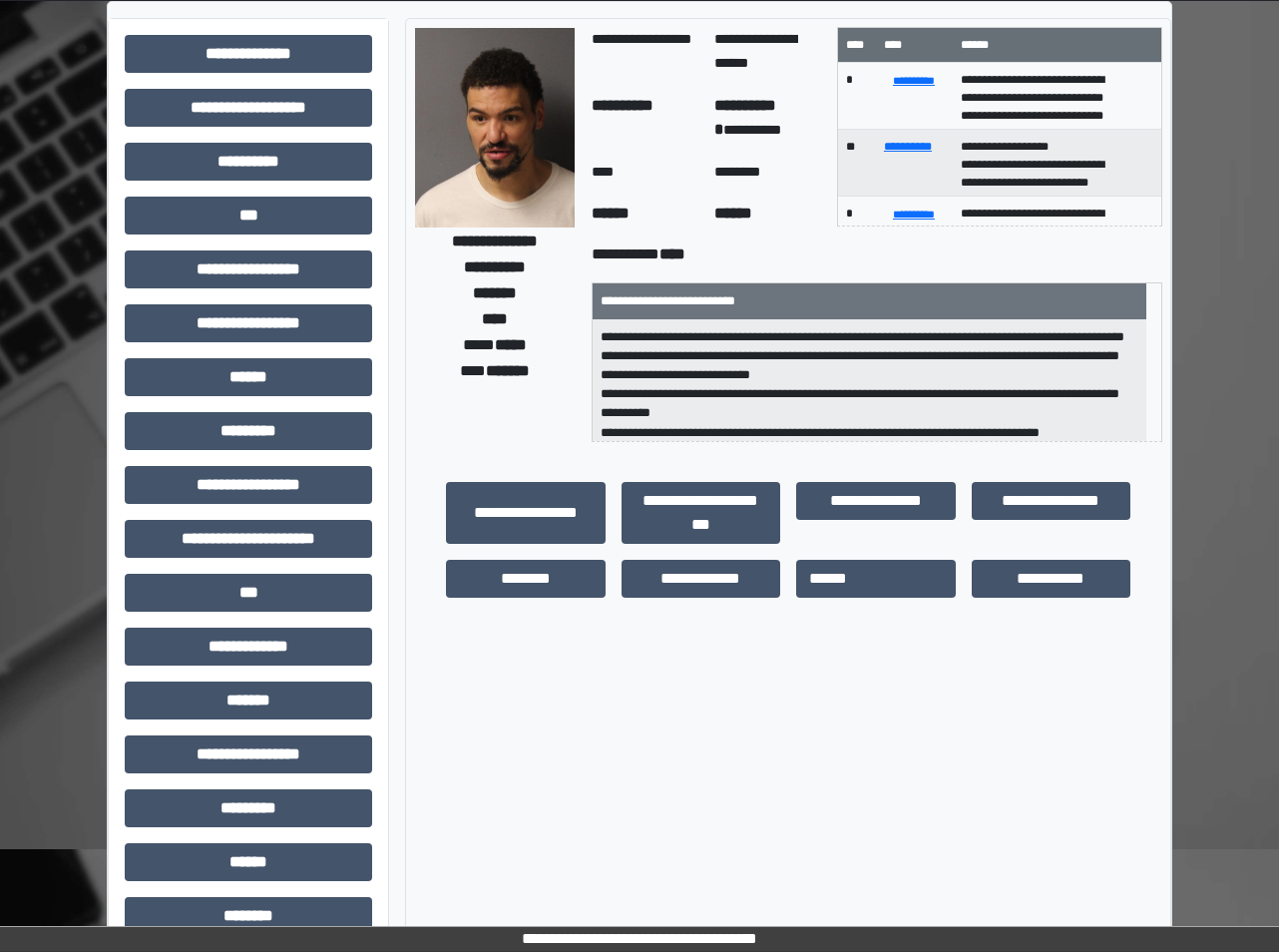 scroll, scrollTop: 243, scrollLeft: 0, axis: vertical 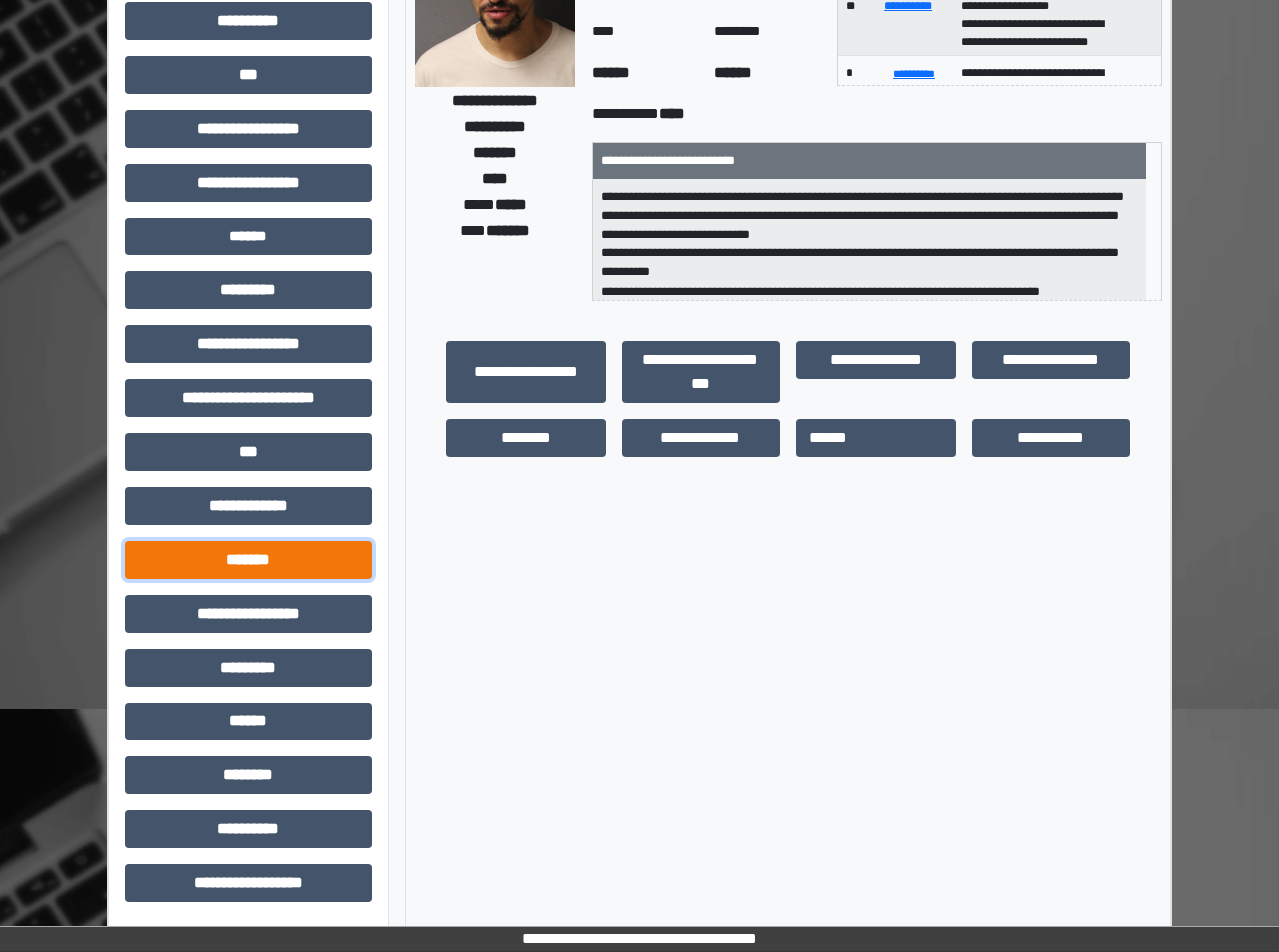 click on "*******" at bounding box center (248, 560) 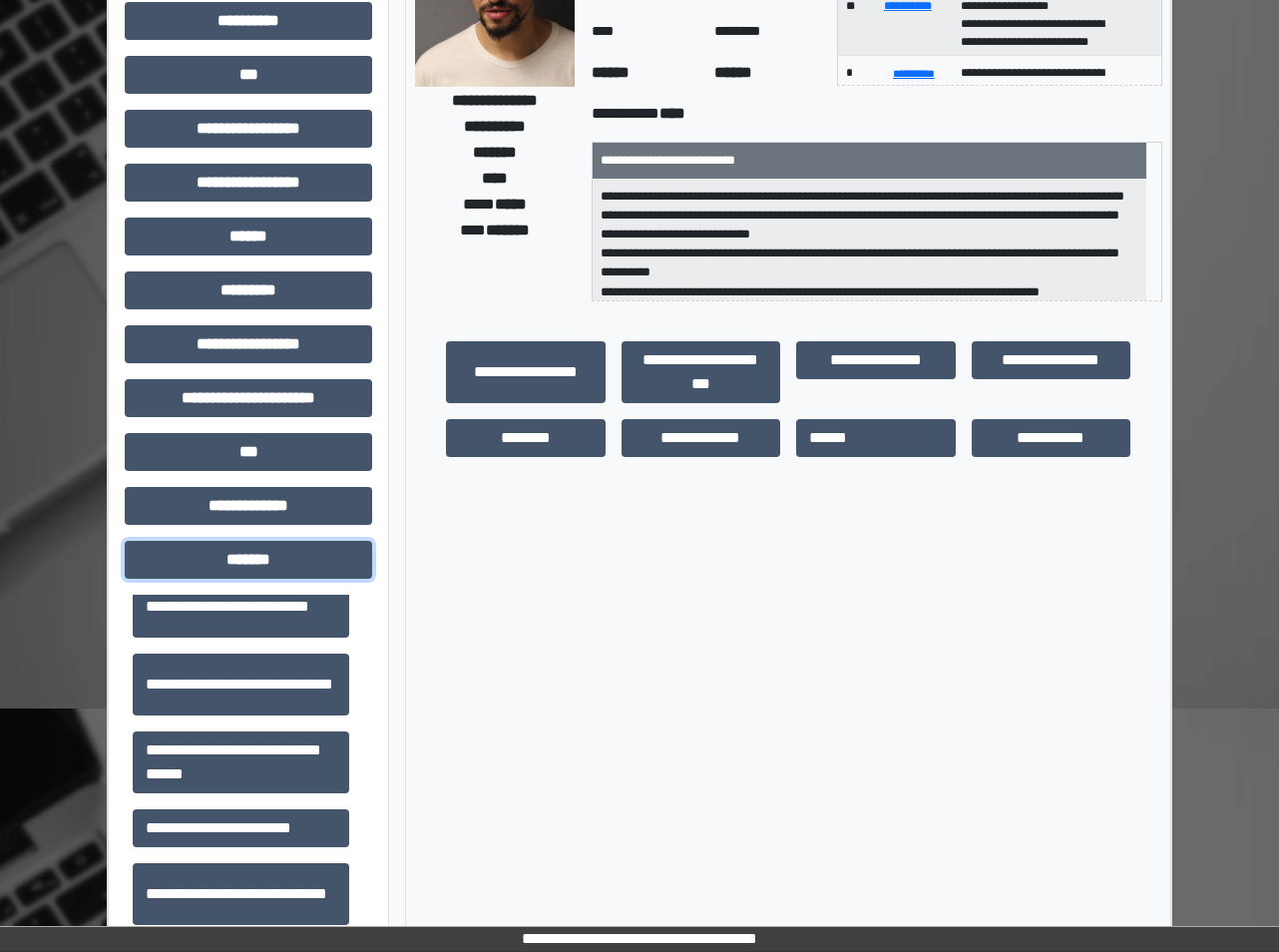 scroll, scrollTop: 699, scrollLeft: 0, axis: vertical 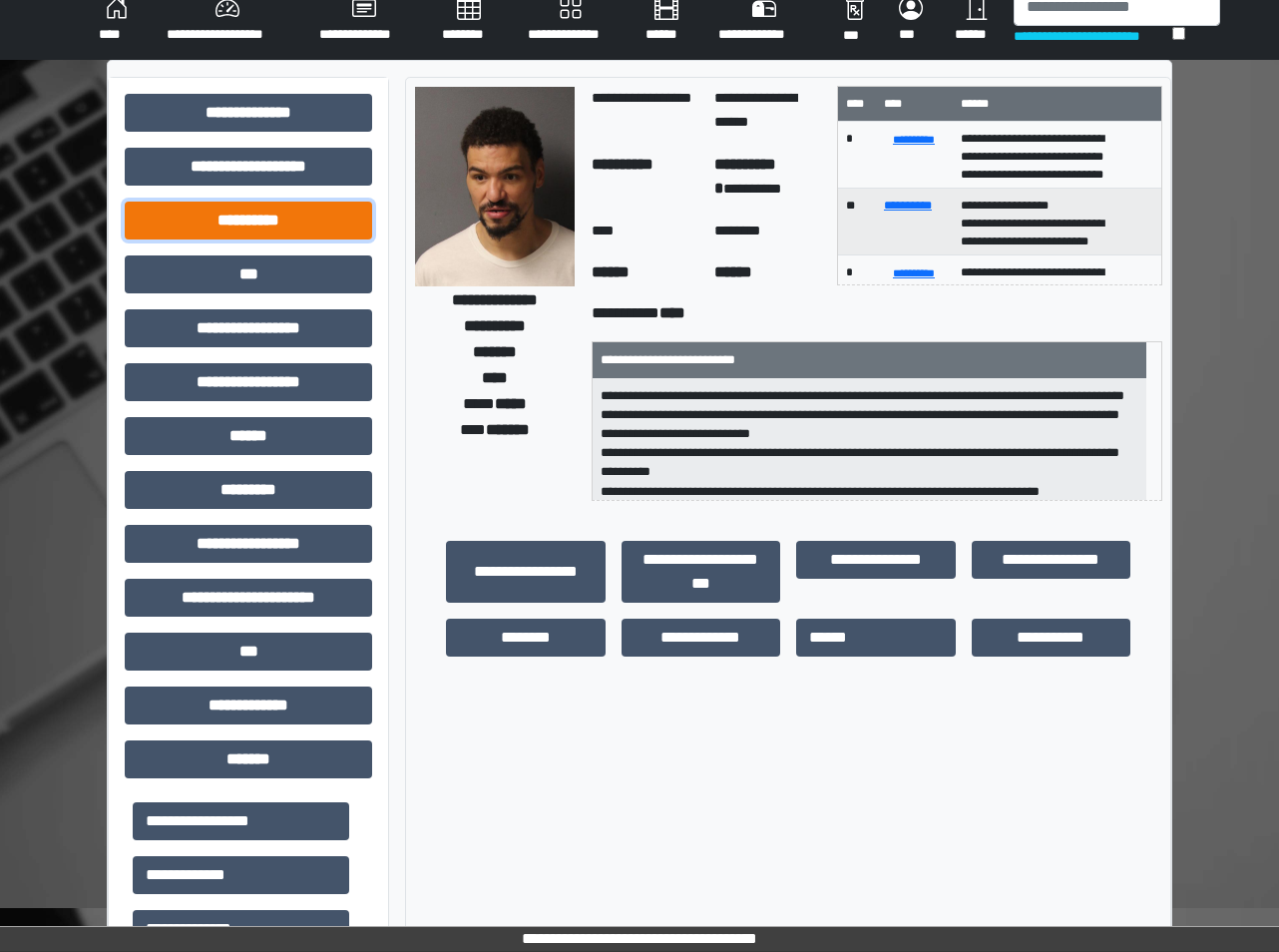 click on "**********" at bounding box center (248, 221) 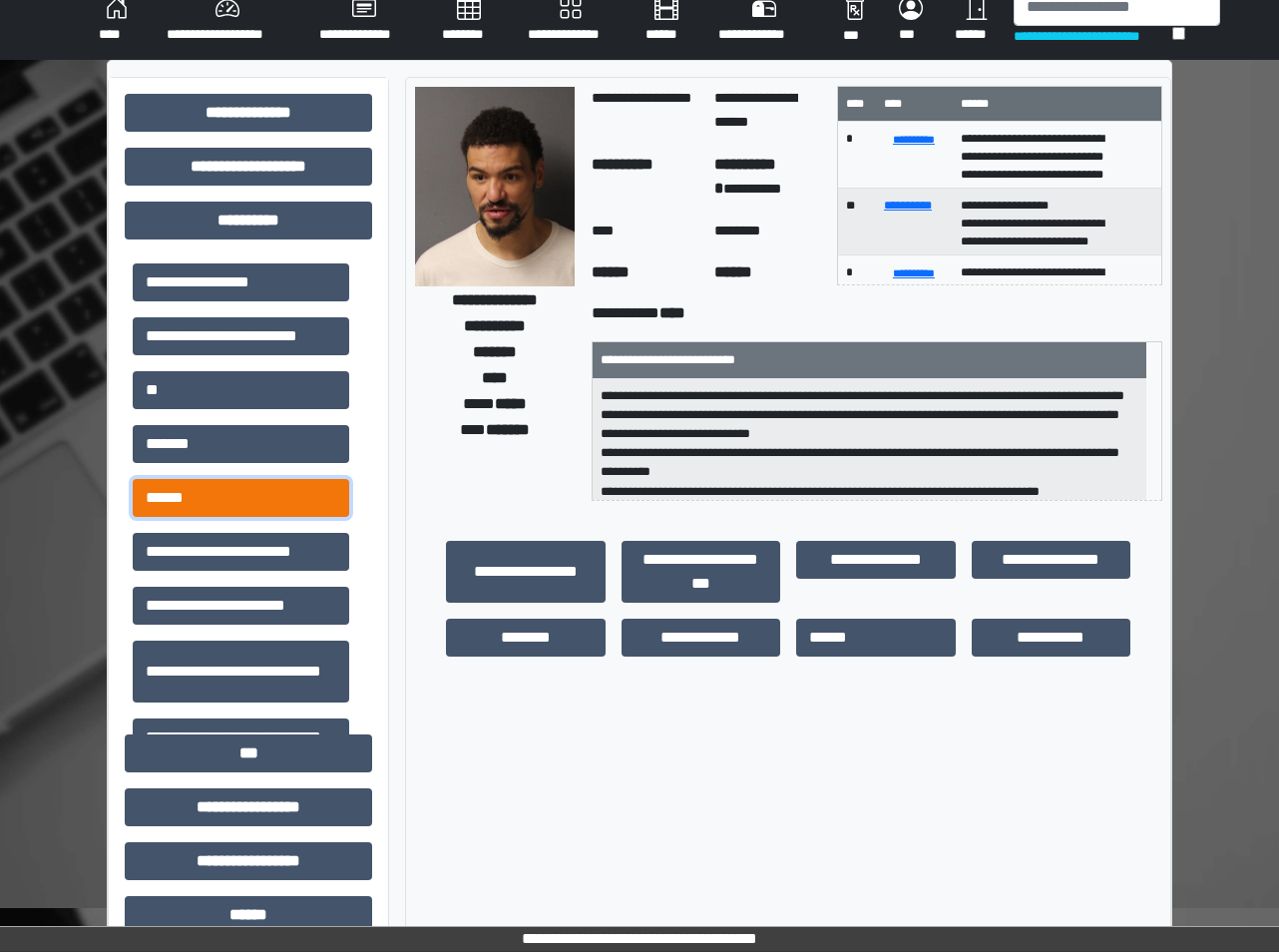 click on "******" at bounding box center (240, 498) 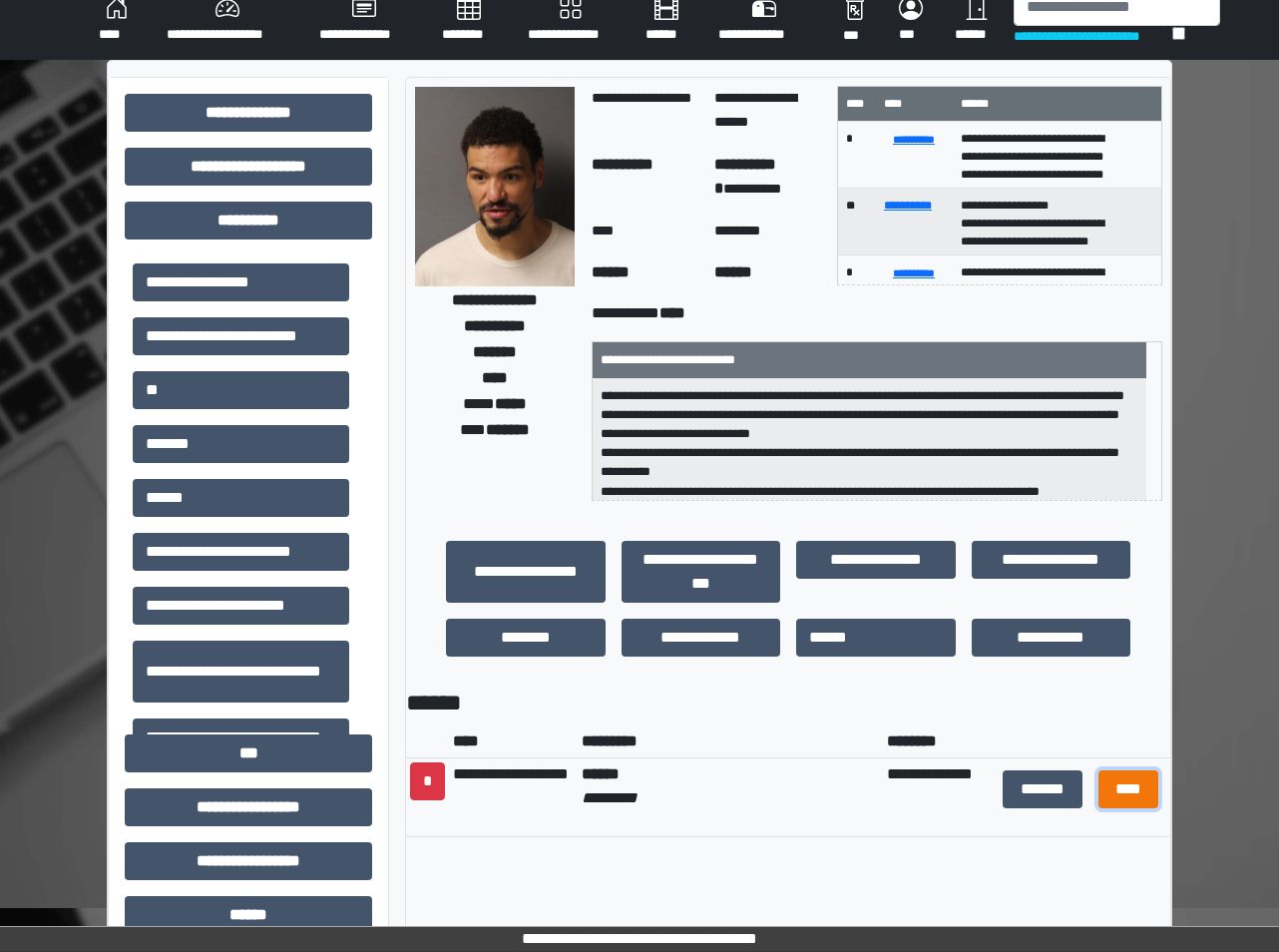 click on "****" at bounding box center (1128, 789) 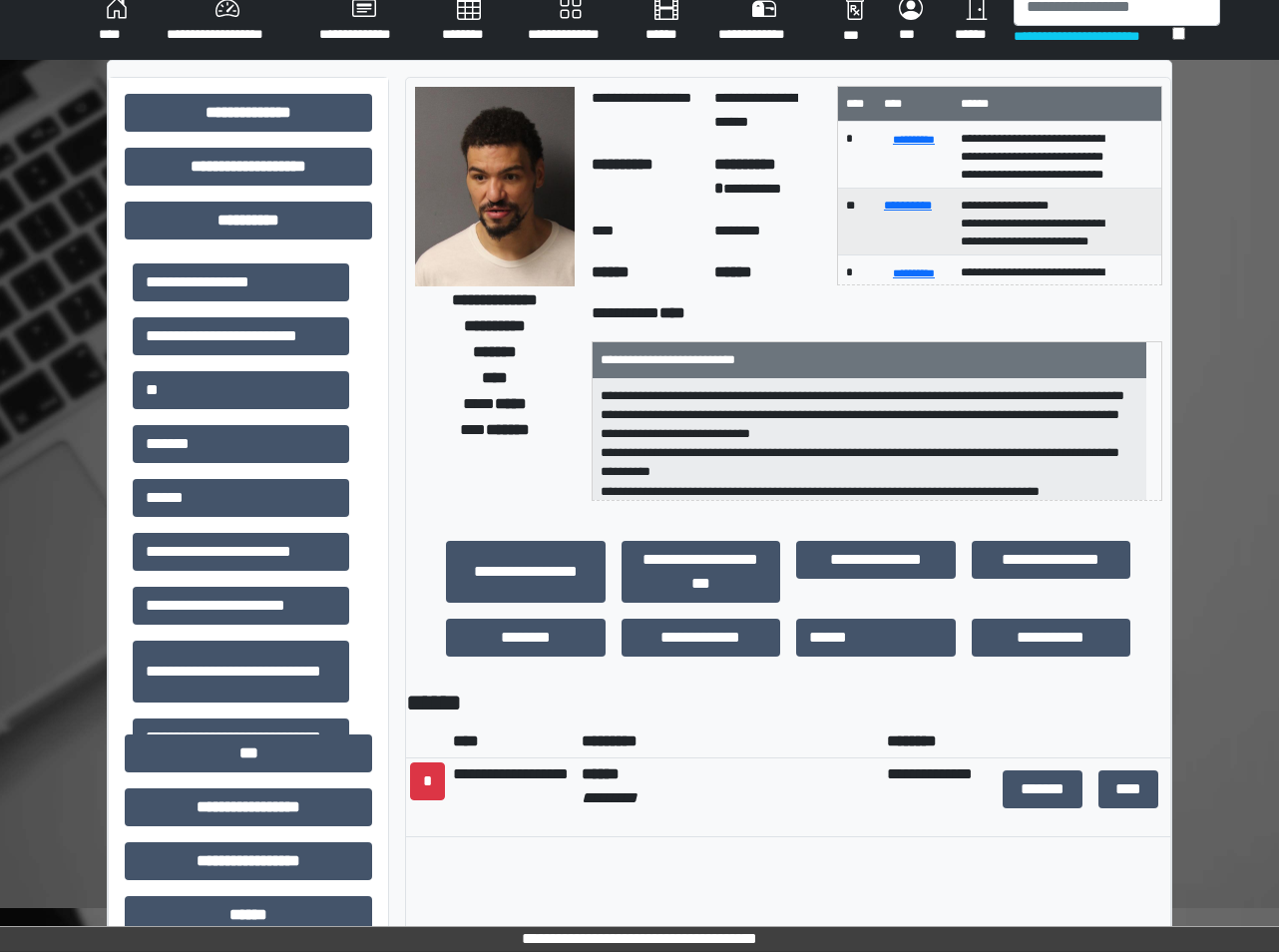 click on "**********" at bounding box center (495, 293) 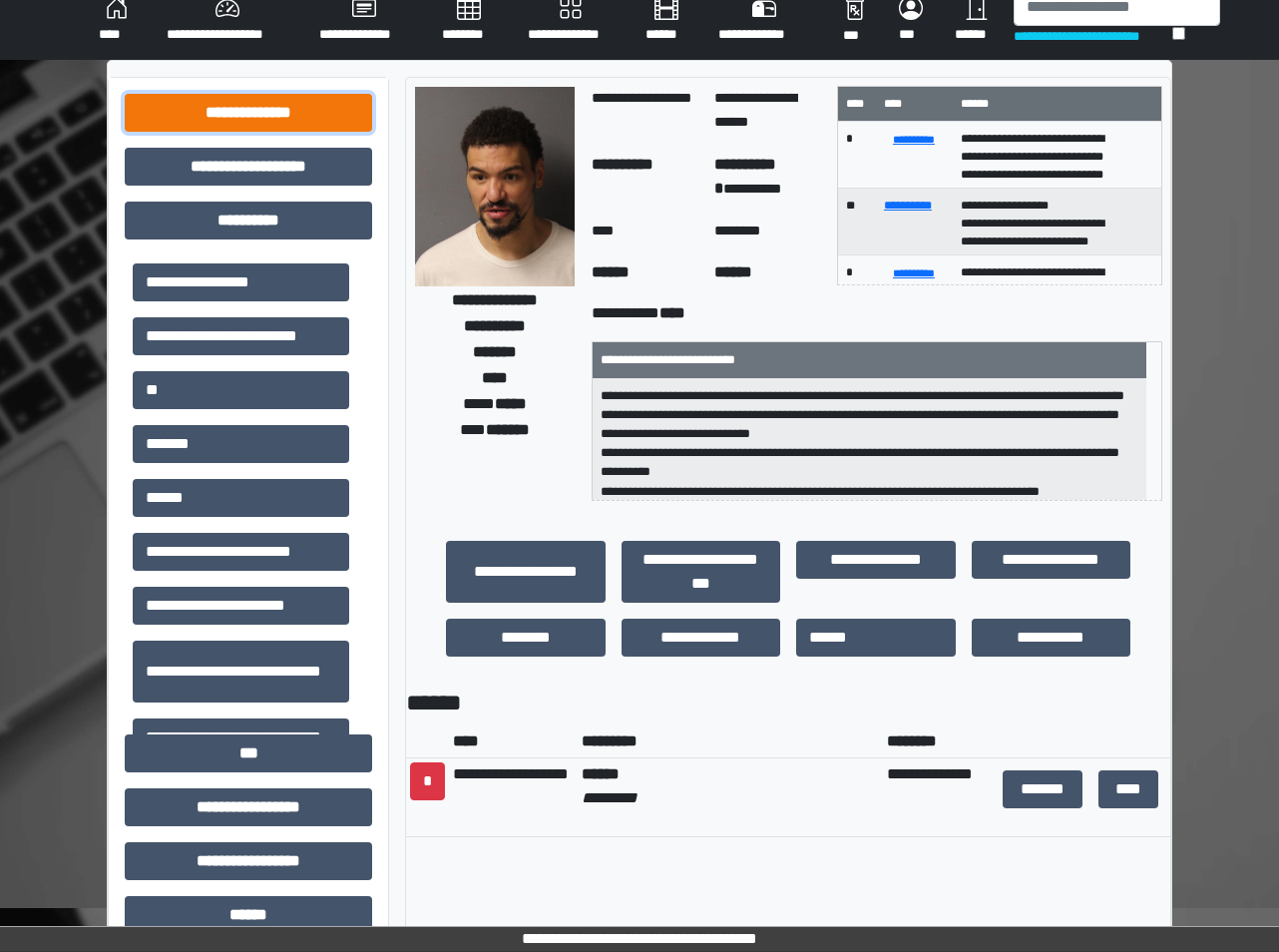 click on "**********" at bounding box center [248, 113] 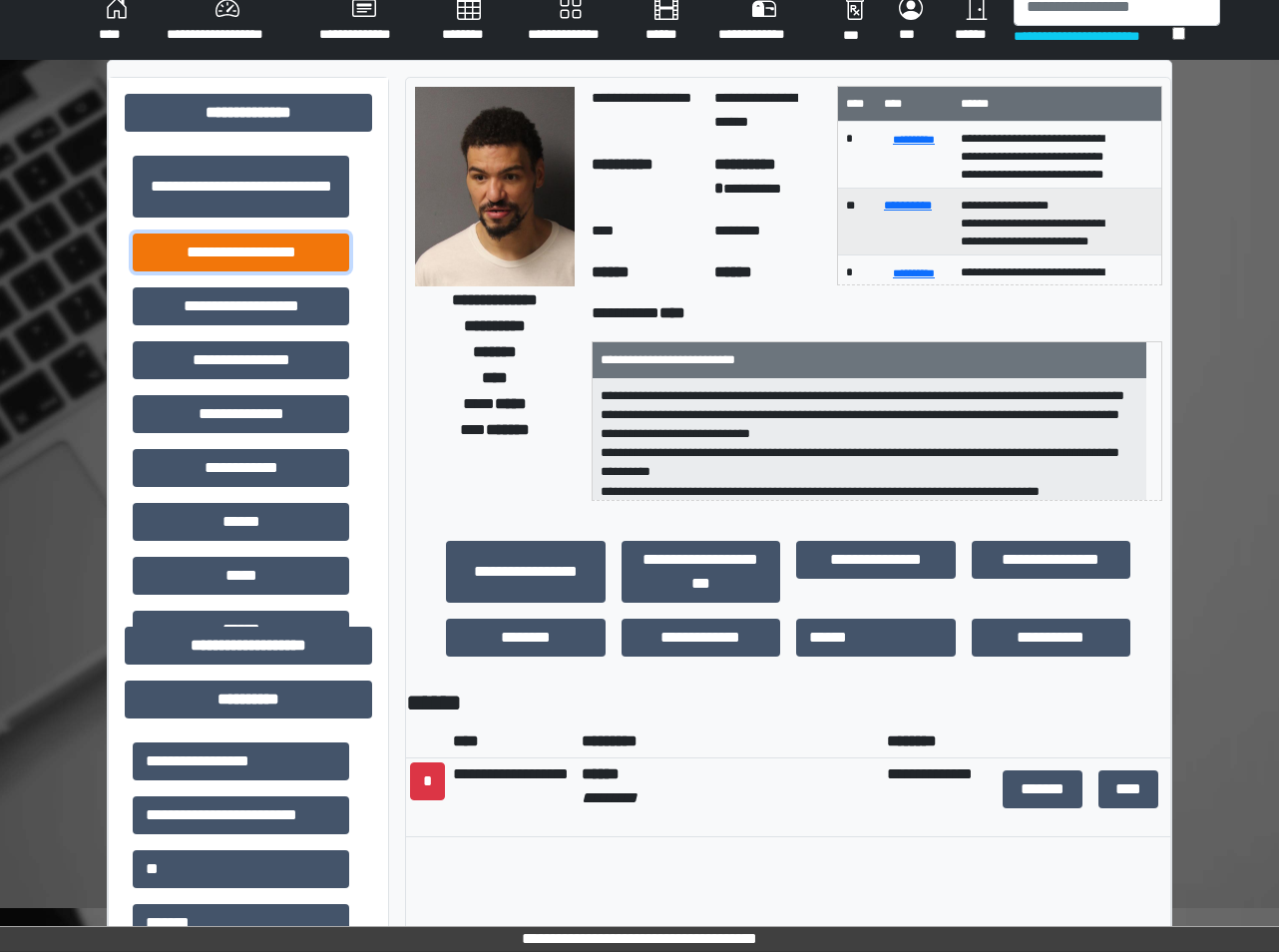 click on "**********" at bounding box center [240, 252] 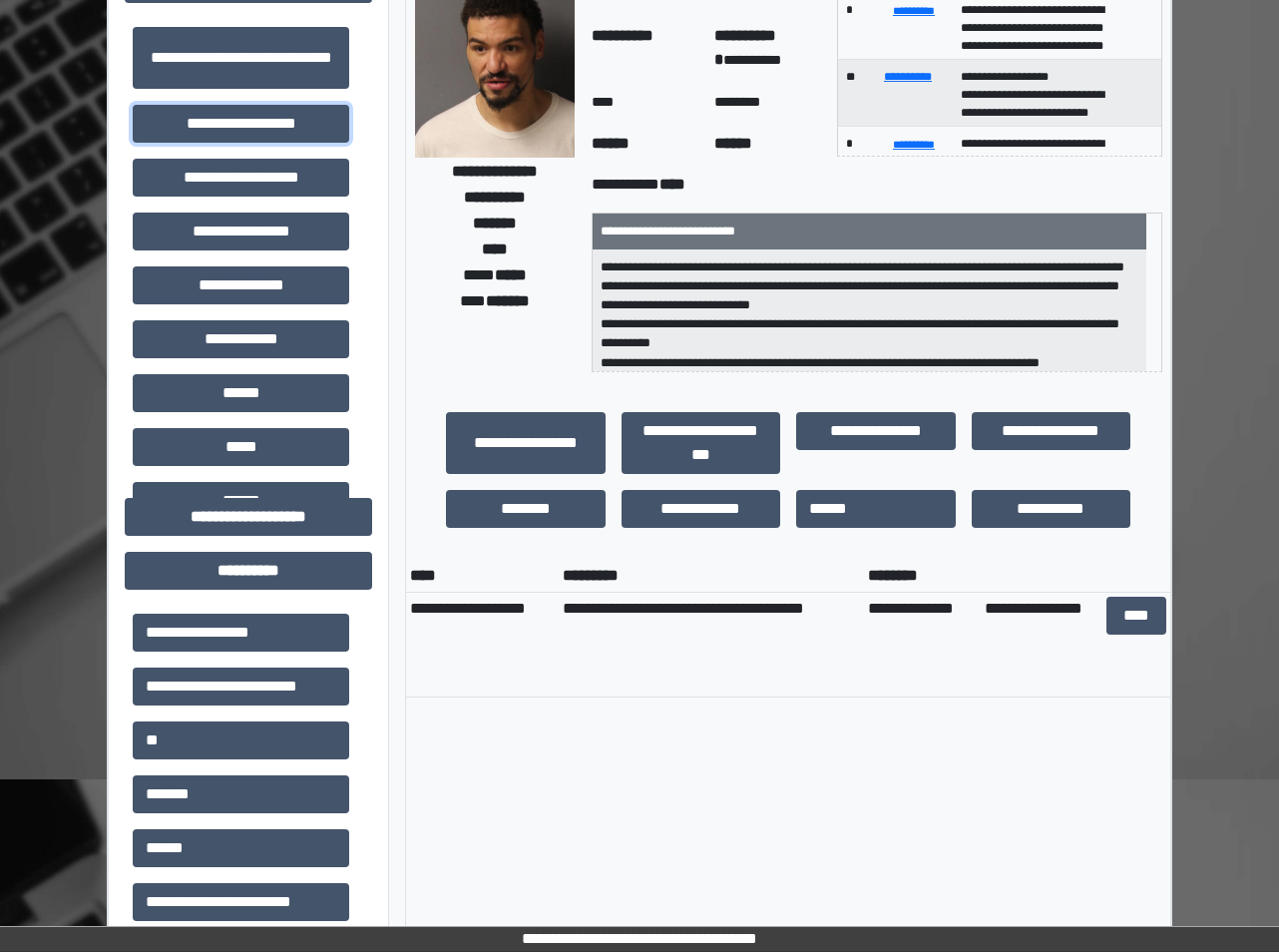 scroll, scrollTop: 343, scrollLeft: 0, axis: vertical 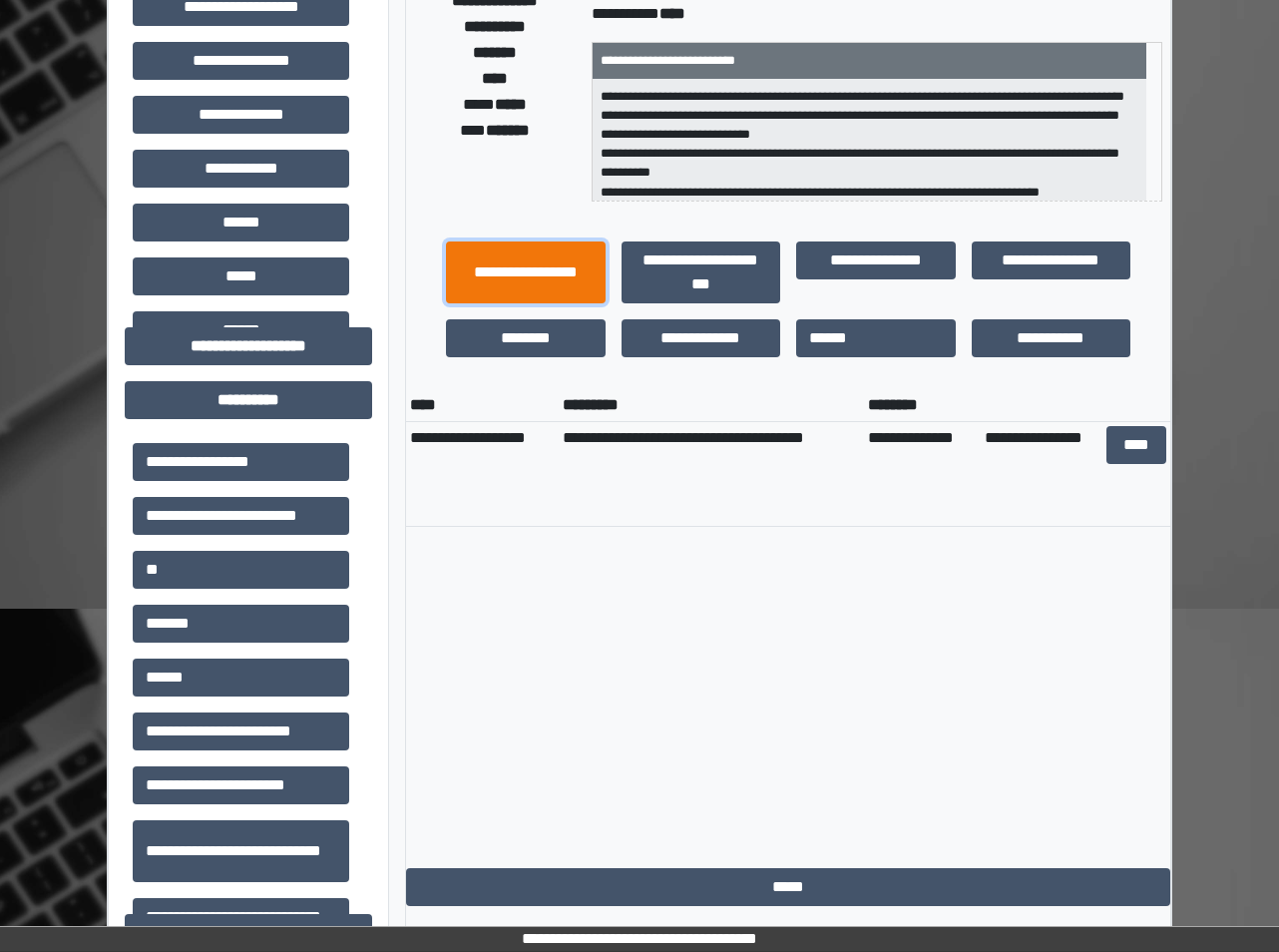 click on "**********" at bounding box center (526, 272) 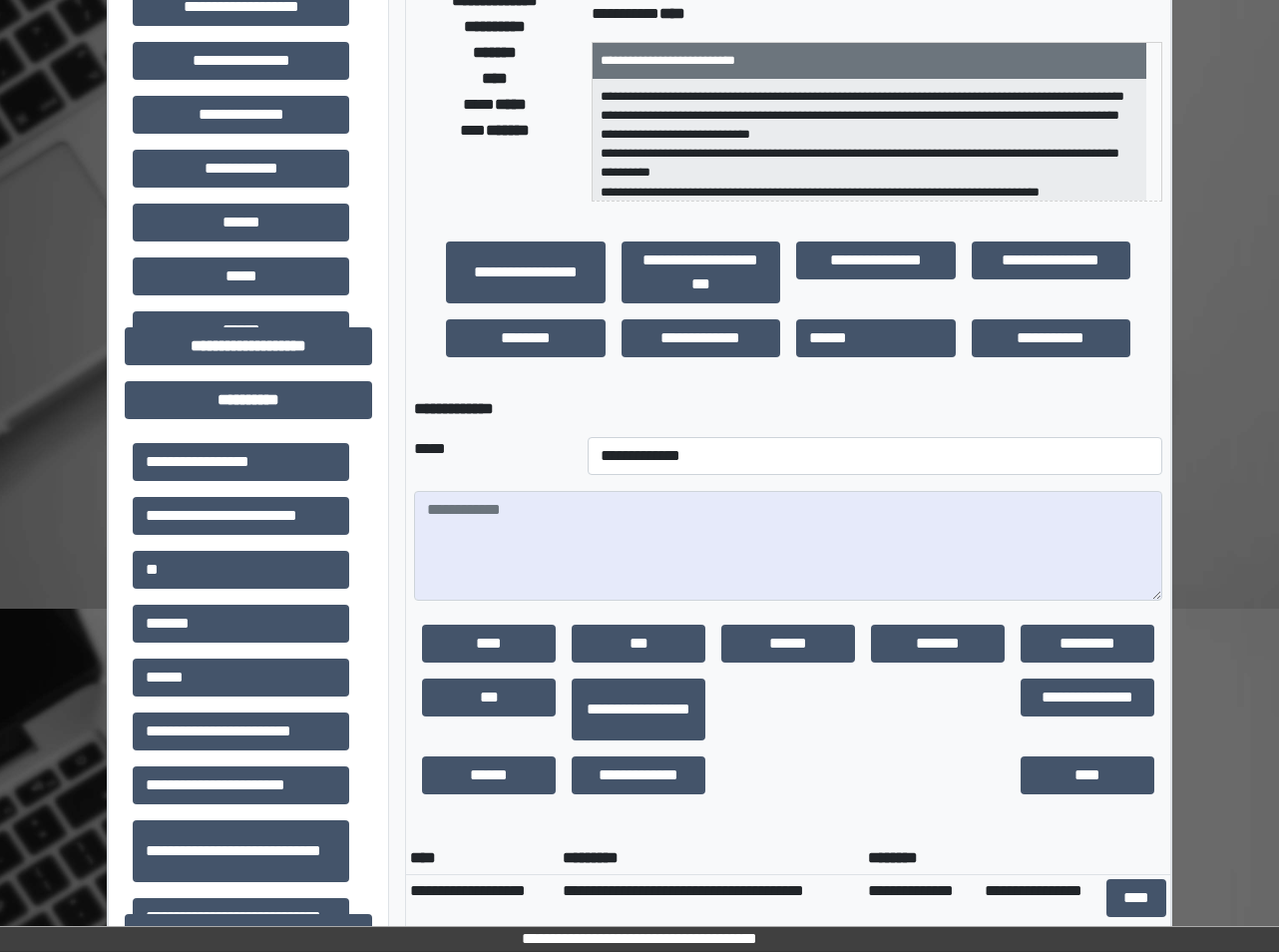 drag, startPoint x: 601, startPoint y: 480, endPoint x: 599, endPoint y: 453, distance: 27.073973 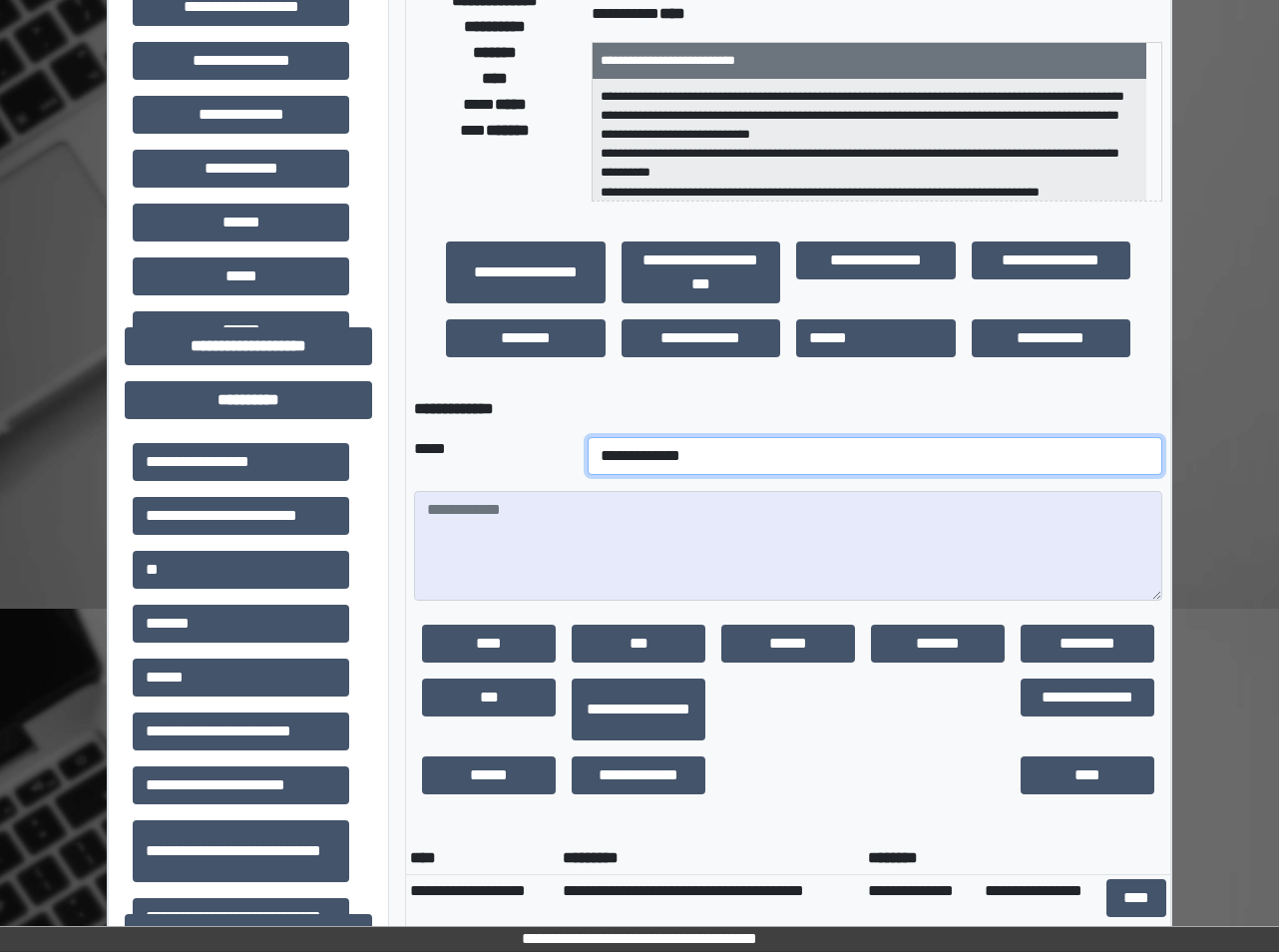 click on "**********" at bounding box center (875, 456) 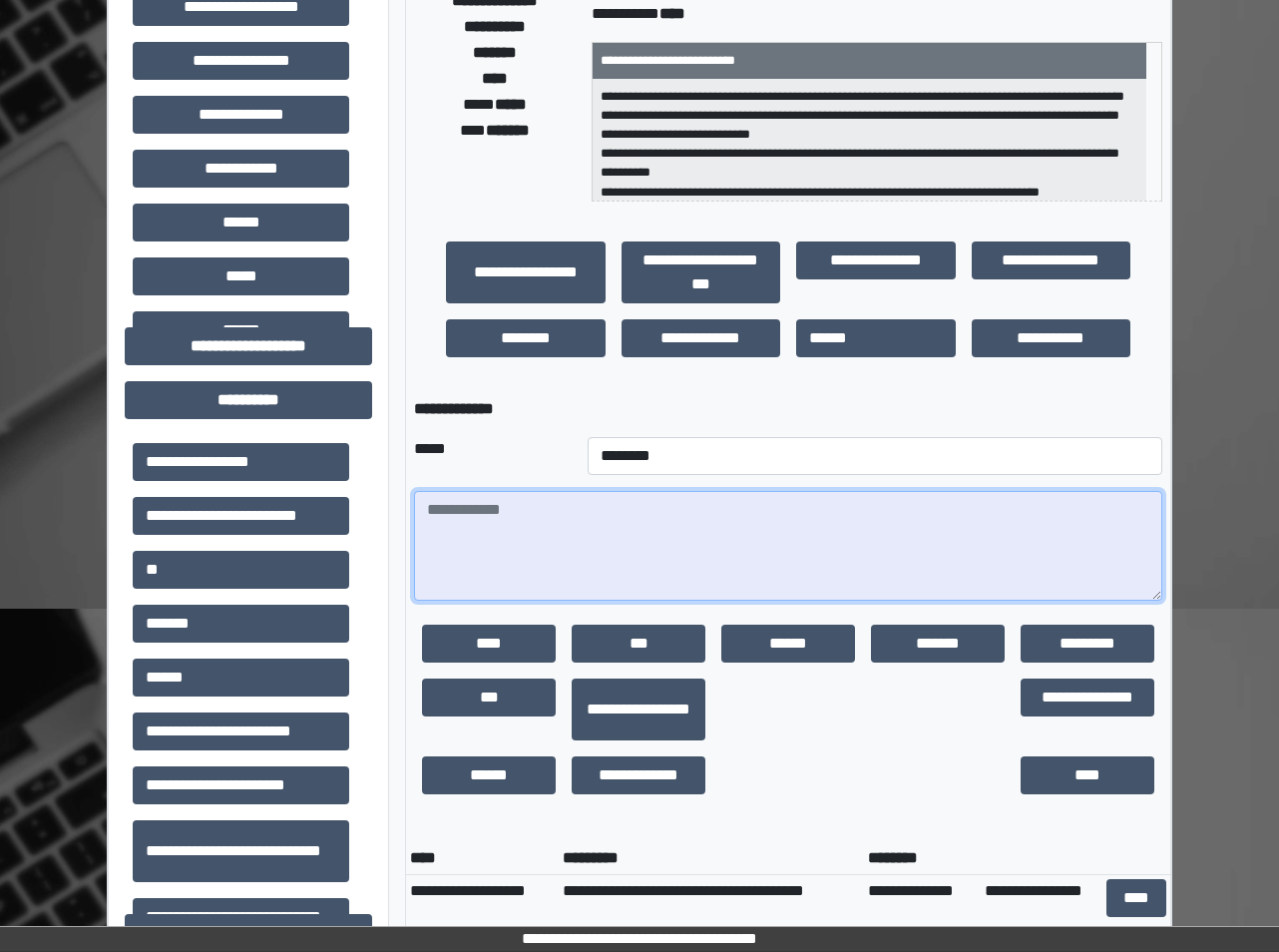 drag, startPoint x: 666, startPoint y: 587, endPoint x: 688, endPoint y: 596, distance: 23.769729 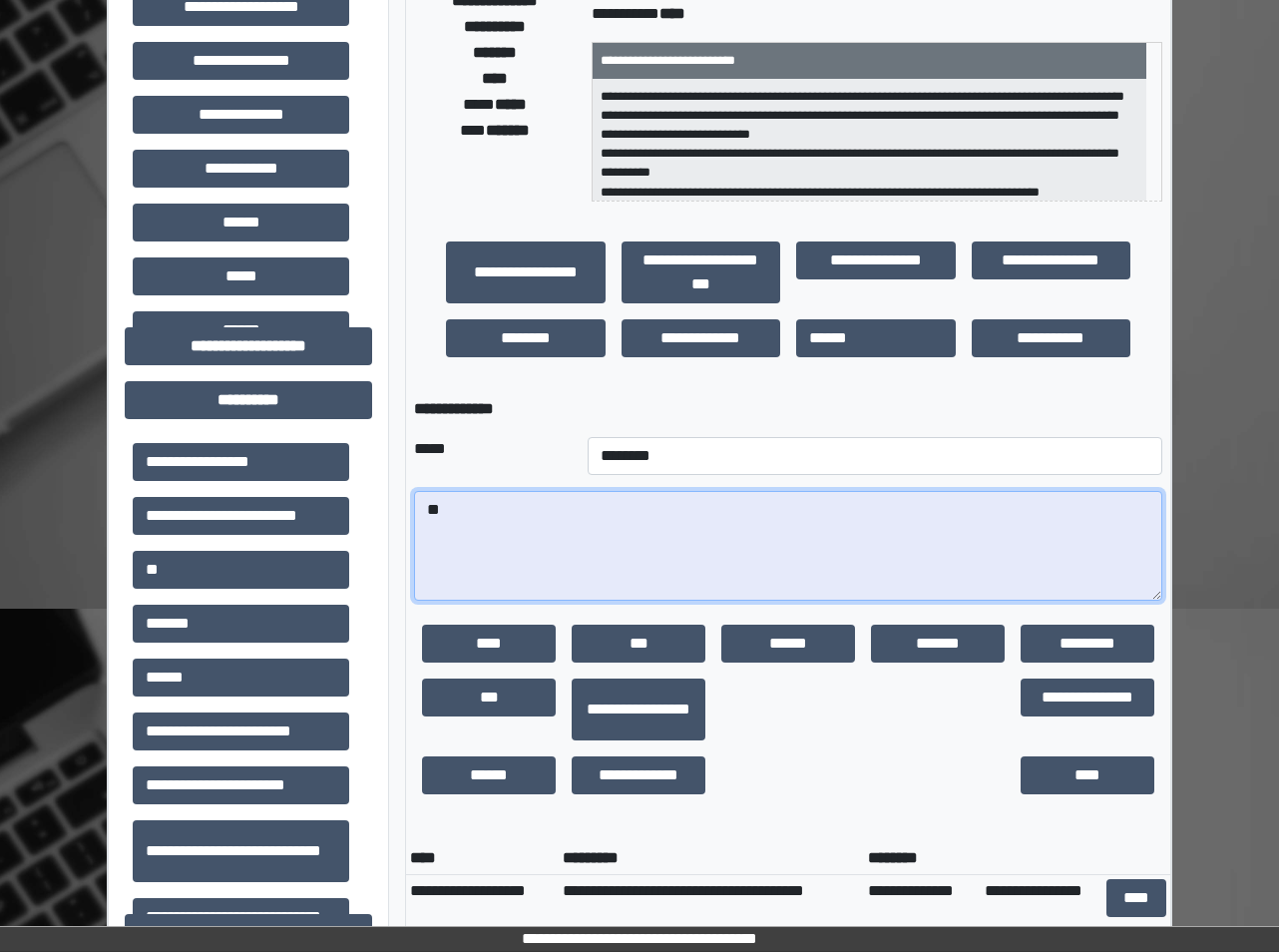 type on "*" 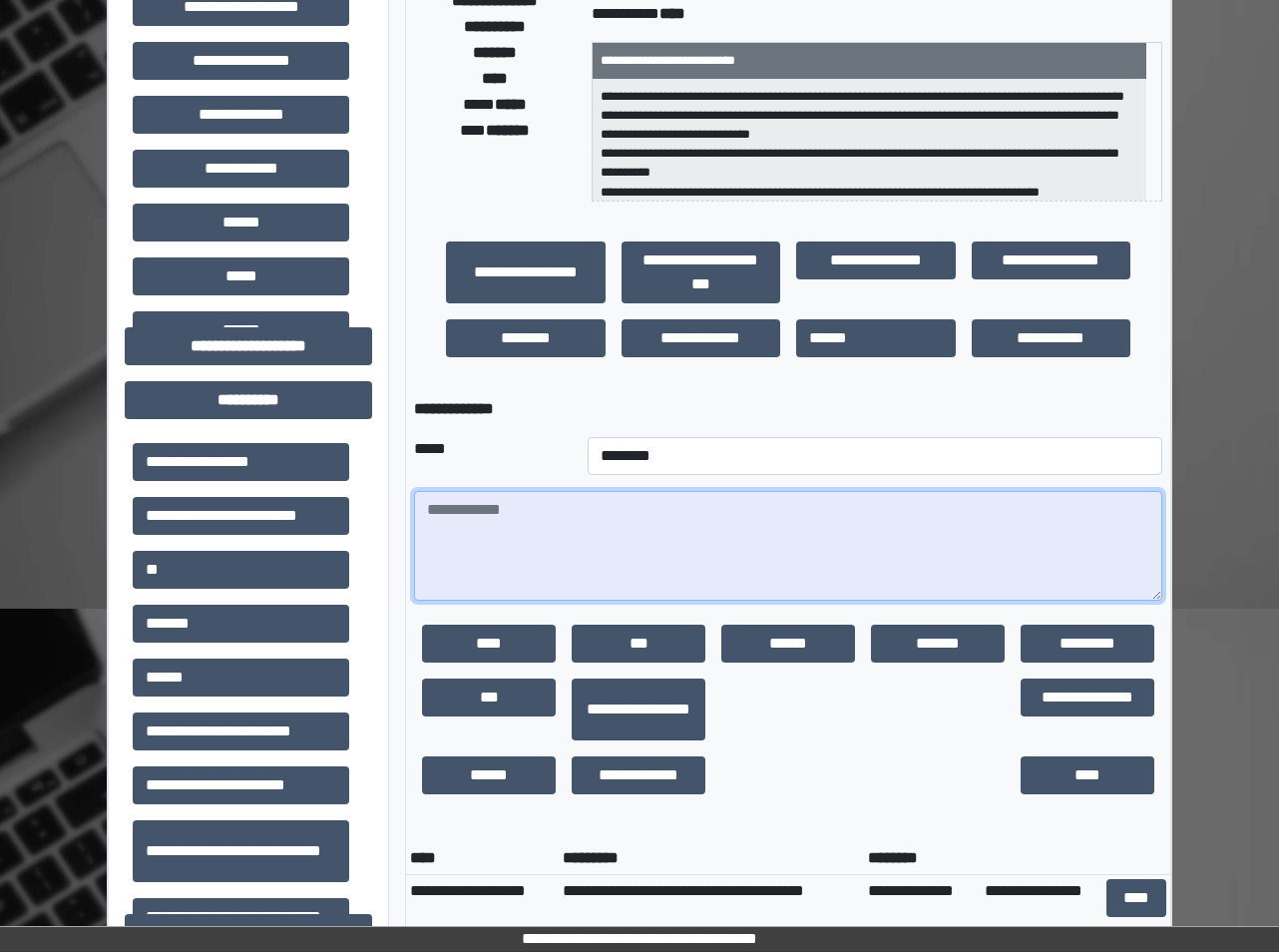 type on "*" 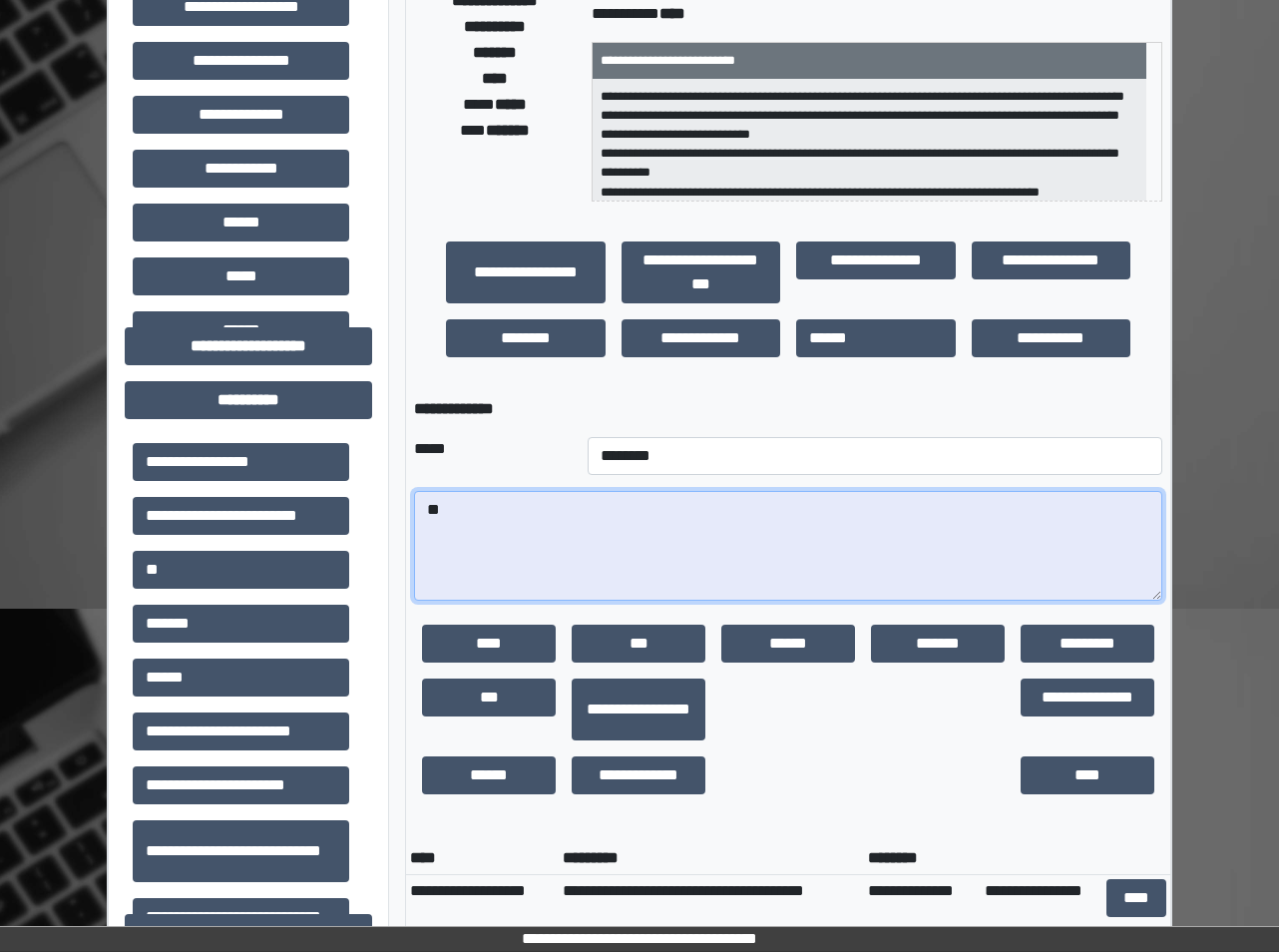 type on "*" 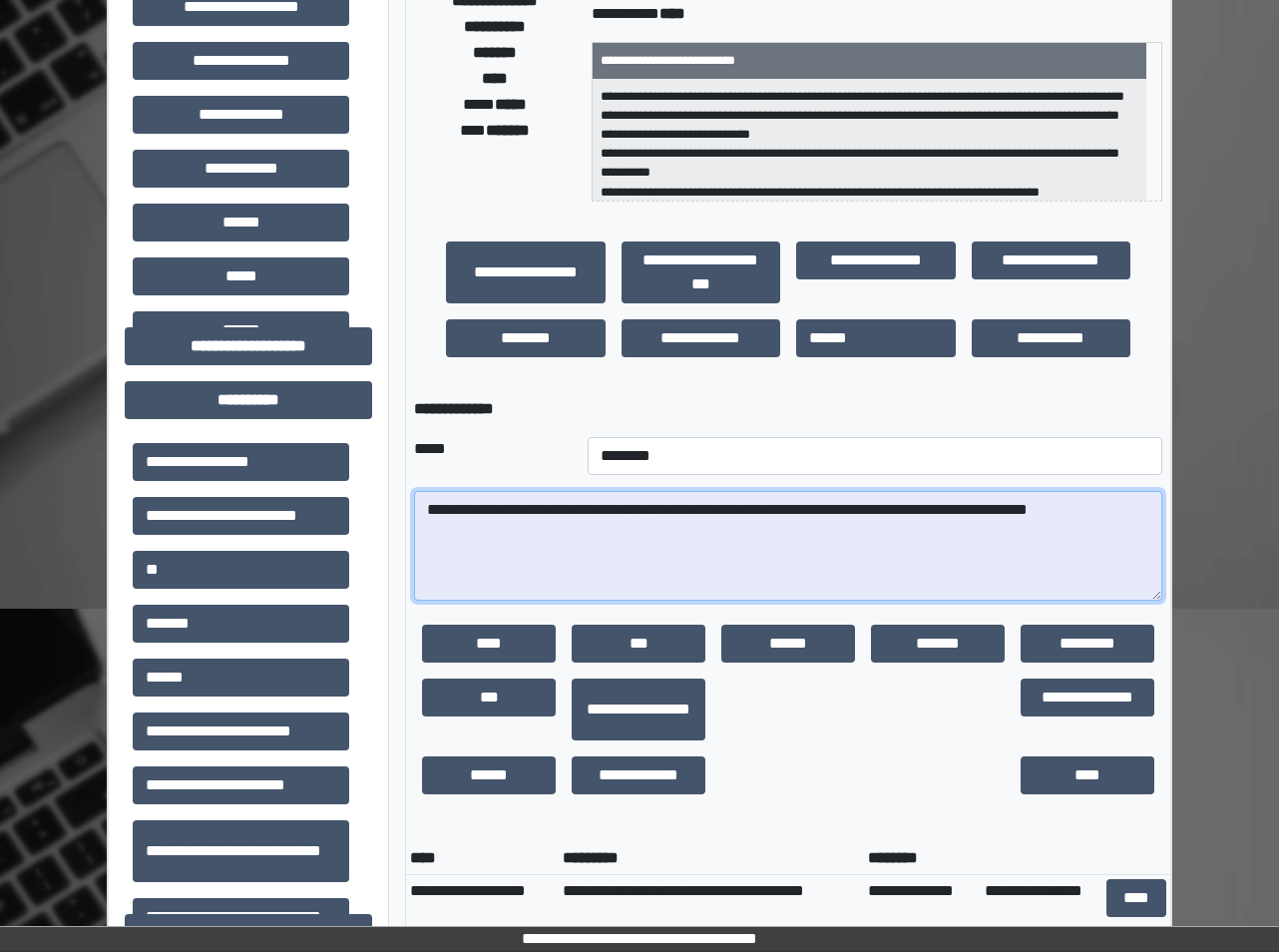 type on "**********" 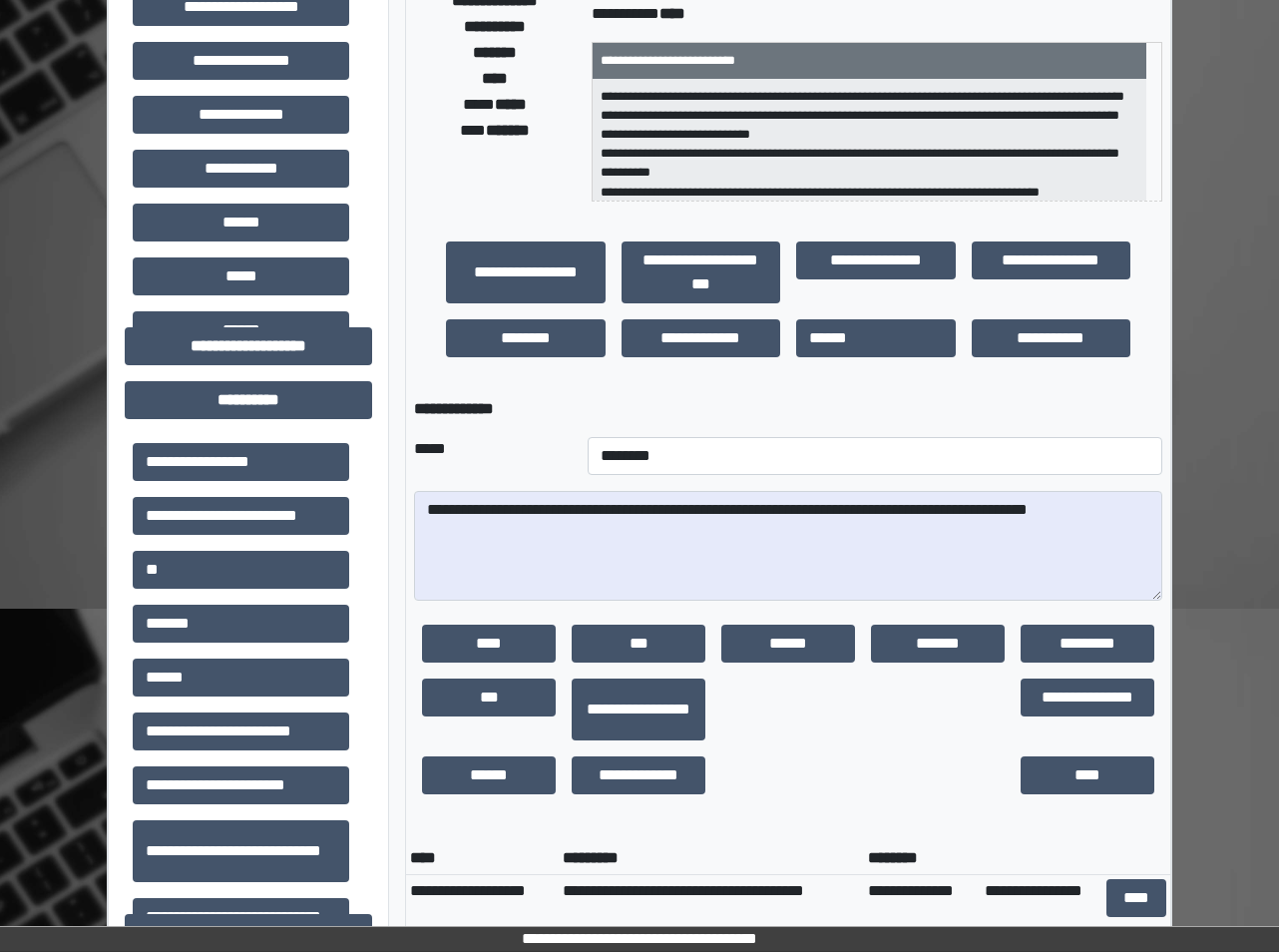 click at bounding box center (938, 775) 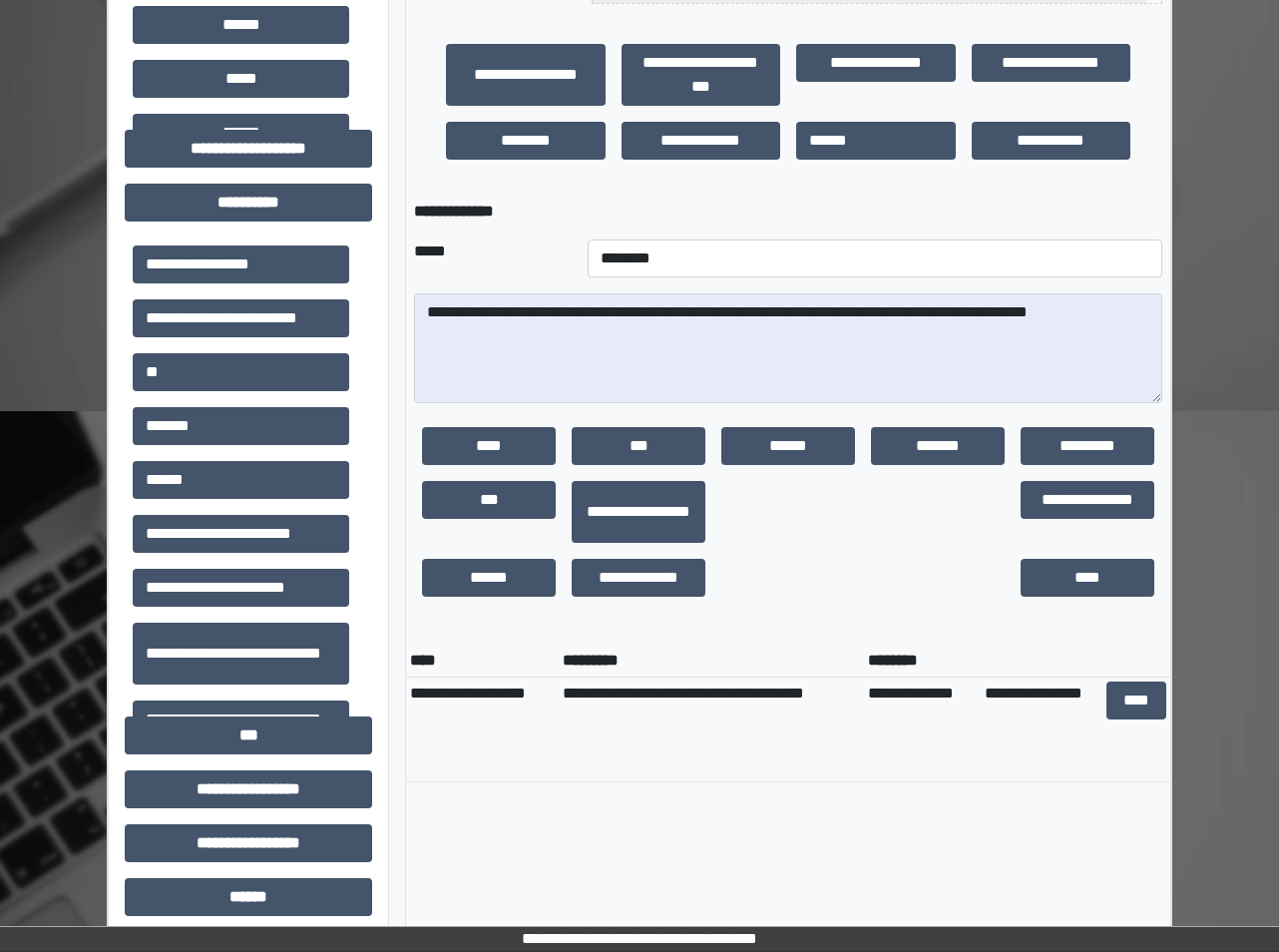 scroll, scrollTop: 543, scrollLeft: 0, axis: vertical 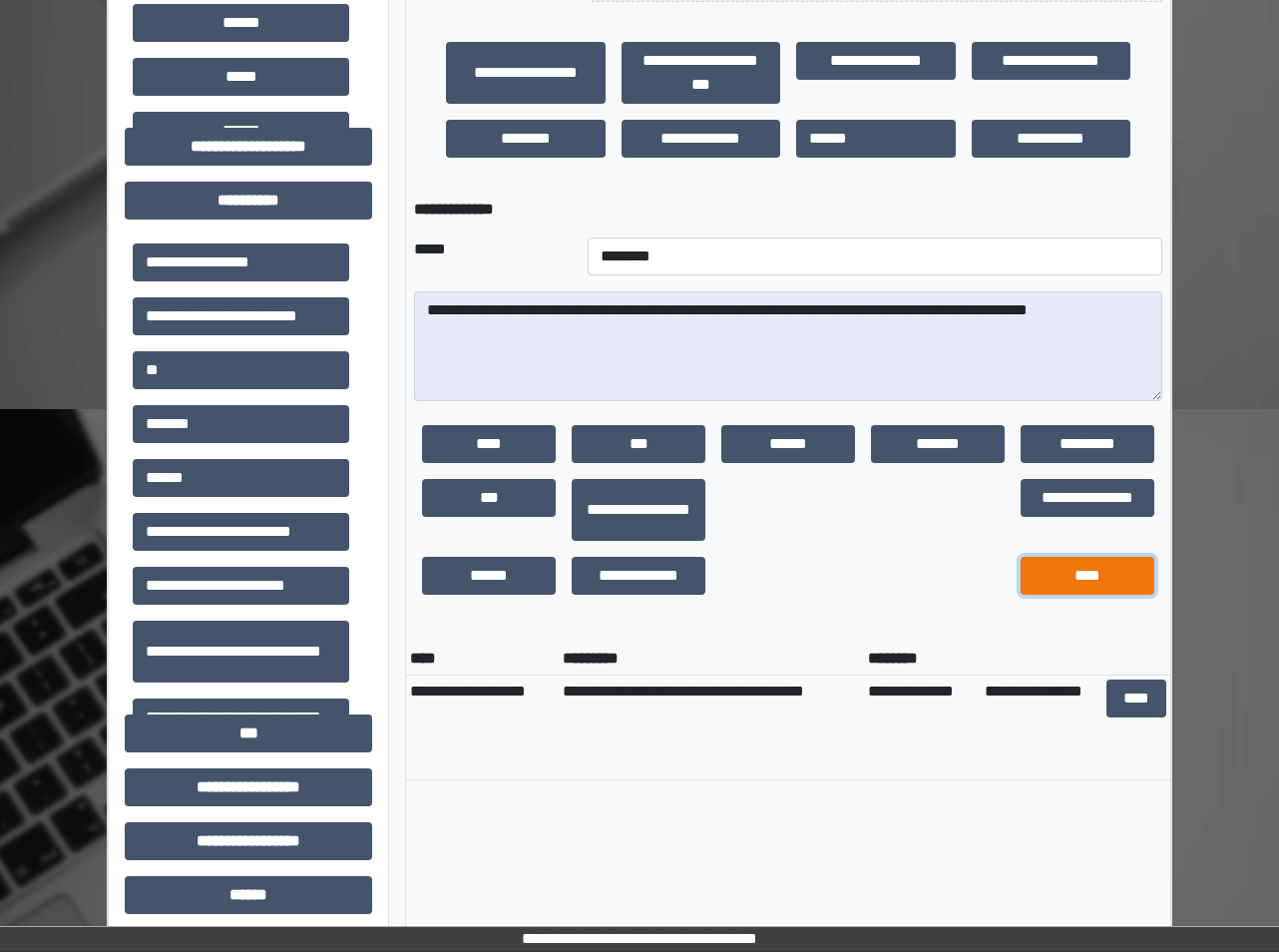 click on "****" at bounding box center (1087, 576) 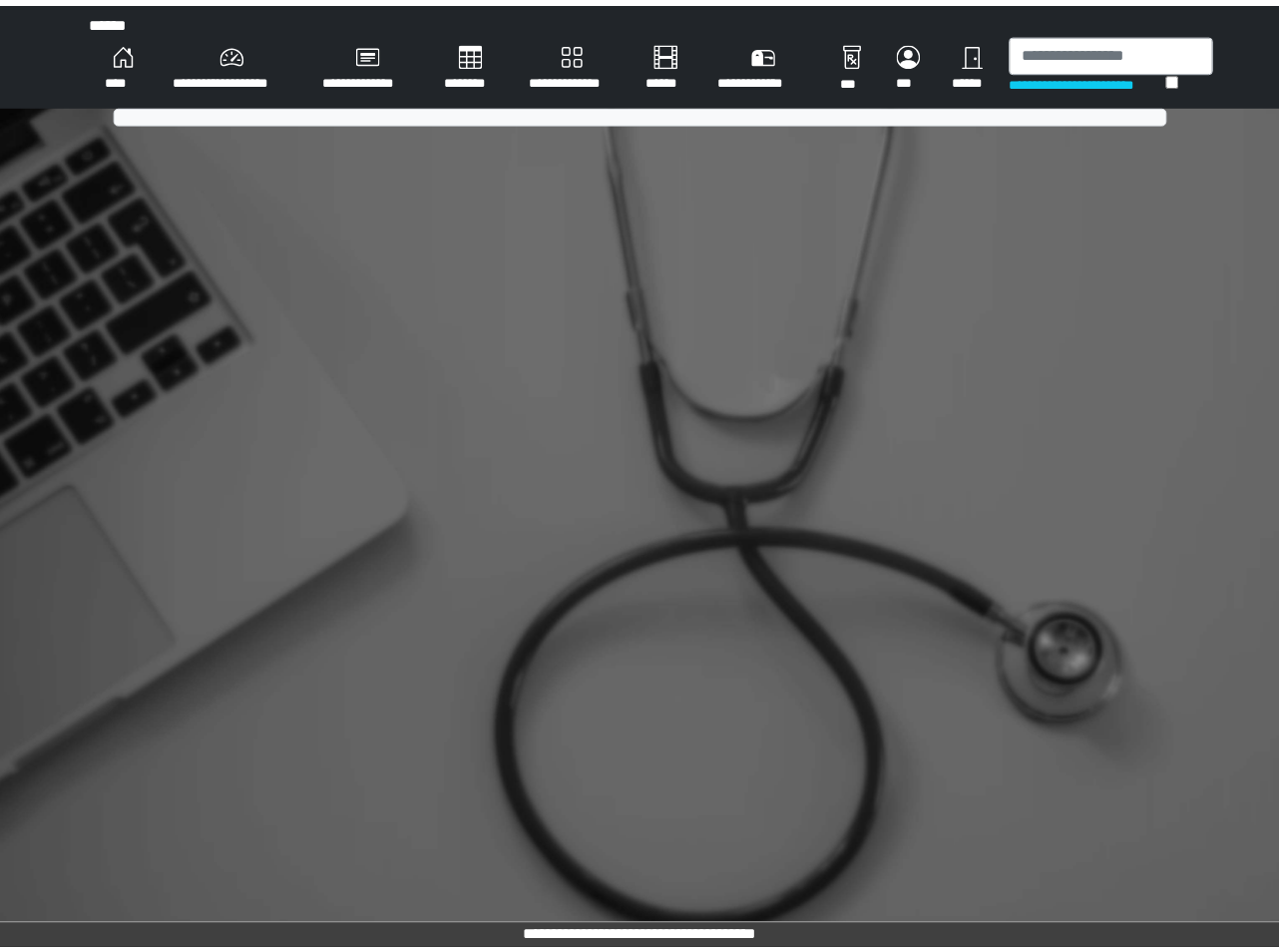 scroll, scrollTop: 0, scrollLeft: 0, axis: both 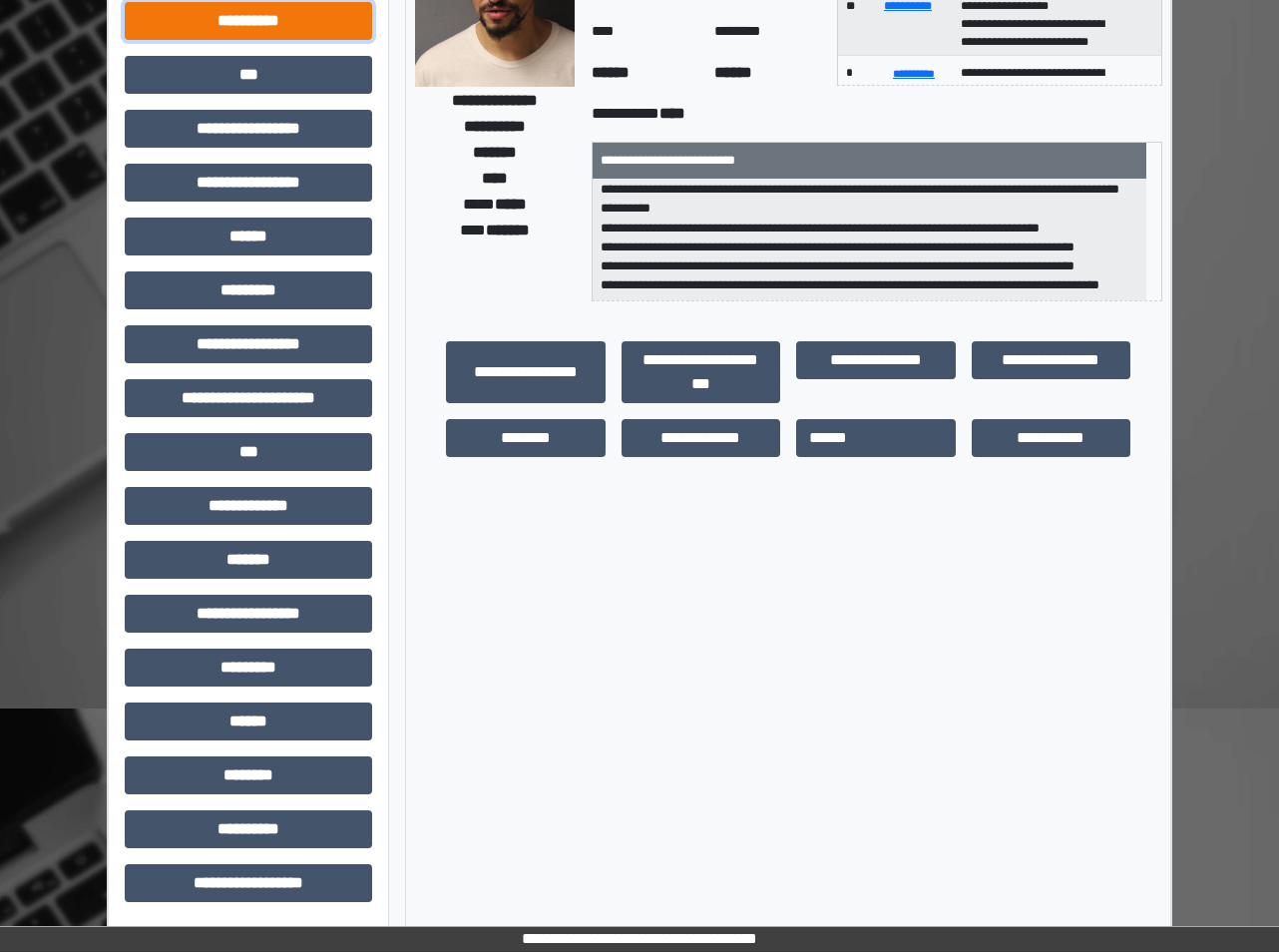 click on "**********" at bounding box center [248, 21] 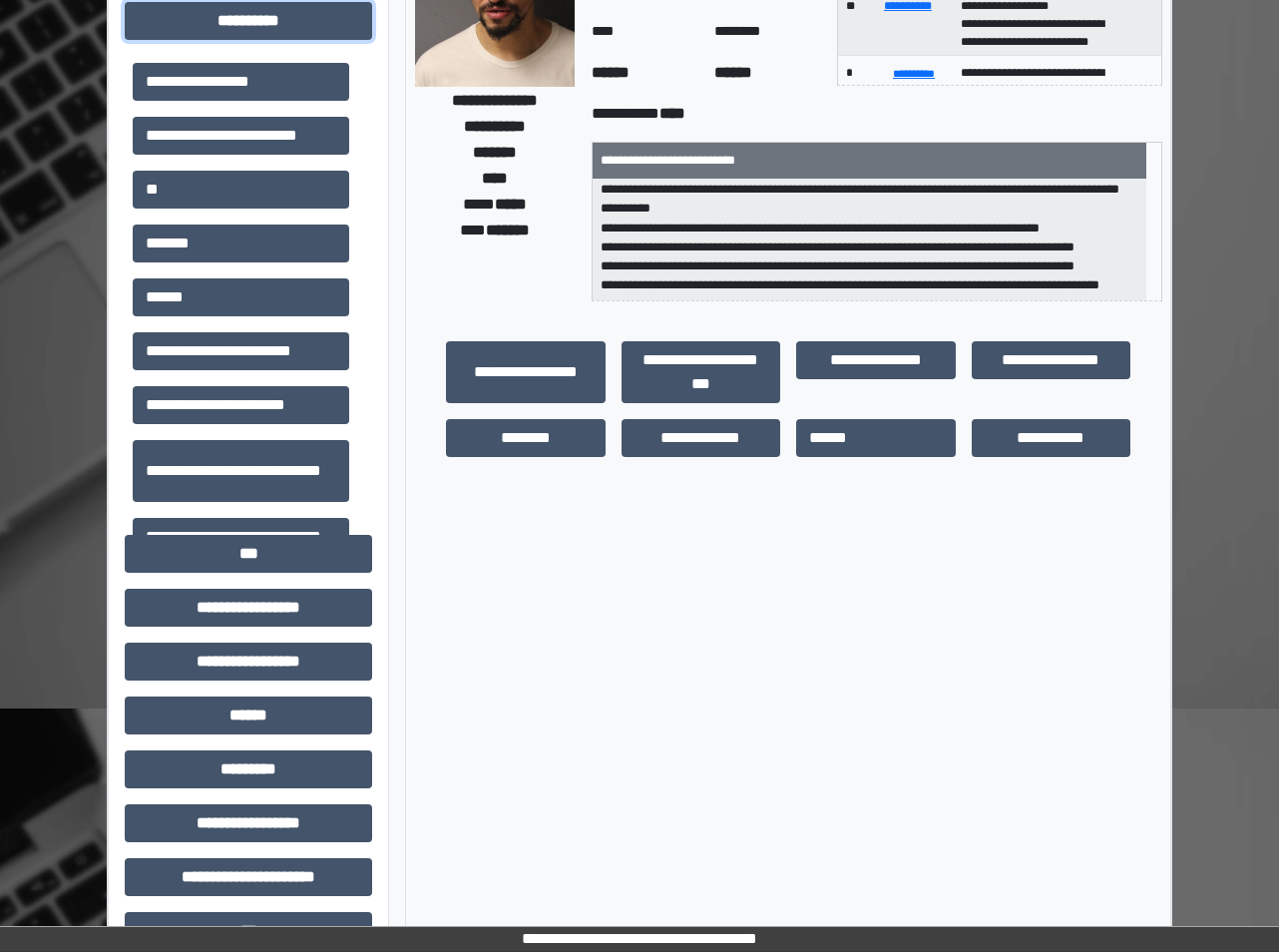 scroll, scrollTop: 0, scrollLeft: 0, axis: both 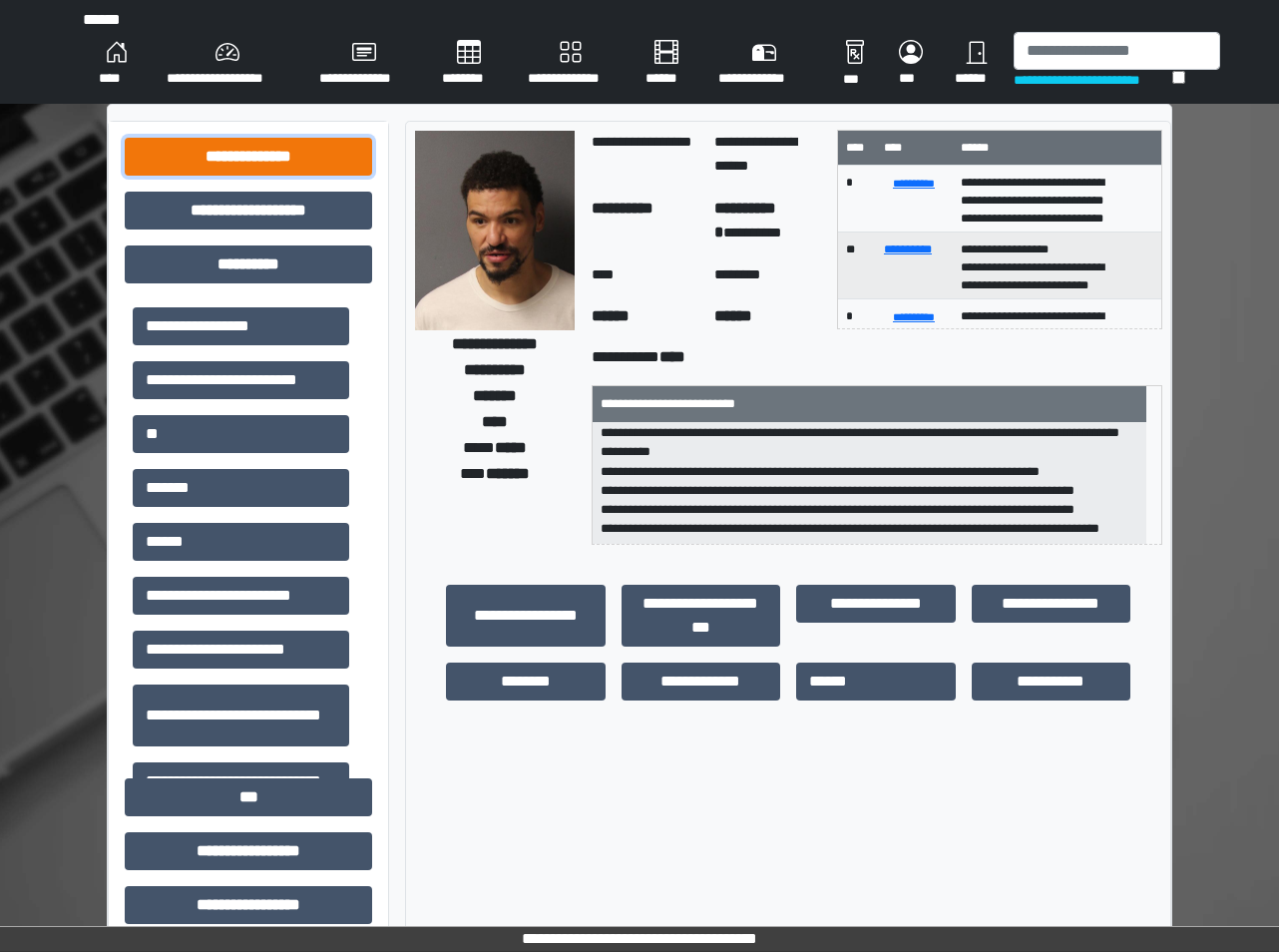 click on "**********" at bounding box center (248, 157) 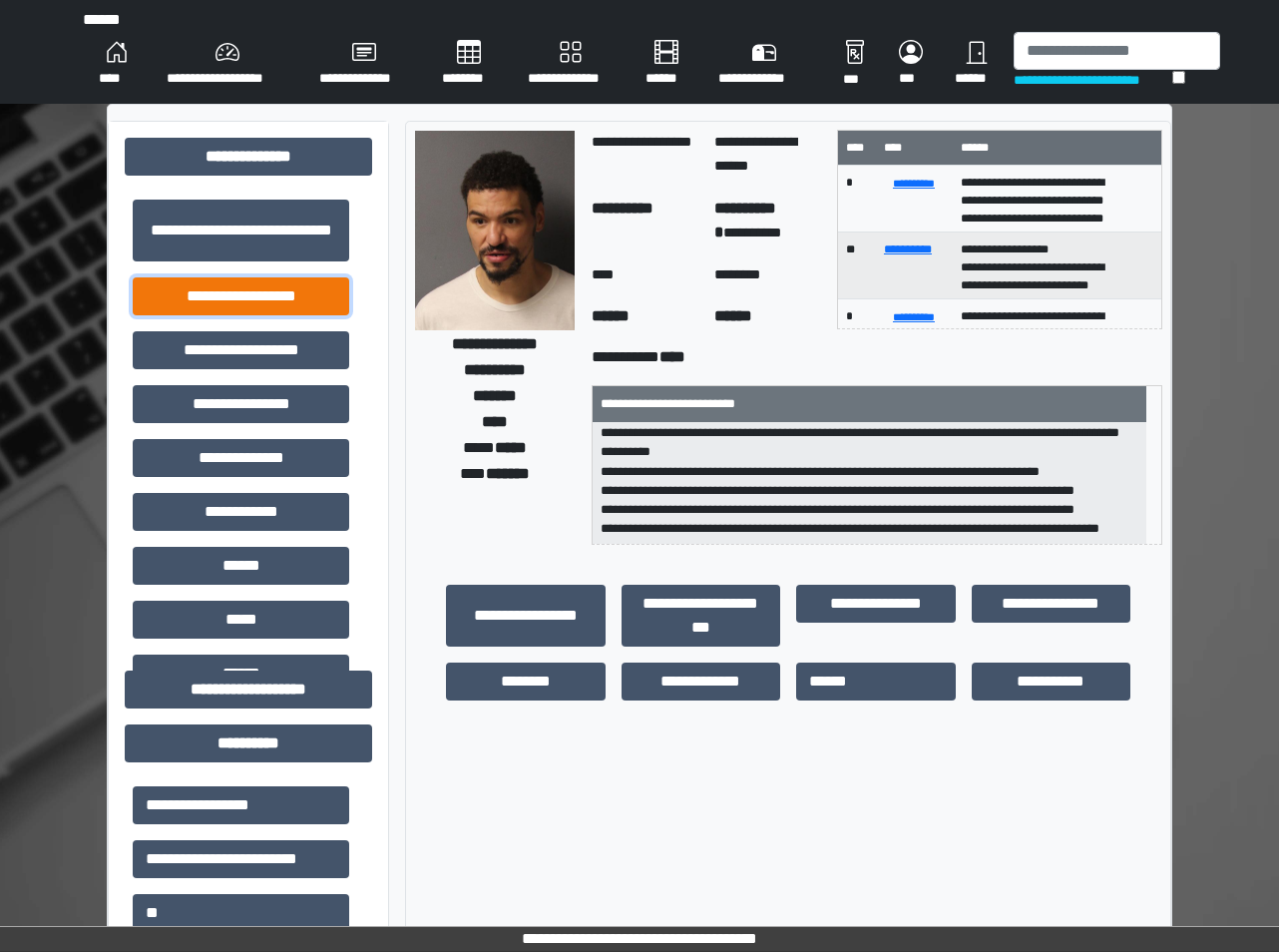 click on "**********" at bounding box center [240, 296] 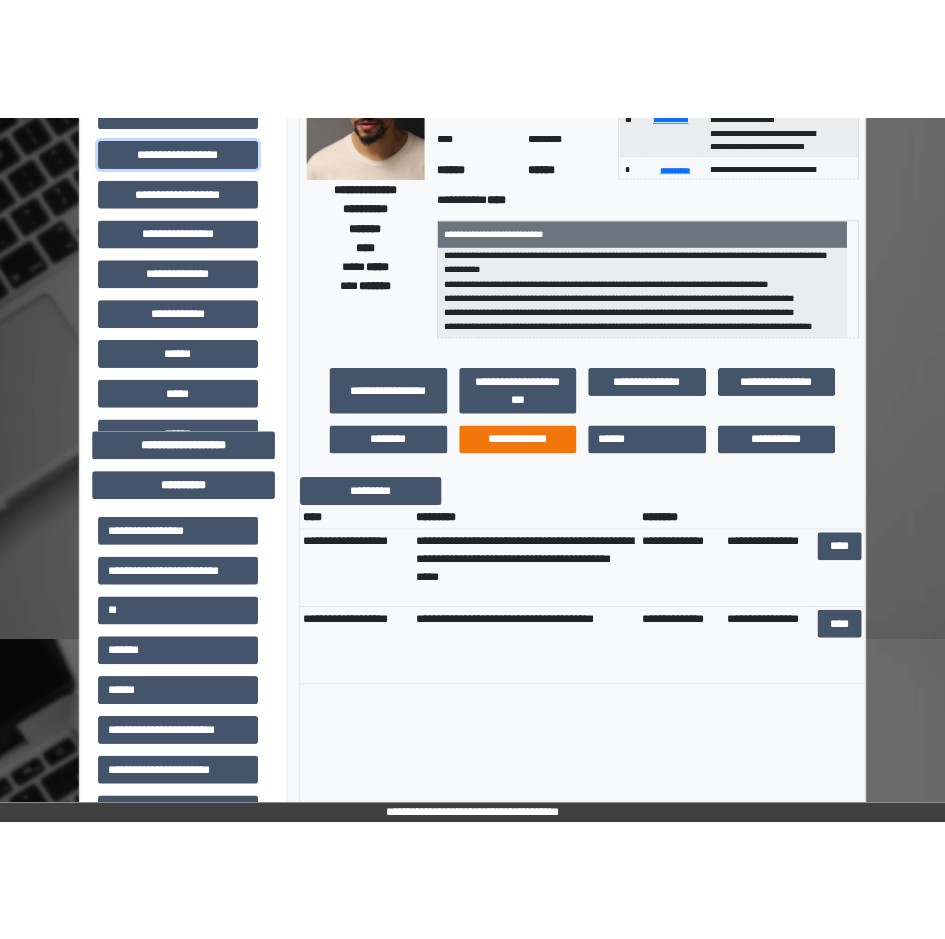 scroll, scrollTop: 100, scrollLeft: 0, axis: vertical 